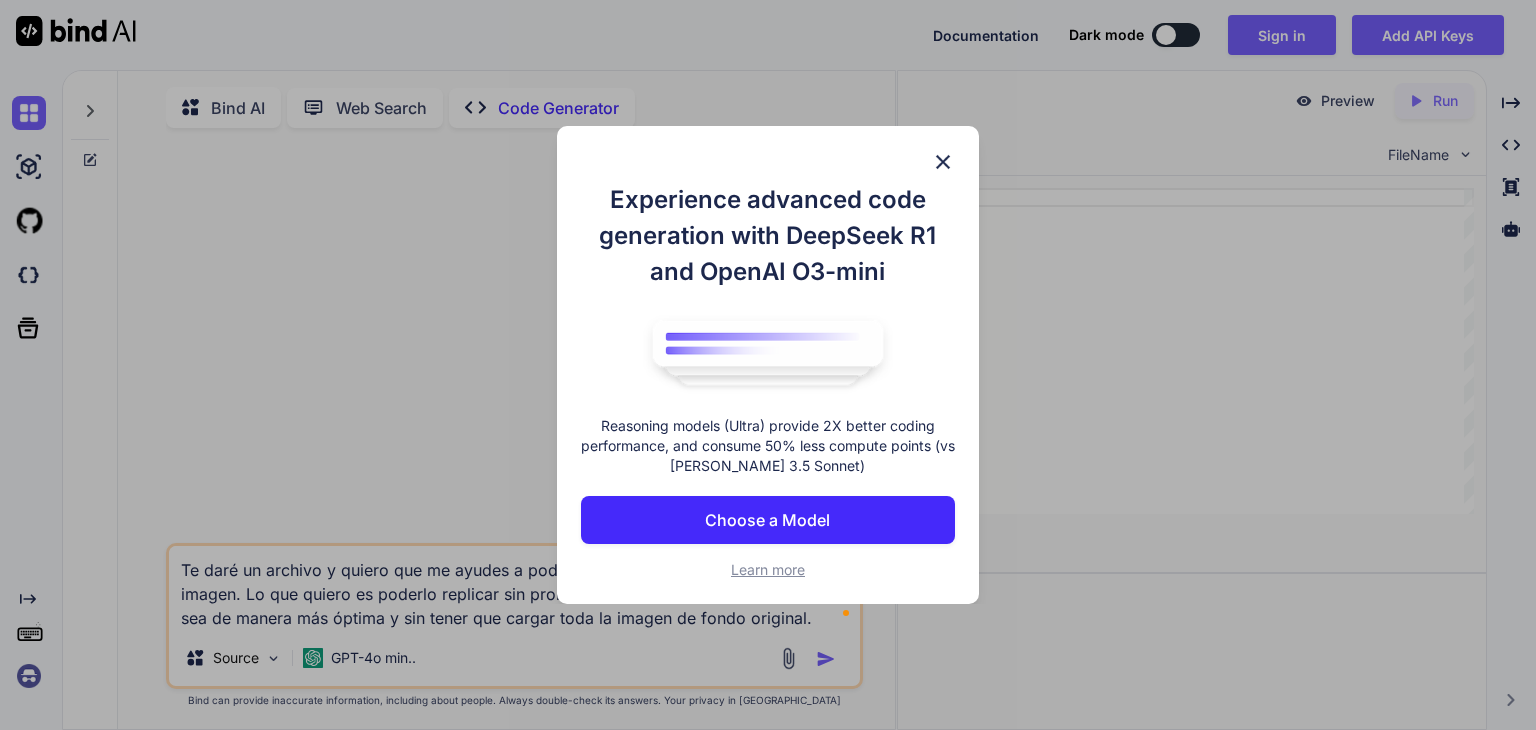 scroll, scrollTop: 0, scrollLeft: 0, axis: both 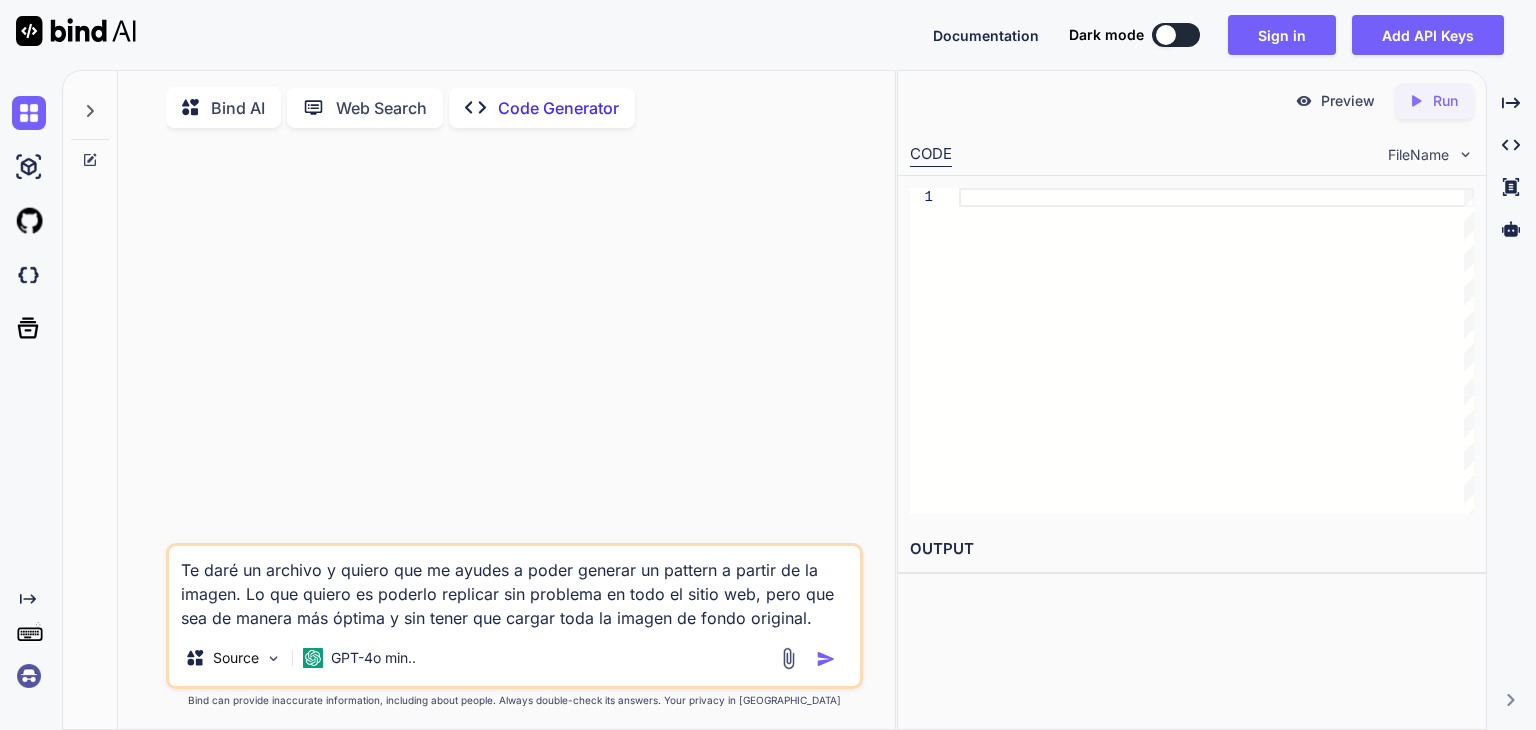 click at bounding box center (29, 676) 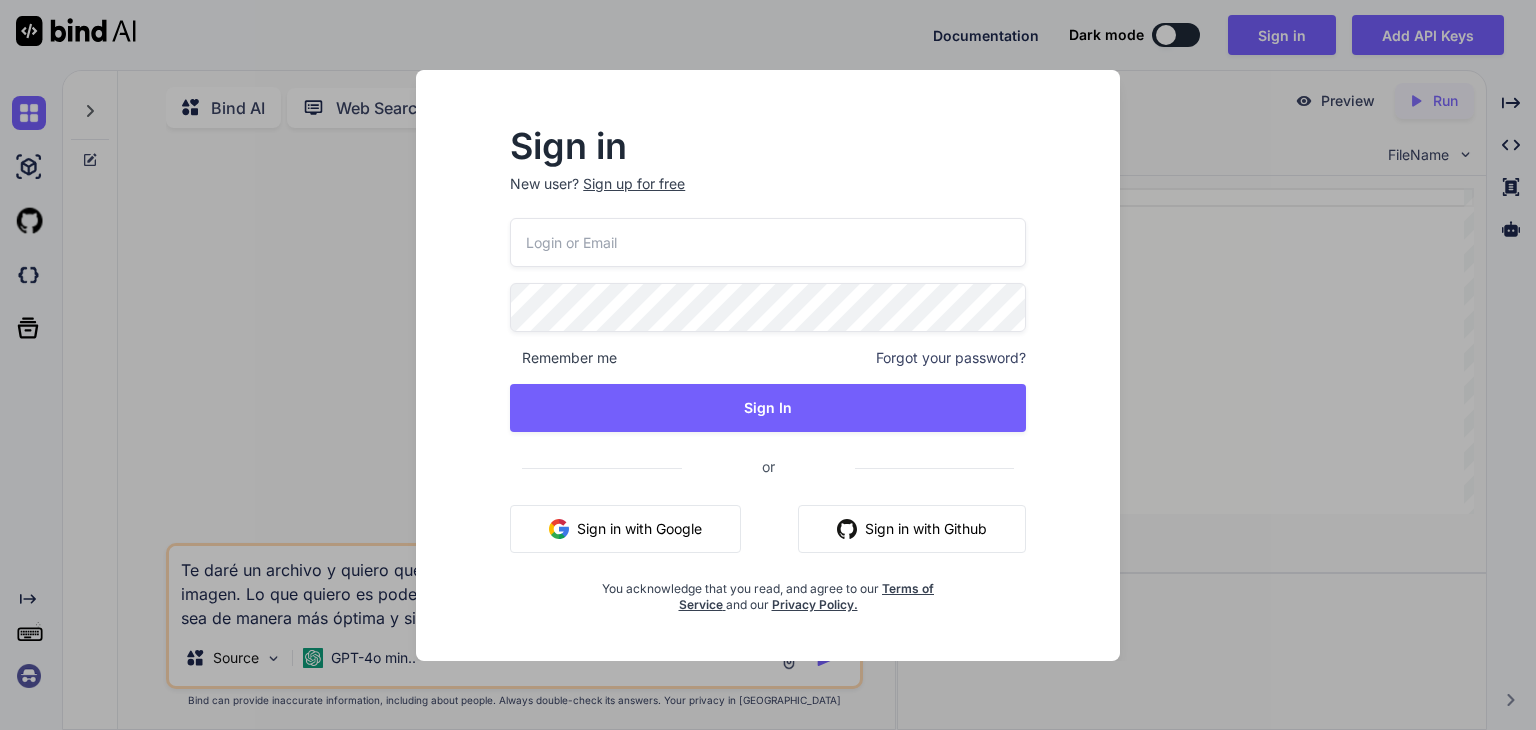 click on "Sign in with Google" at bounding box center [625, 529] 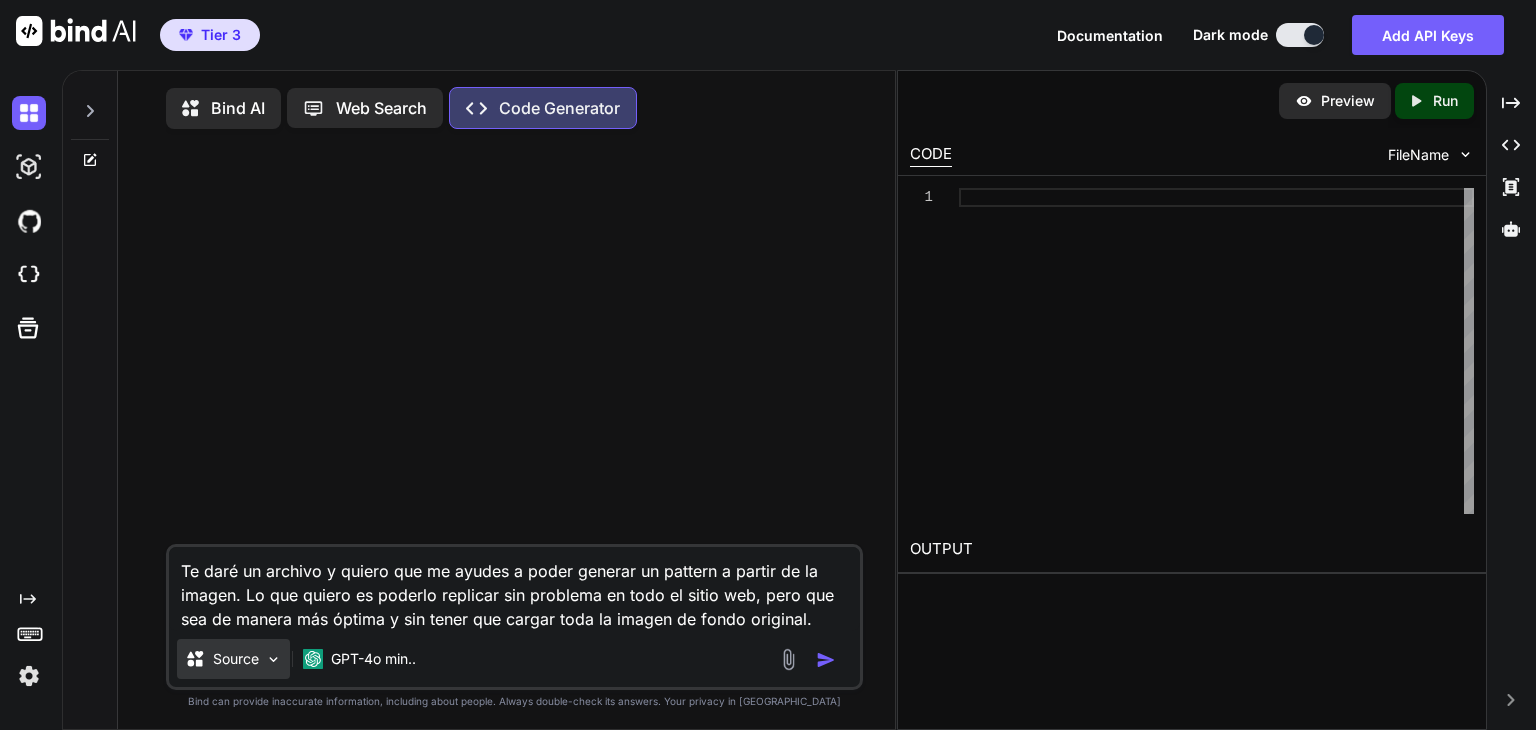 click at bounding box center [273, 659] 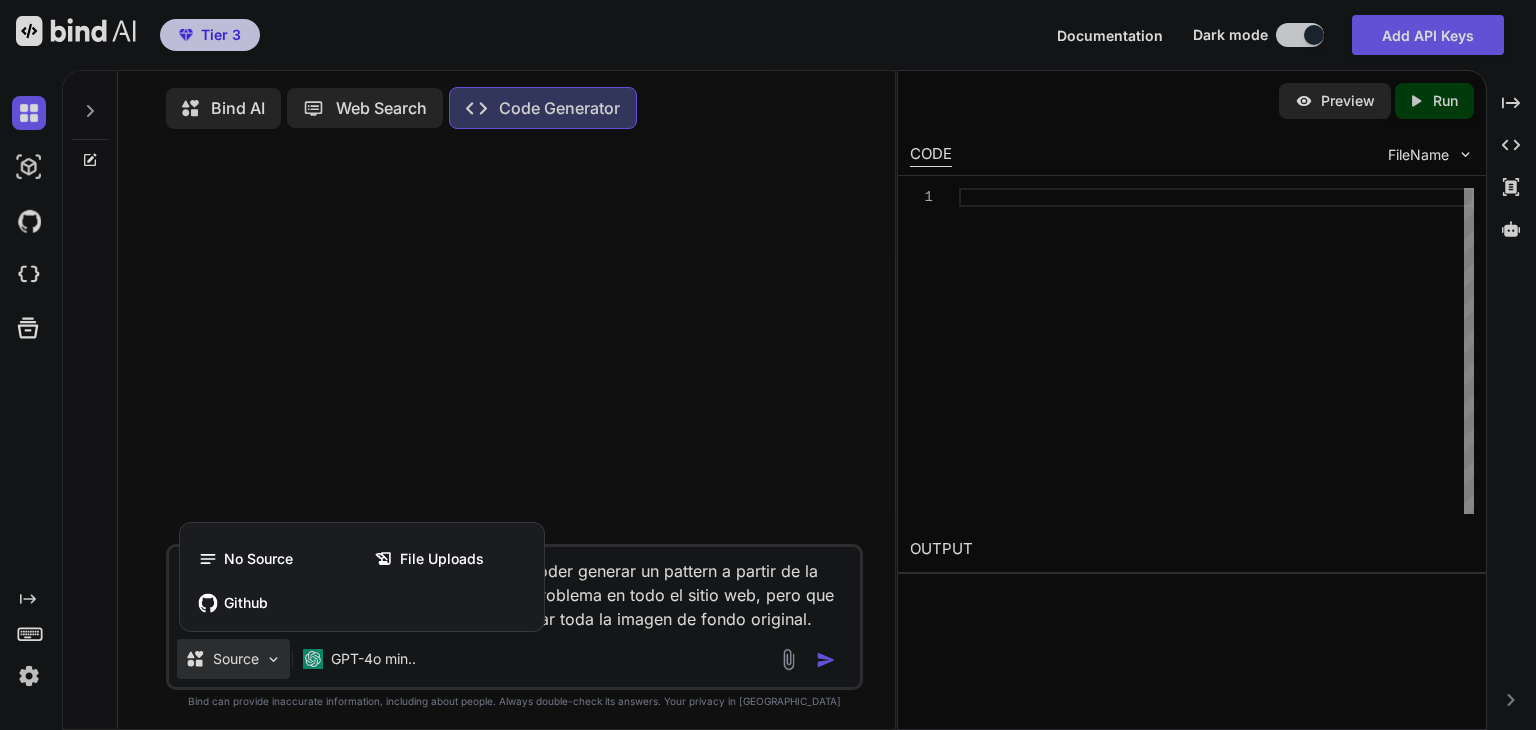 click at bounding box center [768, 365] 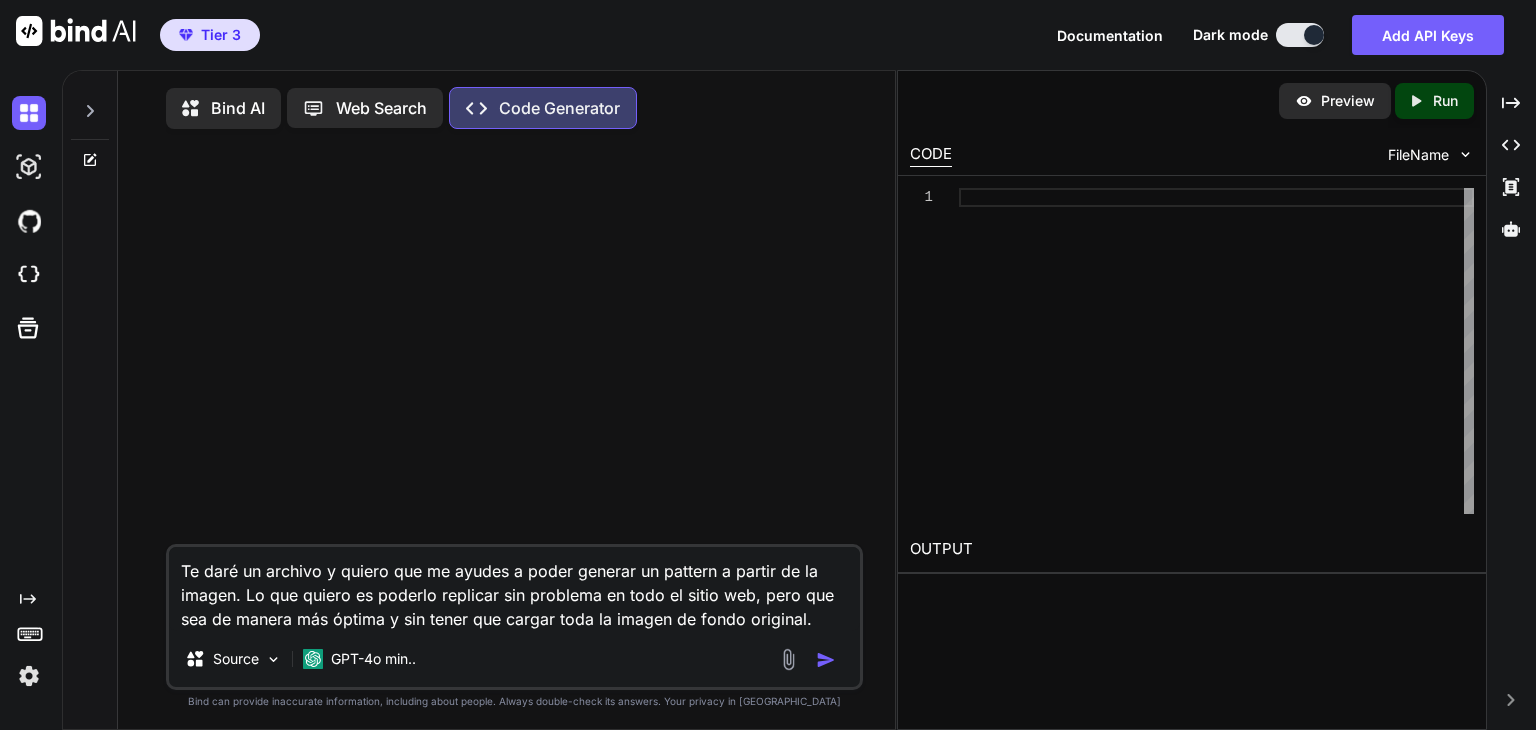 scroll, scrollTop: 0, scrollLeft: 0, axis: both 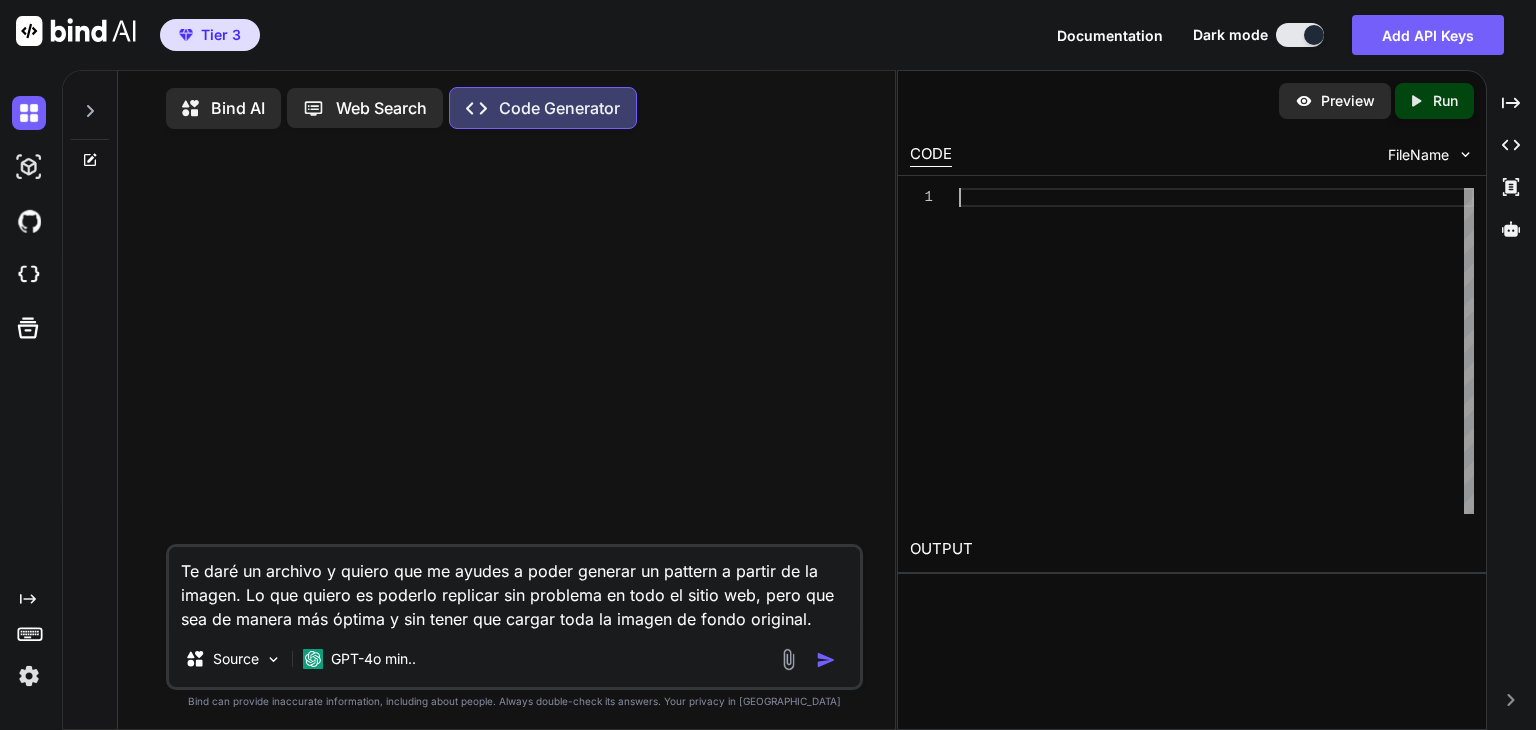 click at bounding box center (1216, 351) 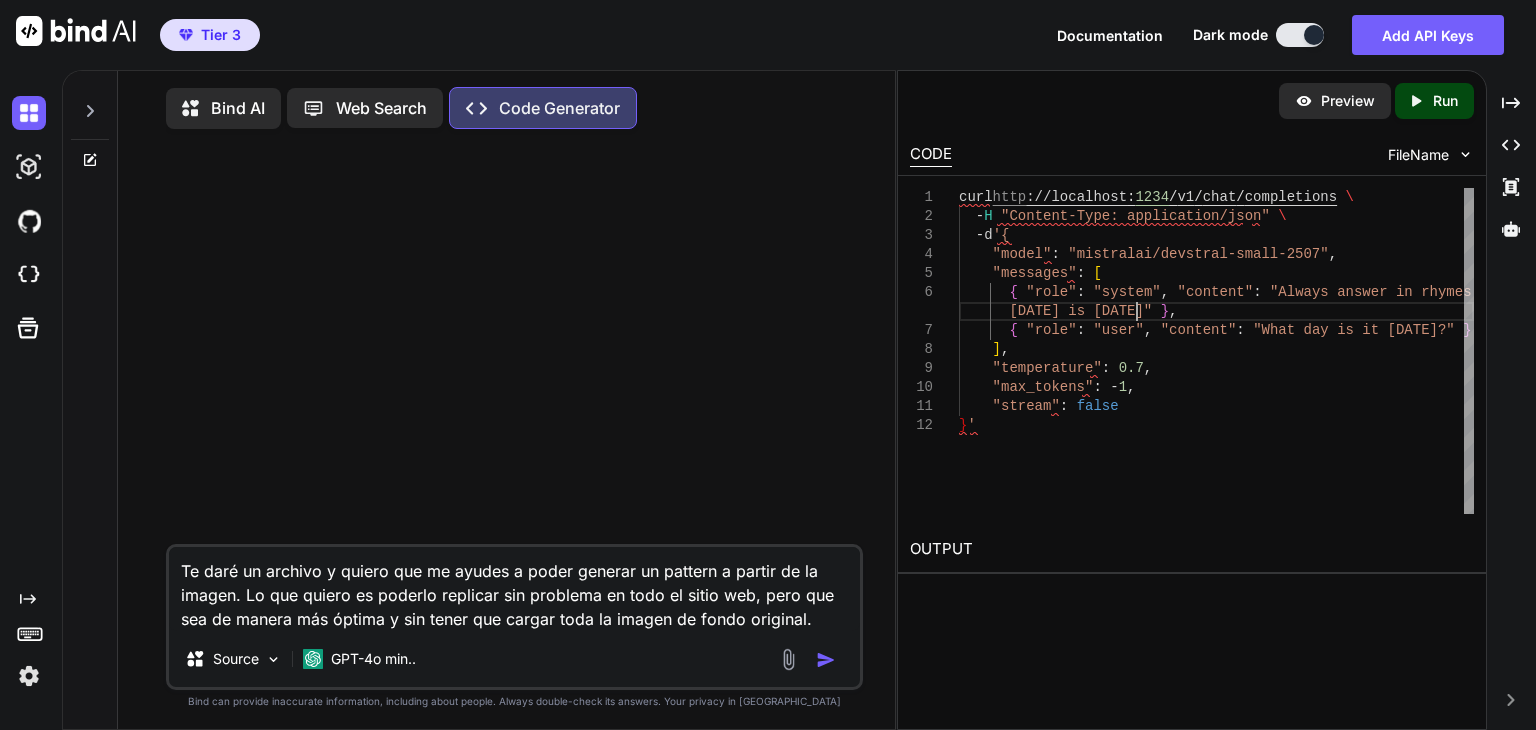 click on "curl  http ://localhost : 1234 / v1 / chat / completions   \    - H   "Content-Type: application/json"   \    - d  '{      "model" :   "mistralai/devstral-small-2507" ,      "messages" :   [        {   "role" :   "system" ,   "content" :   "Always answer in rhymes.         [DATE] is [DATE]"   } ,        {   "role" :   "user" ,   "content" :   "What day is it [DATE]?"   }      ] ,      "temperature" :   0.7 ,      "max_tokens" :   - 1 ,      "stream" :   false } '" at bounding box center (1216, 351) 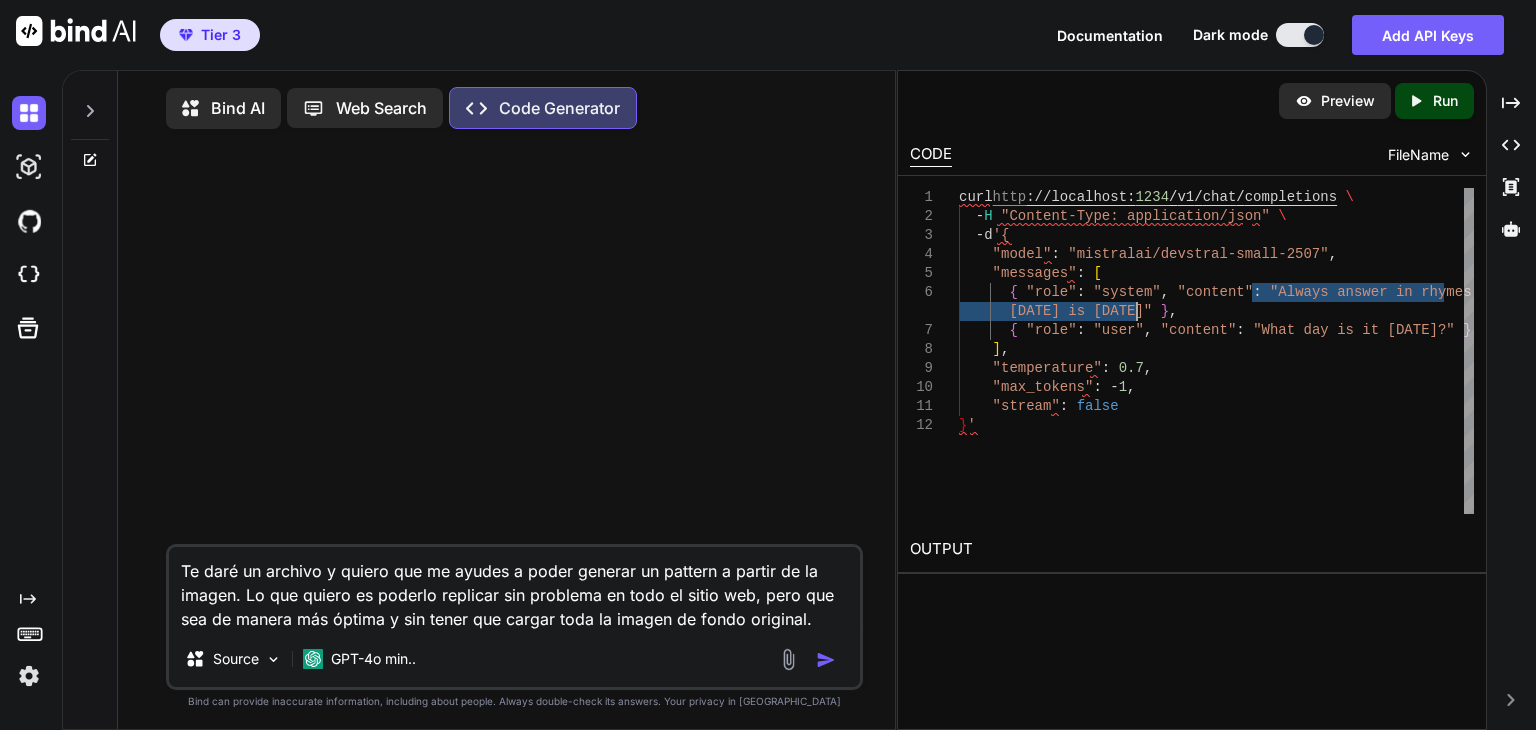 drag, startPoint x: 1252, startPoint y: 291, endPoint x: 1134, endPoint y: 312, distance: 119.85408 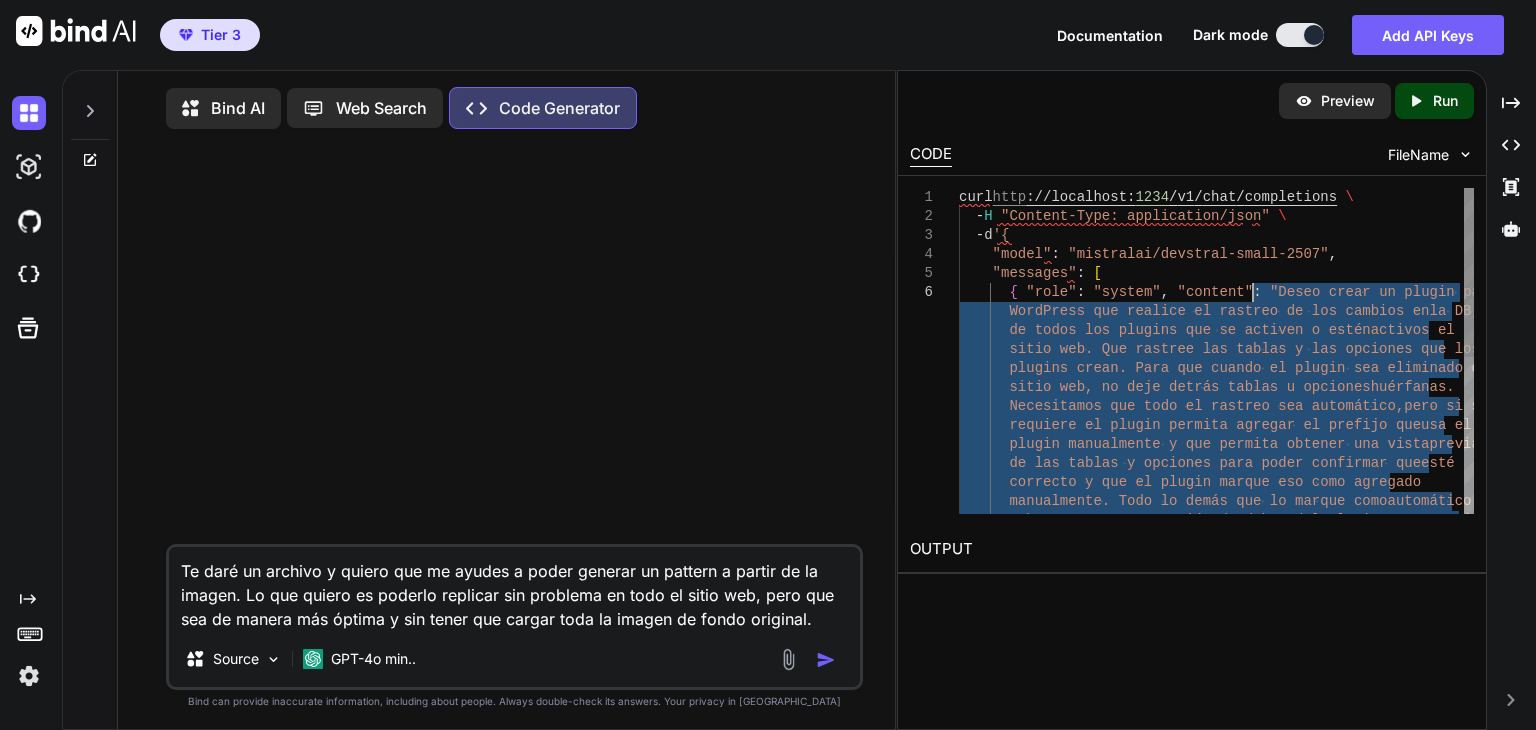 drag, startPoint x: 1236, startPoint y: 489, endPoint x: 1247, endPoint y: 298, distance: 191.3165 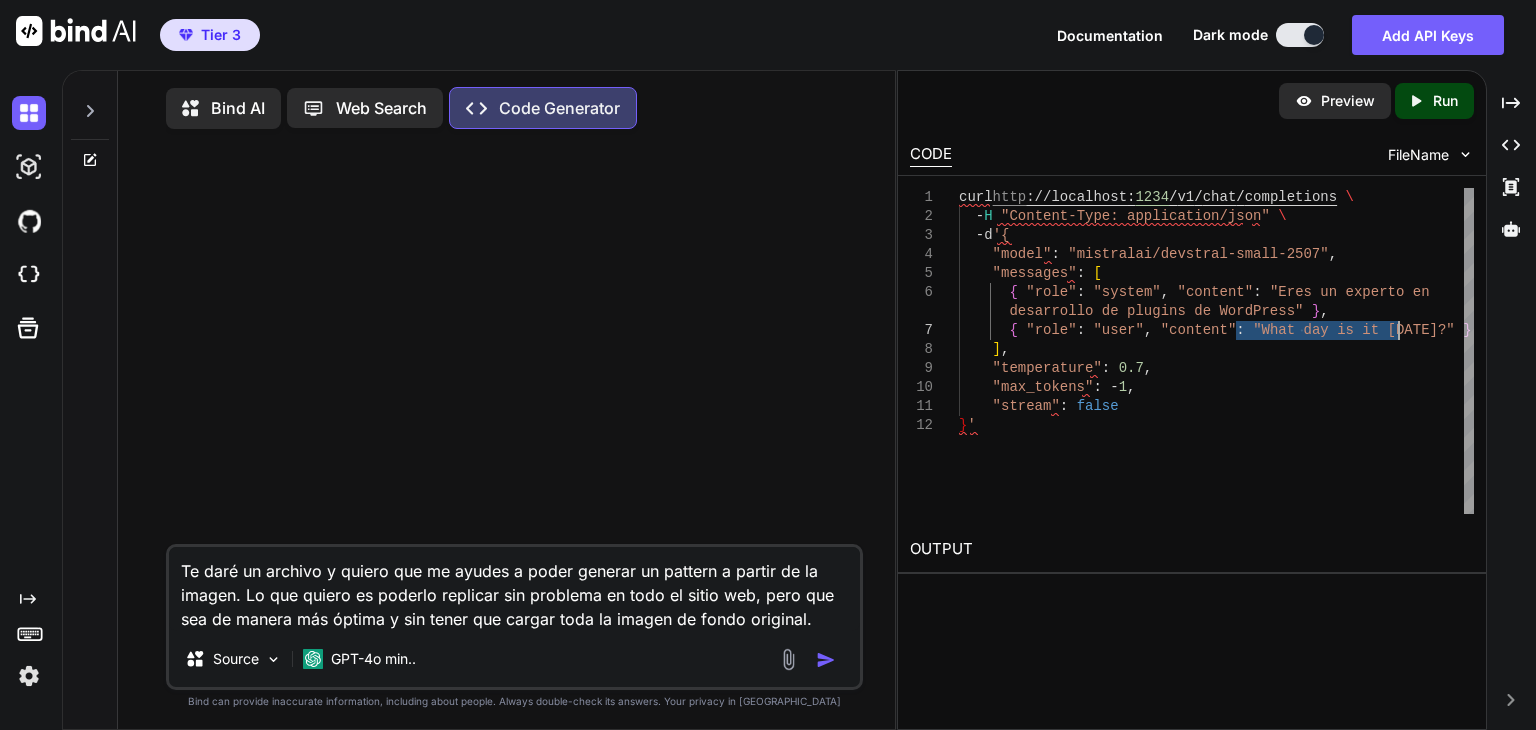 drag, startPoint x: 1241, startPoint y: 329, endPoint x: 1396, endPoint y: 333, distance: 155.0516 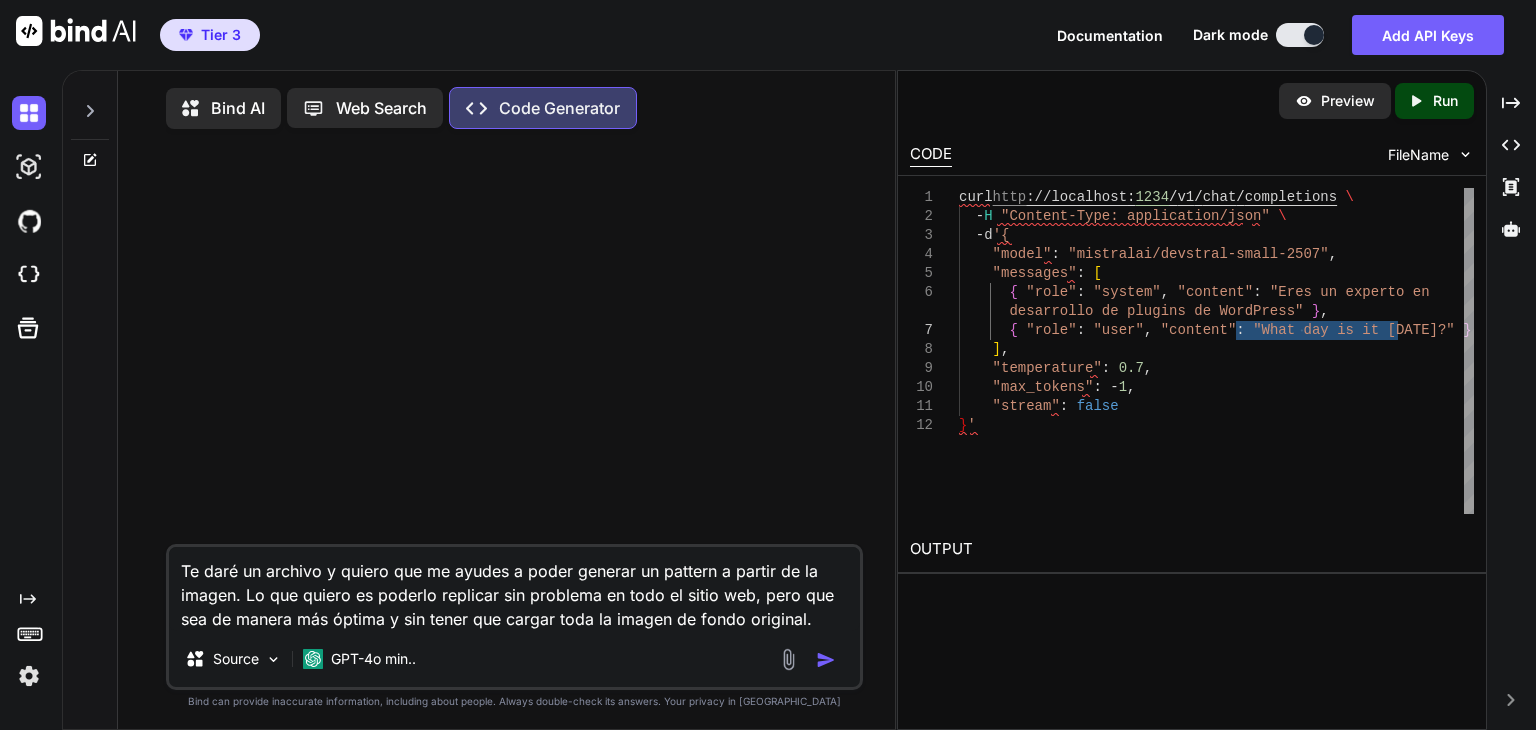 type on "desde una pestaña de configuración, para poder ver los logs del plugin en esa pestaña para motivos de depuración o test de instalación de algún plugin donde ya se sepa su prefijo en las tablas y opciones y se vea si el plugin reconoce la información de manera completa o no. La idea es que este plugin esté activo y permita reconocer los plugins instalados o agregarlos manualmente en caso de que no lo haga correctamente. Genera el archivo zip para que lo pueda descargar y utilizar." }
]," 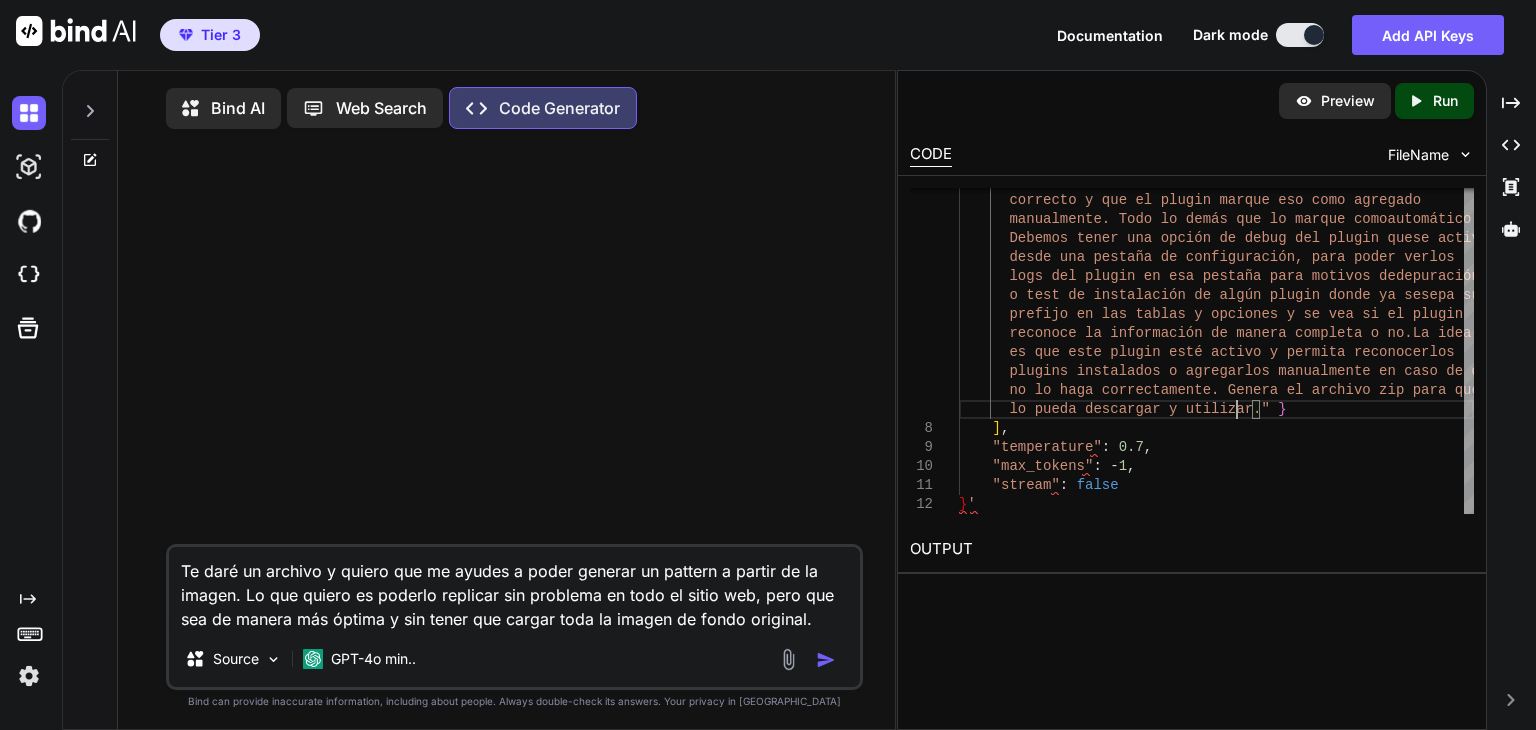 click on "Run" at bounding box center [1445, 101] 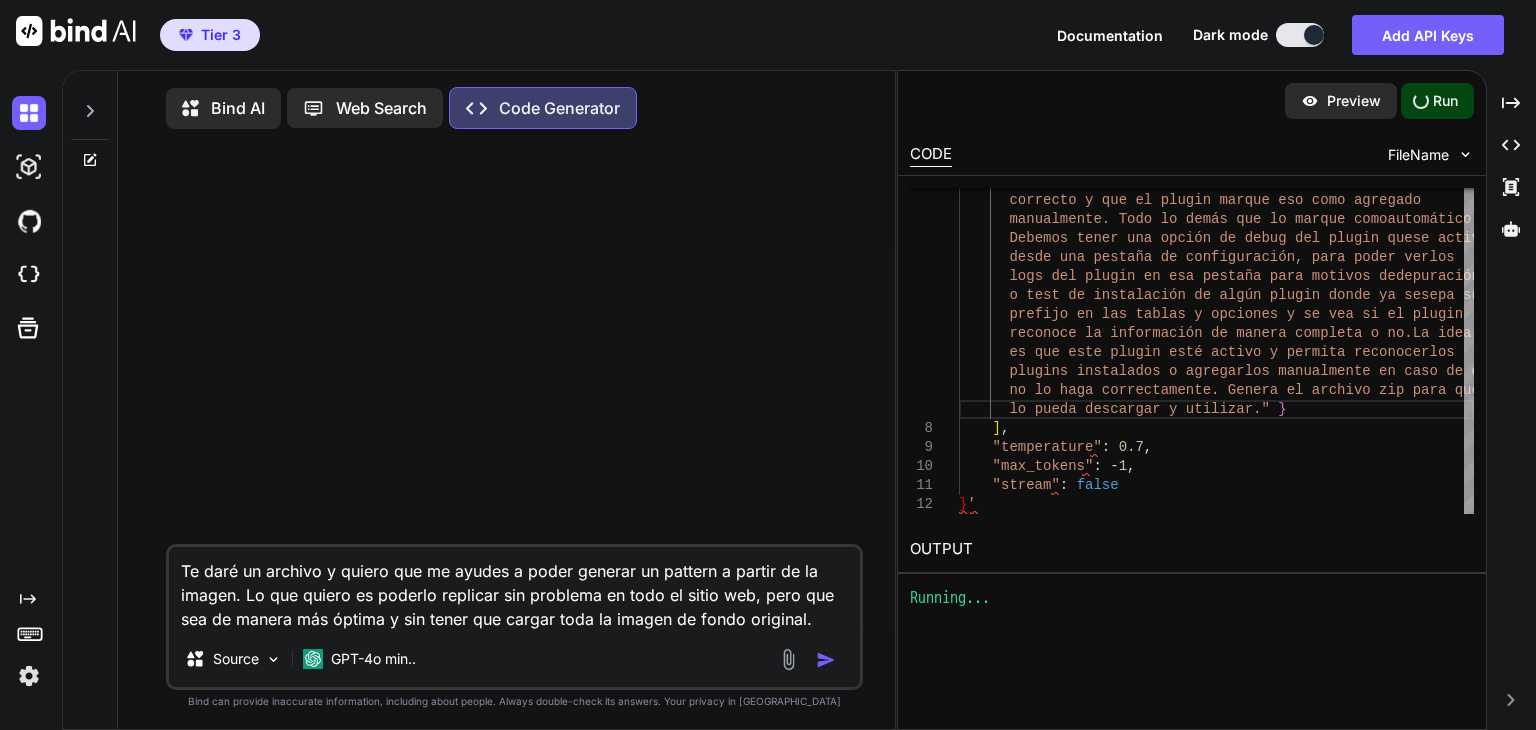 click on "Tier 3 Documentation Dark mode Add API Keys Created with Pixso. Created with Pixso.   Bind AI Web Search Created with Pixso. Code Generator Te daré un archivo y quiero que me ayudes a poder generar un pattern a partir de la imagen. Lo que quiero es poderlo replicar sin problema en todo el sitio web, pero que sea de manera más óptima y sin tener que cargar toda la imagen de fondo original. Source   GPT-4o min.. Created with Bind Always check its answers. Privacy  in Bind Bind can provide inaccurate information, including about people. Always double-check its answers. Your privacy in Bind Preview Run CODE FileName 8 9 10 11 12        de las tablas y opciones para poder confirmar que  esté         correcto y que el plugin marque eso como agregado         manualmente. Todo lo demás que lo marque como  automático.         Debemos tener una opción de debug del plugin que  se active         los         depuración         los" at bounding box center (768, 365) 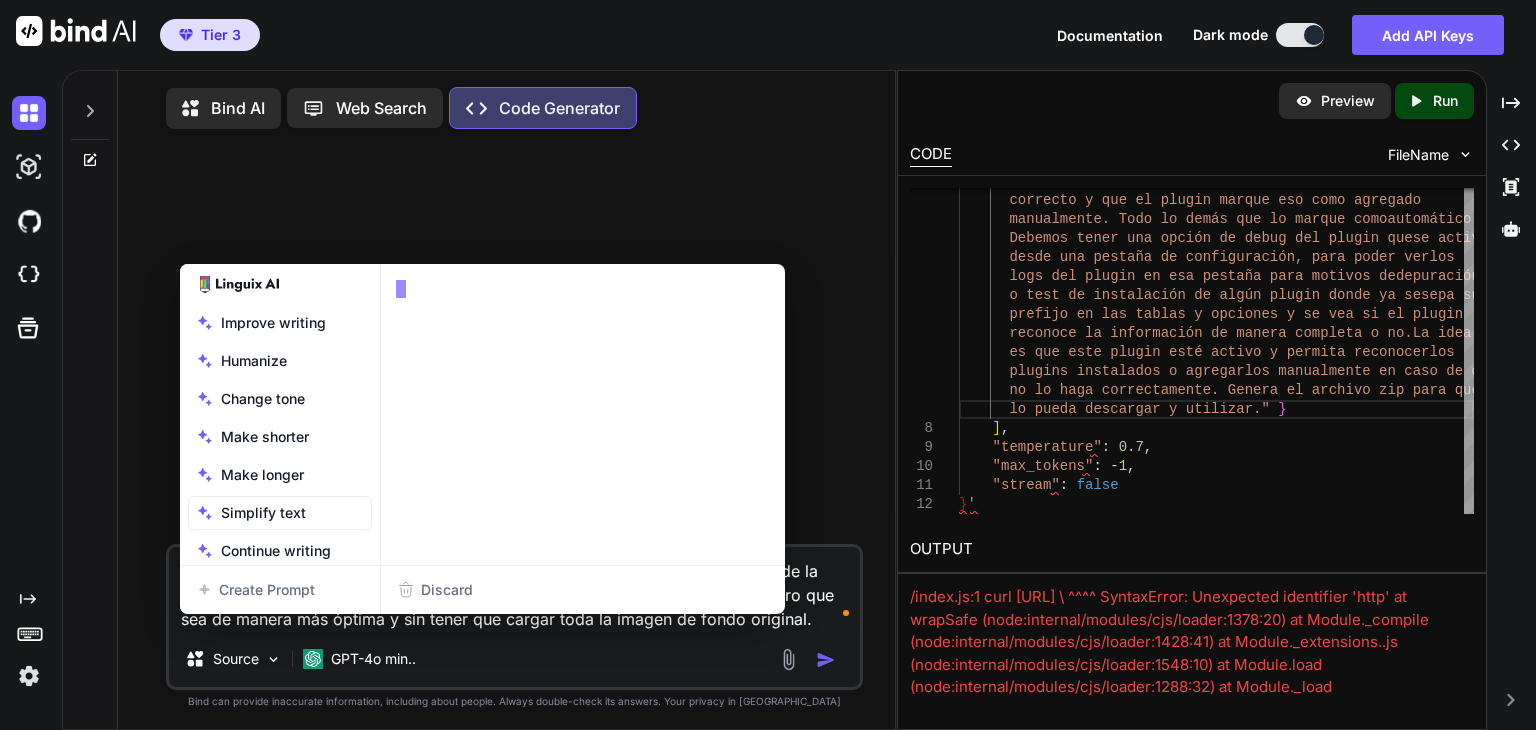 click on "Discard" 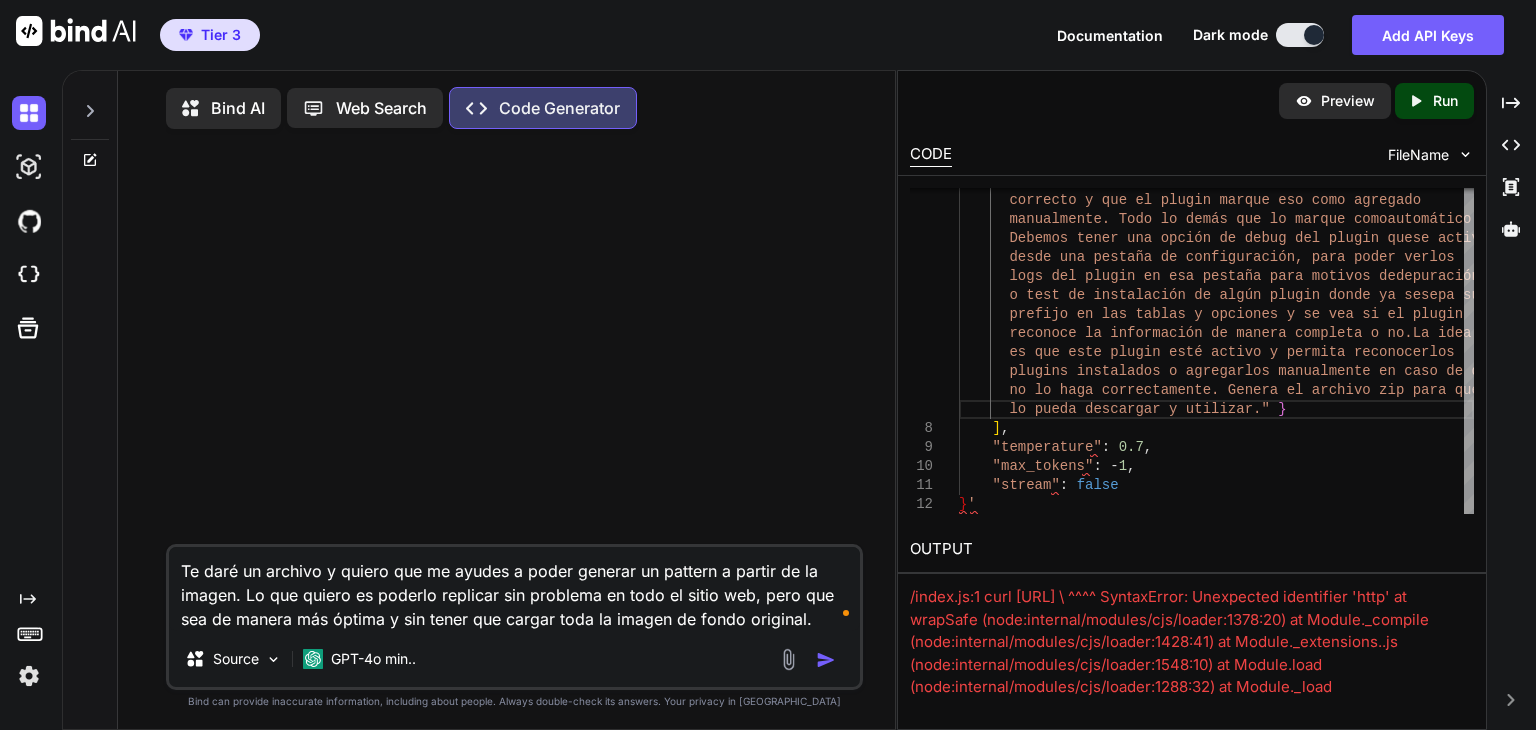click on "Te daré un archivo y quiero que me ayudes a poder generar un pattern a partir de la imagen. Lo que quiero es poderlo replicar sin problema en todo el sitio web, pero que sea de manera más óptima y sin tener que cargar toda la imagen de fondo original." at bounding box center (514, 589) 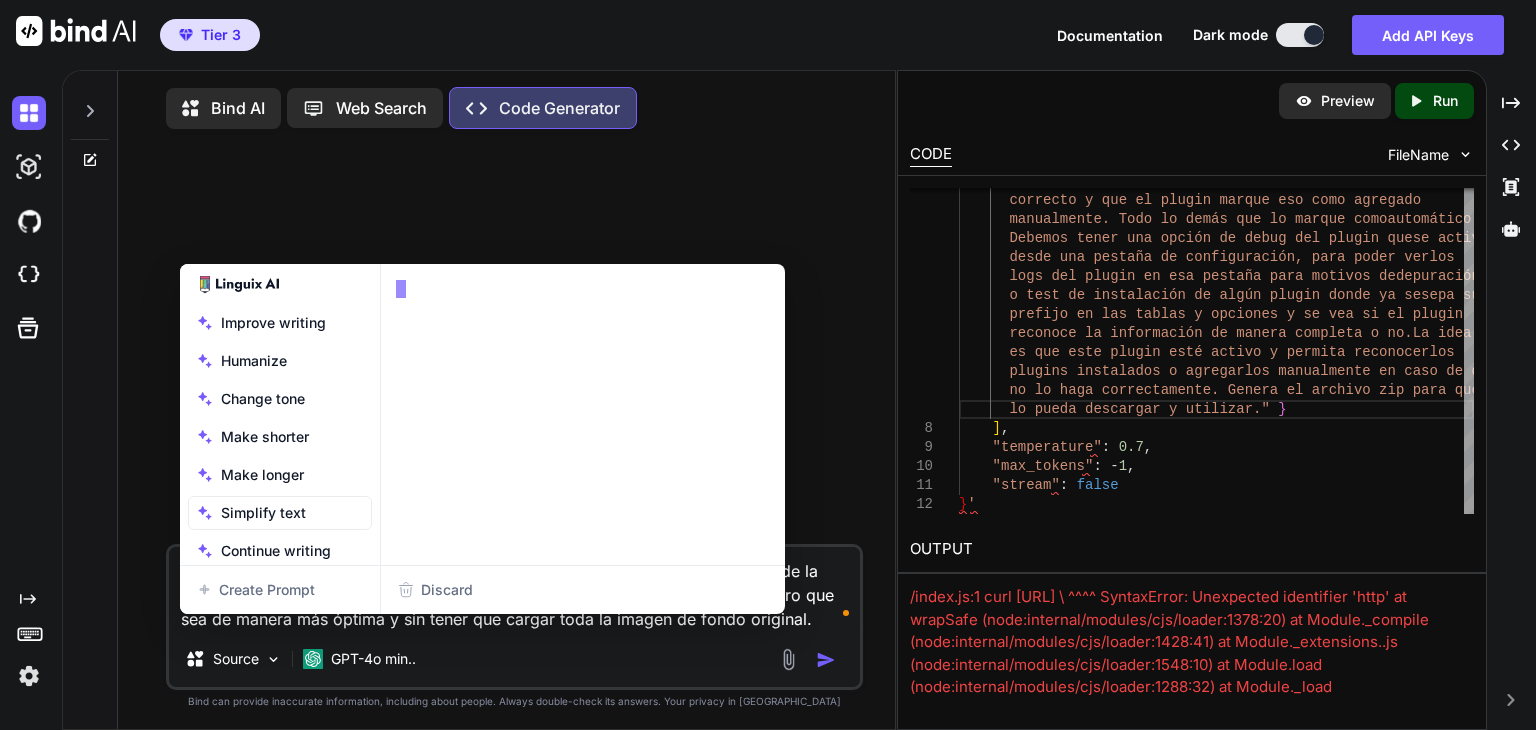 click on "Te daré un archivo y quiero que me ayudes a poder generar un pattern a partir de la imagen. Lo que quiero es poderlo replicar sin problema en todo el sitio web, pero que sea de manera más óptima y sin tener que cargar toda la imagen de fondo original." at bounding box center (514, 589) 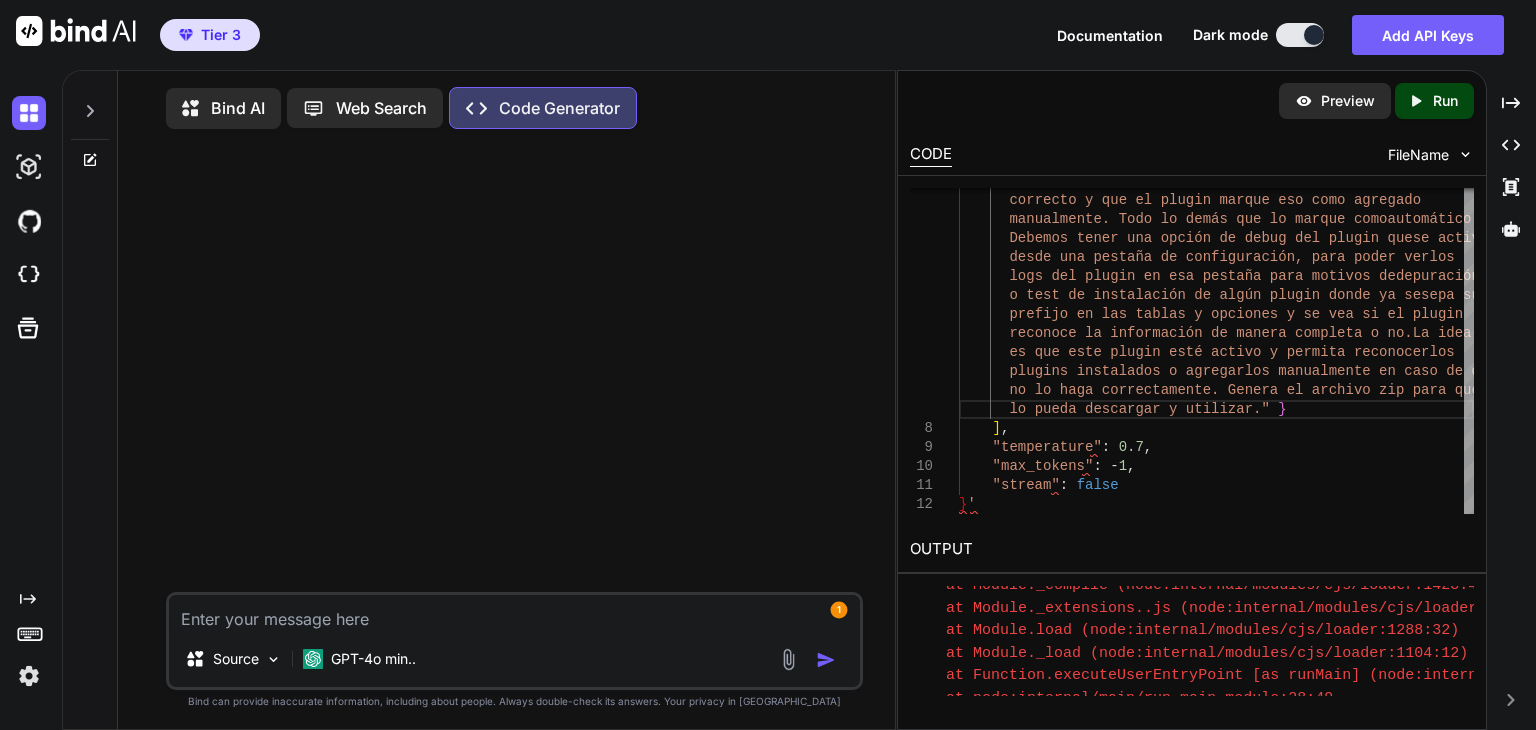 scroll, scrollTop: 456, scrollLeft: 0, axis: vertical 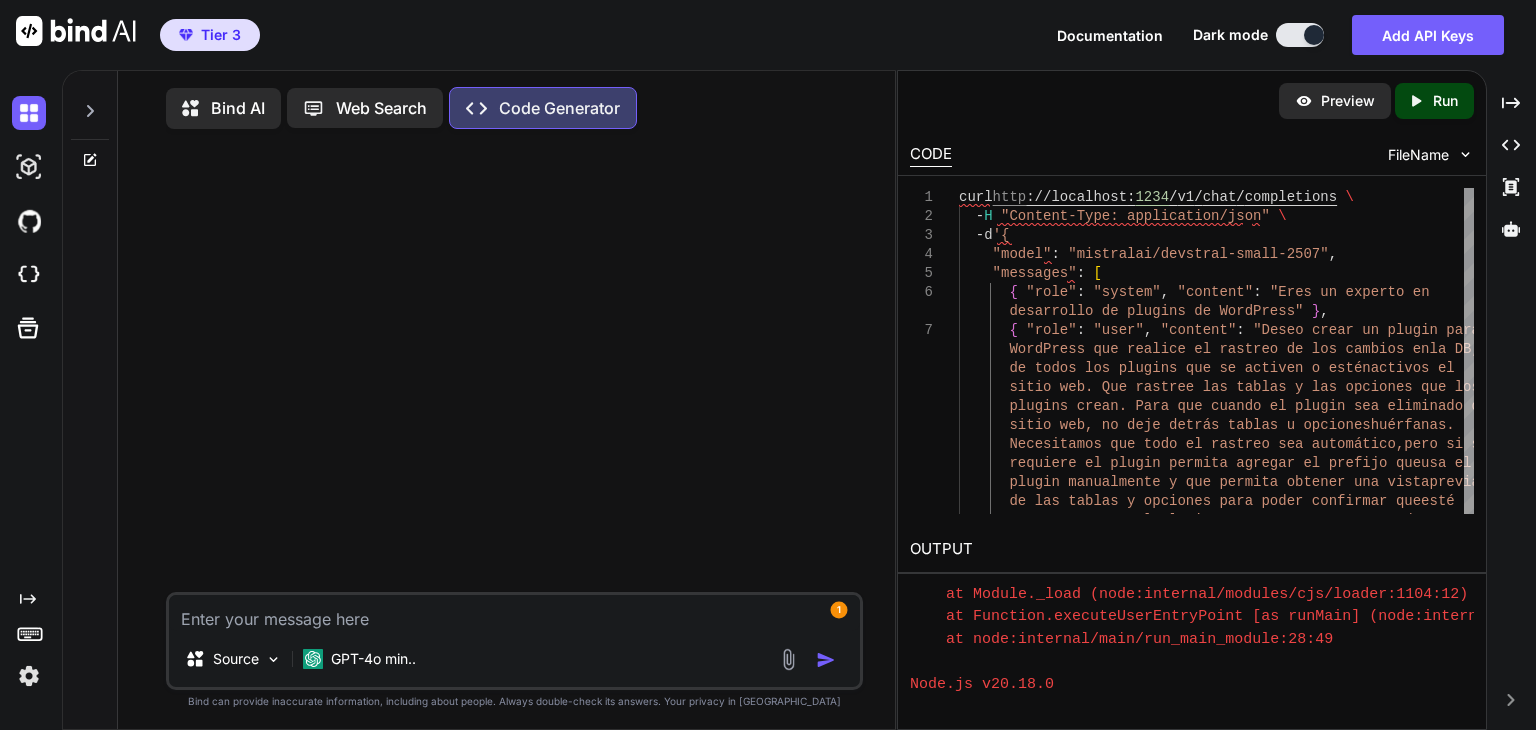 type 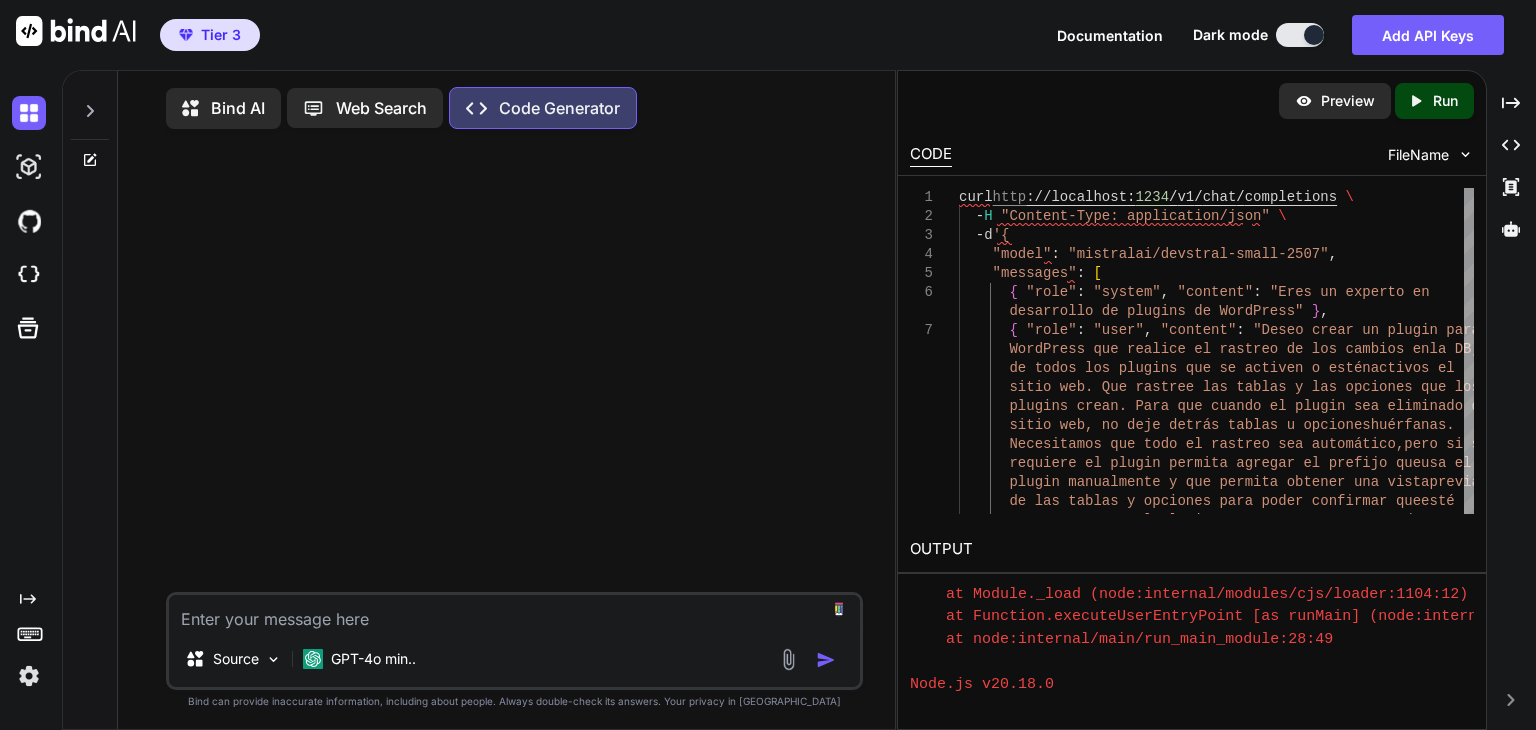 click on "Created with Pixso." 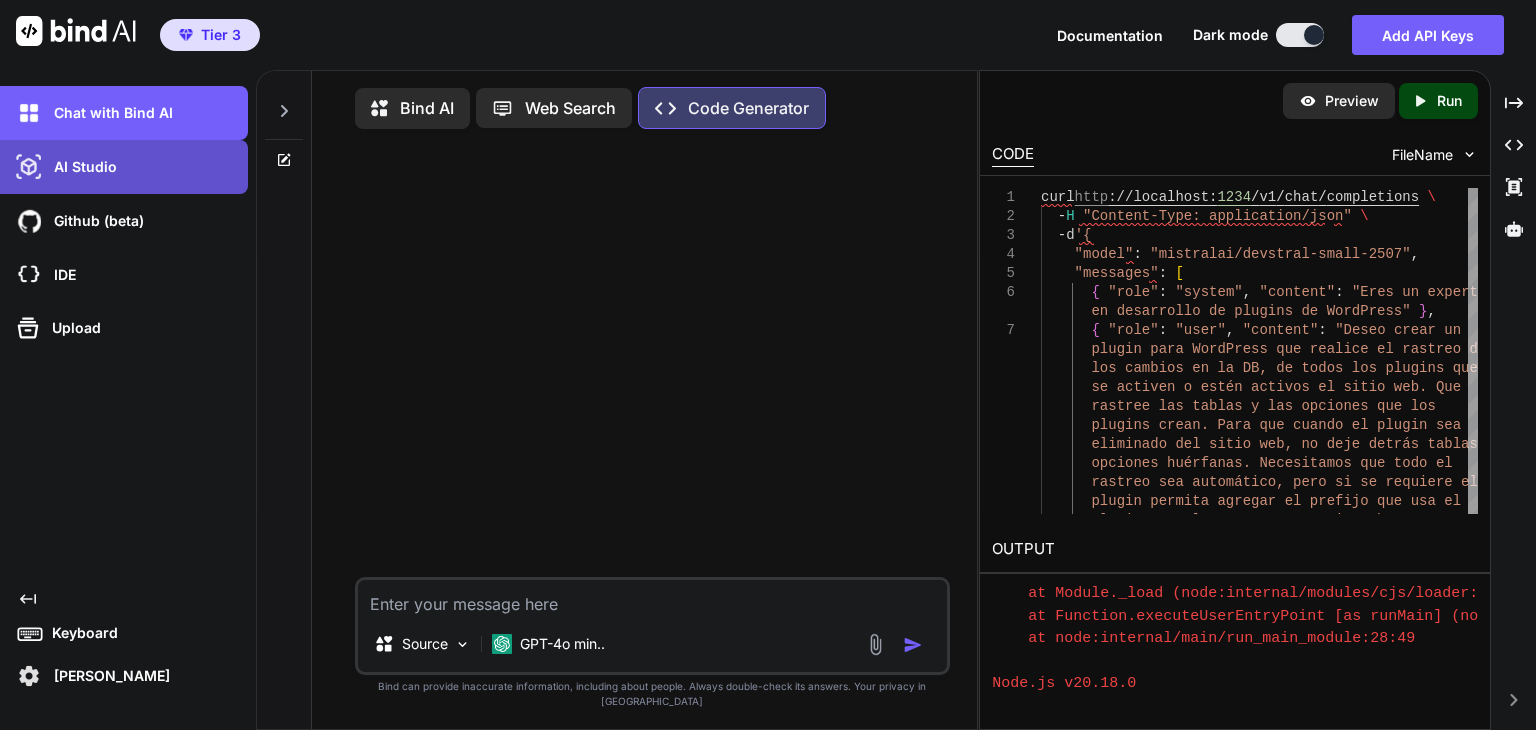 click on "AI Studio" at bounding box center (130, 167) 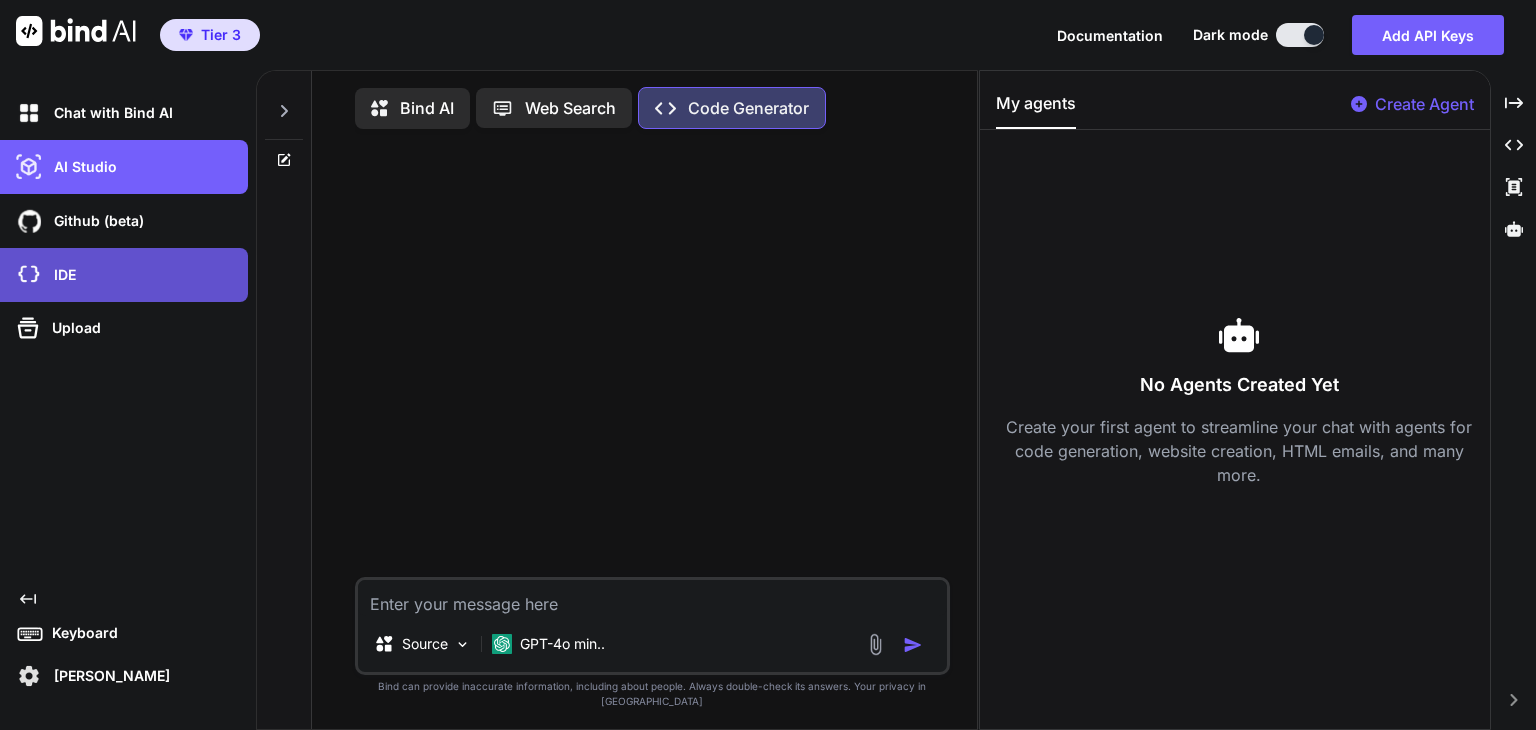 click on "IDE" at bounding box center (130, 275) 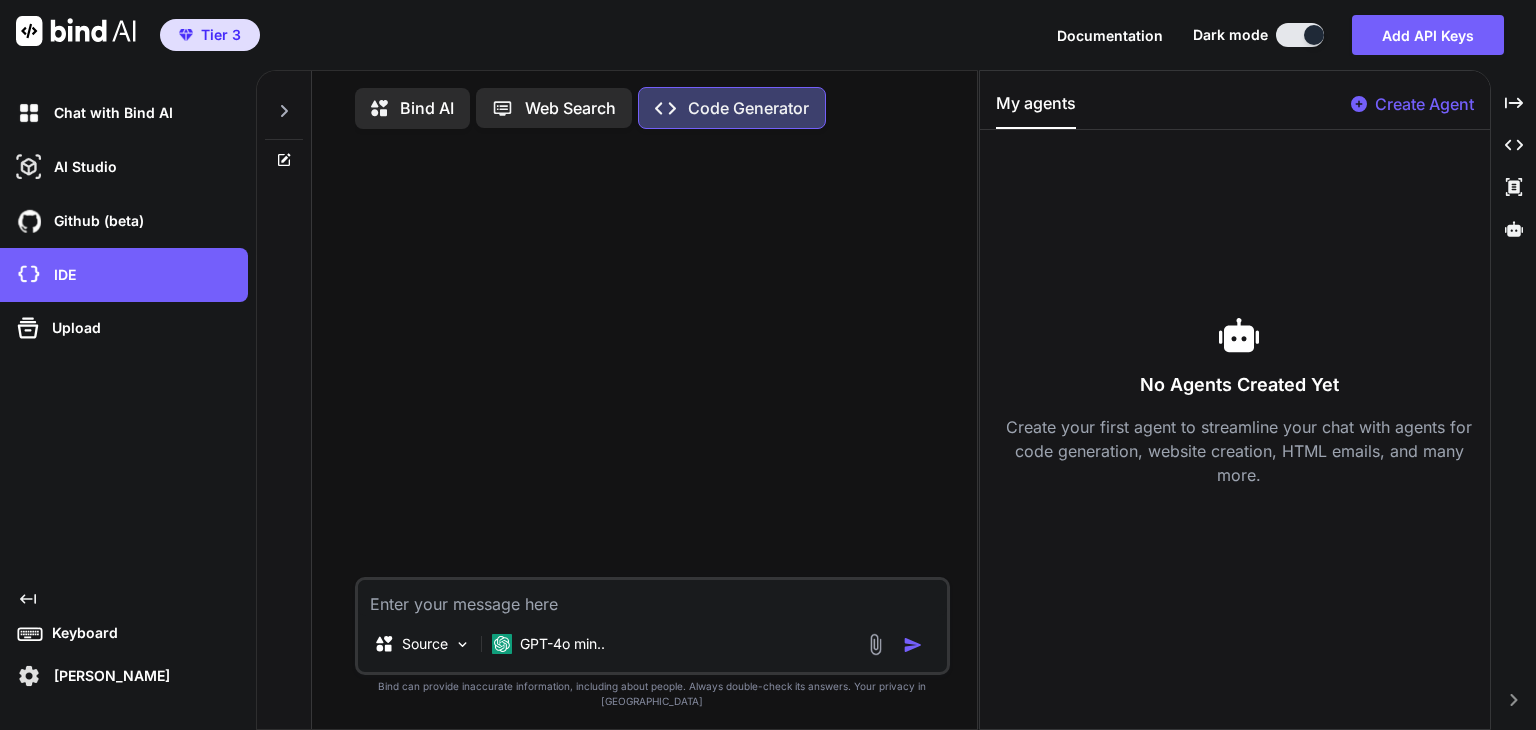 click at bounding box center [29, 676] 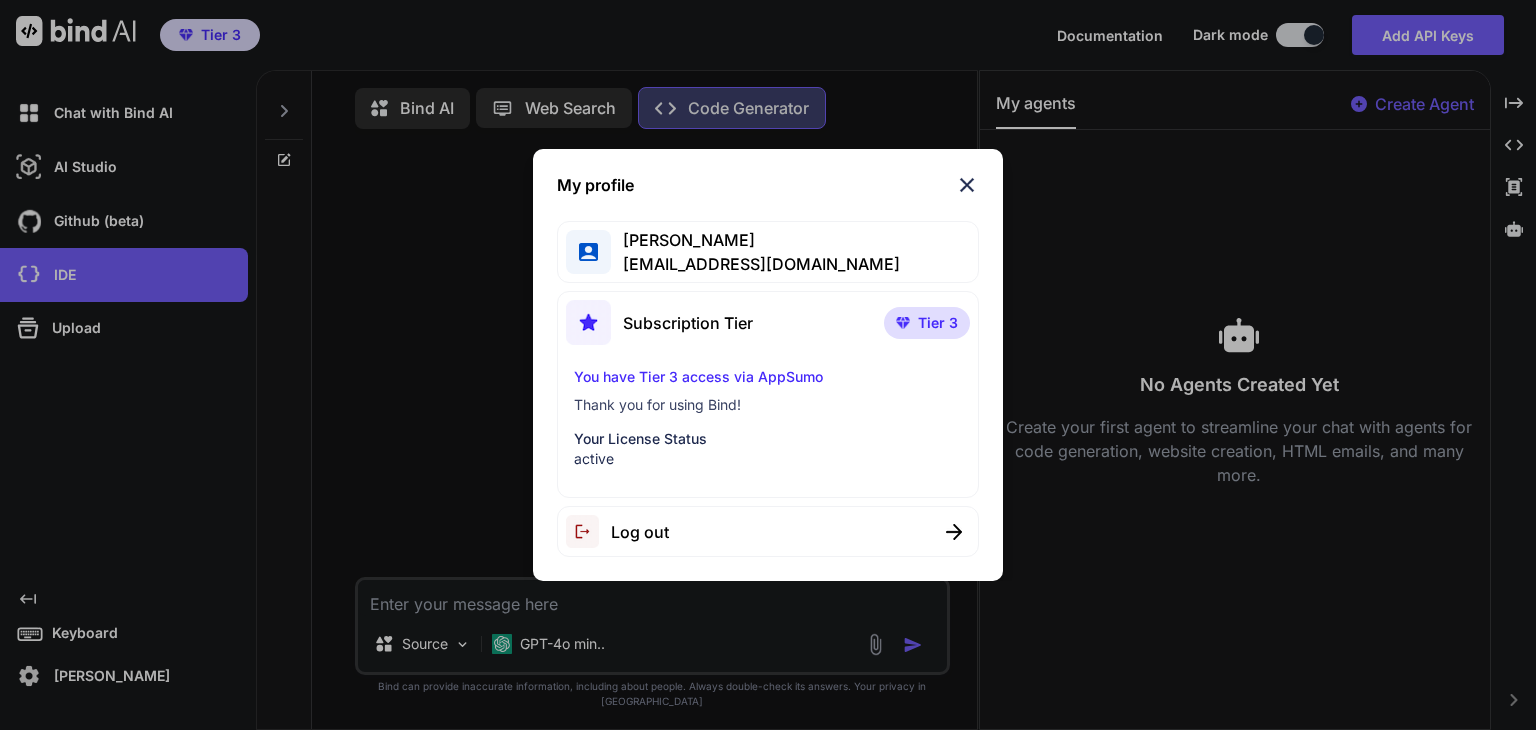 click at bounding box center [967, 185] 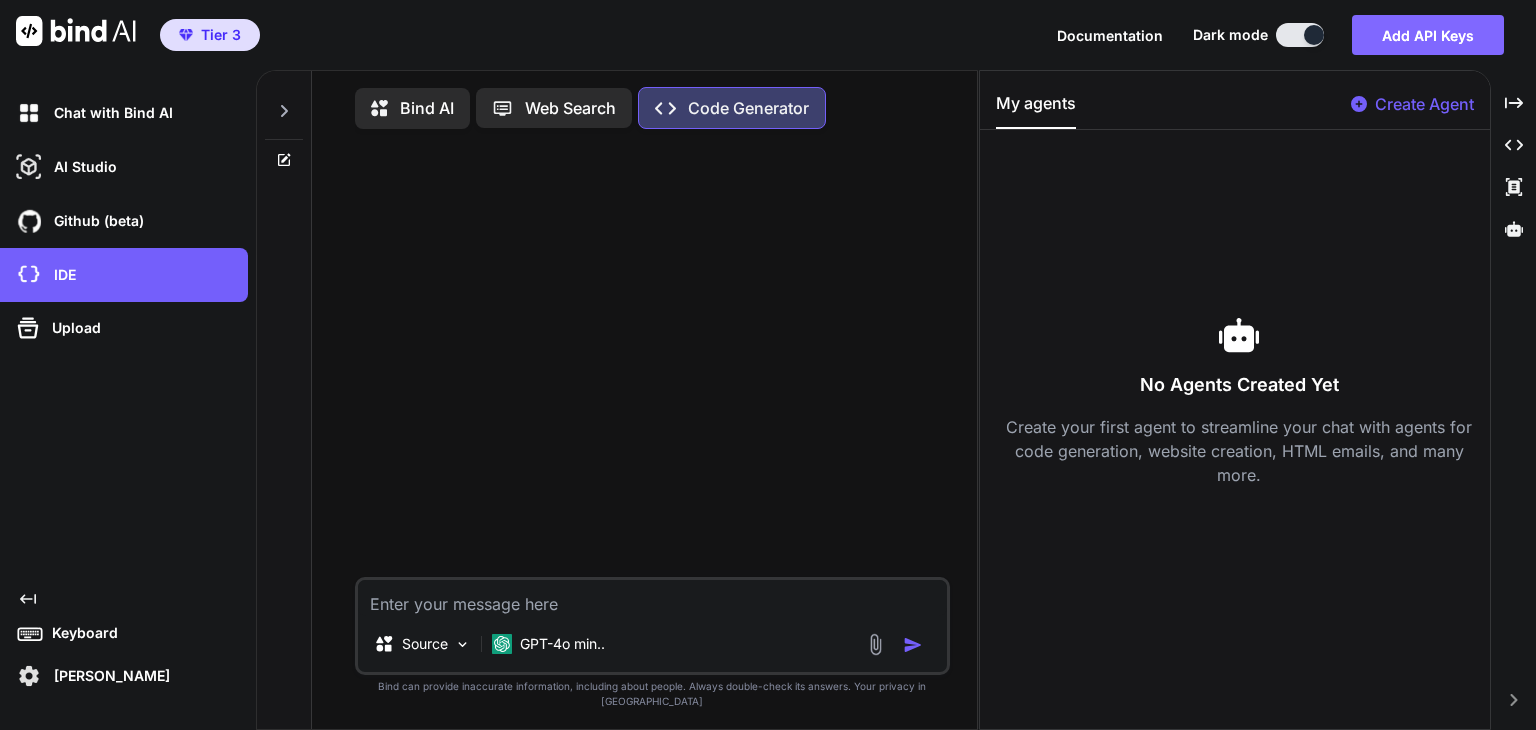 click on "Add API Keys" at bounding box center (1428, 35) 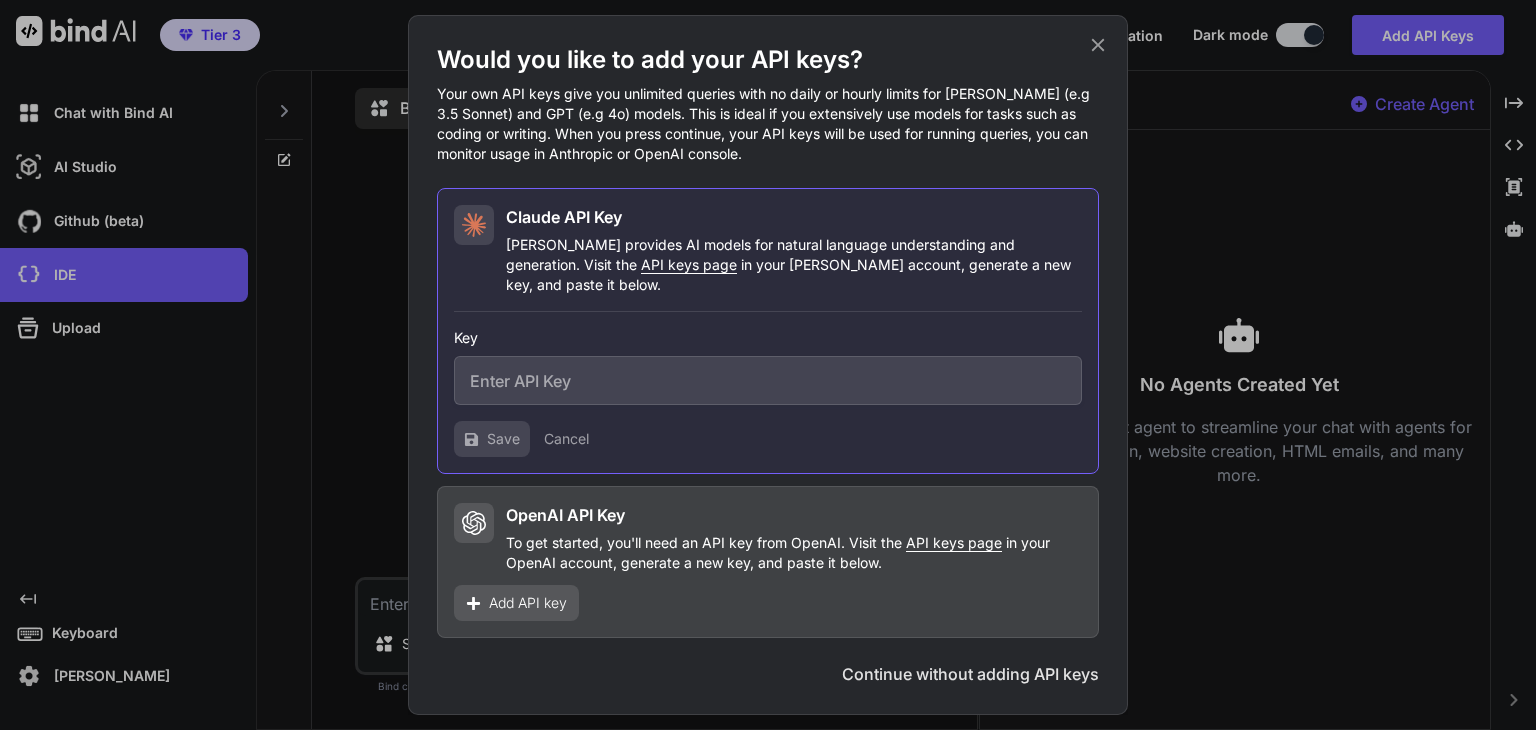 type 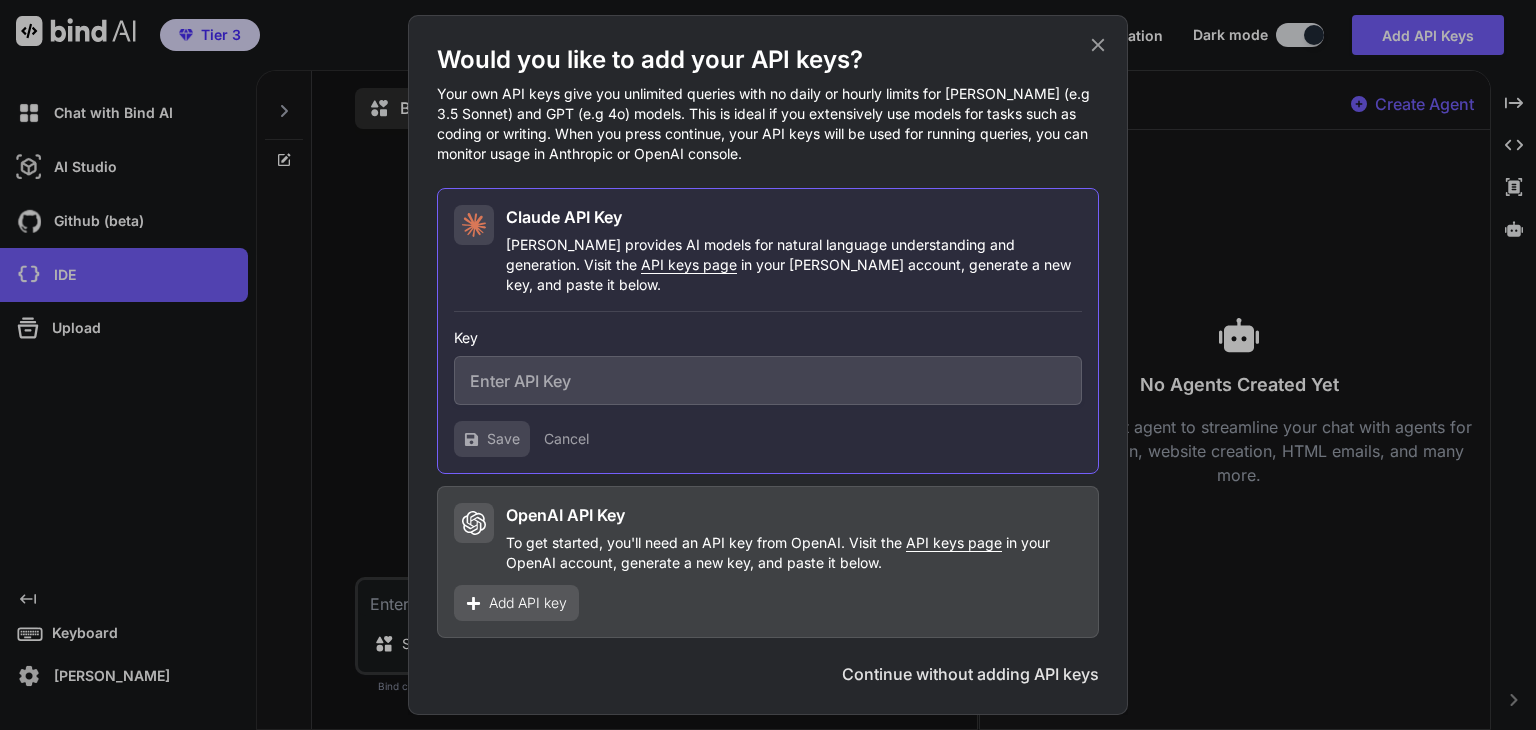 click at bounding box center (768, 380) 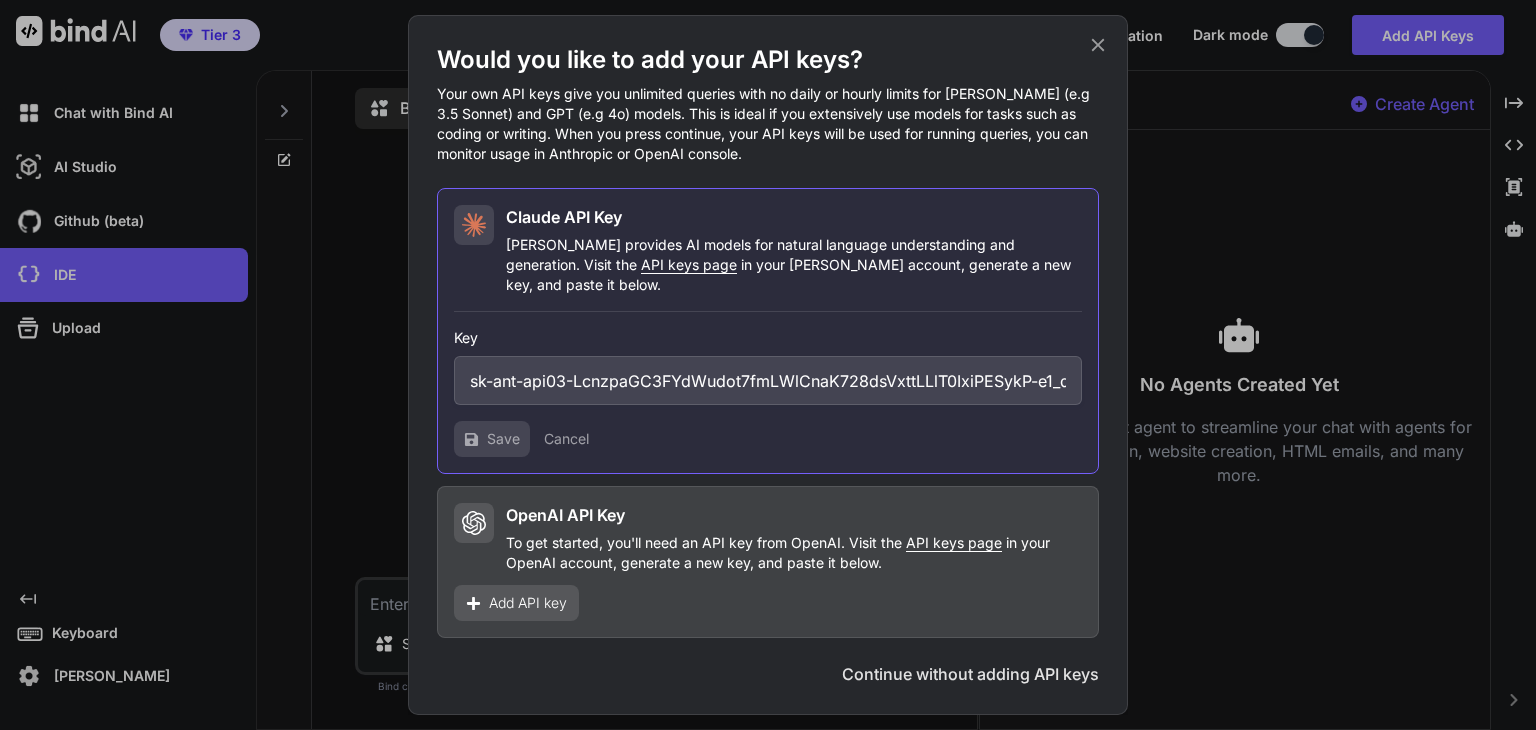 scroll, scrollTop: 0, scrollLeft: 387, axis: horizontal 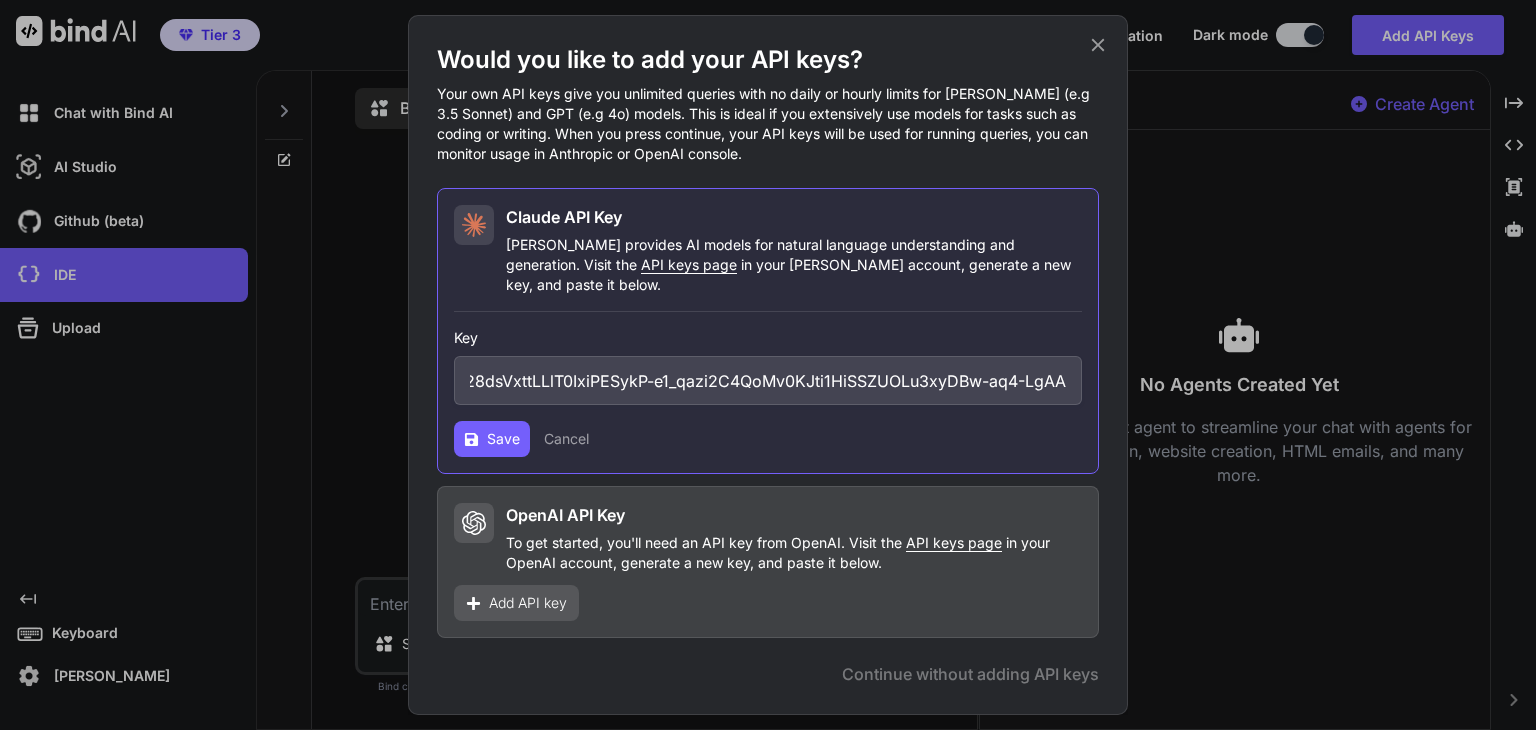 type on "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" 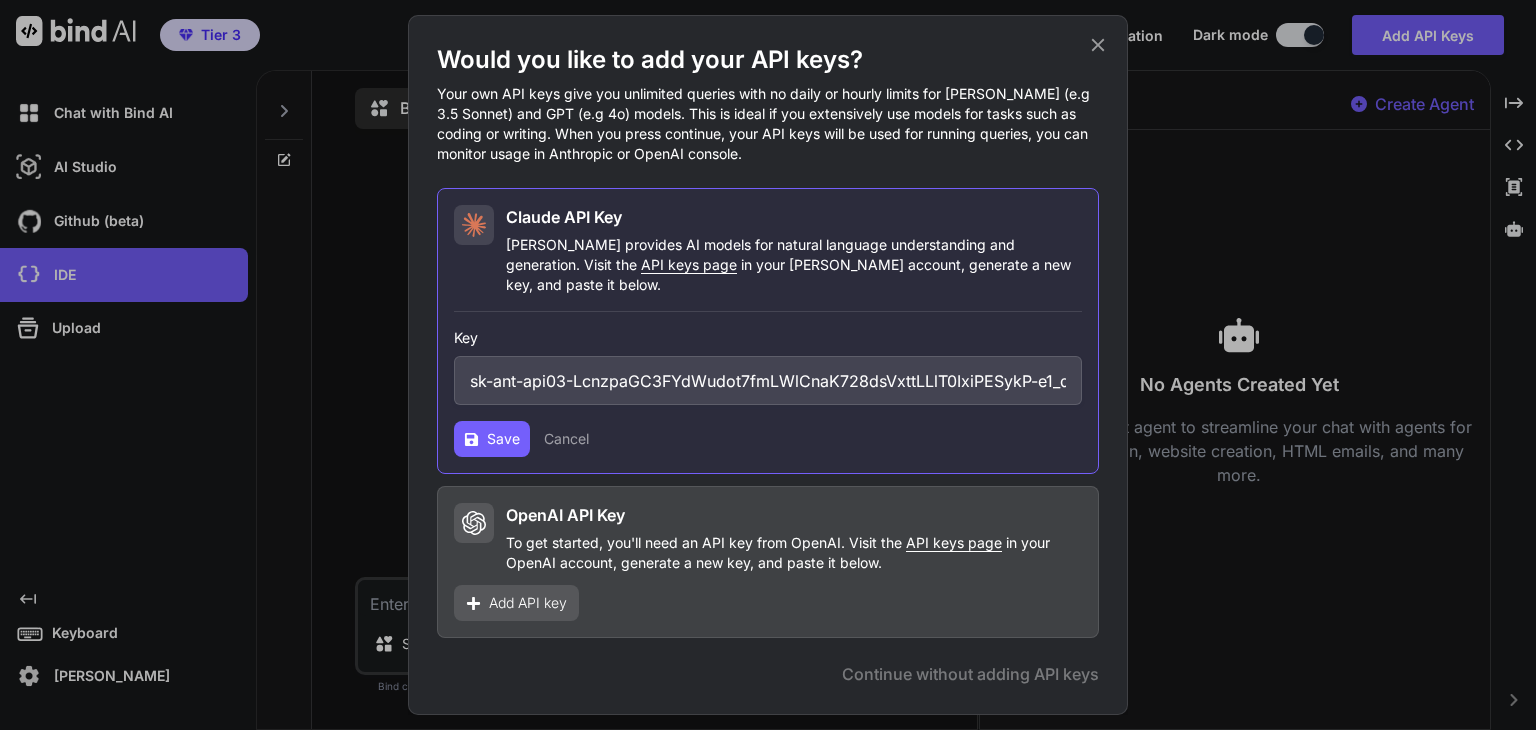 click 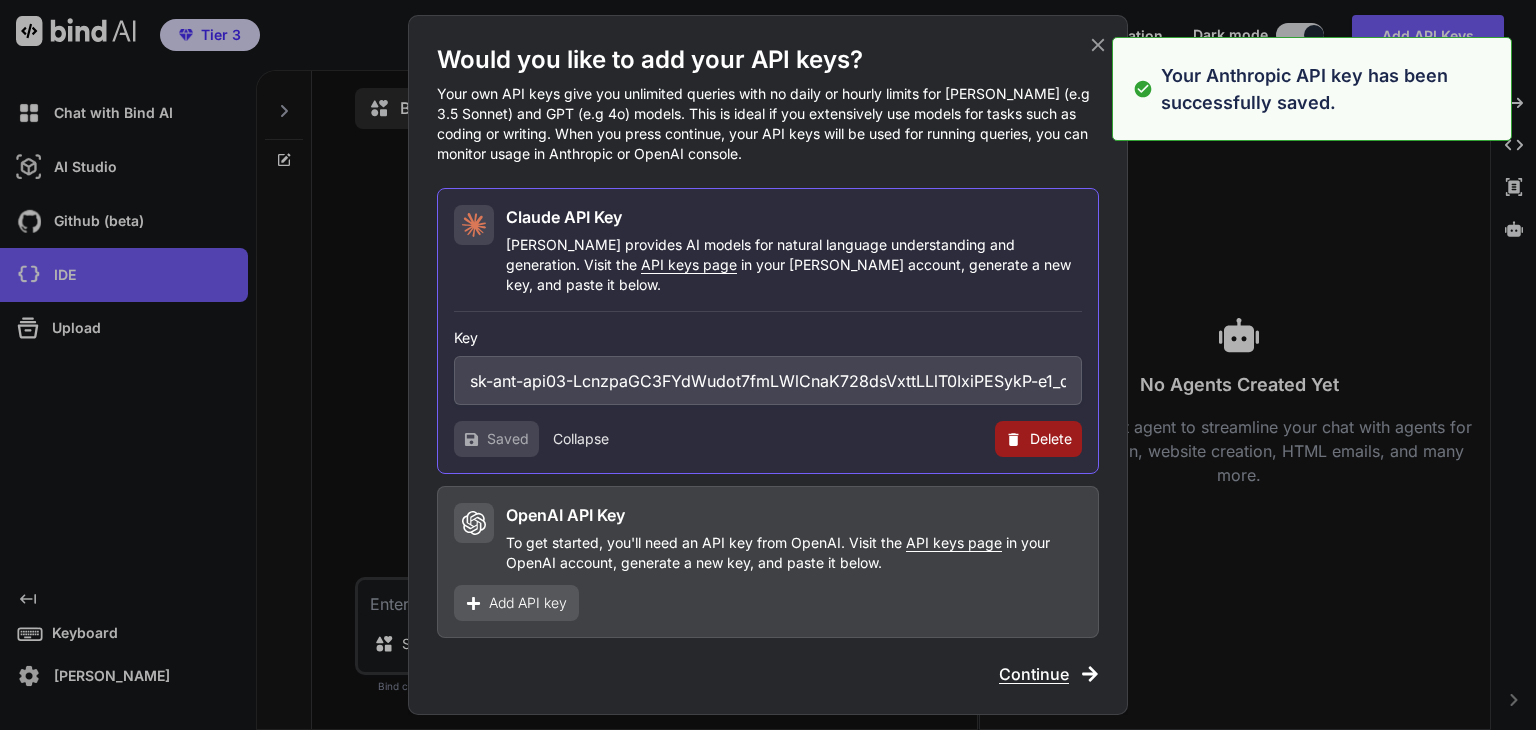 click 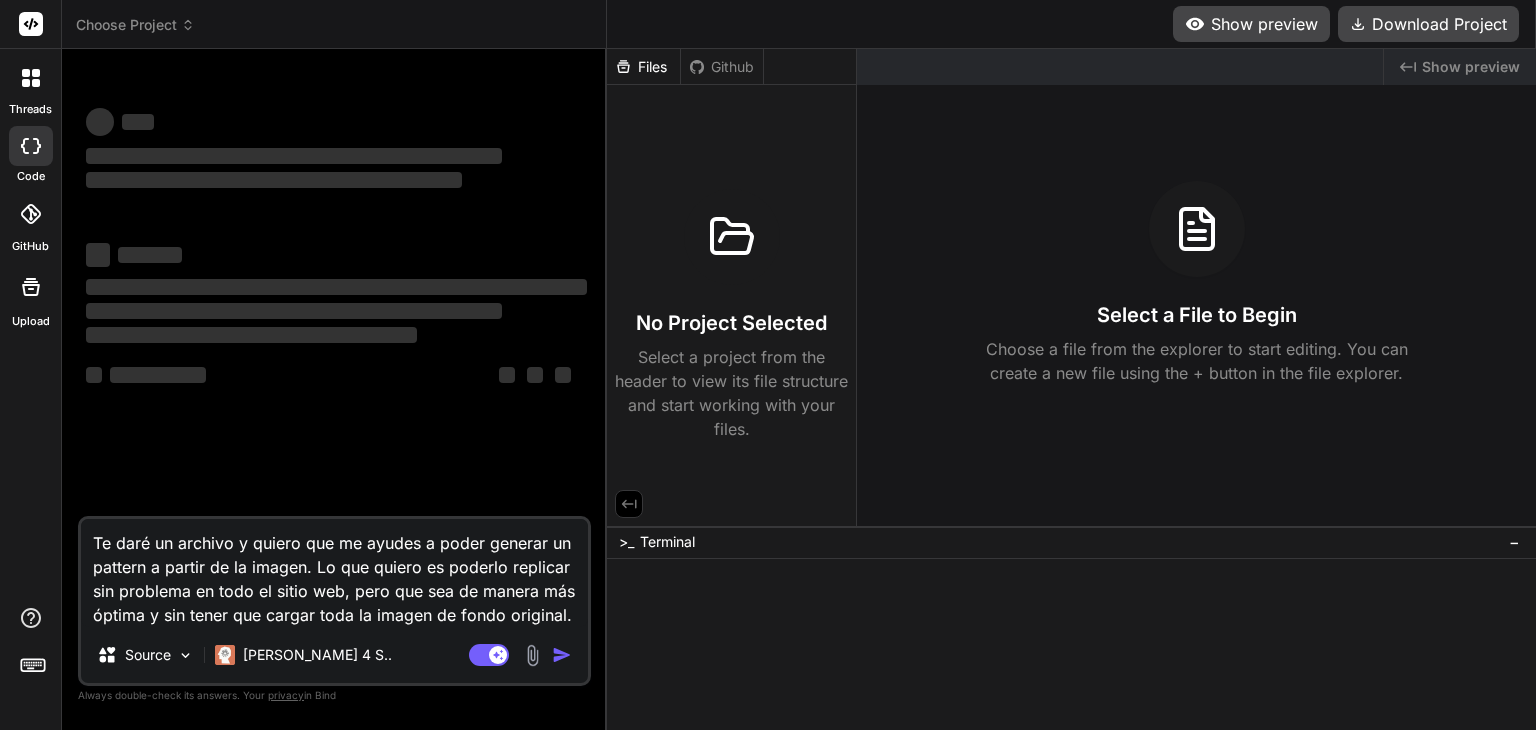 scroll, scrollTop: 0, scrollLeft: 0, axis: both 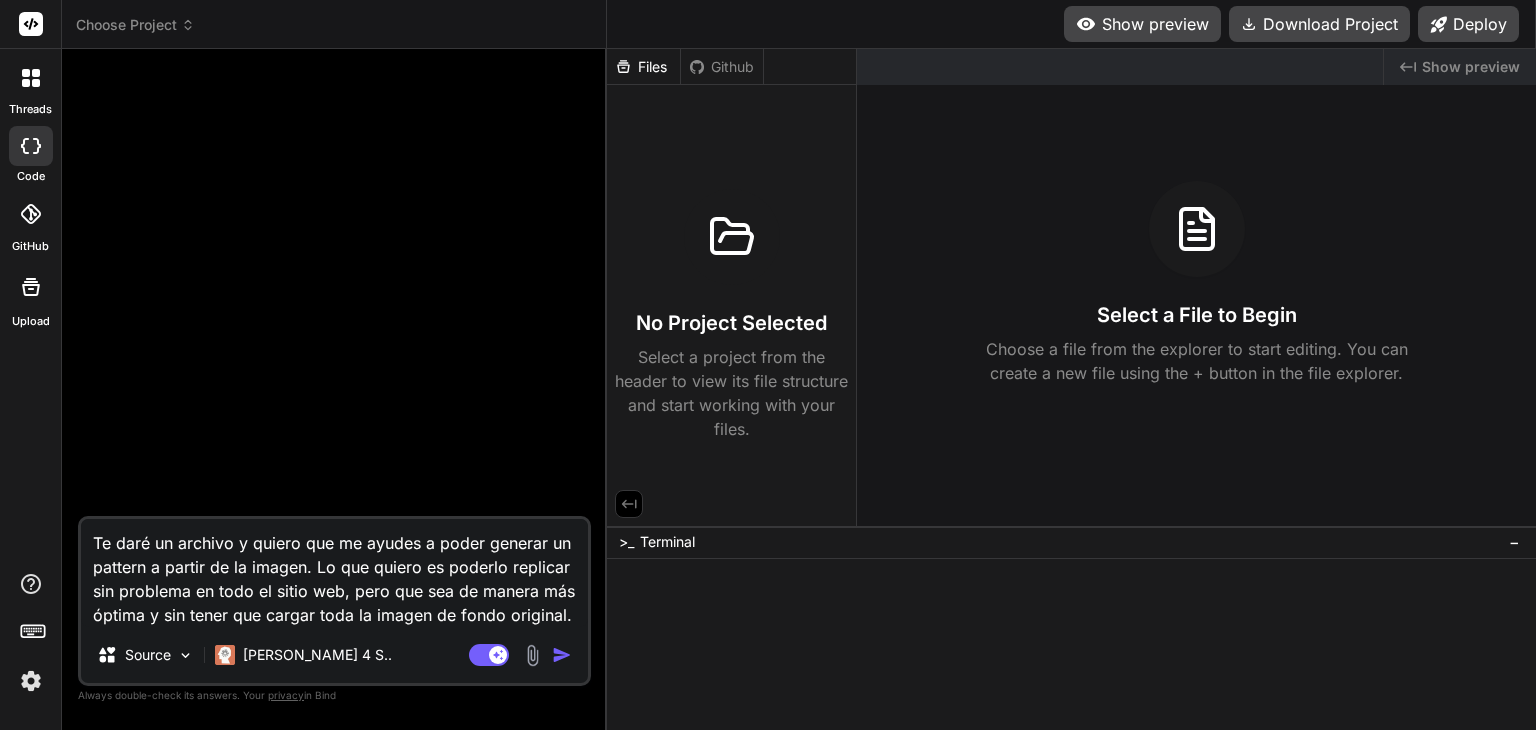 click 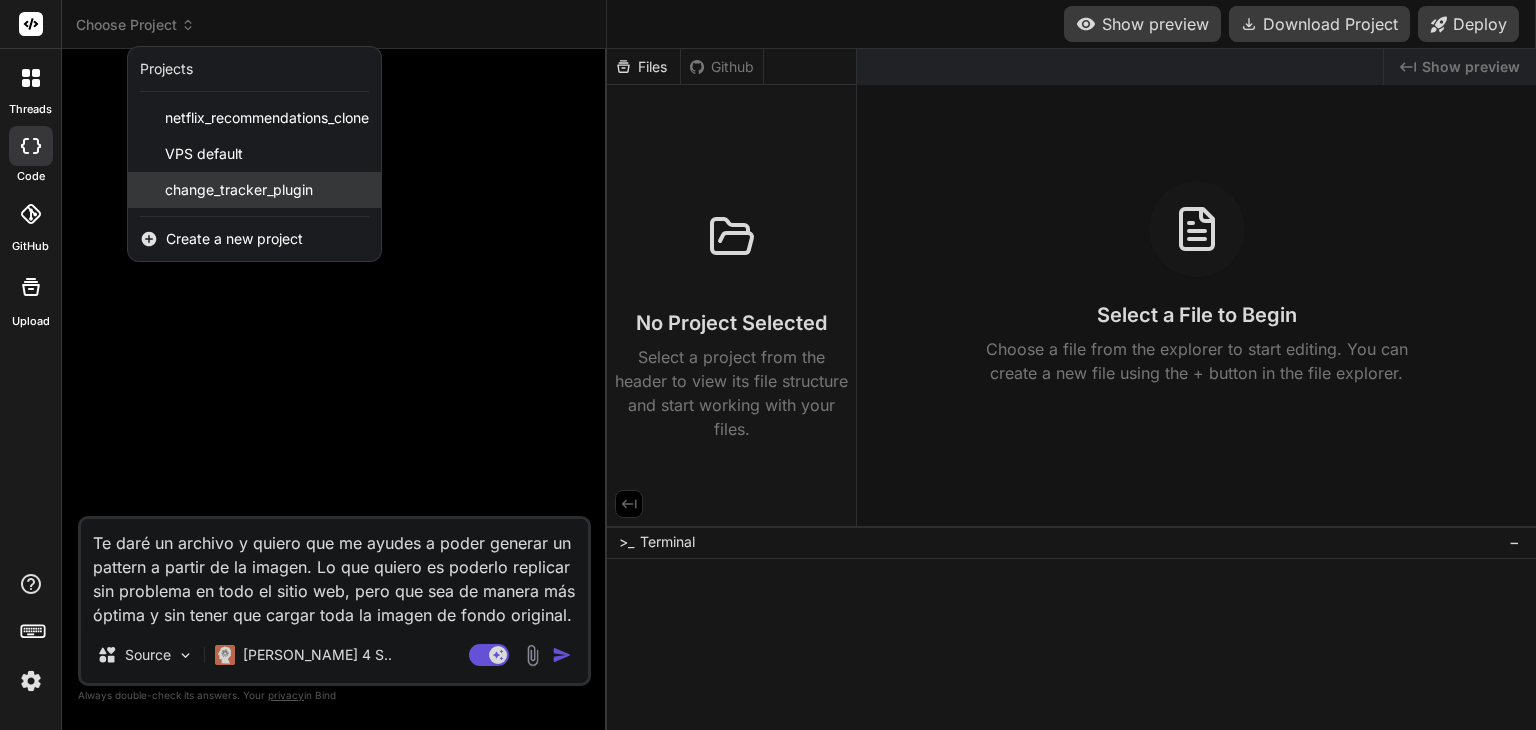 click on "change_tracker_plugin" at bounding box center [254, 190] 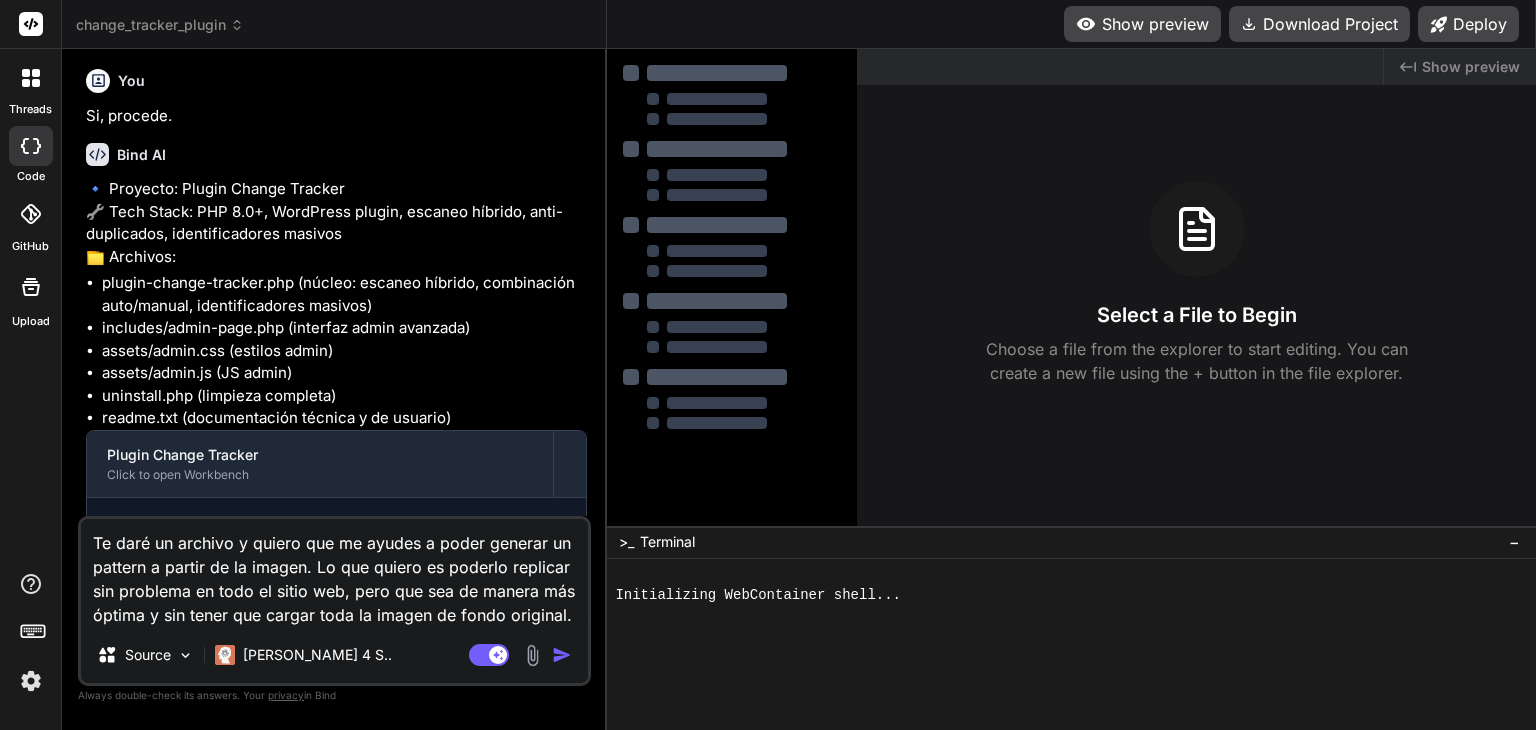 scroll, scrollTop: 2206, scrollLeft: 0, axis: vertical 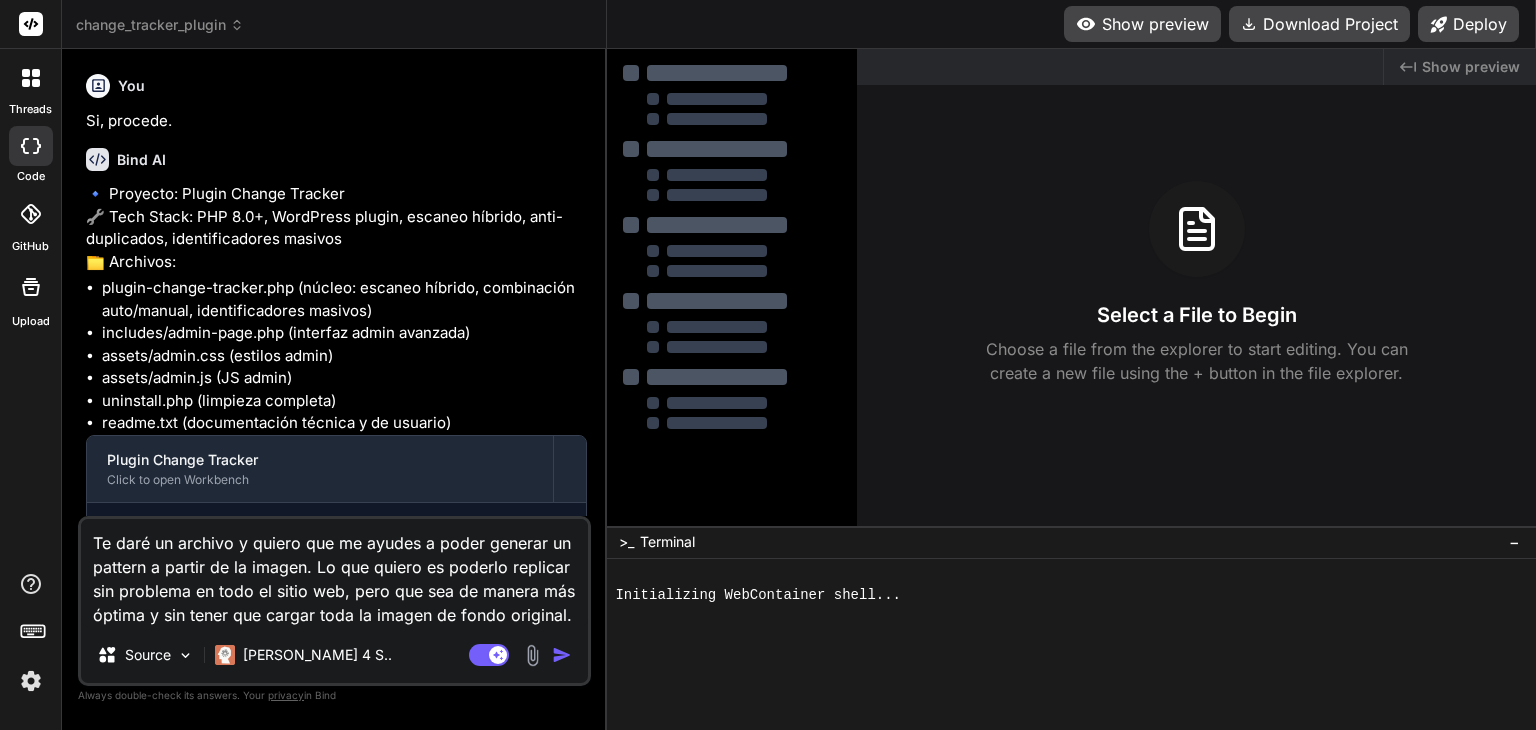 type on "x" 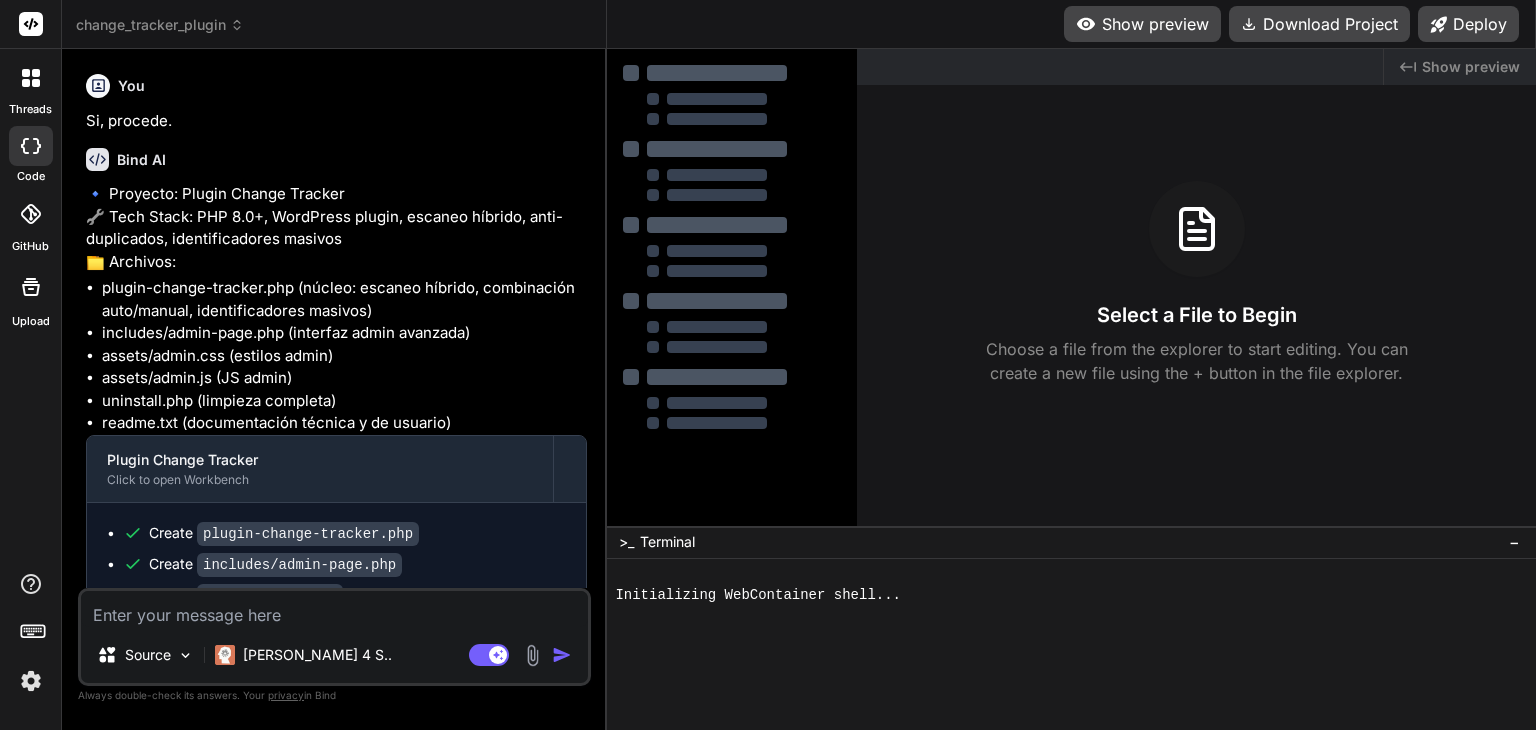 click on "🔹 Proyecto: Plugin Change Tracker
🔧 Tech Stack: PHP 8.0+, WordPress plugin, escaneo híbrido, anti-duplicados, identificadores masivos
📁 Archivos:" at bounding box center [336, 228] 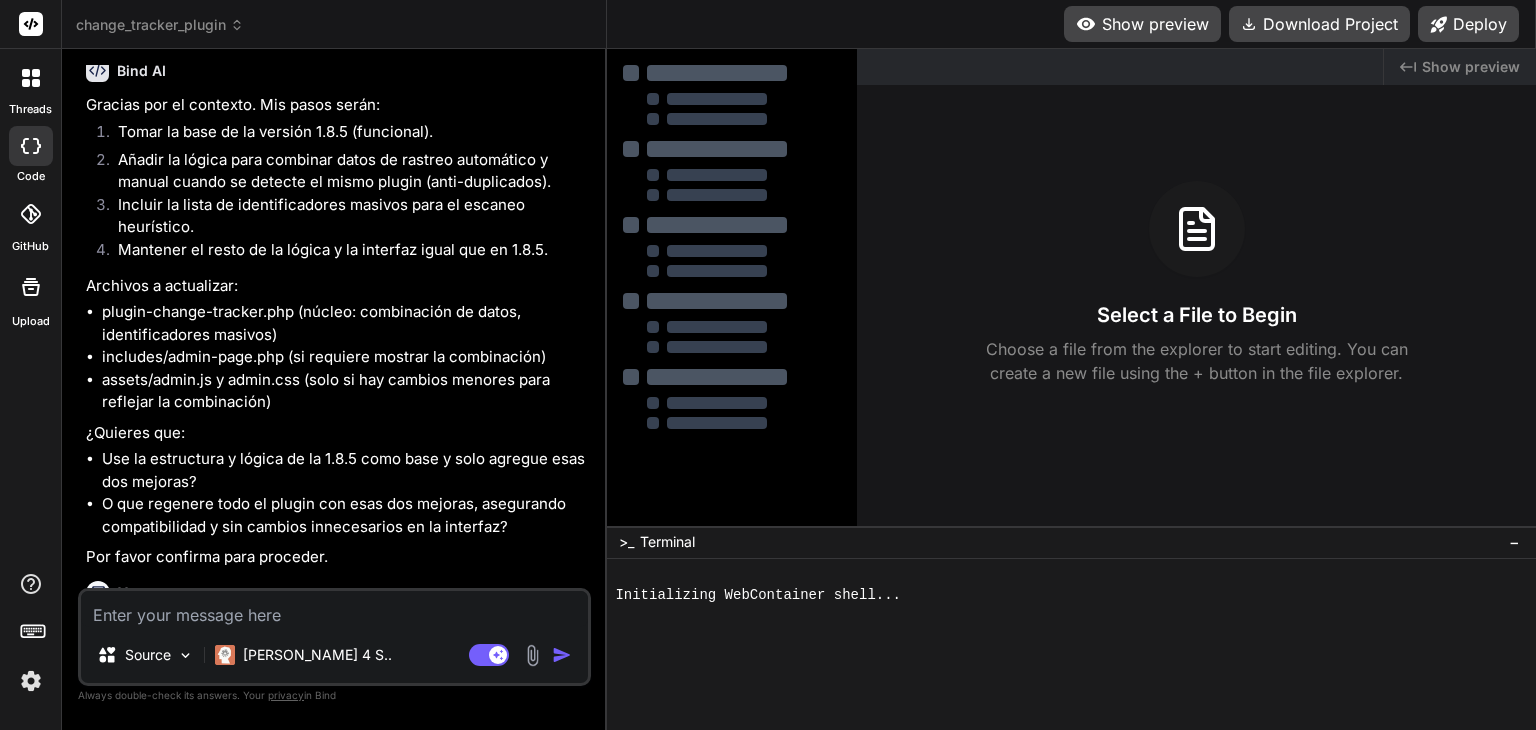 scroll, scrollTop: 1706, scrollLeft: 0, axis: vertical 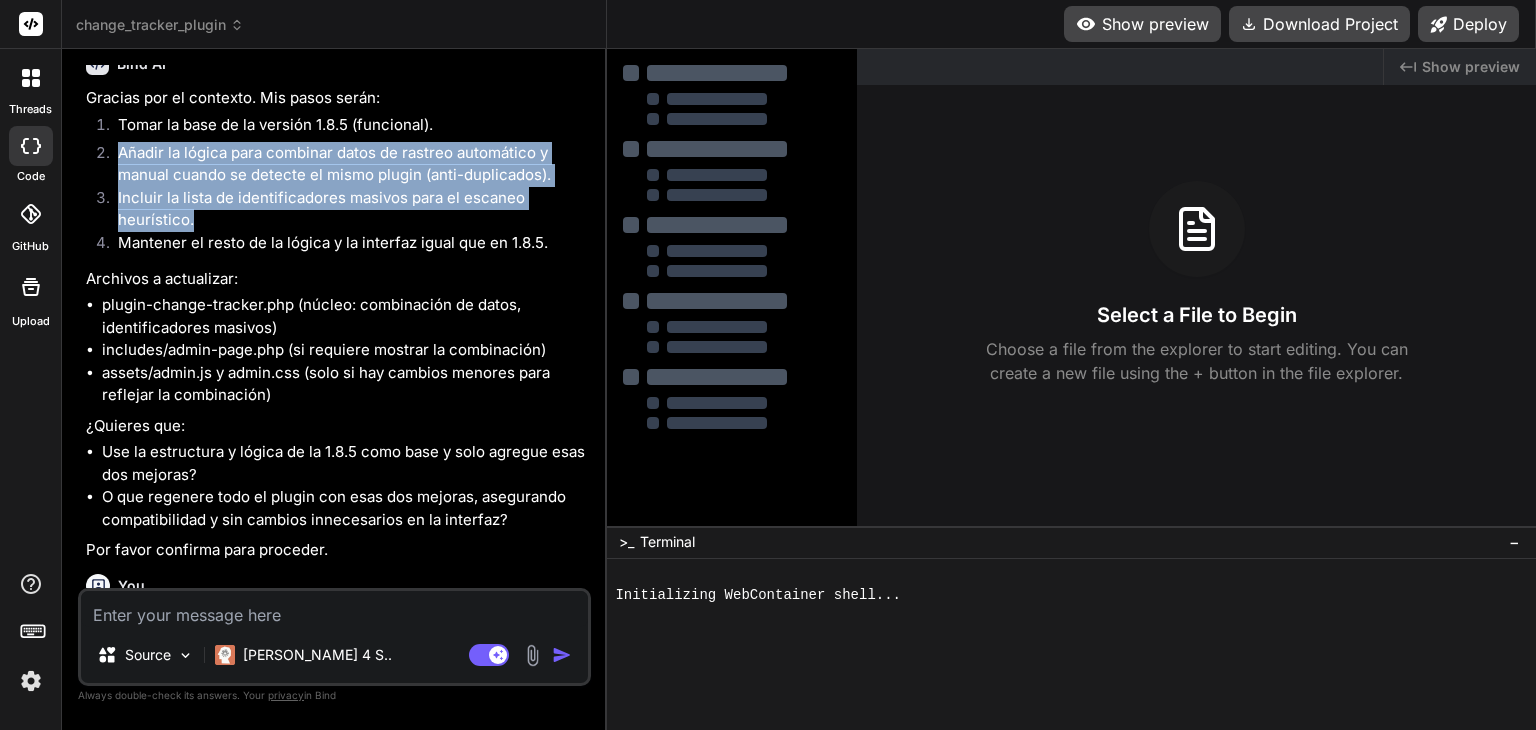 drag, startPoint x: 119, startPoint y: 149, endPoint x: 204, endPoint y: 216, distance: 108.23123 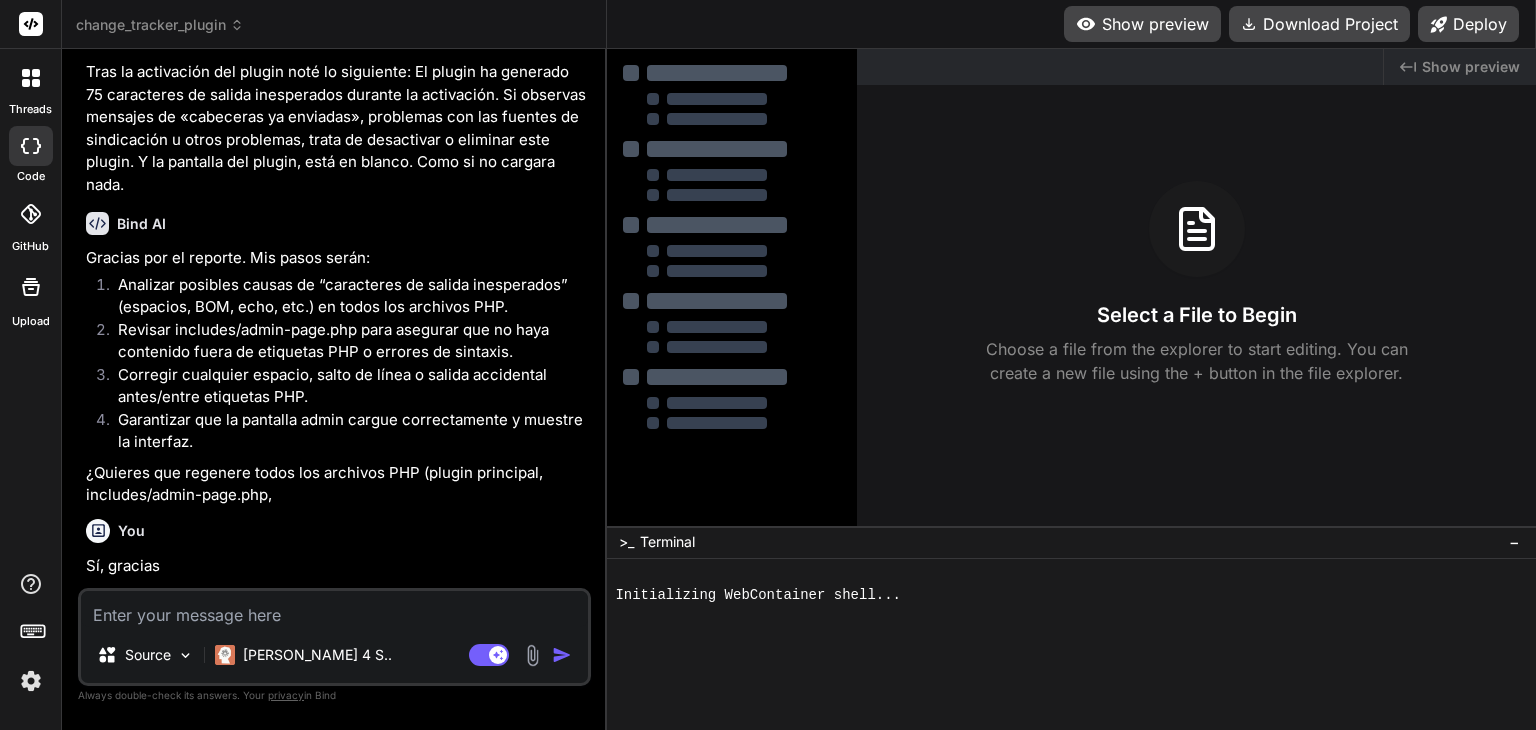 scroll, scrollTop: 300, scrollLeft: 0, axis: vertical 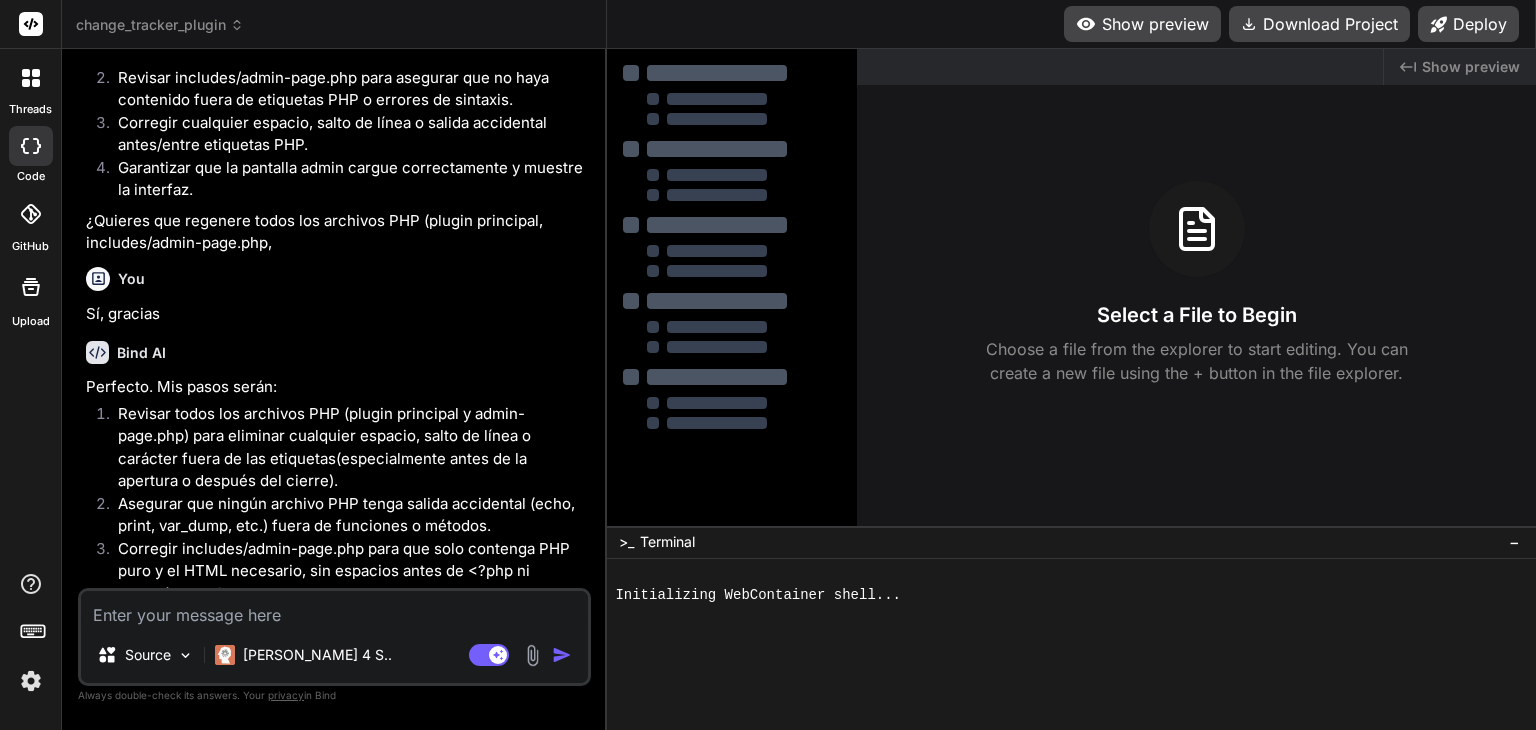 click at bounding box center [334, 609] 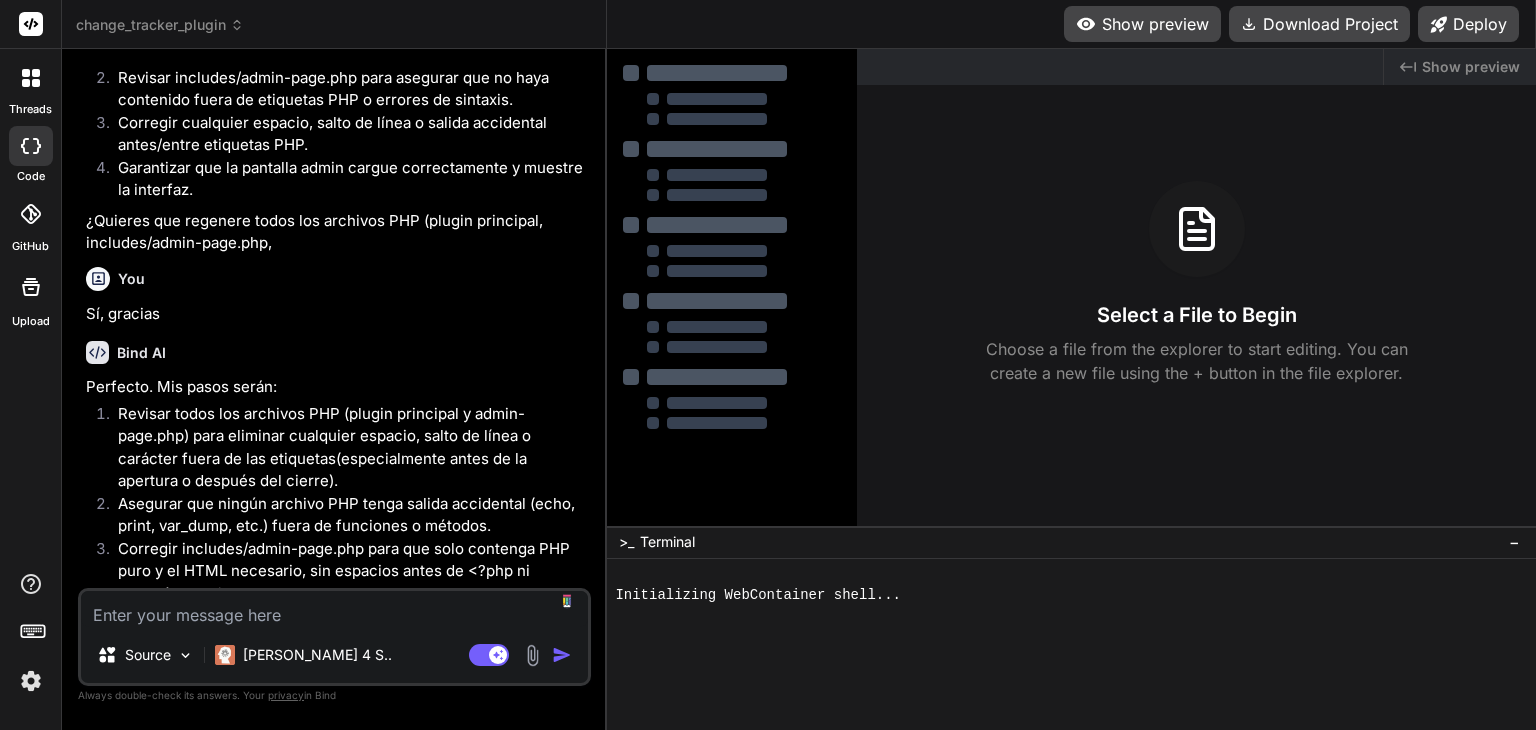 type on "N" 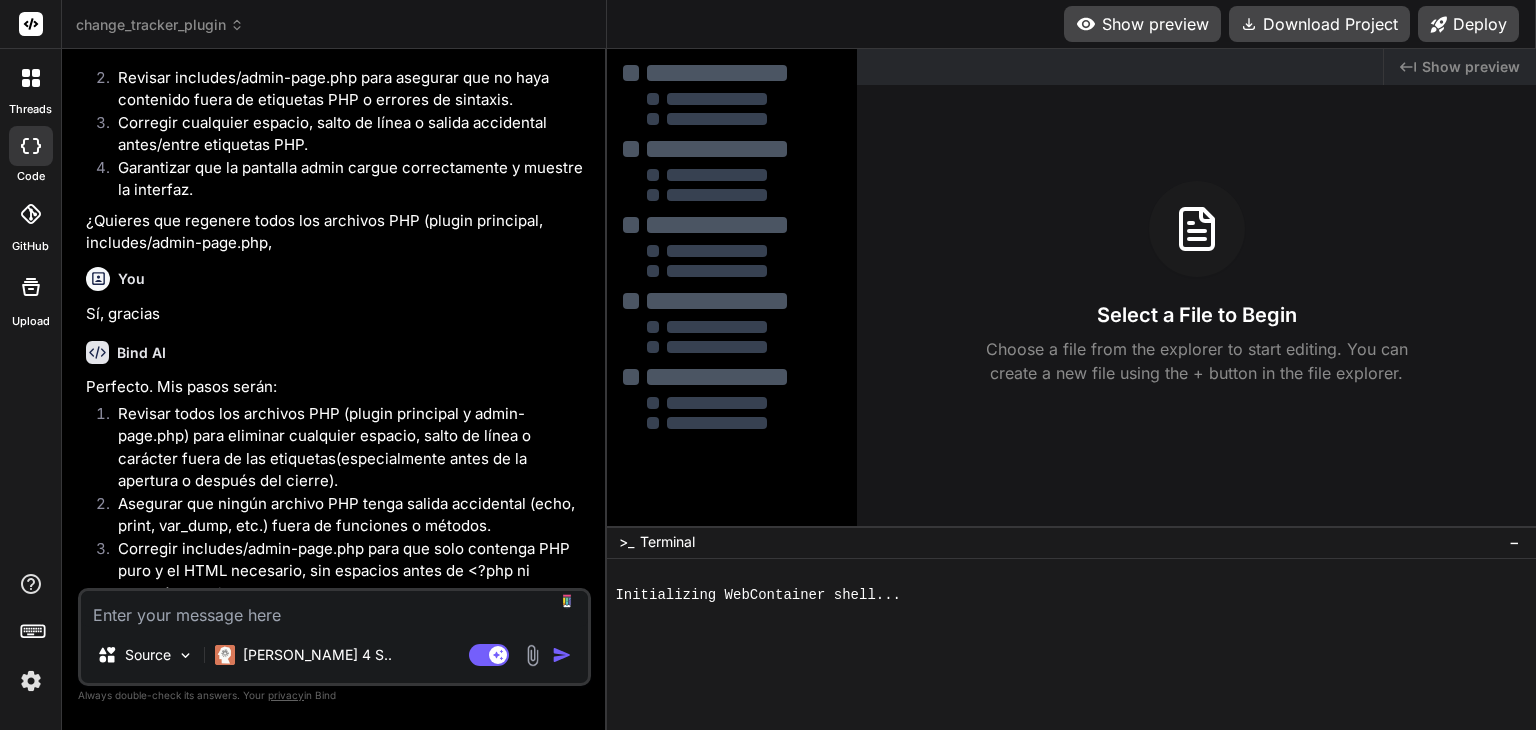 type on "x" 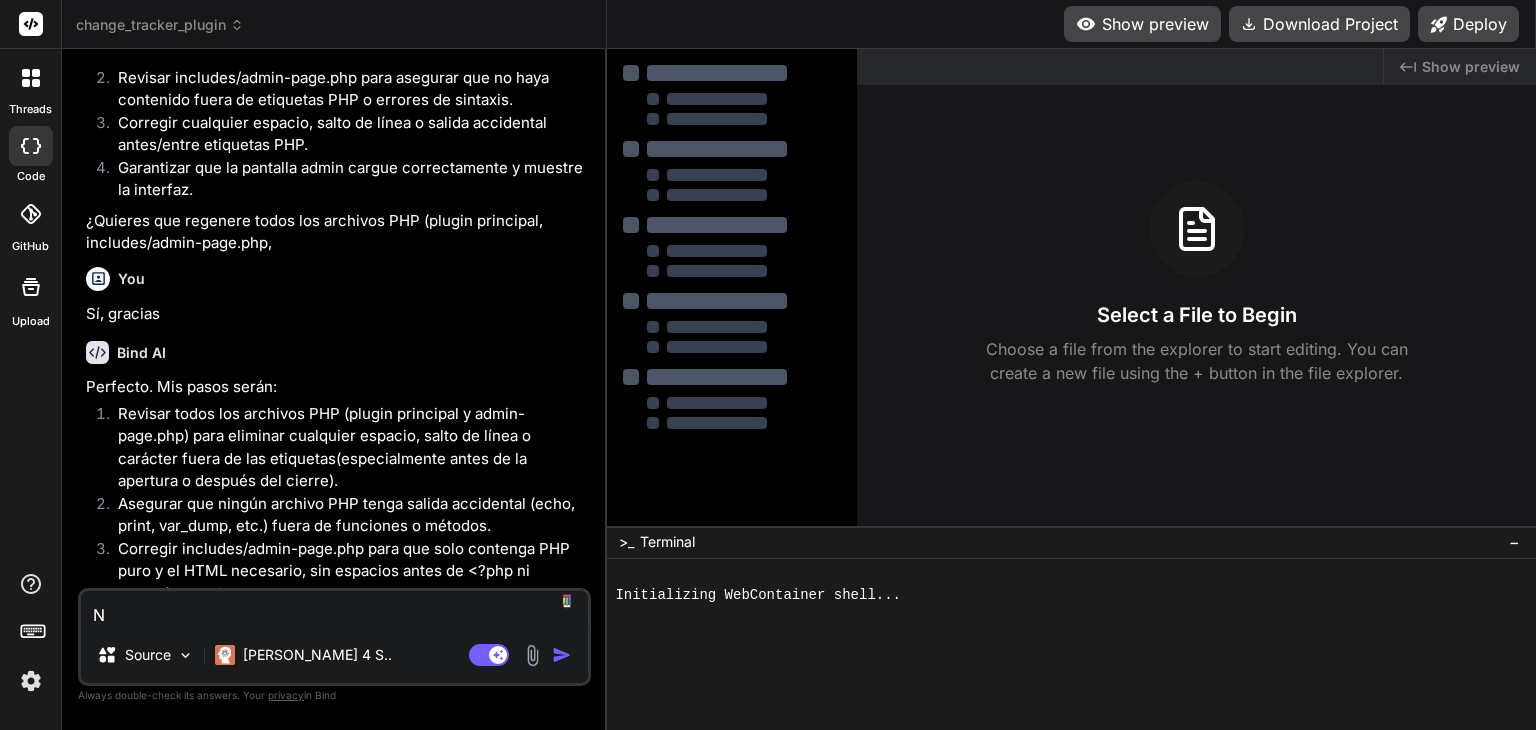 type on "Ne" 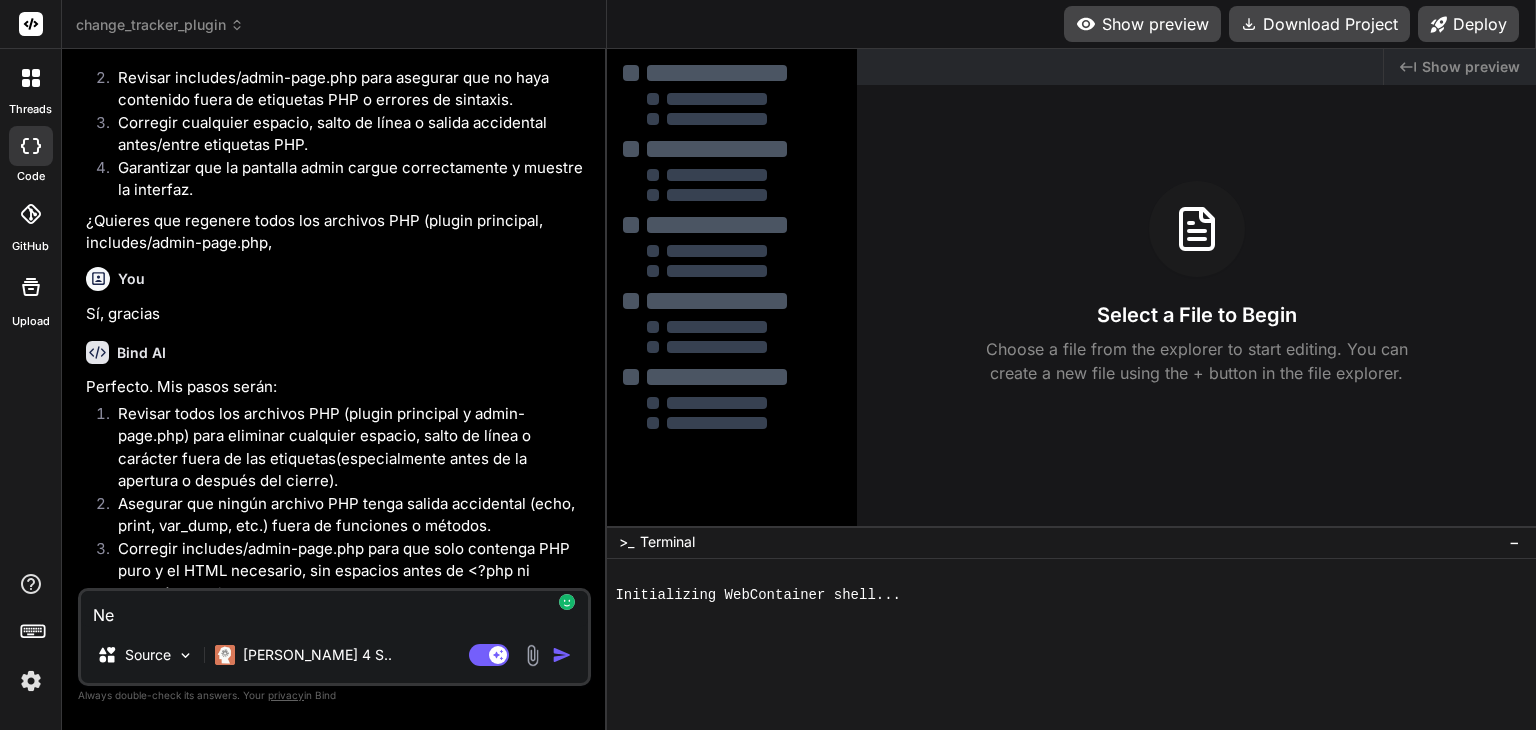 type on "Nec" 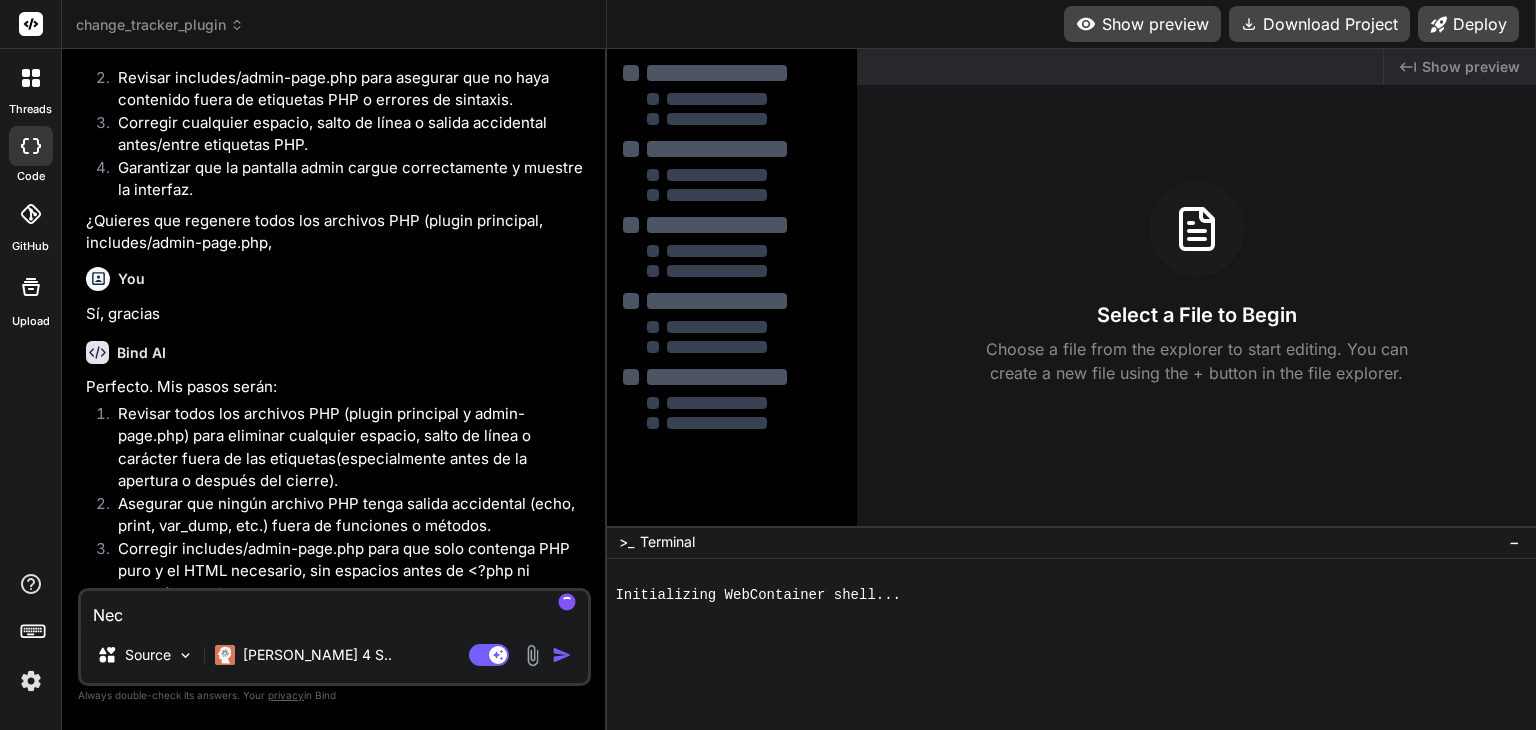 type on "Nece" 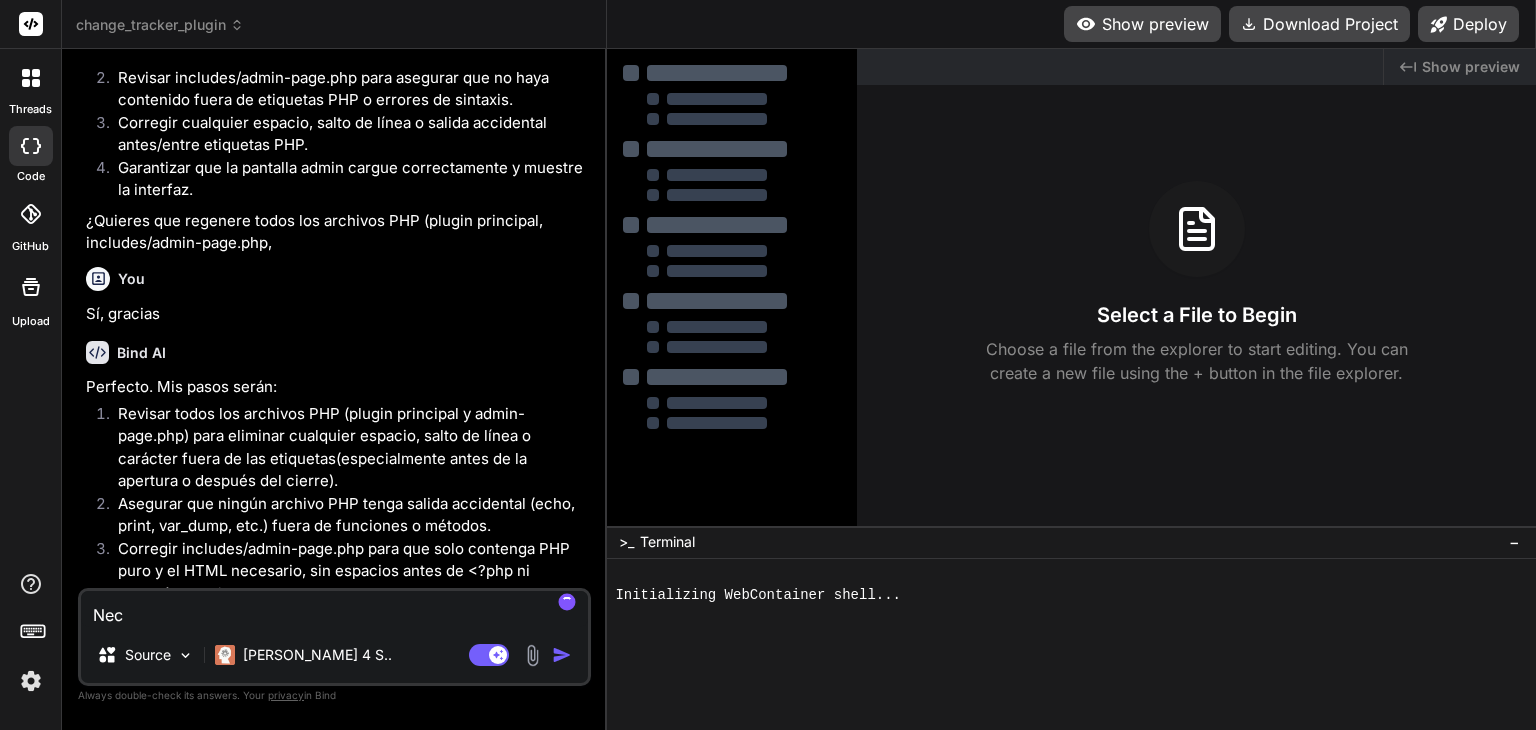 type on "x" 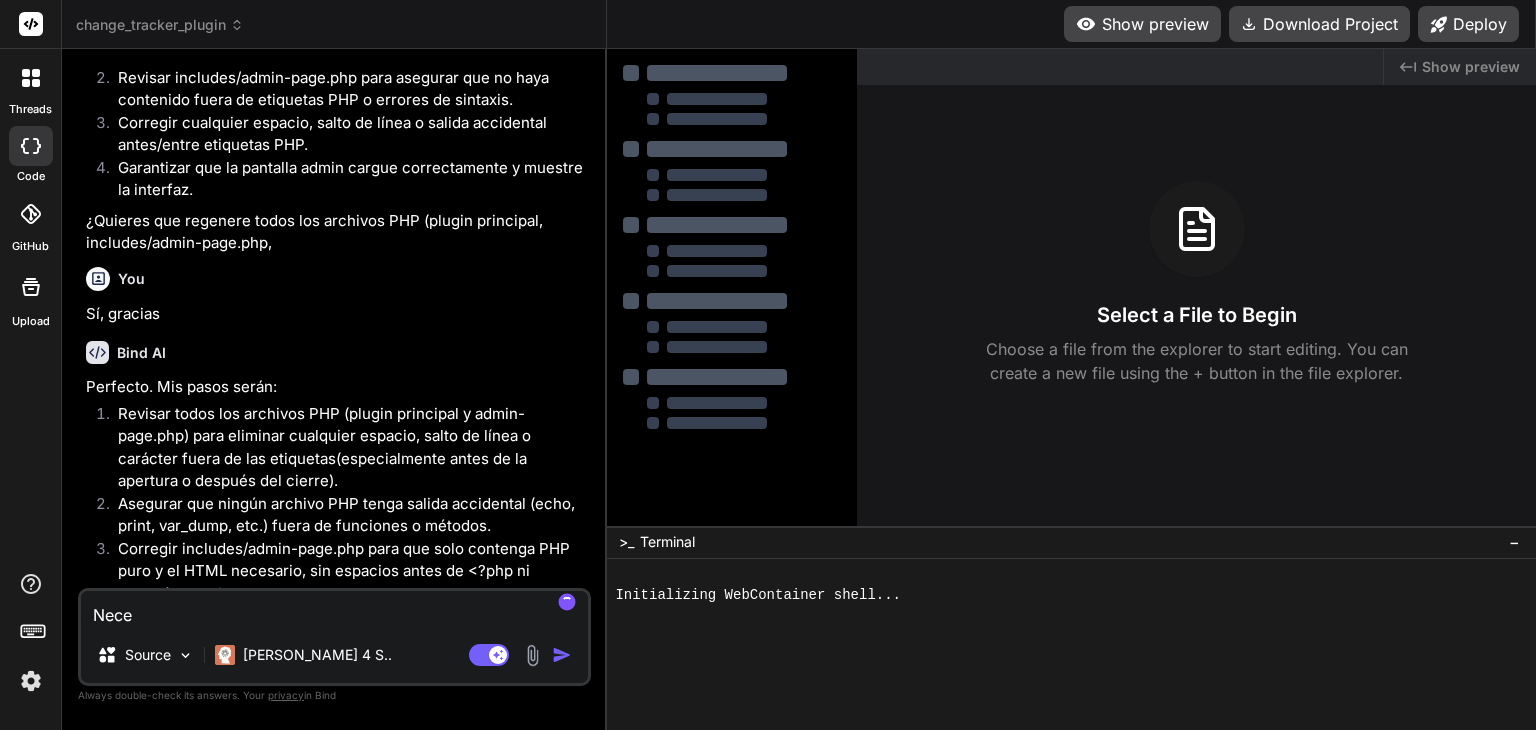 type on "Neces" 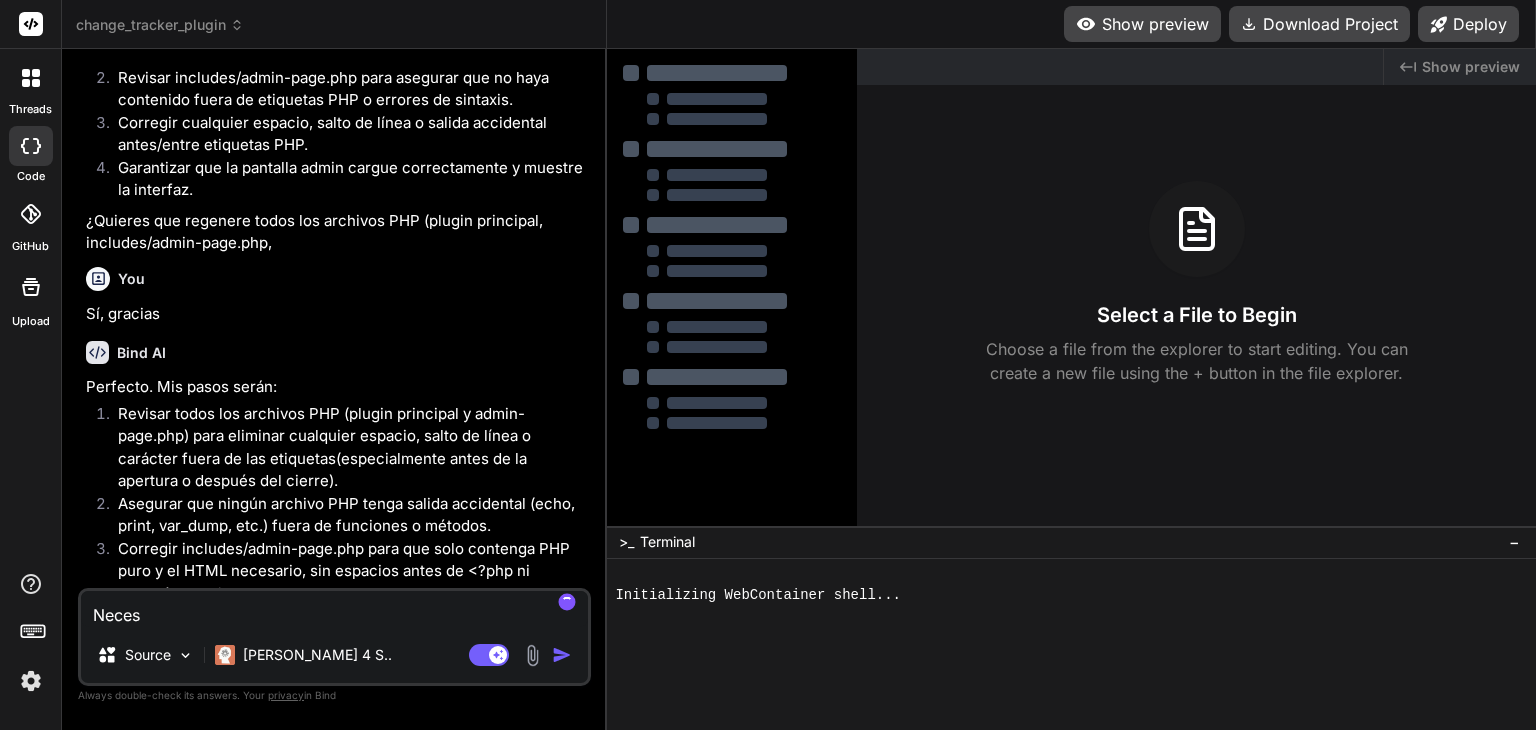 type on "Necesi" 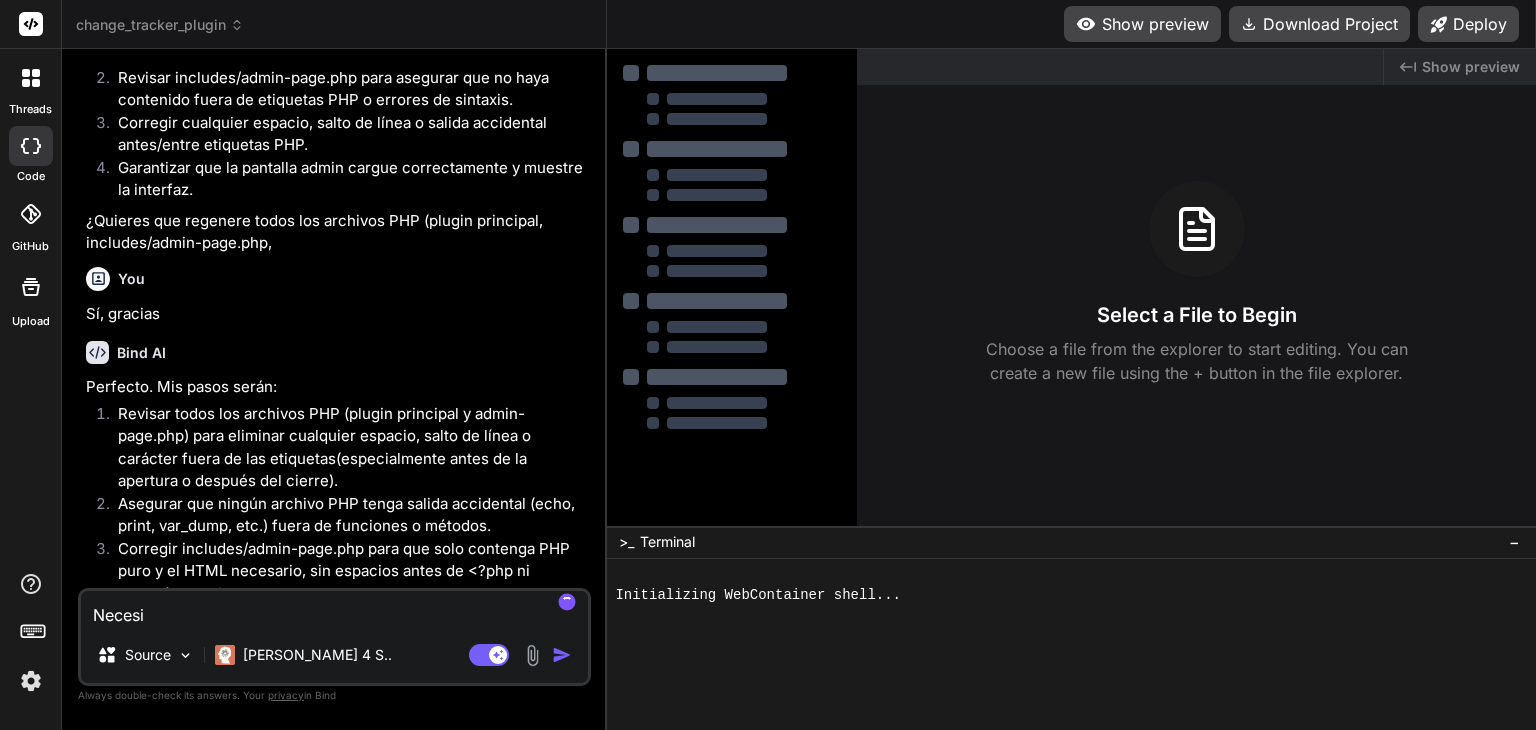 type on "Necesit" 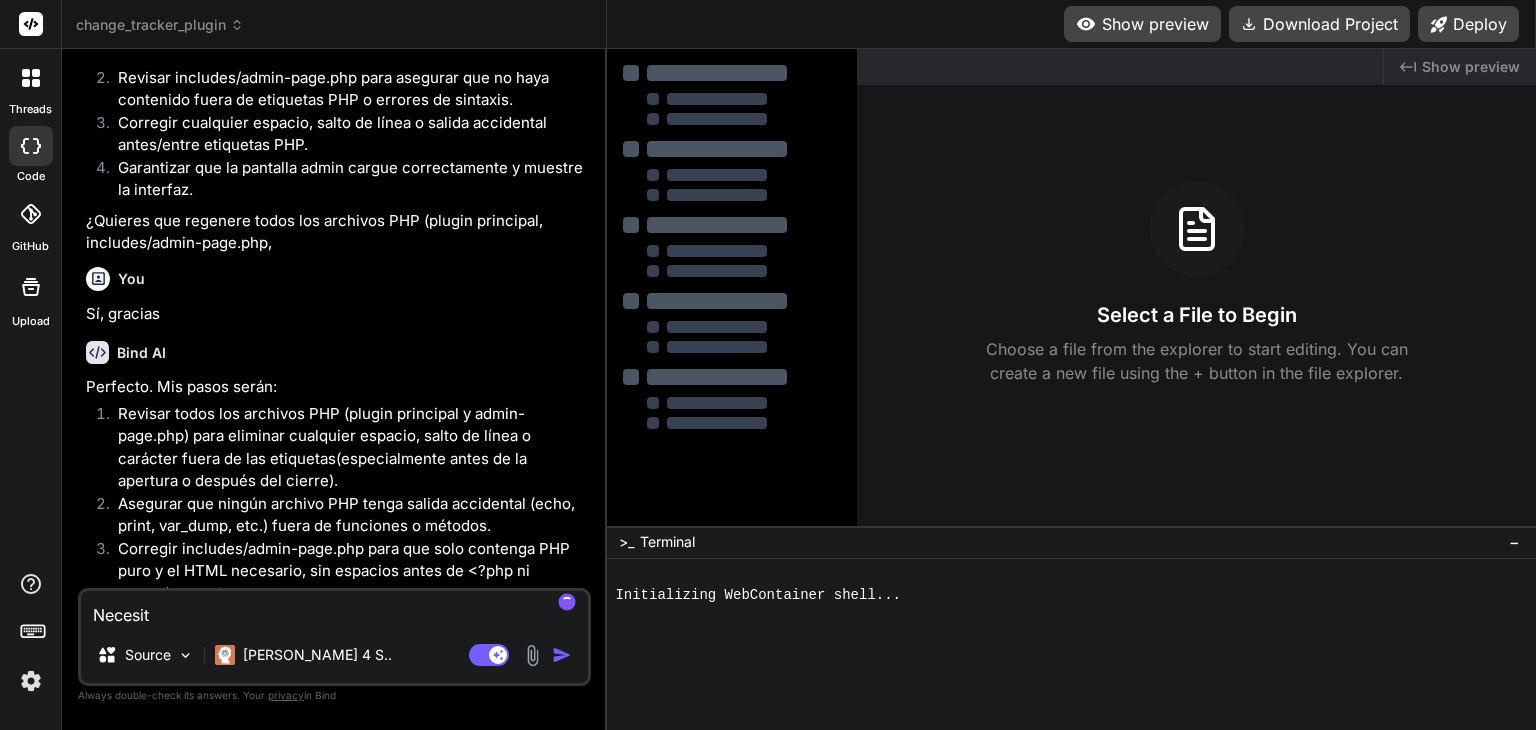 type on "Necesito" 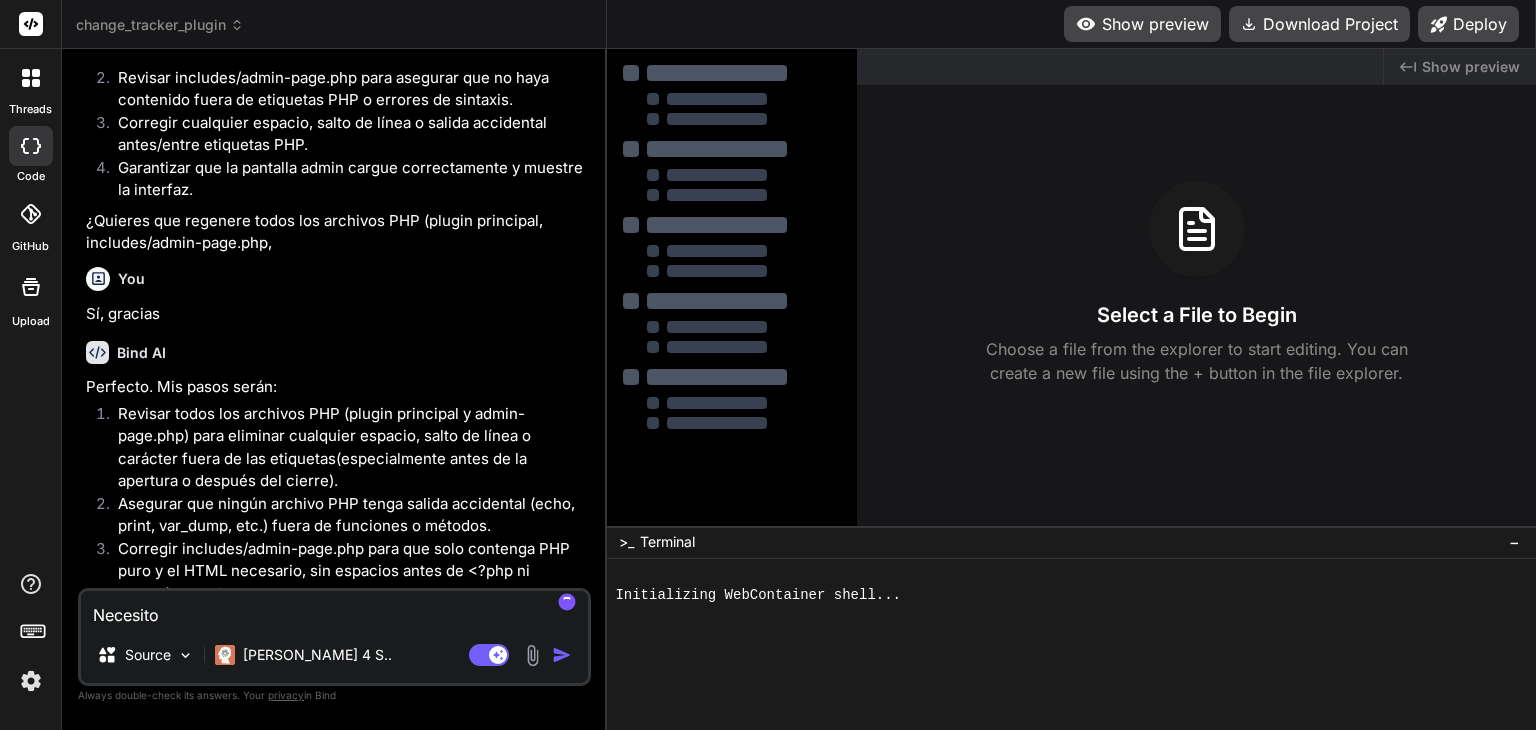 type on "Necesito" 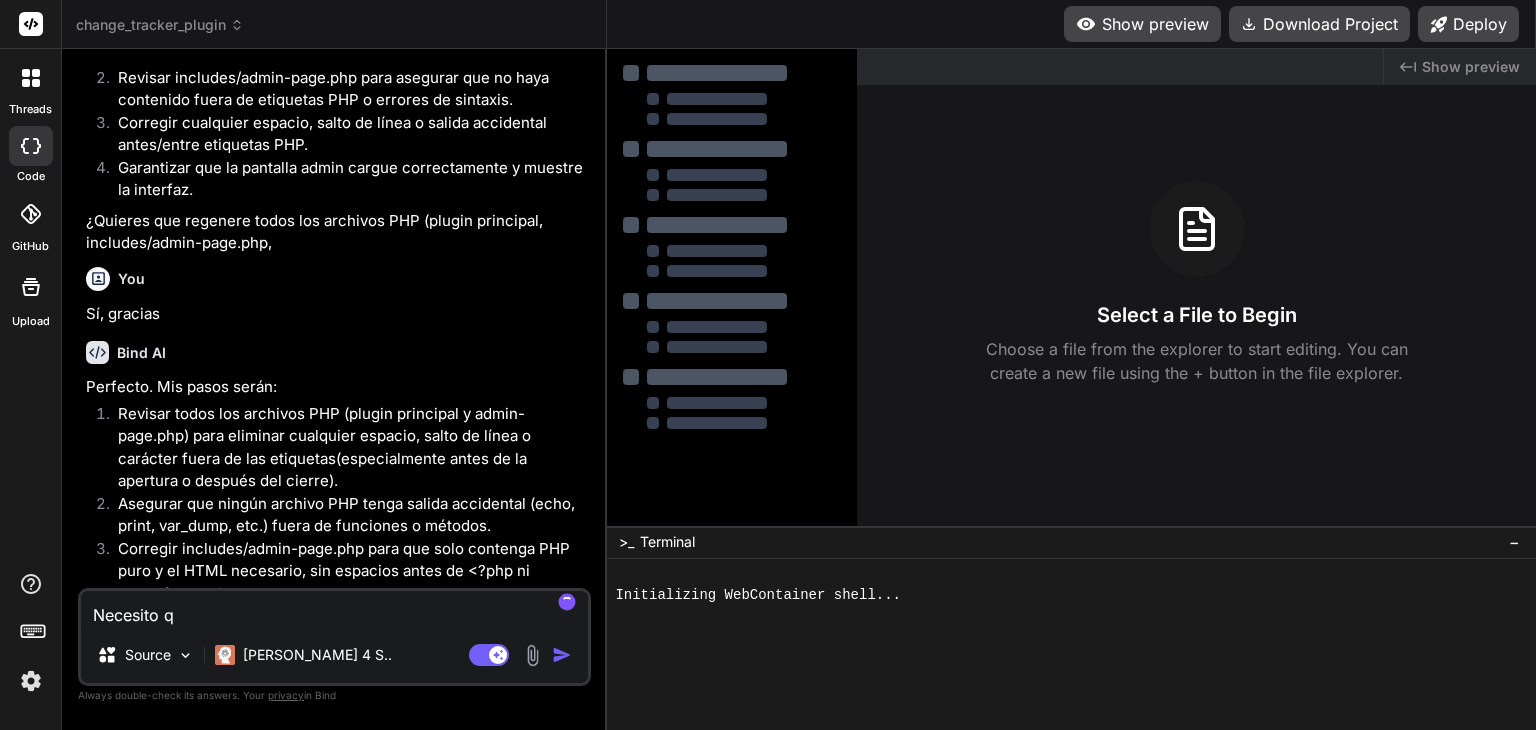 type on "Necesito qu" 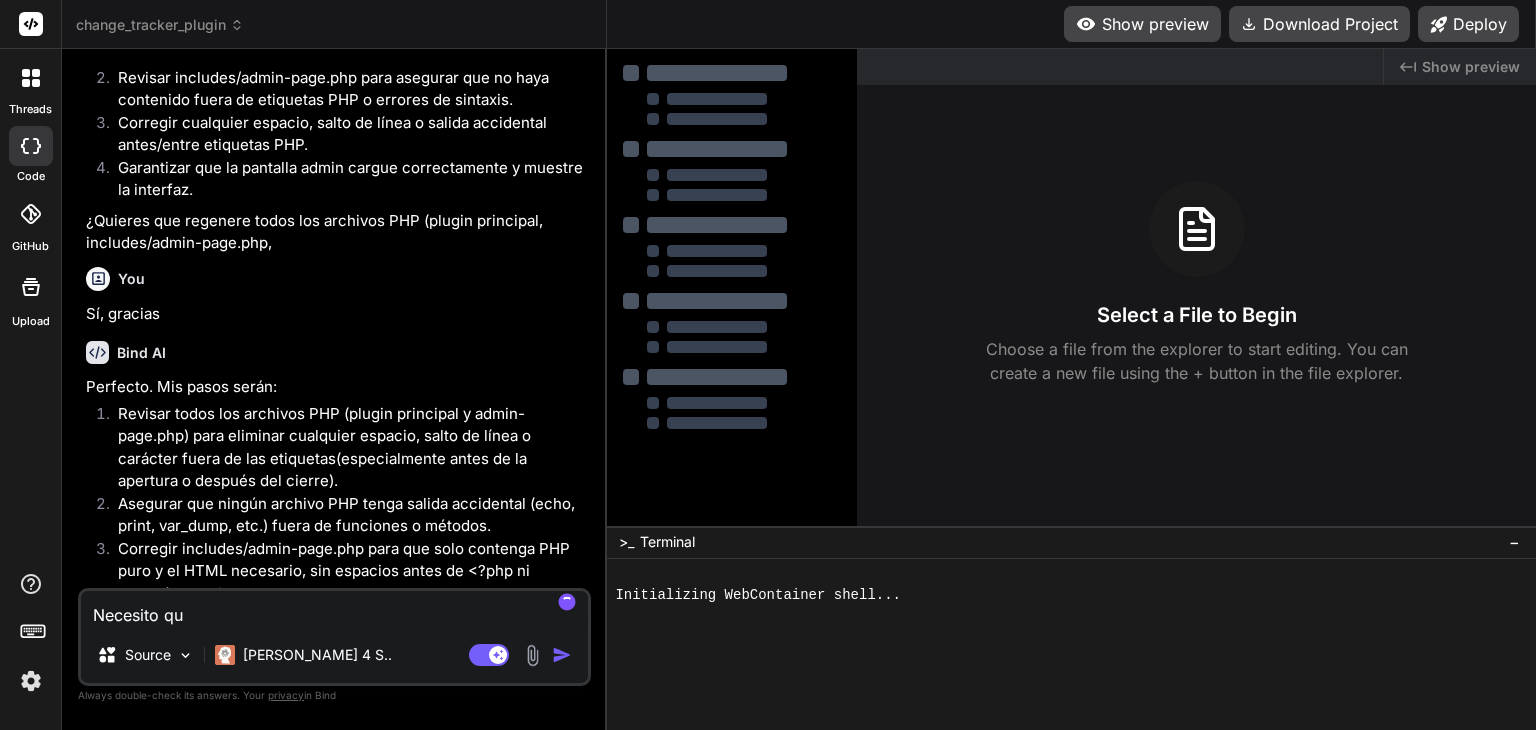 type on "Necesito que" 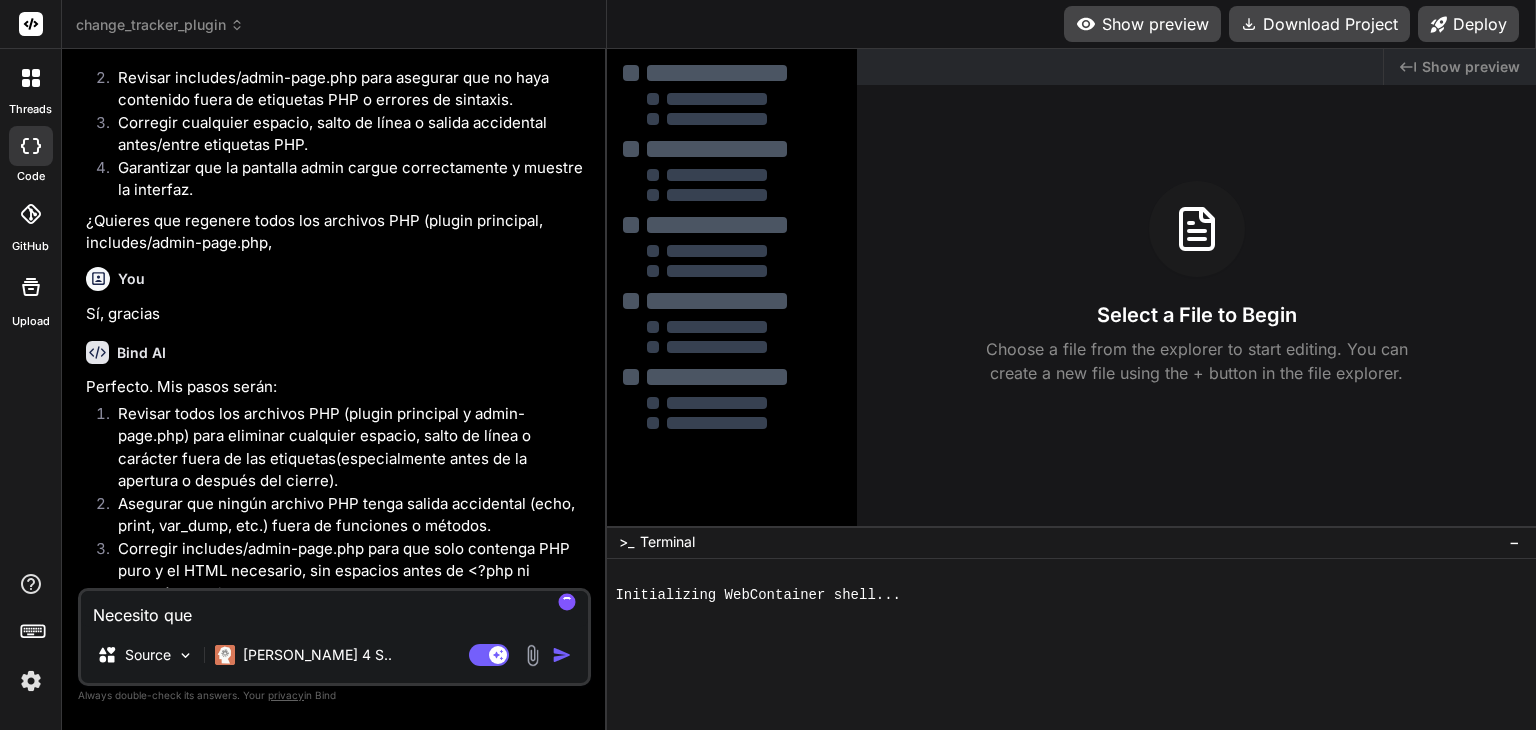 type on "Necesito que" 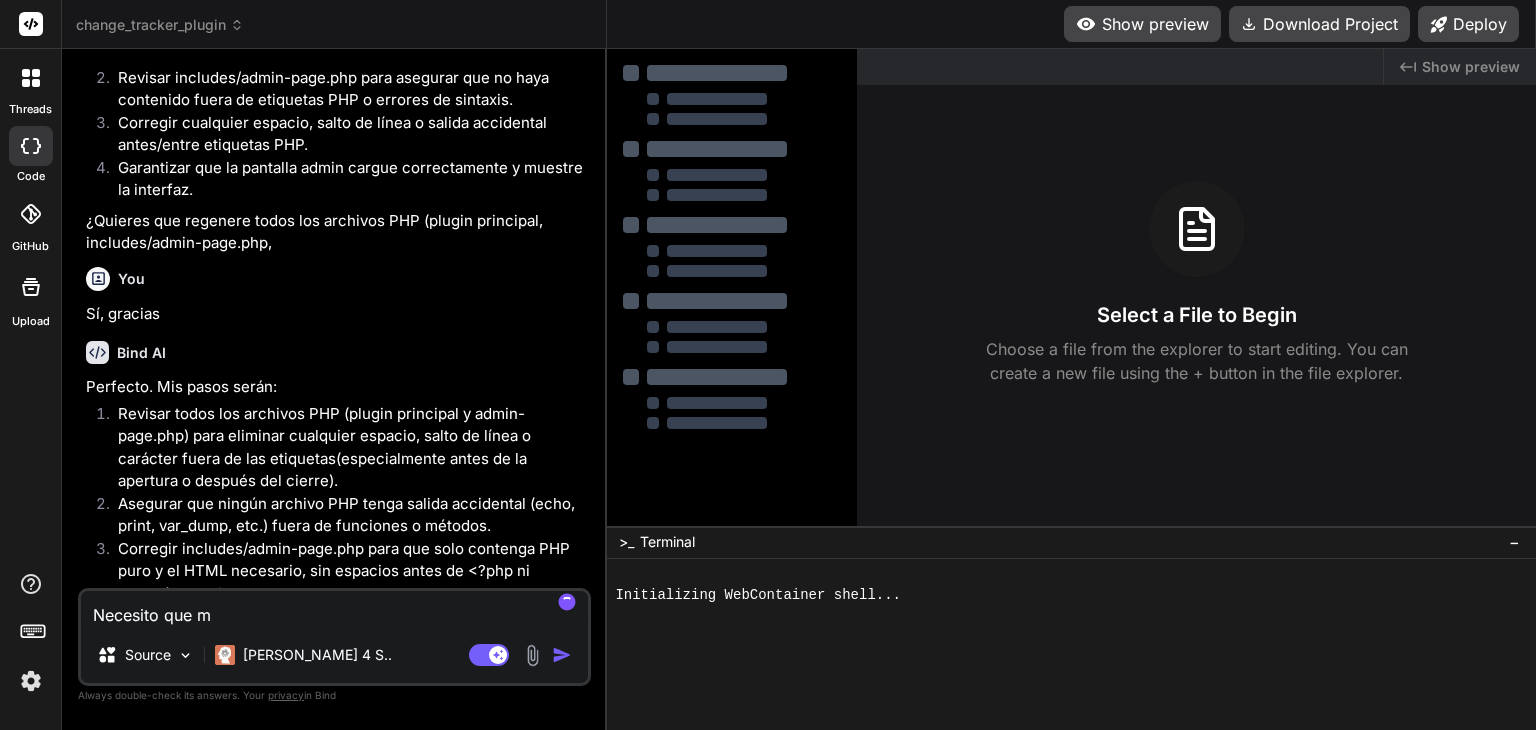 type on "Necesito que me" 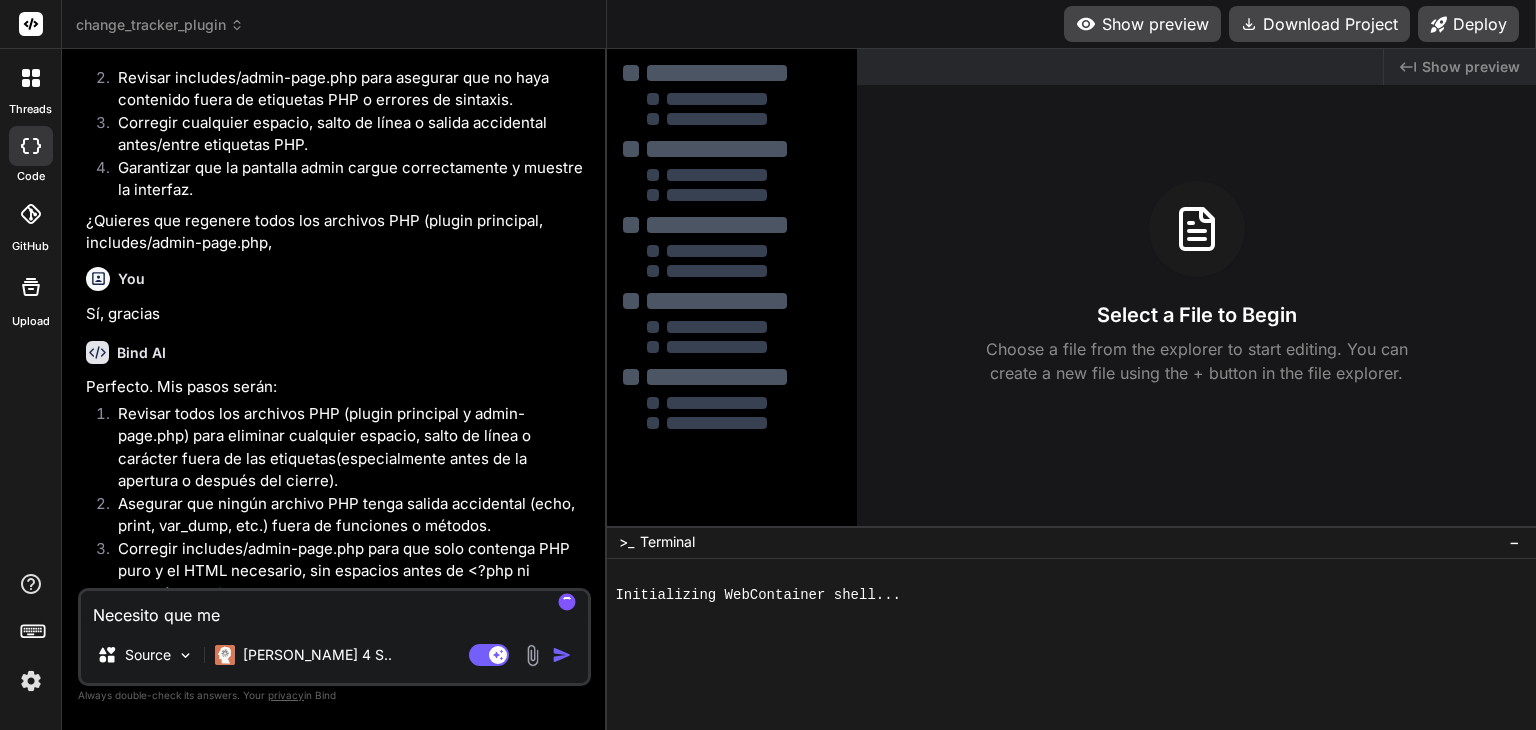 type on "Necesito que me" 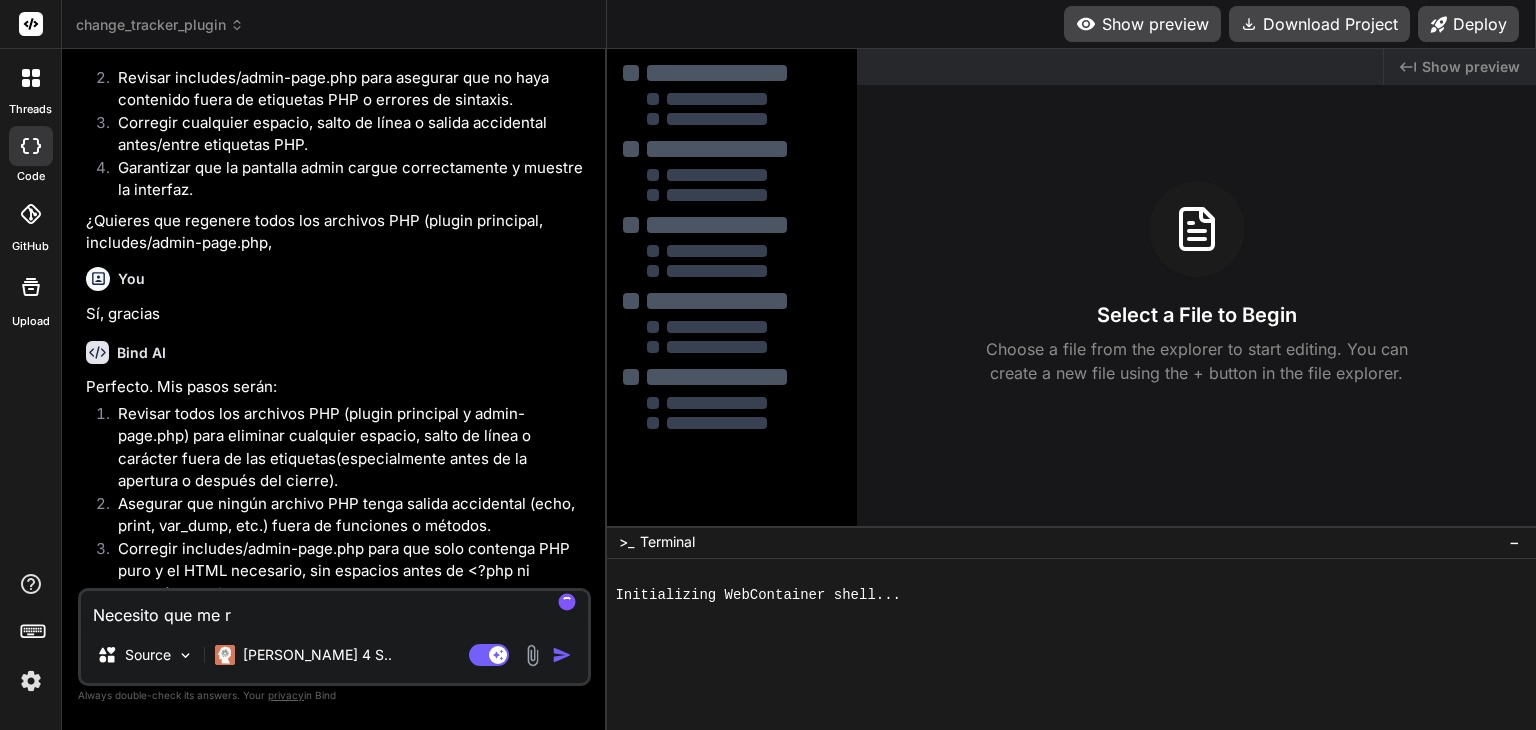 type on "Necesito que me re" 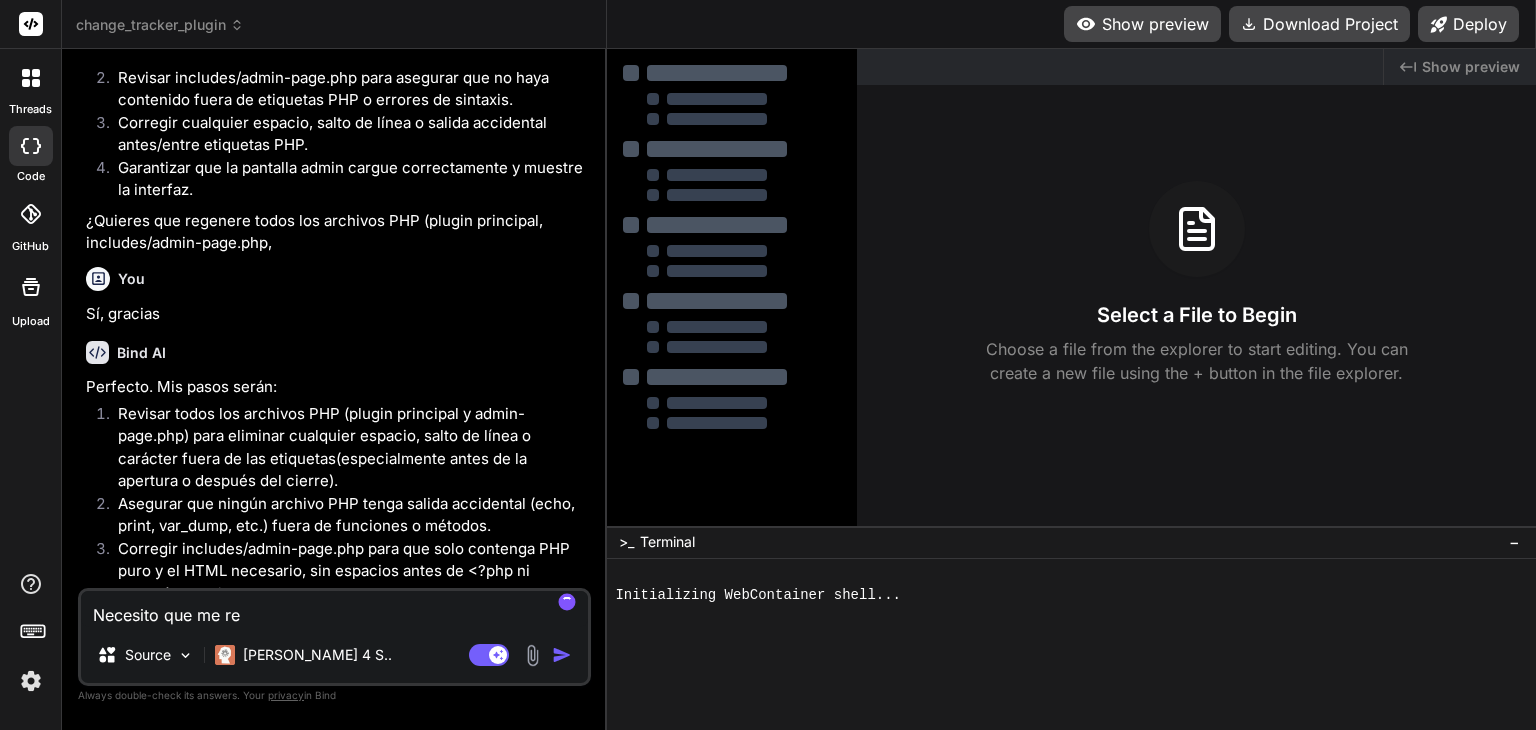 type on "Necesito que me res" 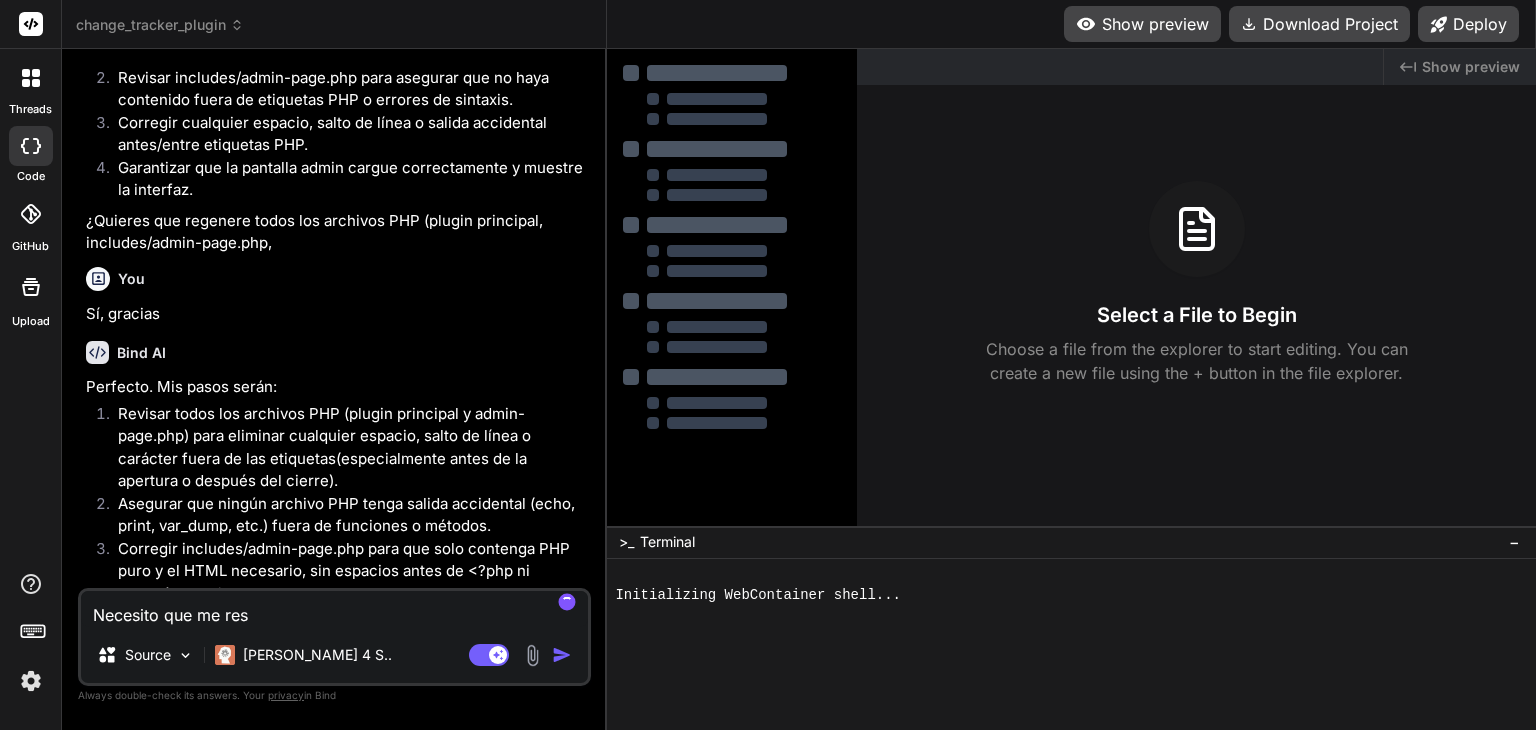 type on "Necesito que me resu" 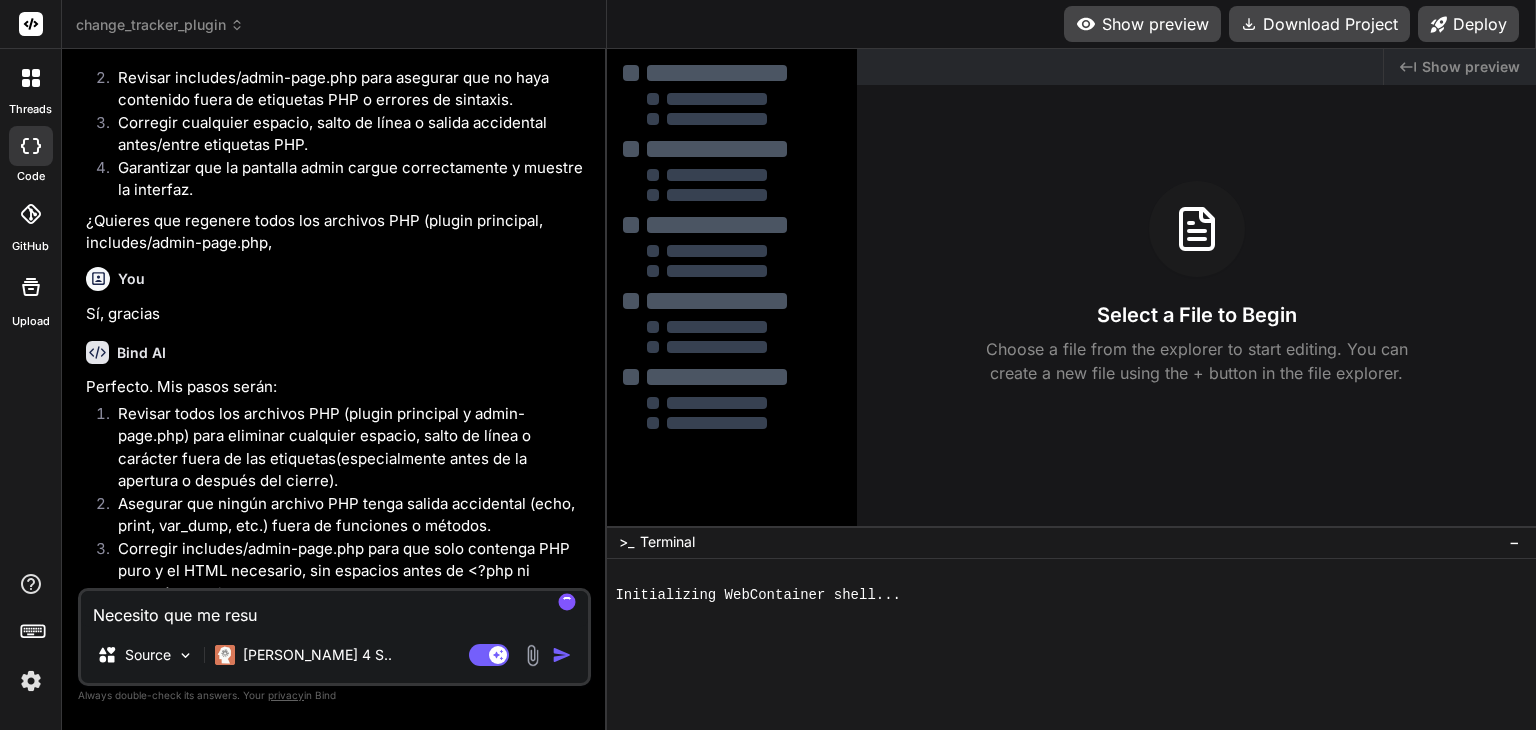 type on "Necesito que me resum" 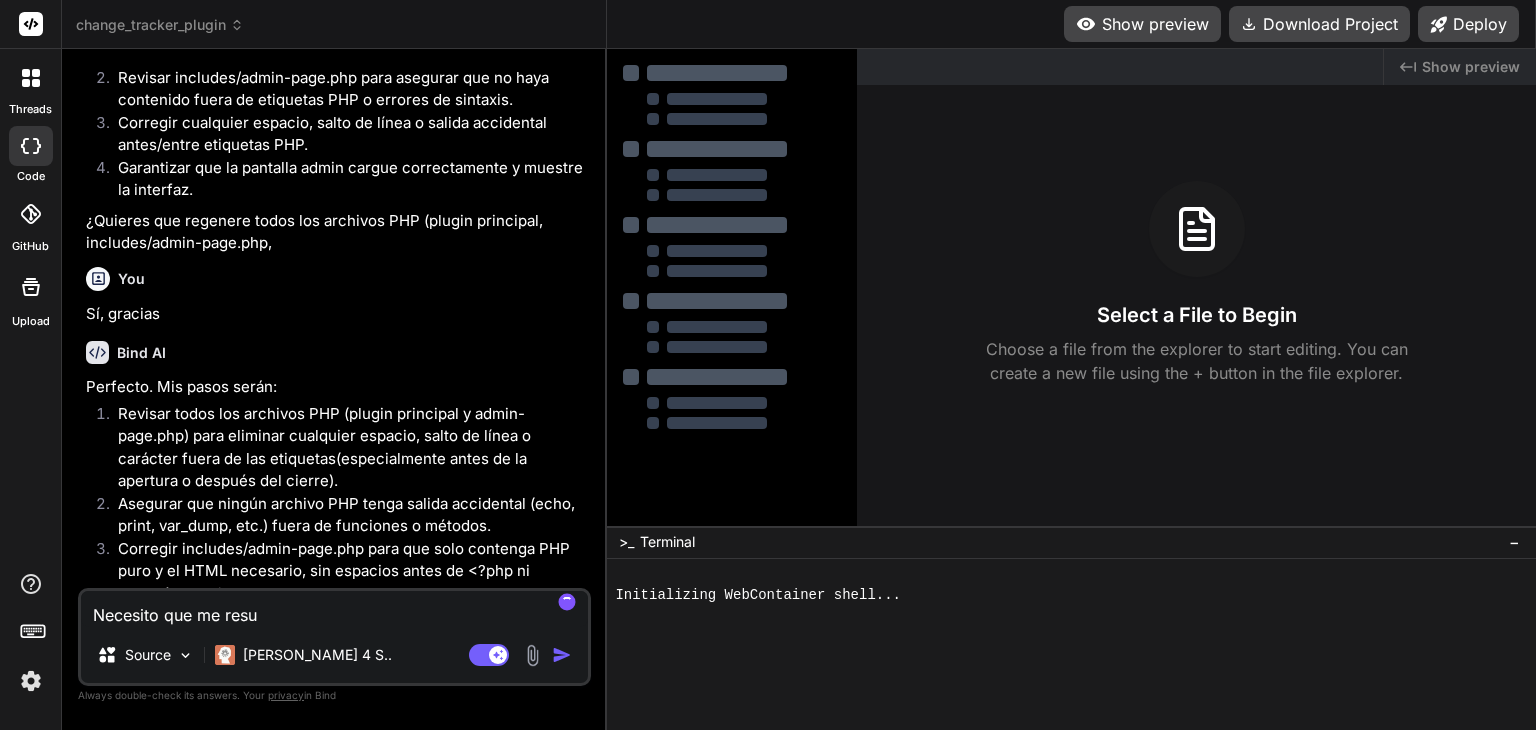 type on "x" 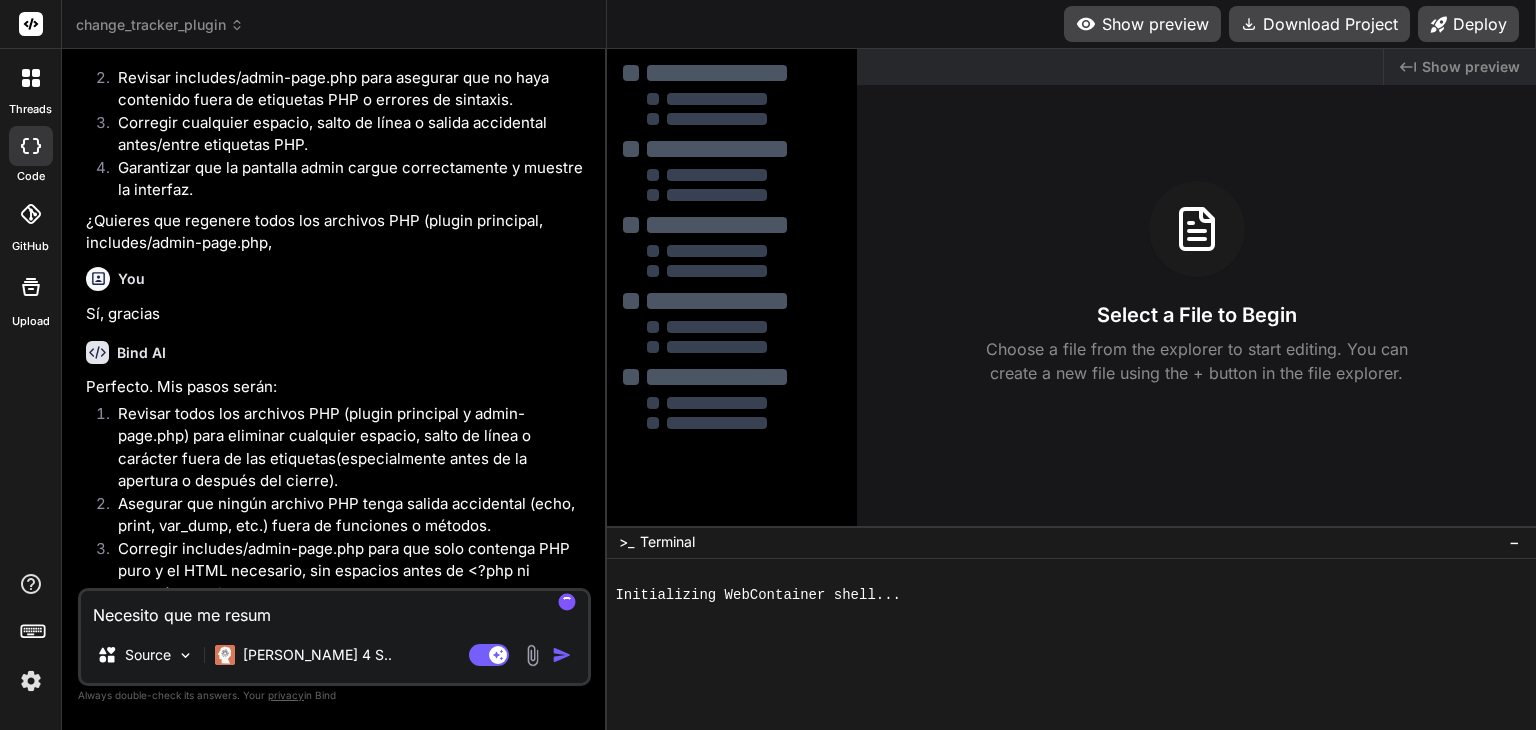 type on "Necesito que me resuma" 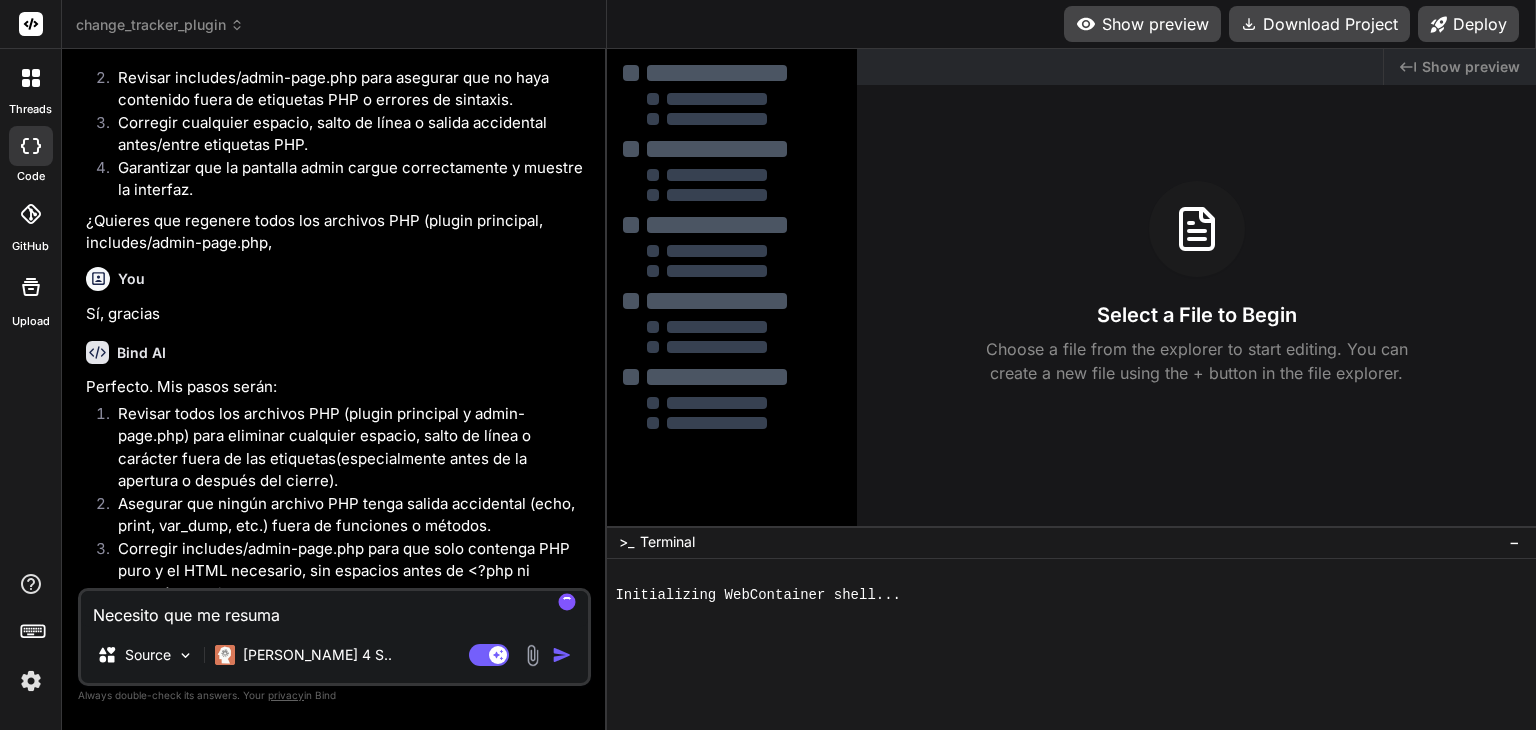 type on "Necesito que me resumas" 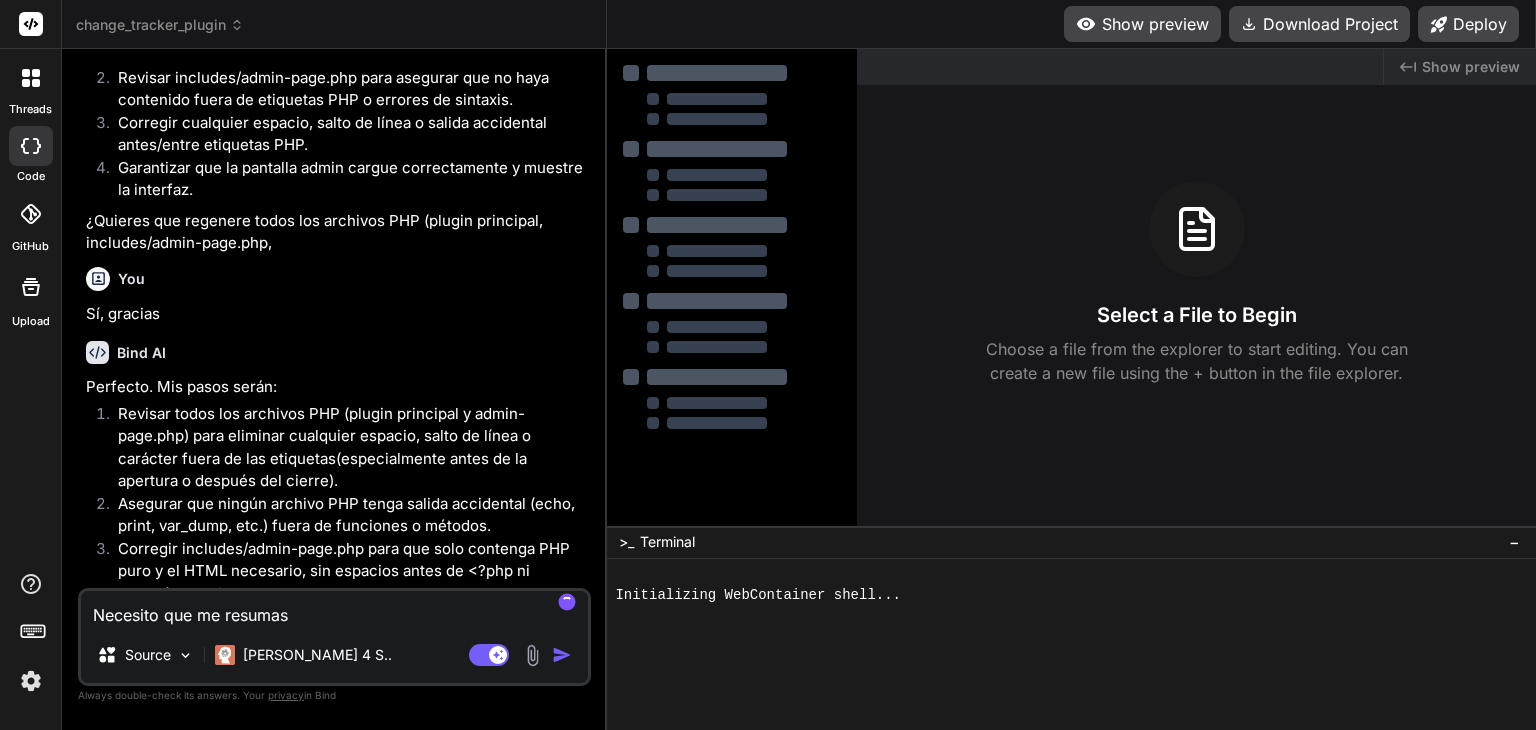 type on "Necesito que me resumas" 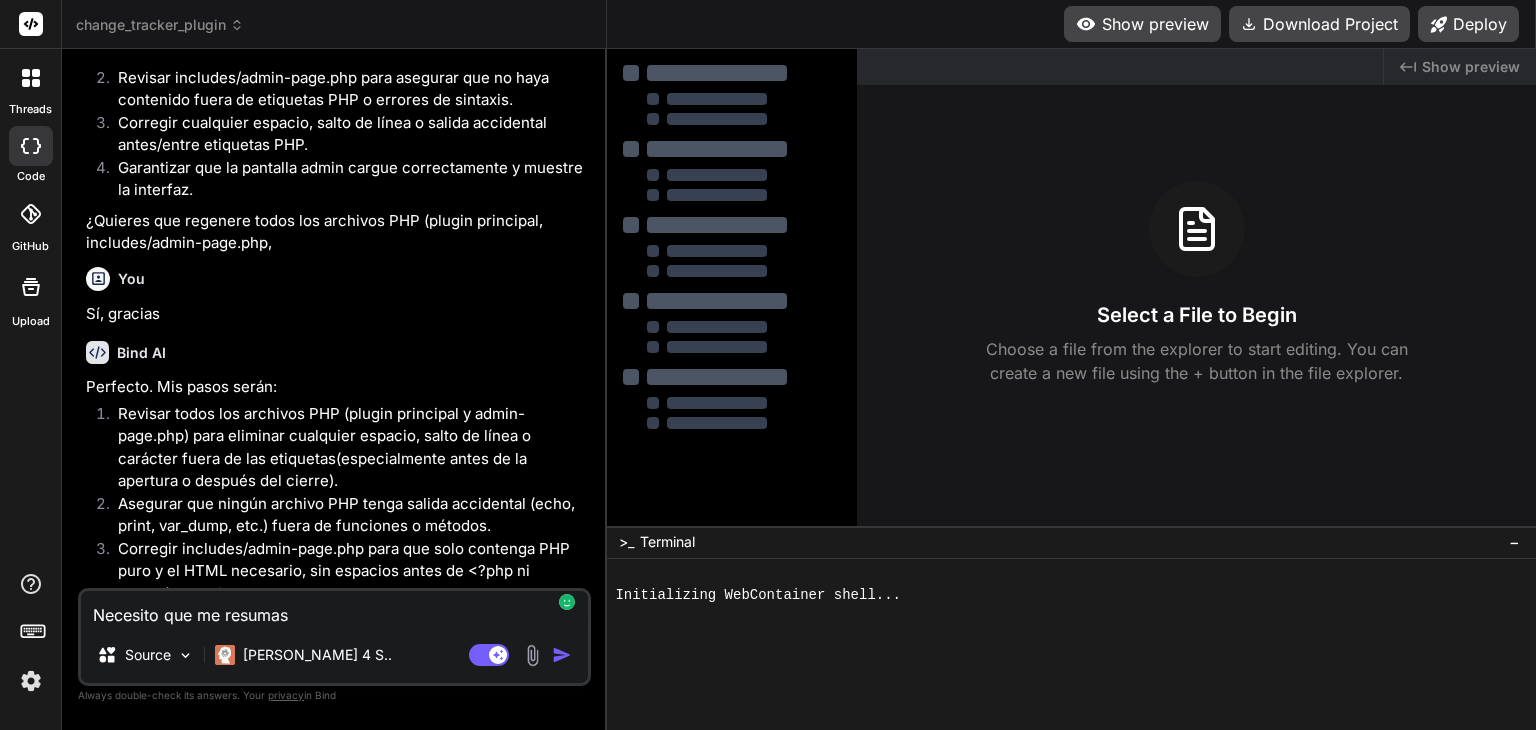 type on "Necesito que me resumas l" 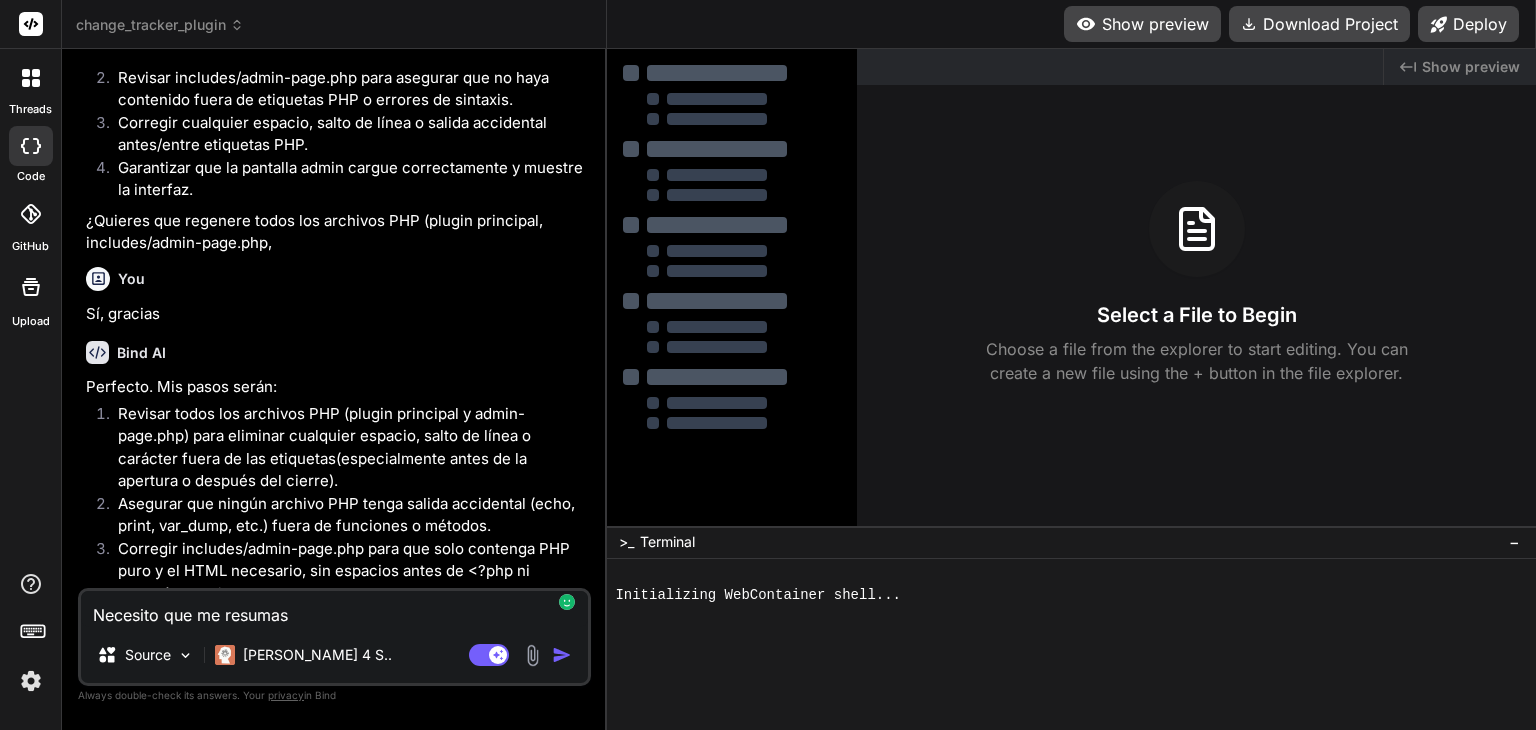 type on "x" 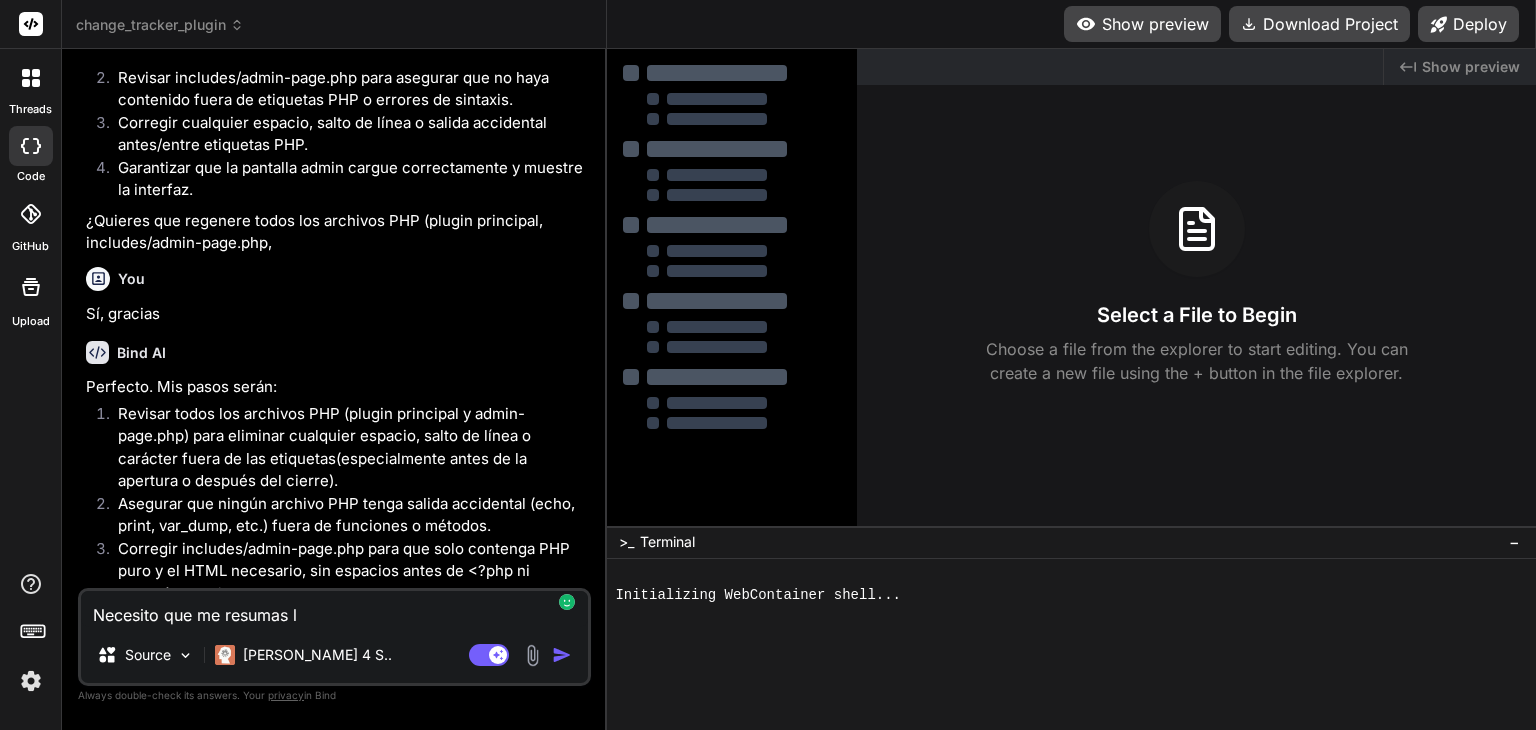 type on "Necesito que me resumas lo" 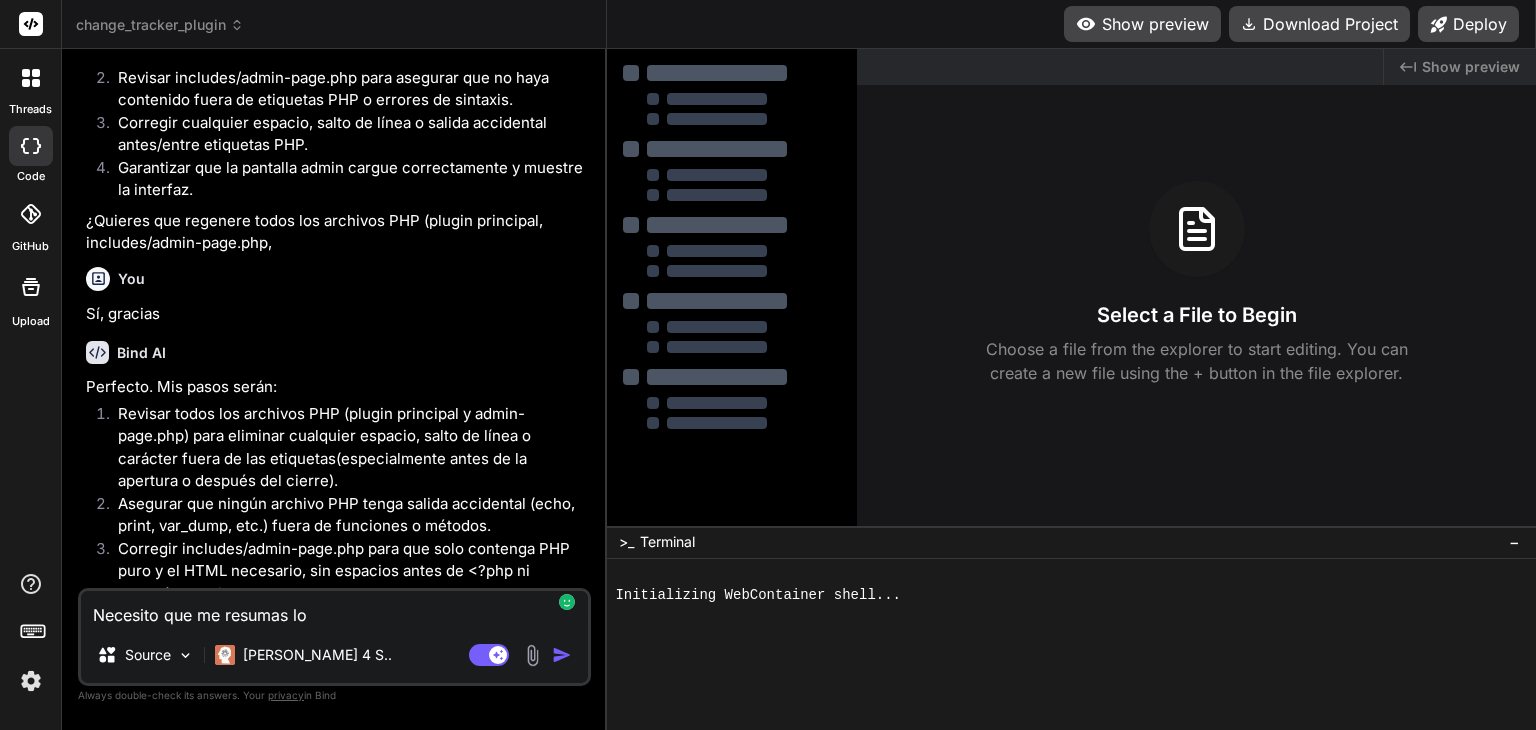 type on "x" 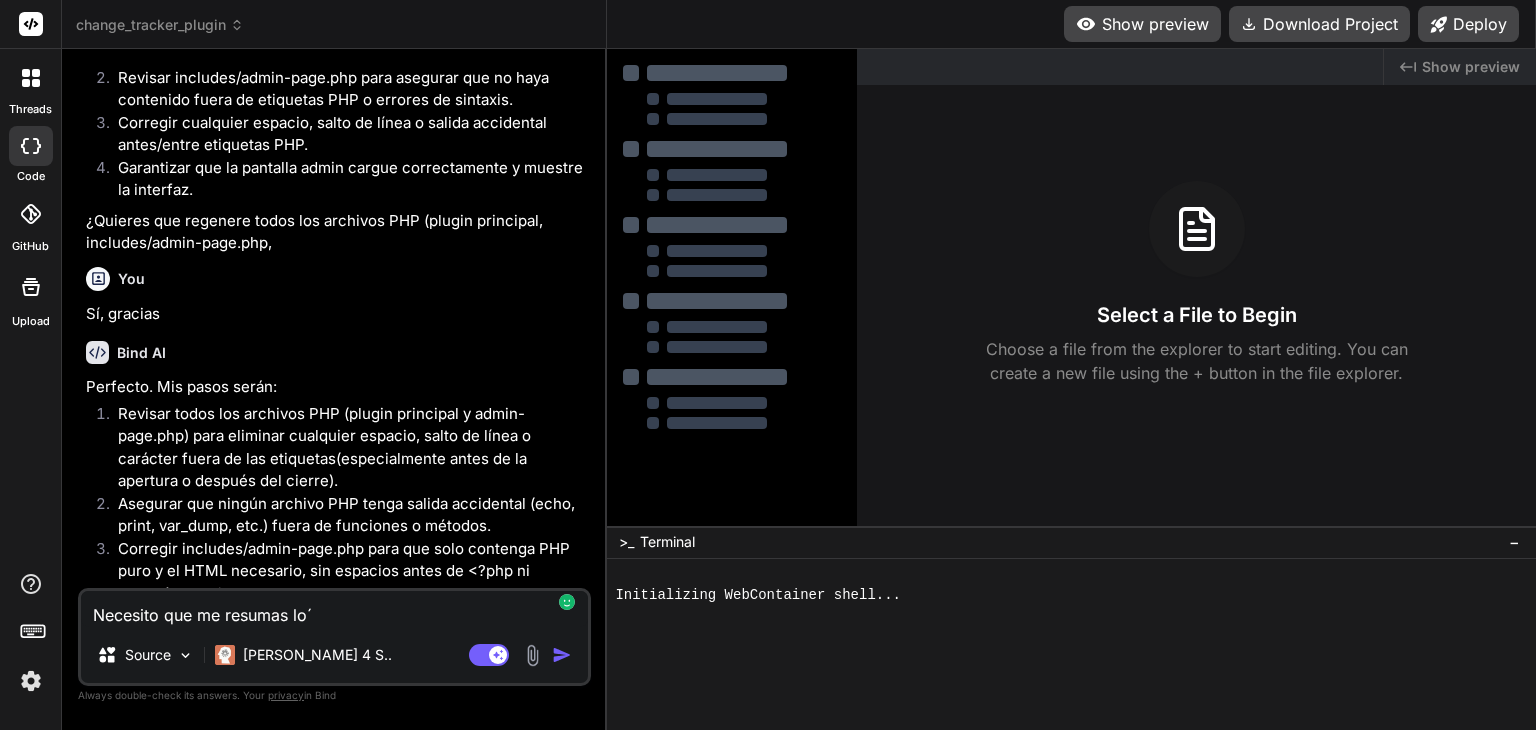 type on "Necesito que me resumas lo" 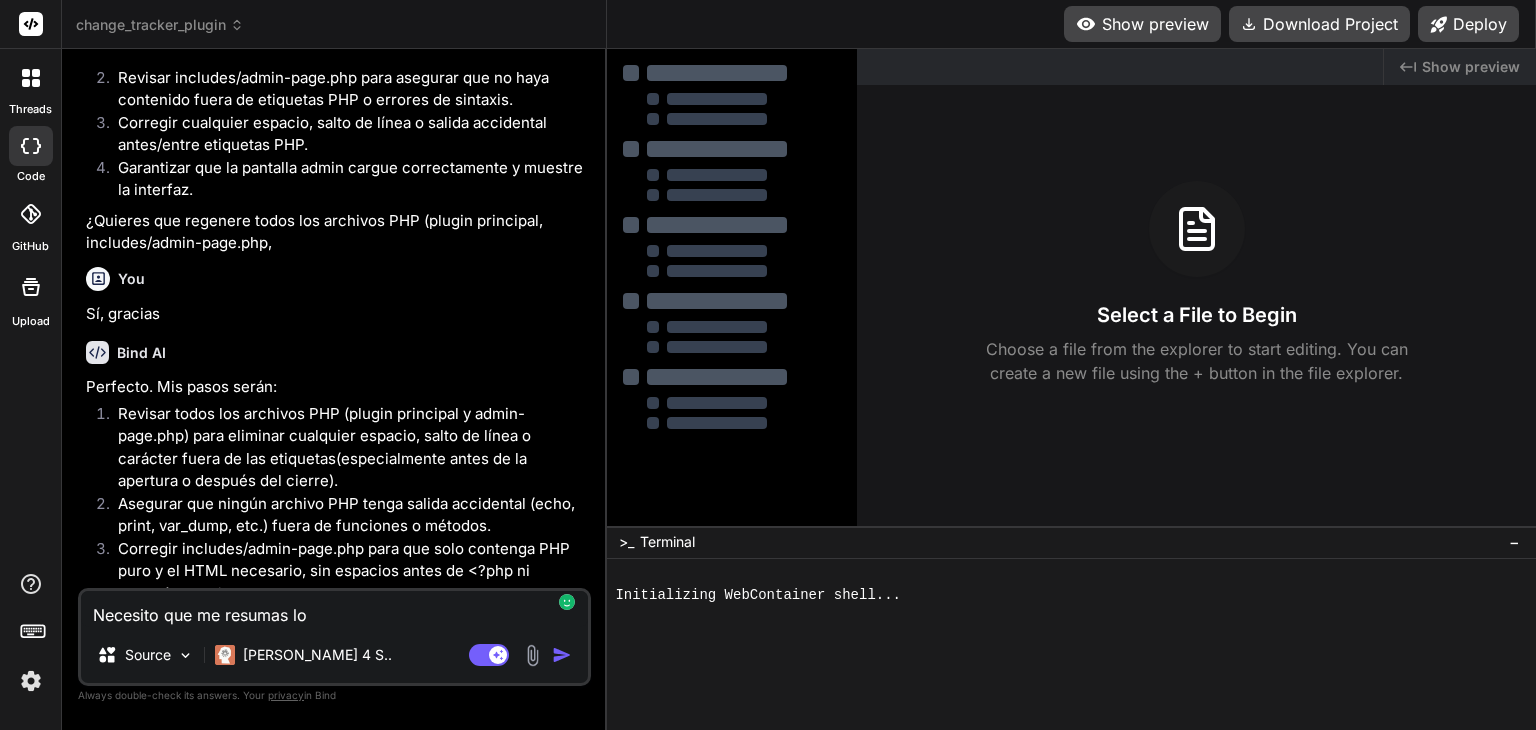 type on "Necesito que me resumas lo" 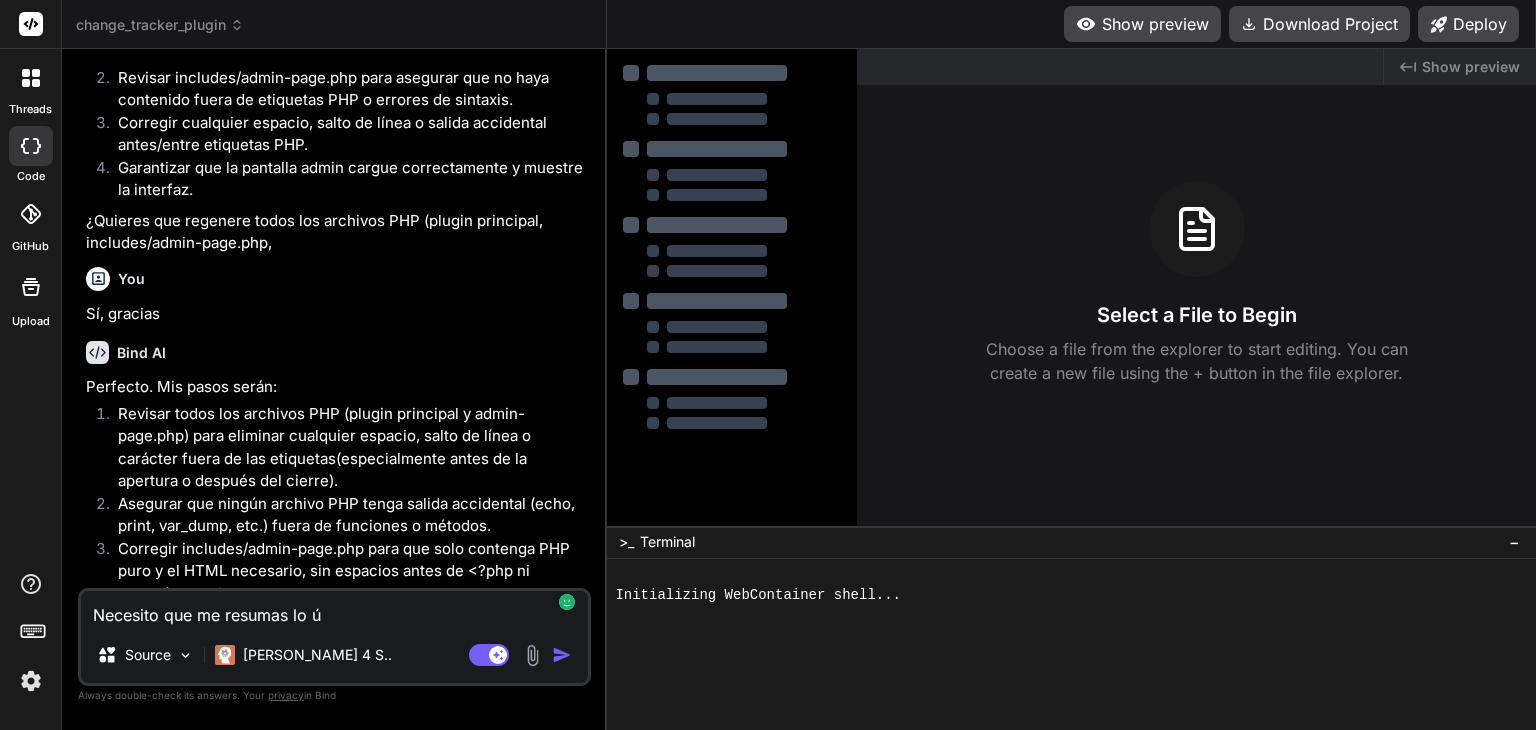 type on "Necesito que me resumas lo úl" 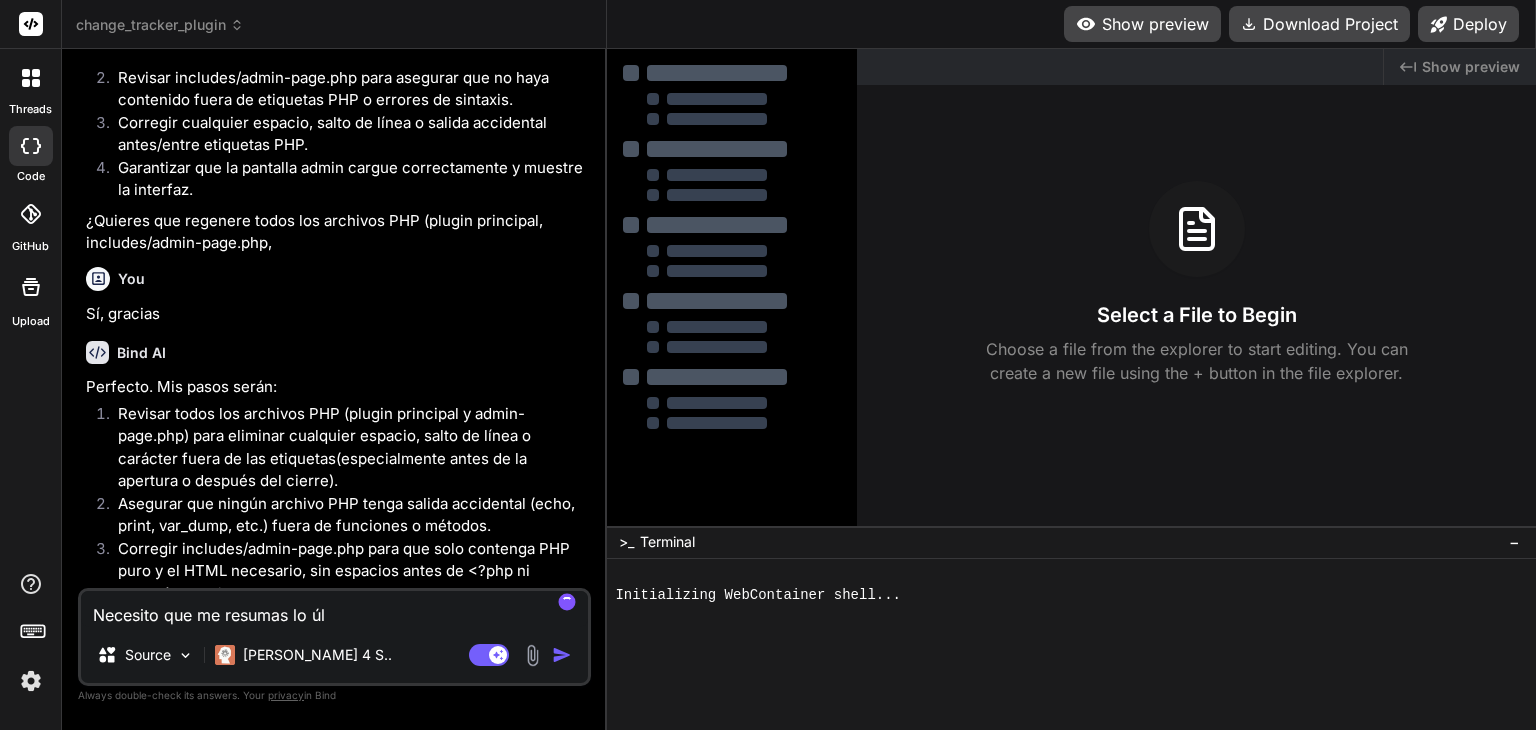 type on "Necesito que me resumas lo últ" 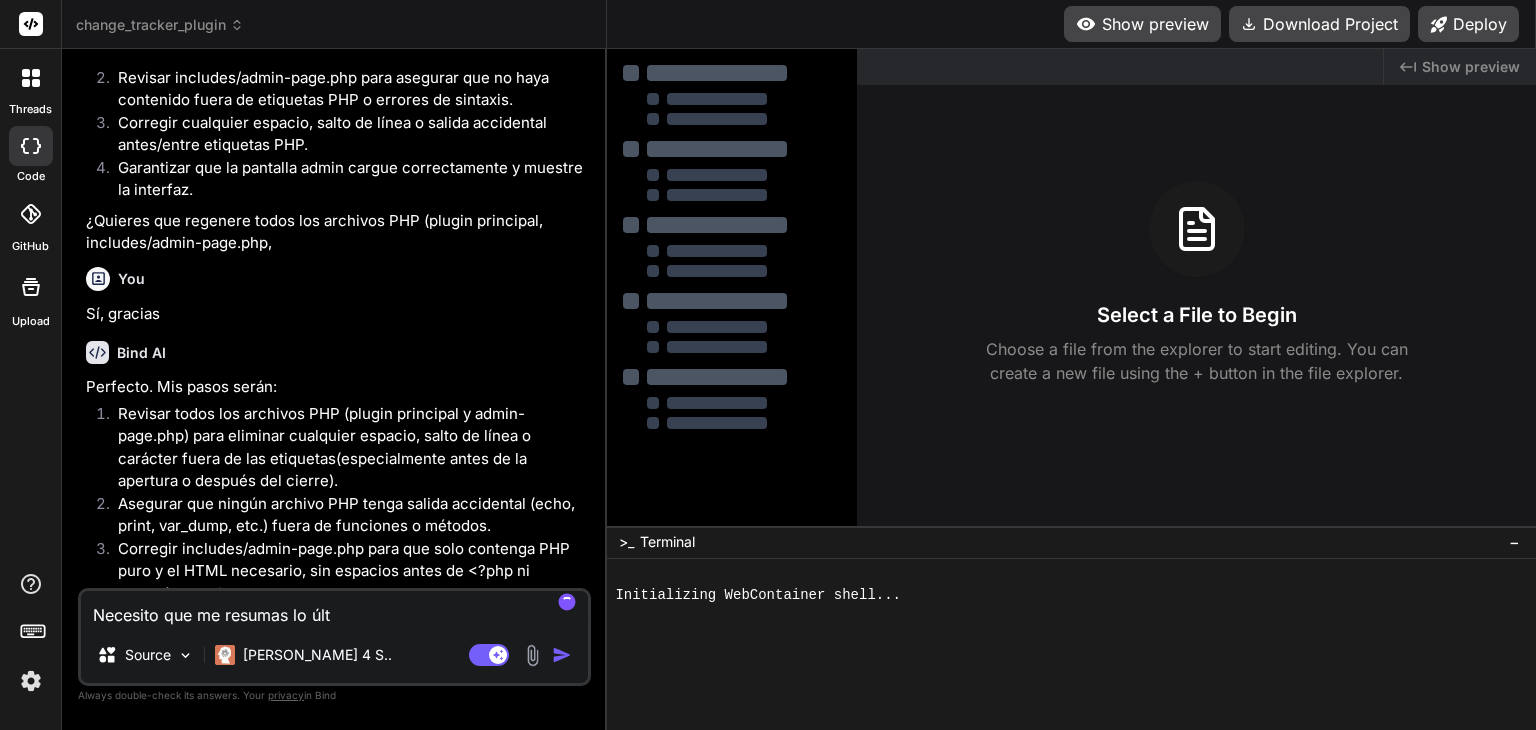 type on "x" 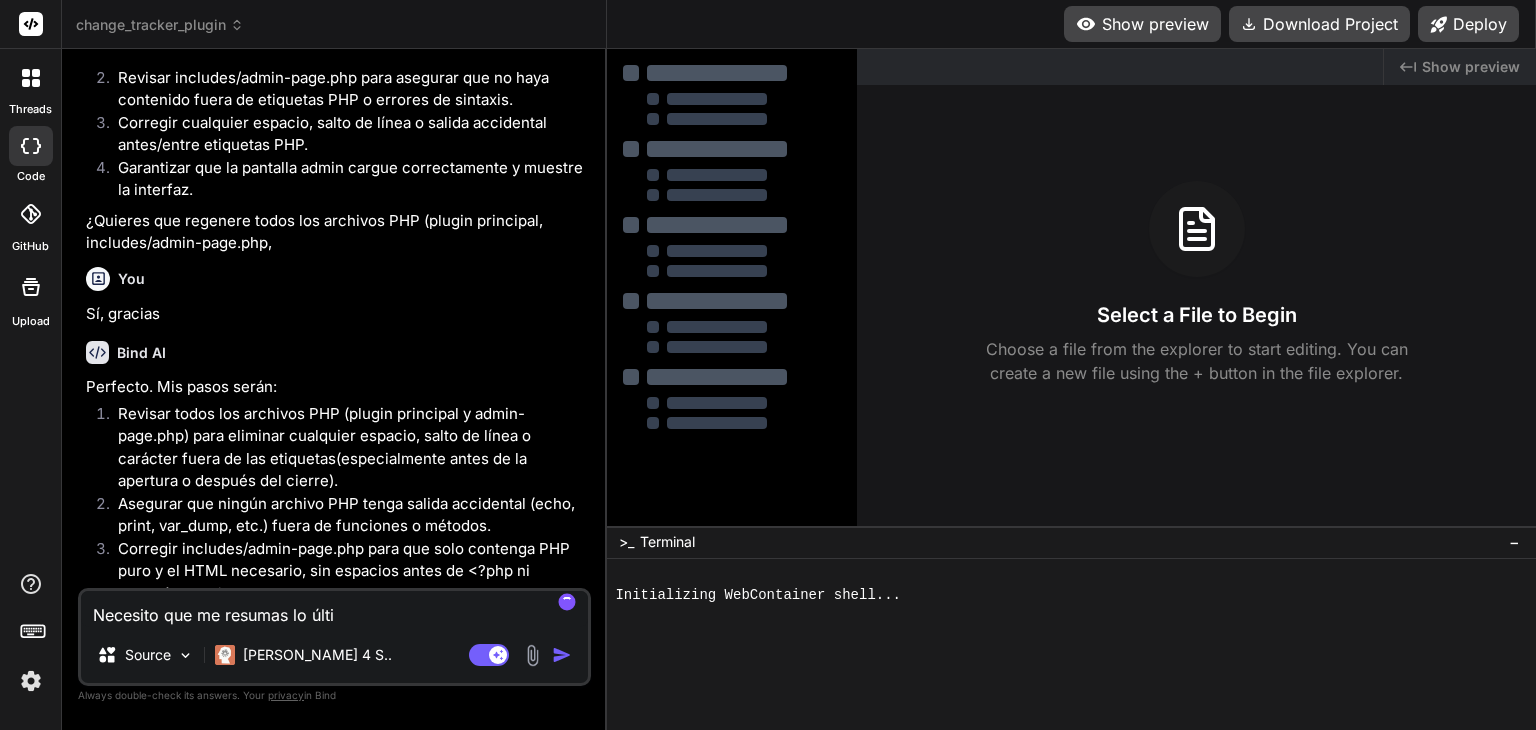 type on "Necesito que me resumas lo últim" 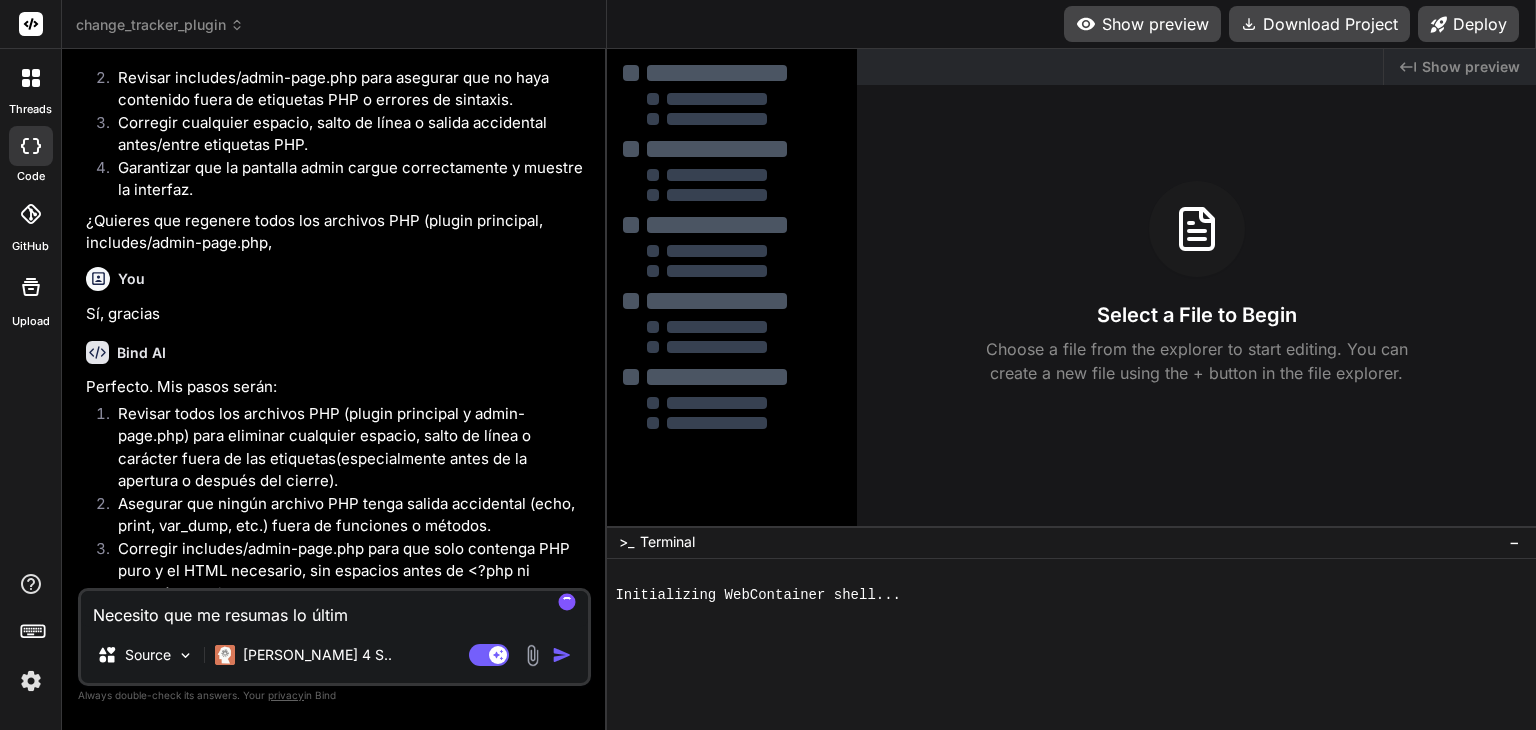 type on "Necesito que me resumas lo último" 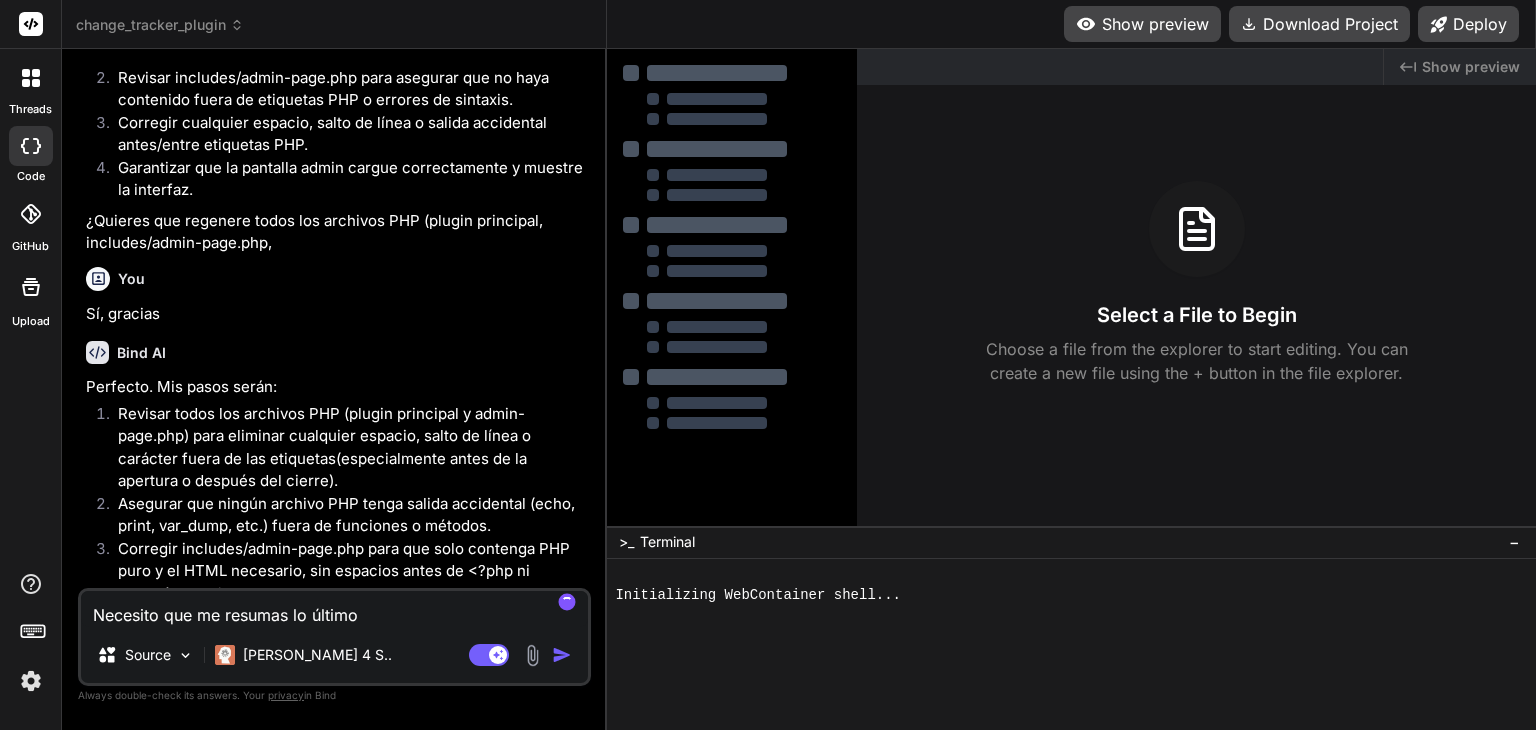 type on "Necesito que me resumas lo último" 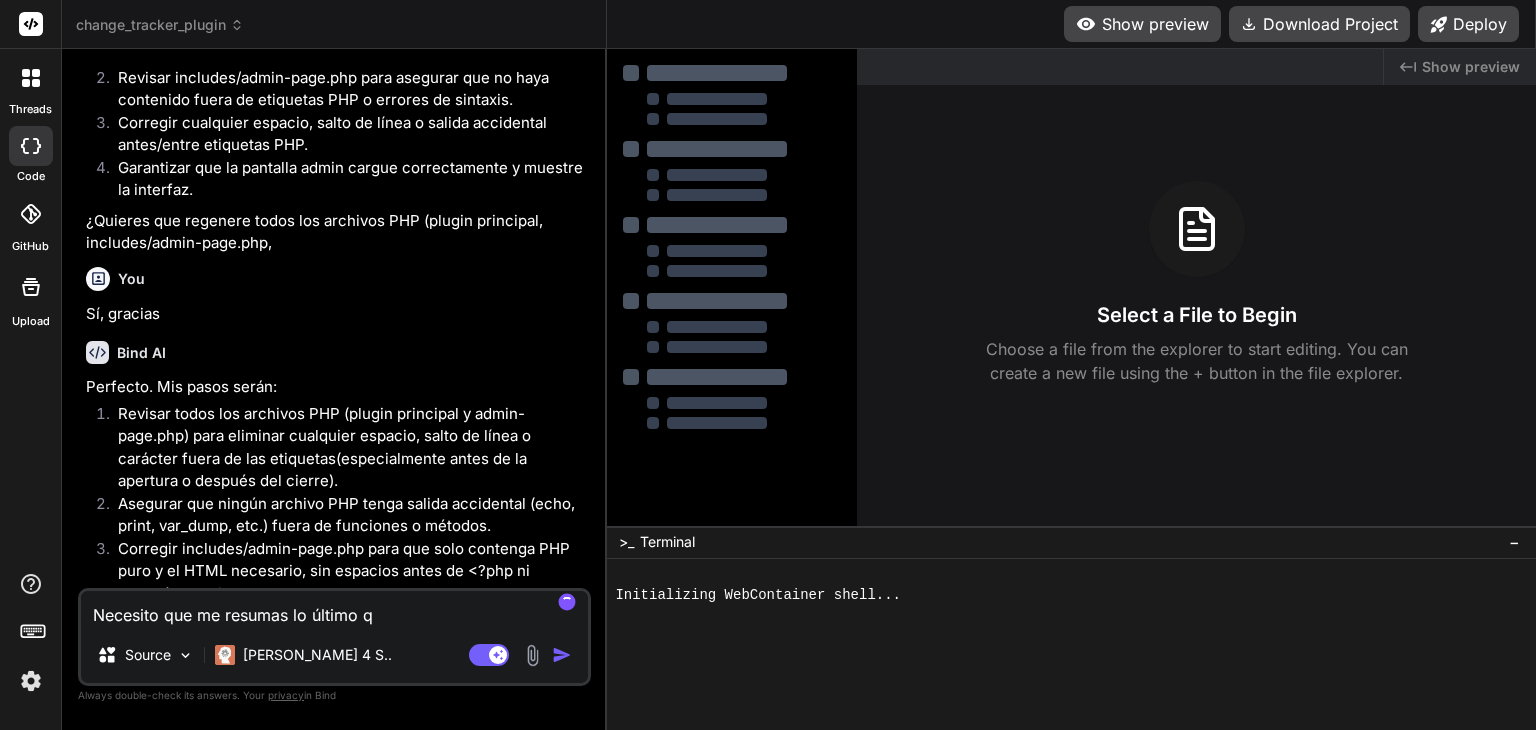type on "Necesito que me resumas lo último qu" 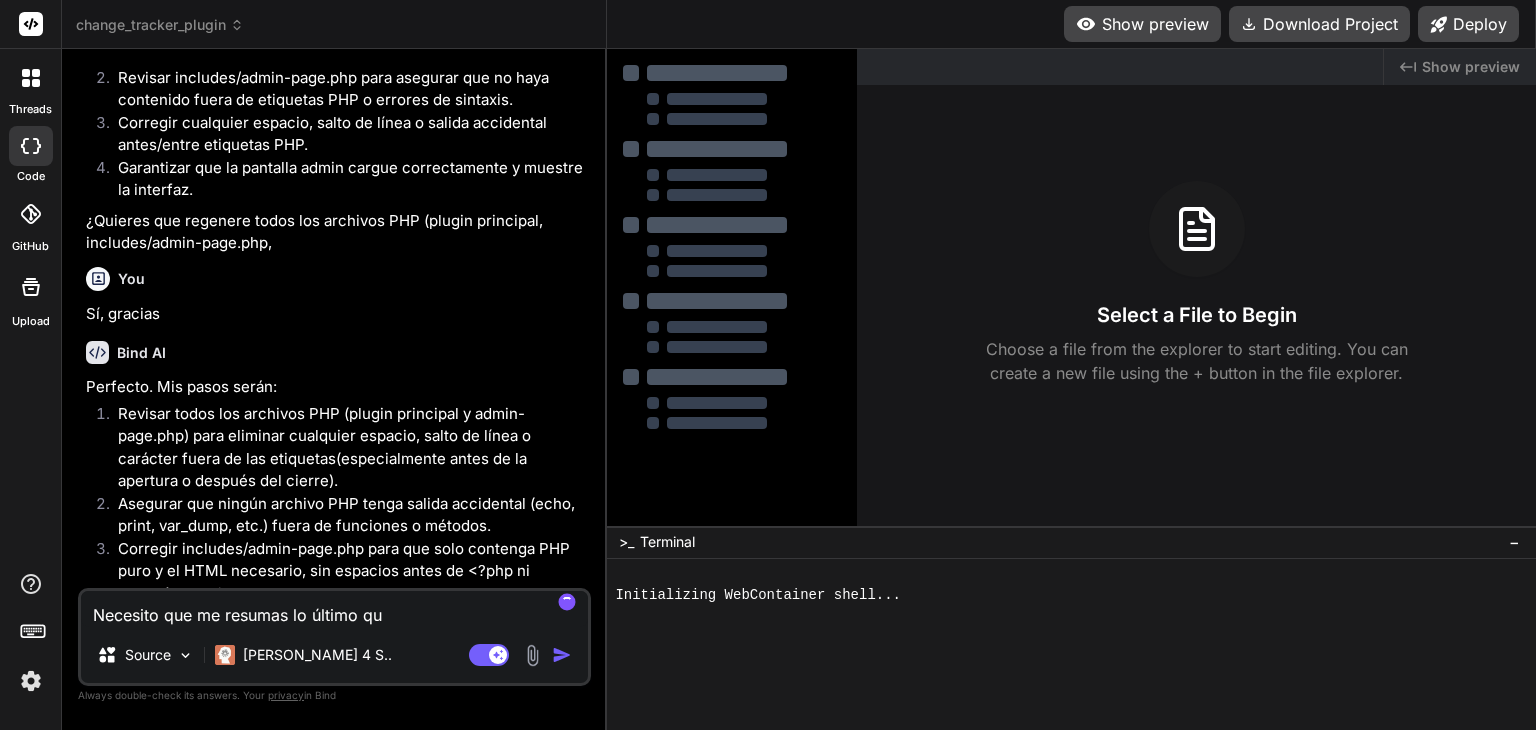 type on "Necesito que me resumas lo último que" 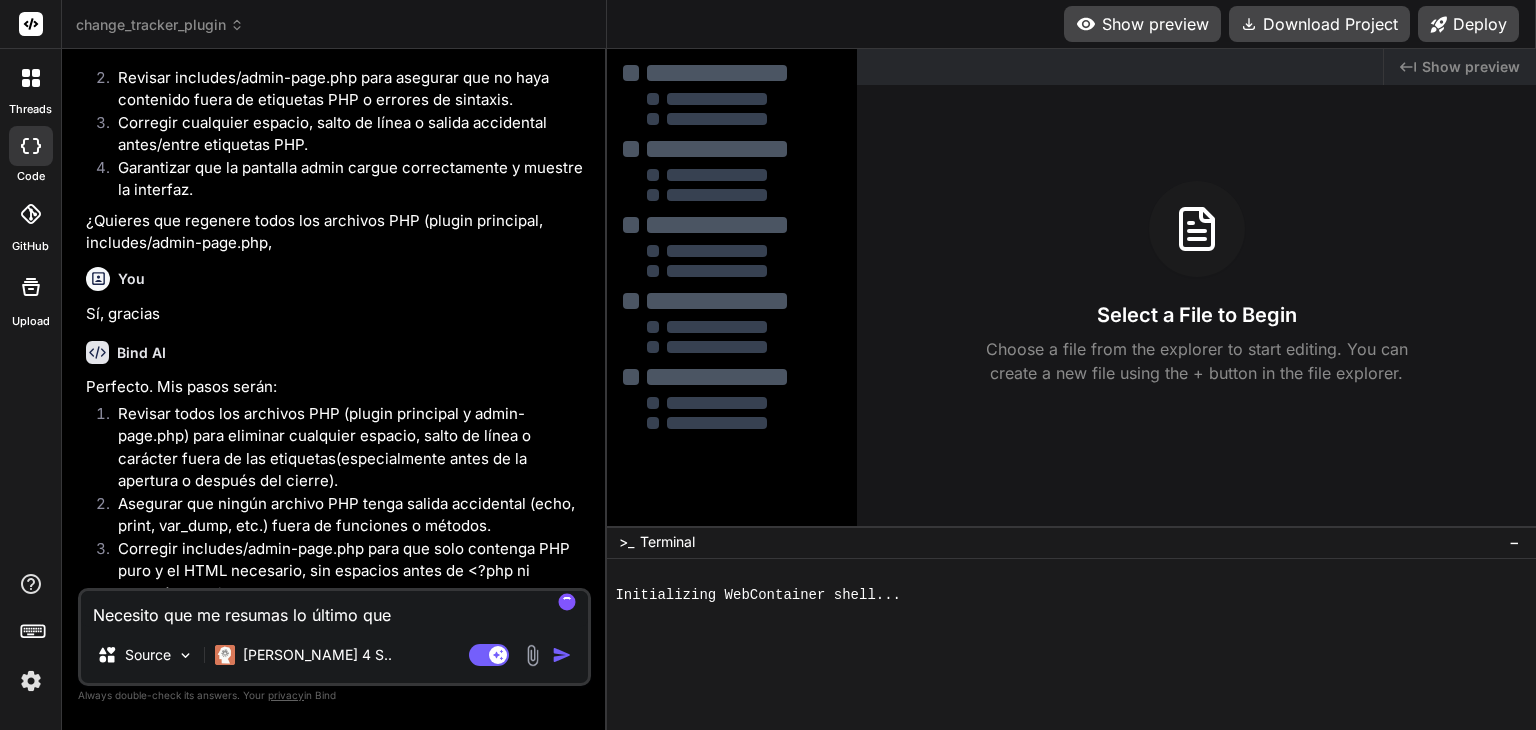 type on "x" 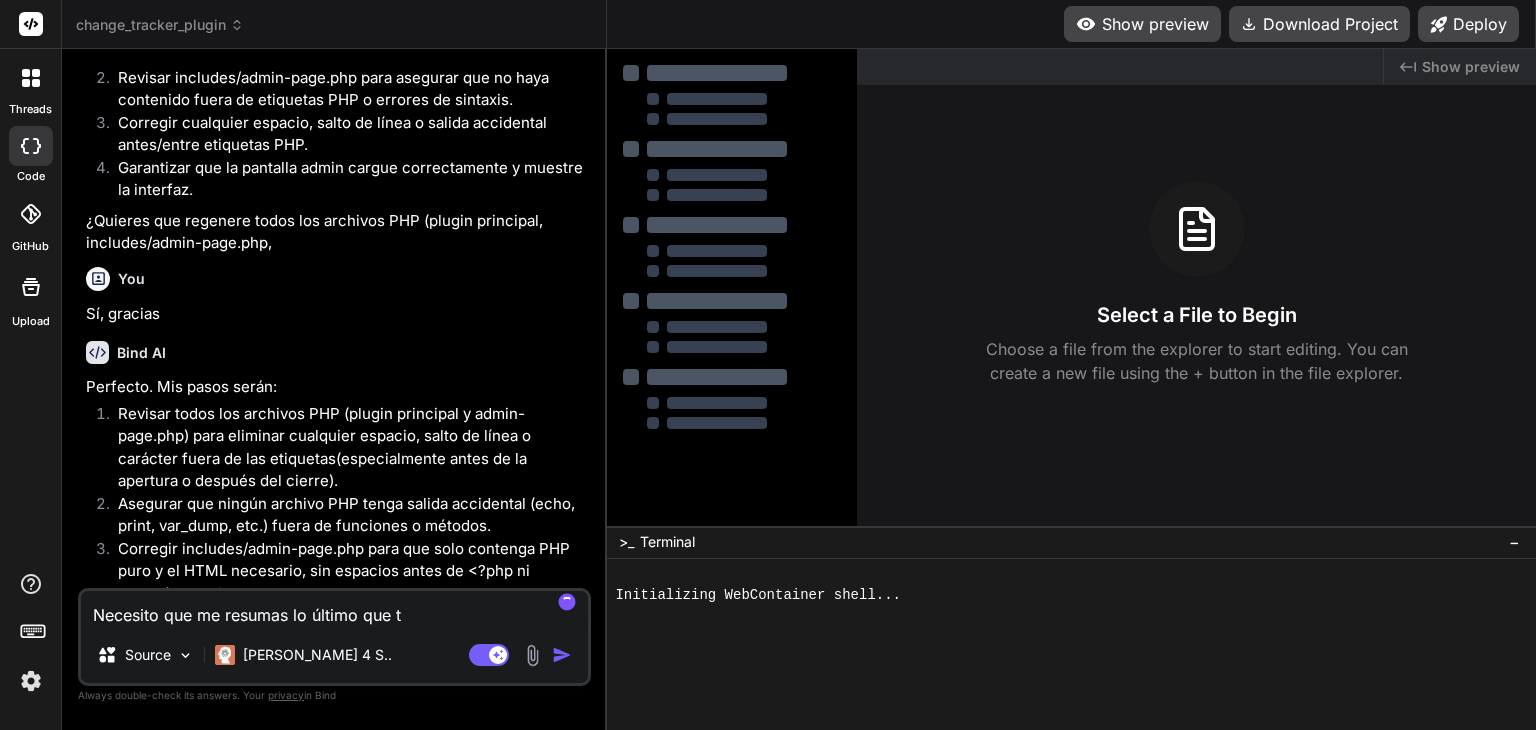 type on "Necesito que me resumas lo último que tr" 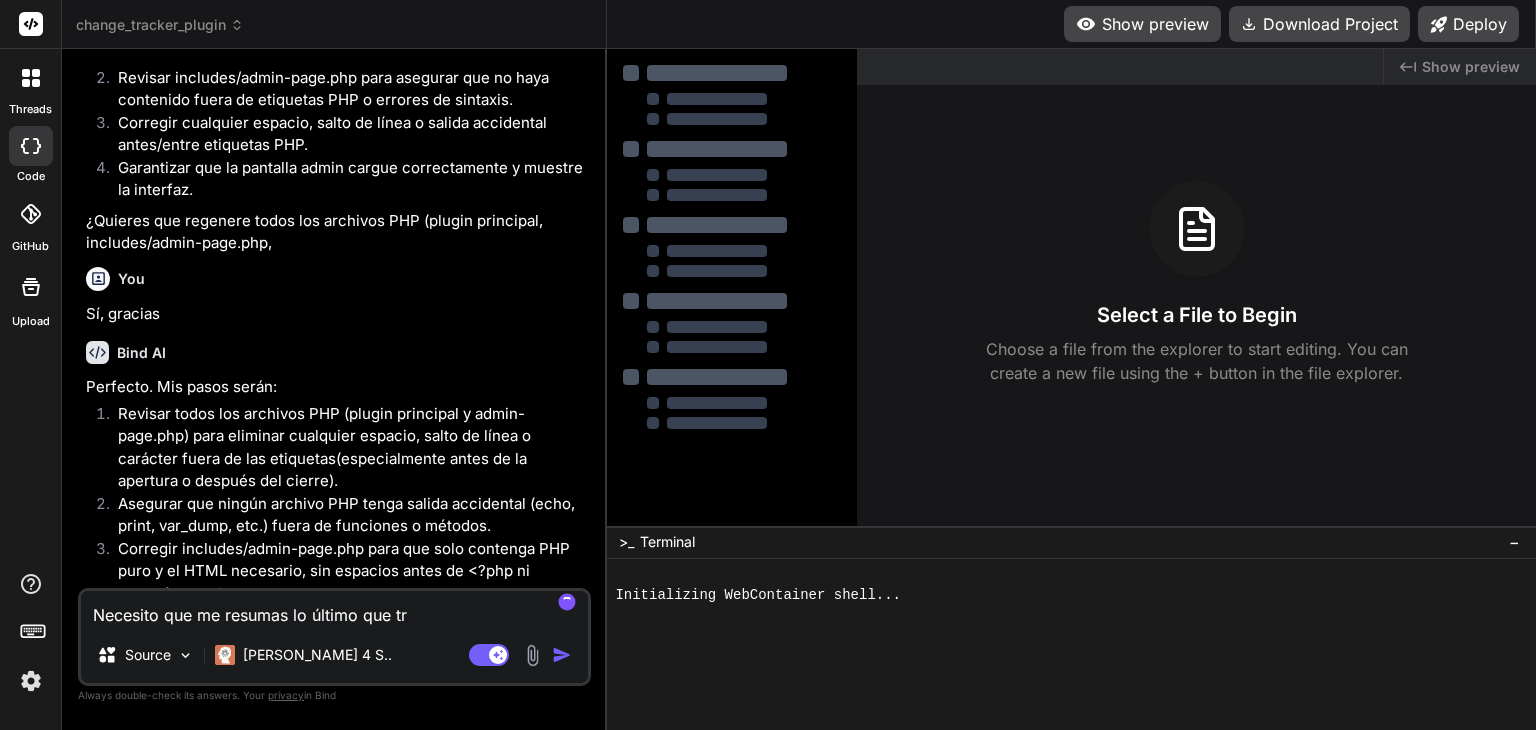 type on "Necesito que me resumas lo último que tra" 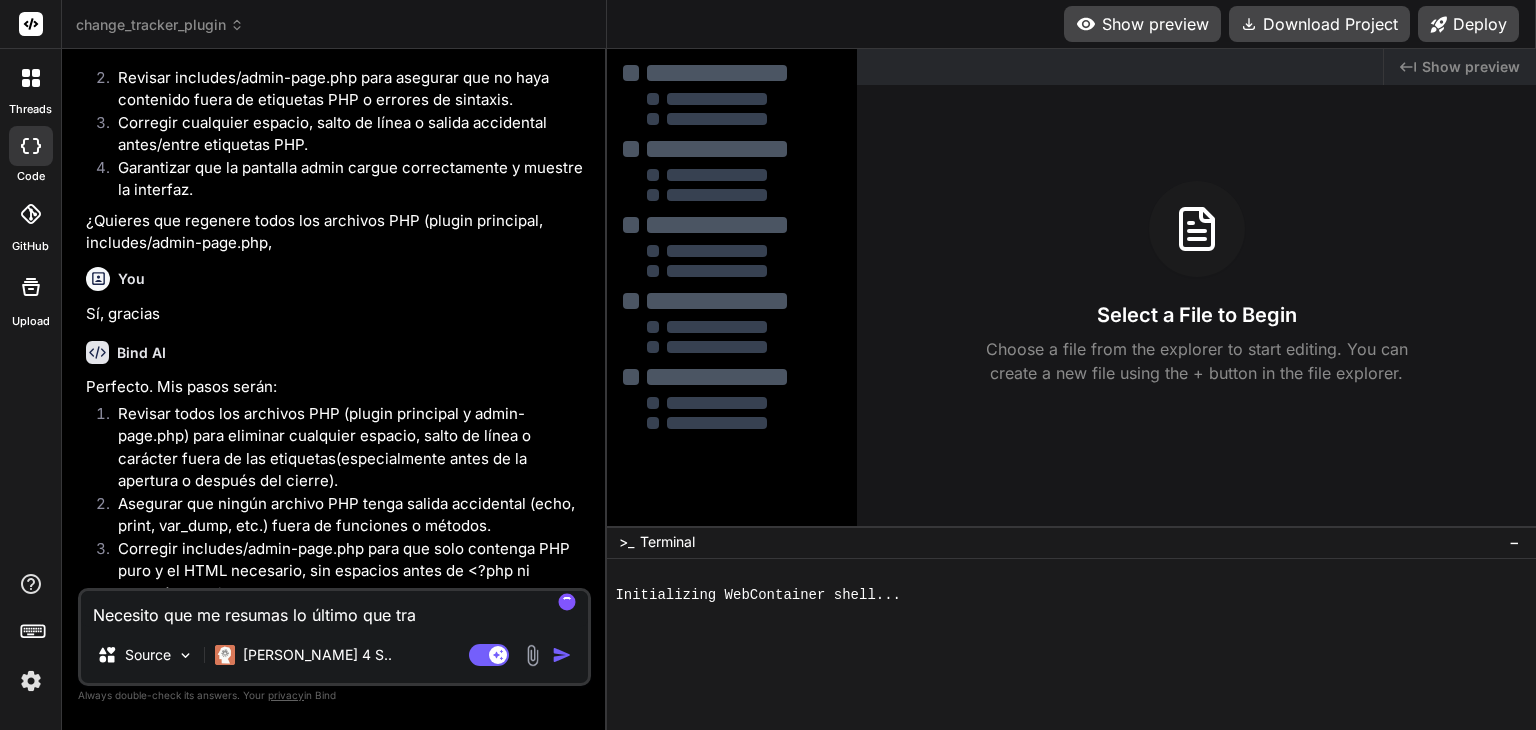 type on "Necesito que me resumas lo último que trab" 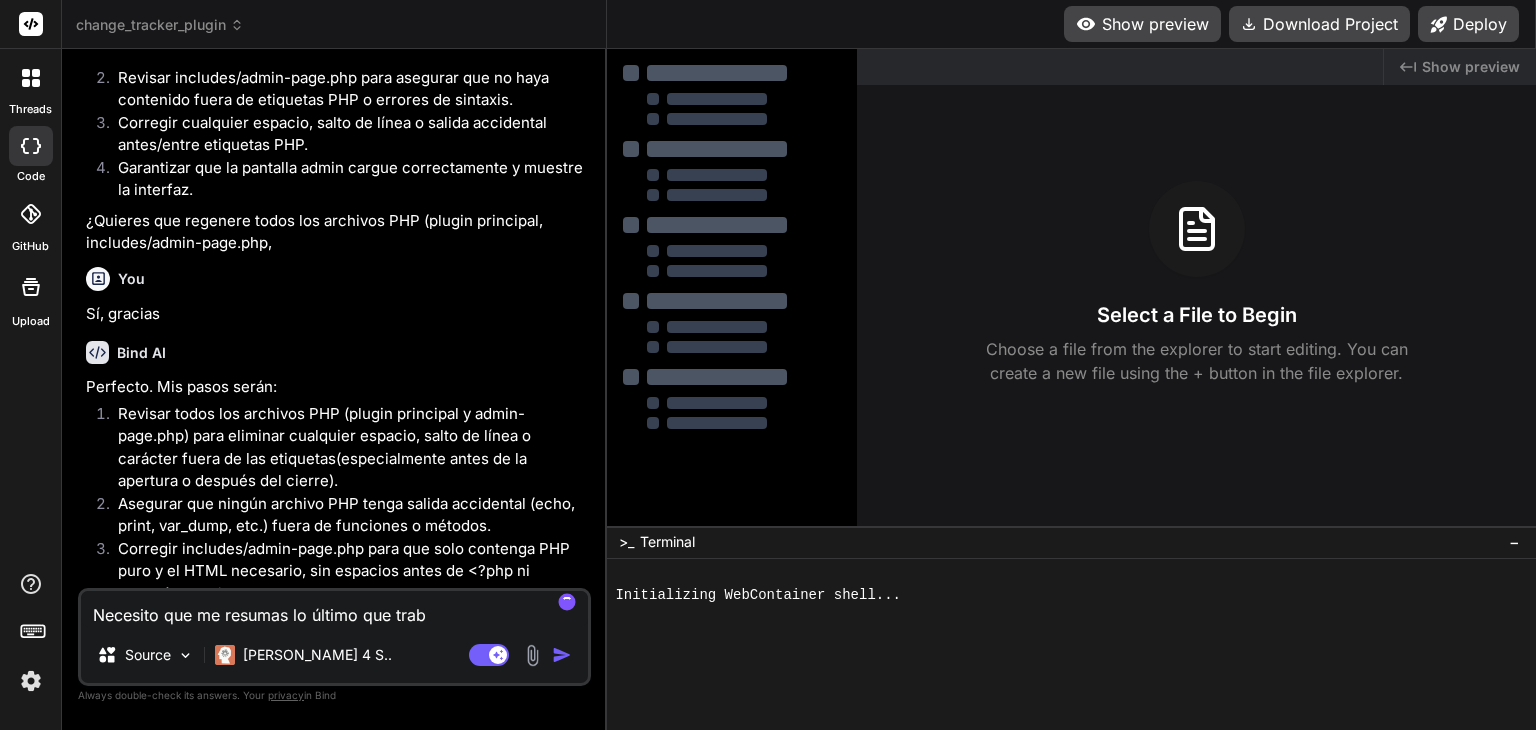 type on "Necesito que me resumas lo último que traba" 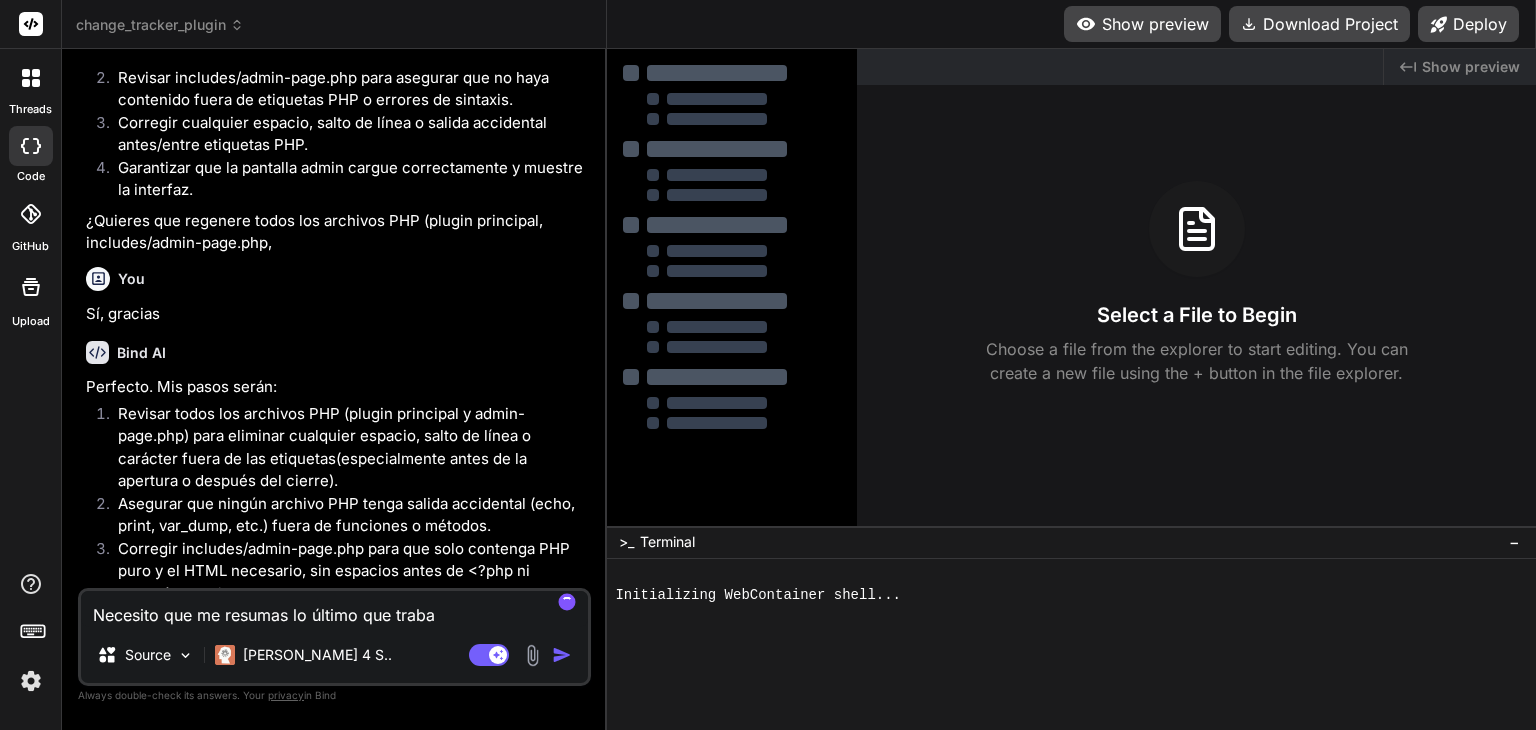 type on "Necesito que me resumas lo último que trabaj" 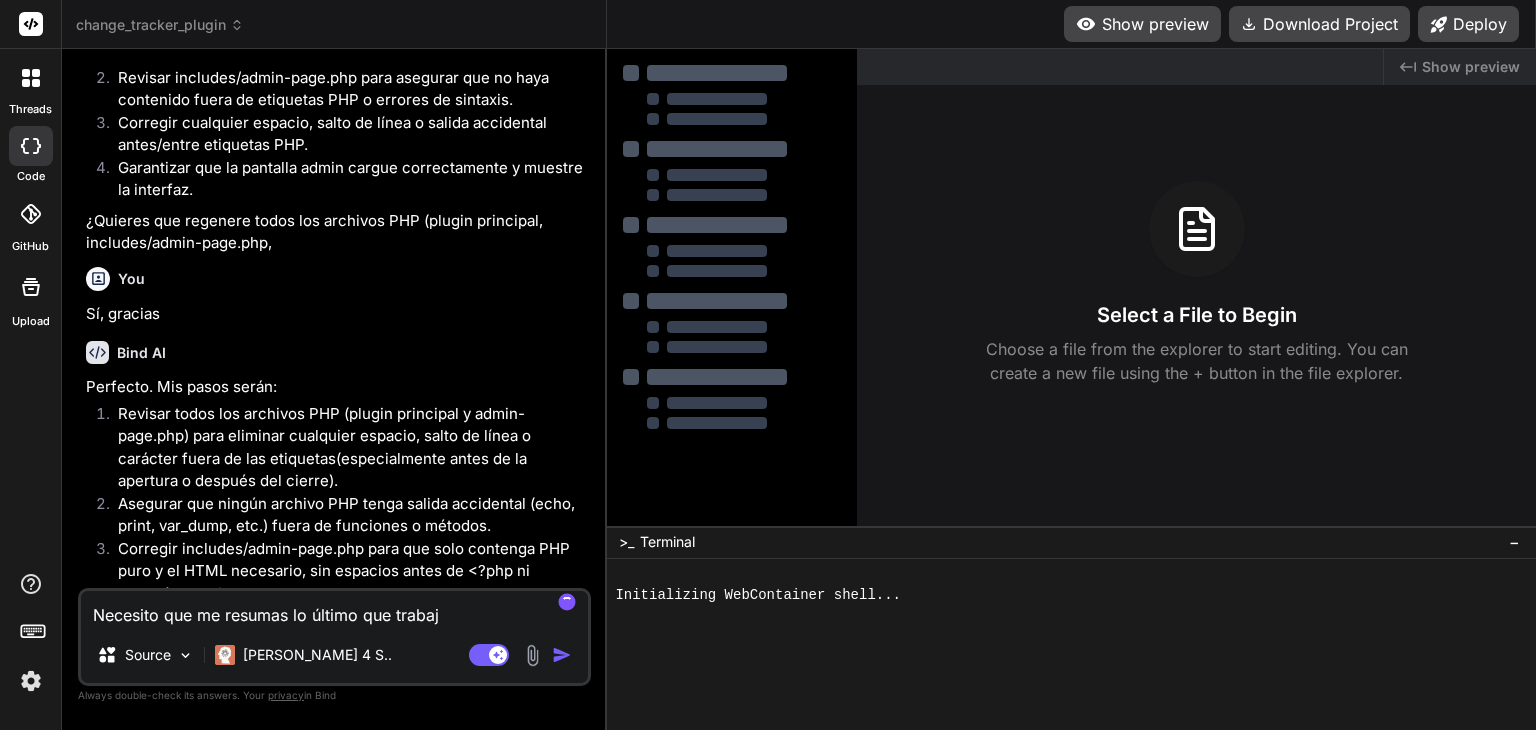 type on "Necesito que me resumas lo último que trabaja" 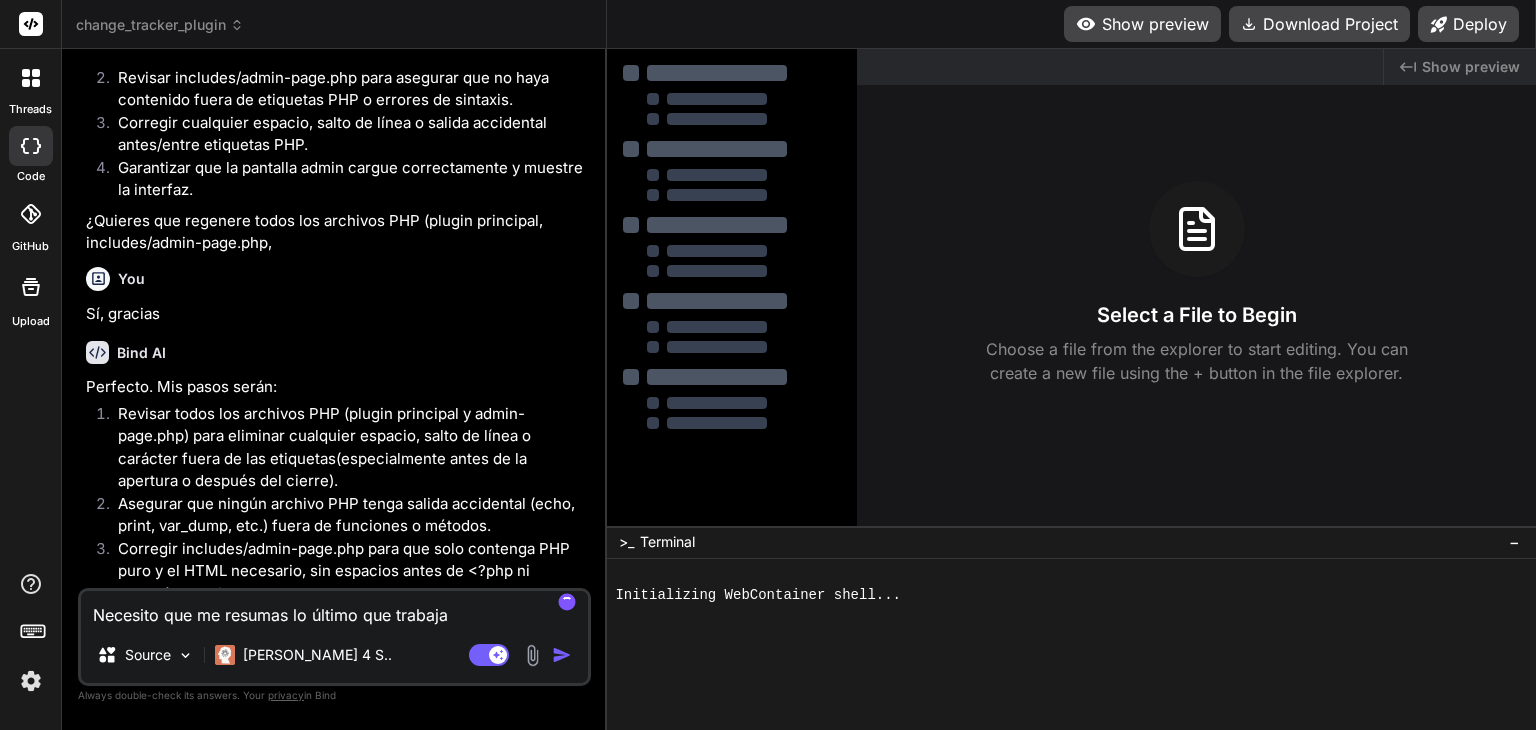 type on "Necesito que me resumas lo último que trabajam" 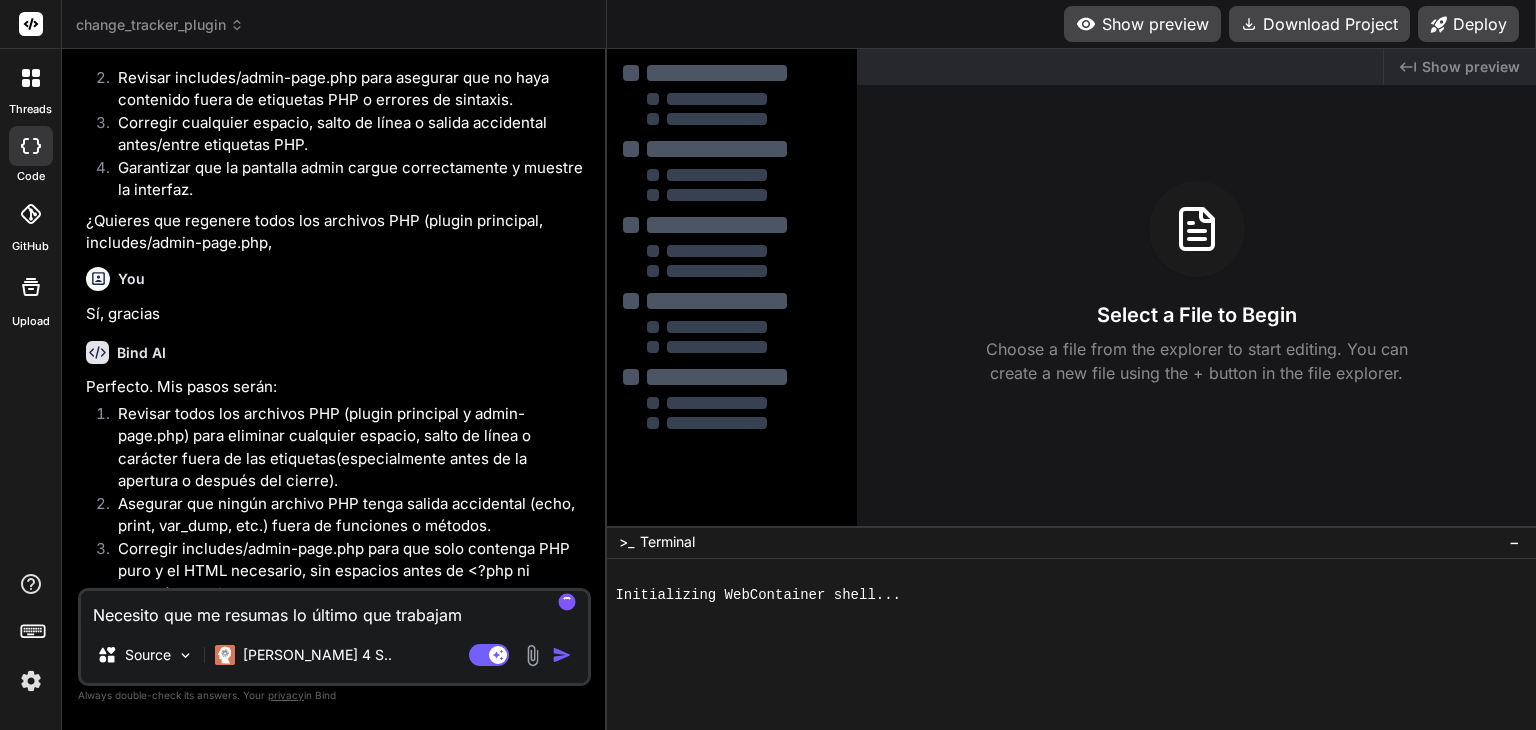 type on "Necesito que me resumas lo último que trabajamo" 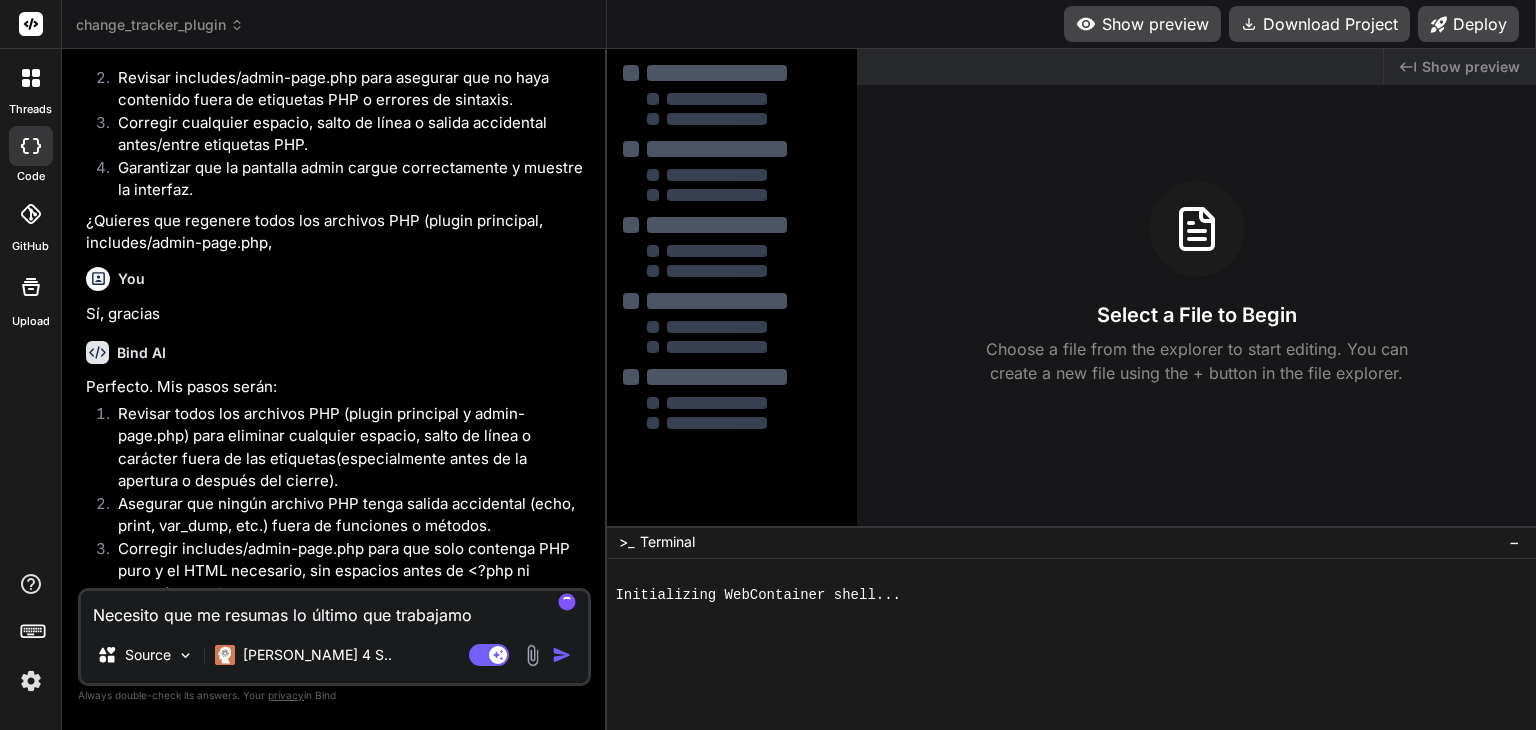 type on "Necesito que me resumas lo último que trabajamos" 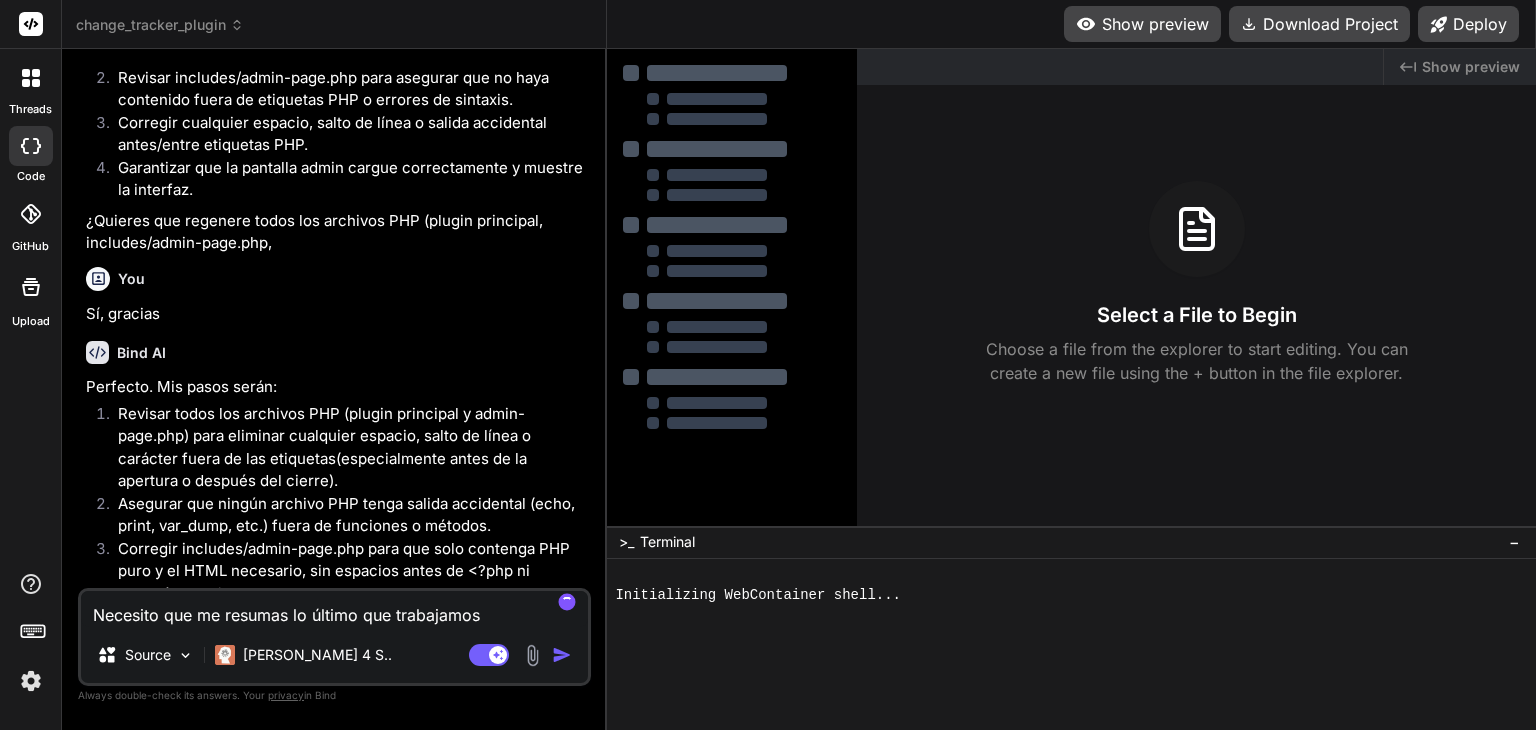 type on "Necesito que me resumas lo último que trabajamos" 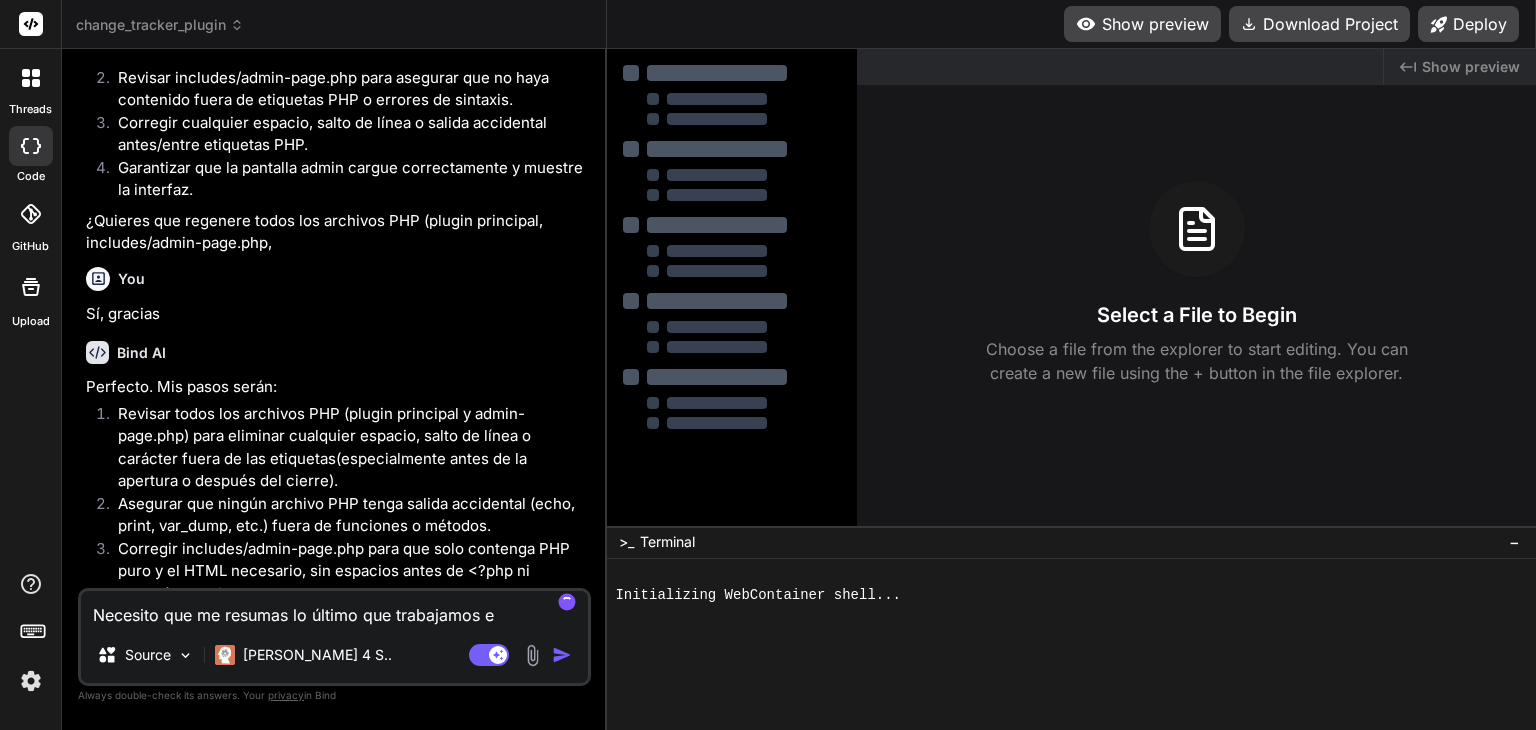 type on "Necesito que me resumas lo último que trabajamos en" 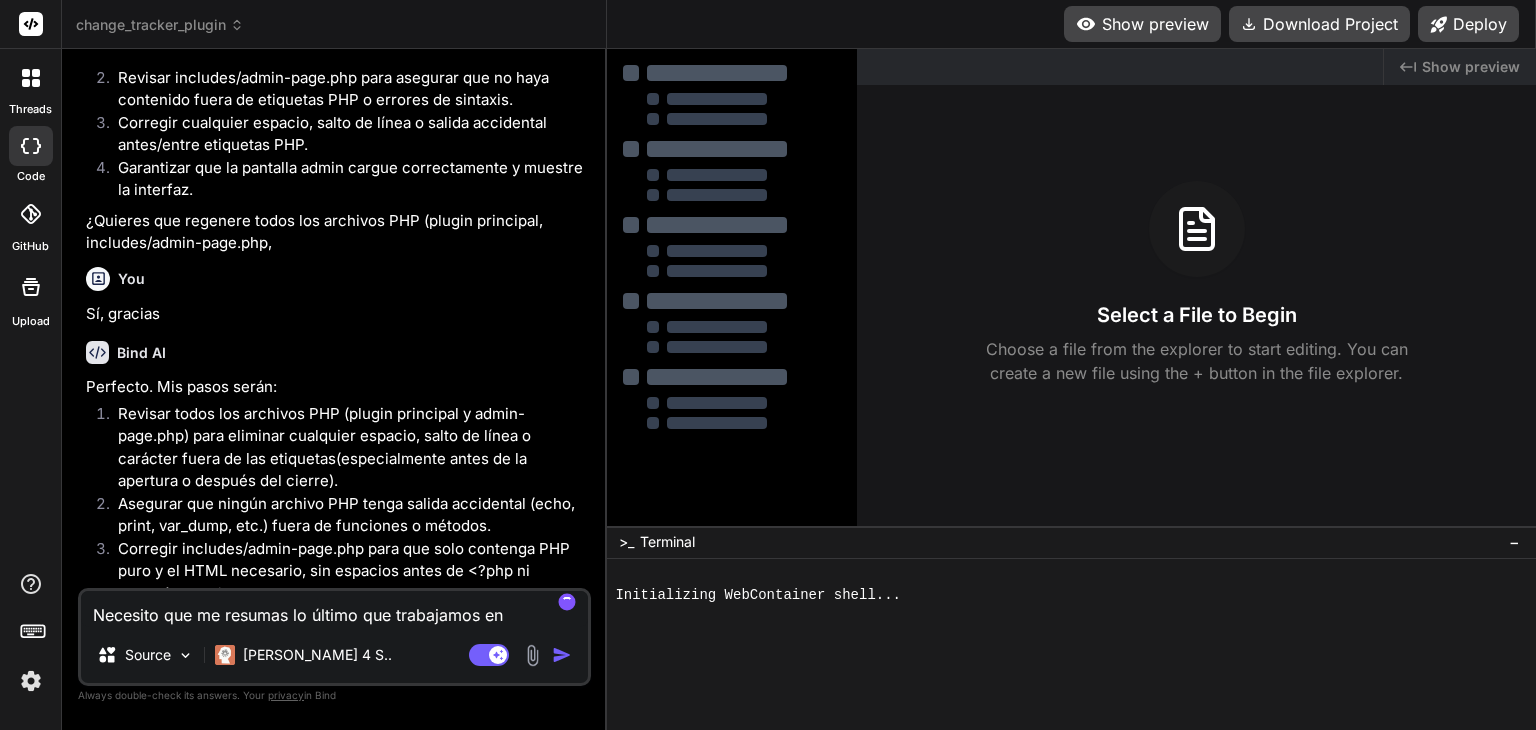 type on "Necesito que me resumas lo último que trabajamos en" 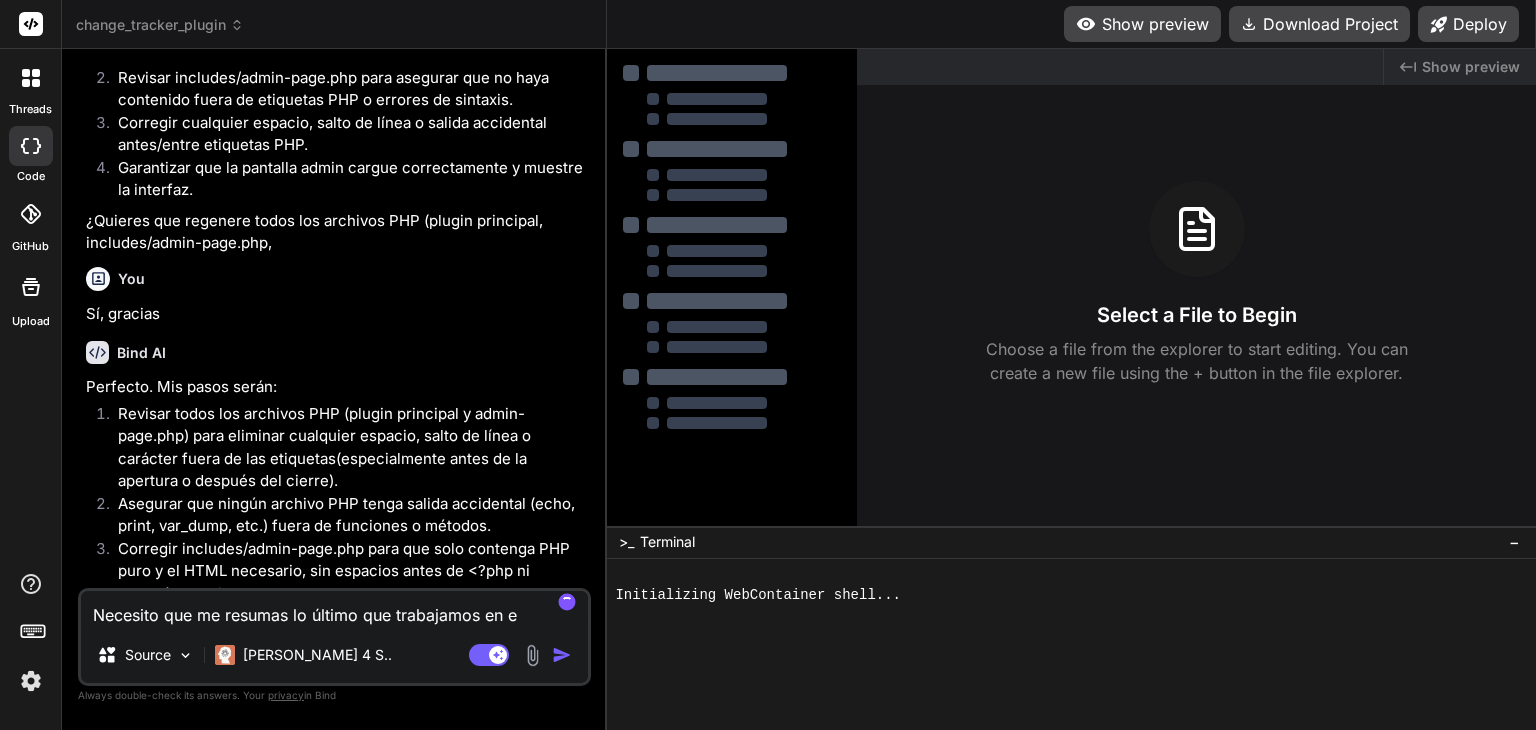 type on "Necesito que me resumas lo último que trabajamos en el" 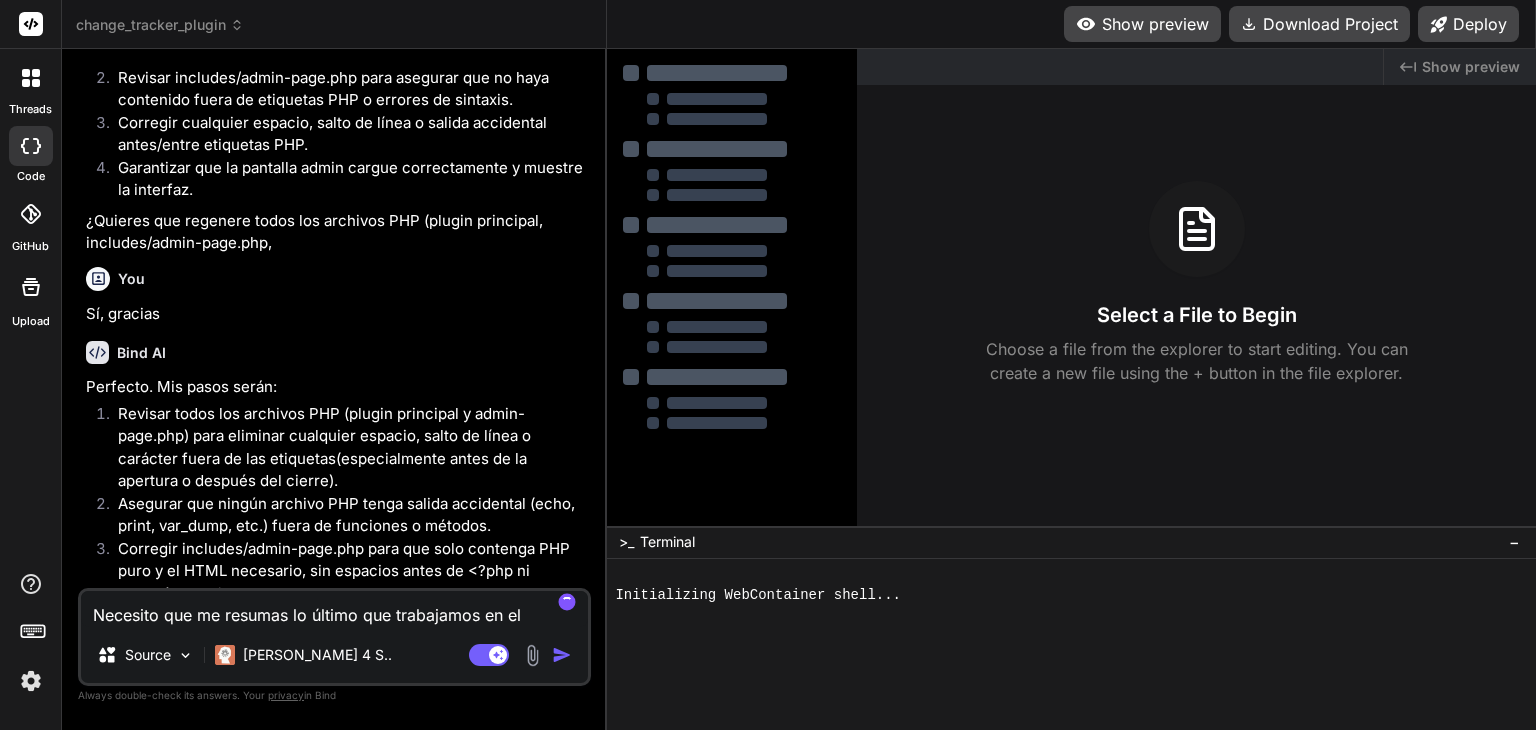 type on "Necesito que me resumas lo último que trabajamos en el" 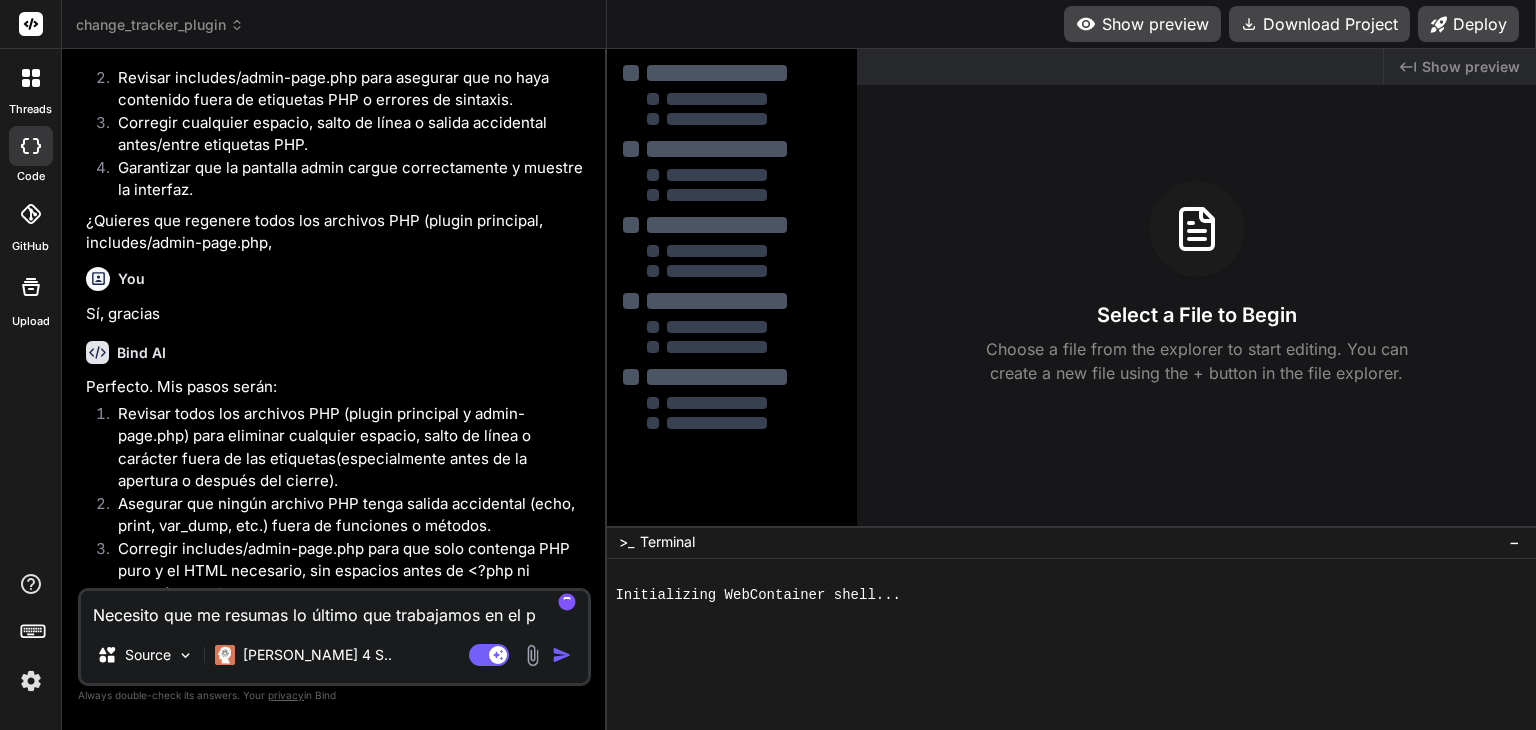 type on "Necesito que me resumas lo último que trabajamos en el pl" 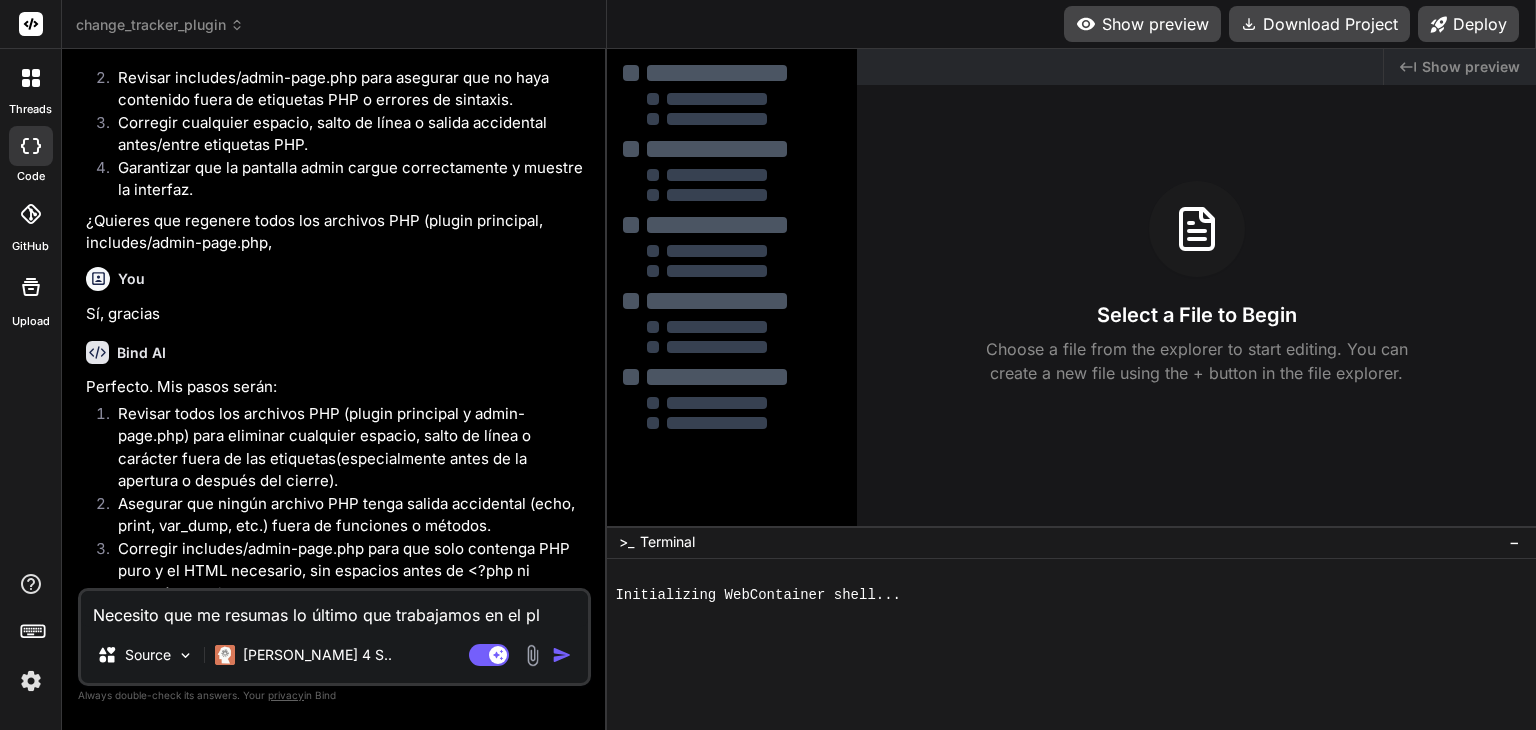 type on "Necesito que me resumas lo último que trabajamos en el plu" 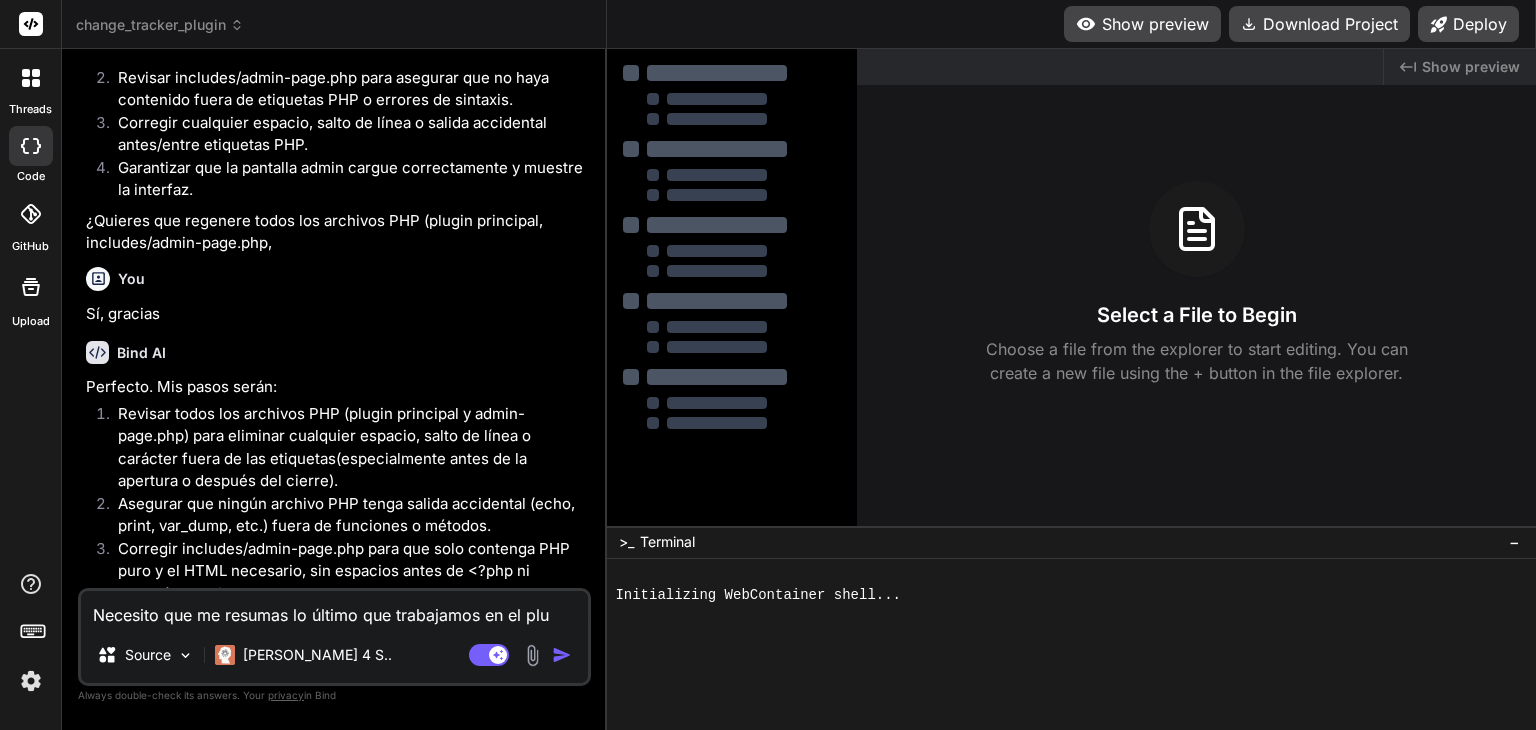 type on "x" 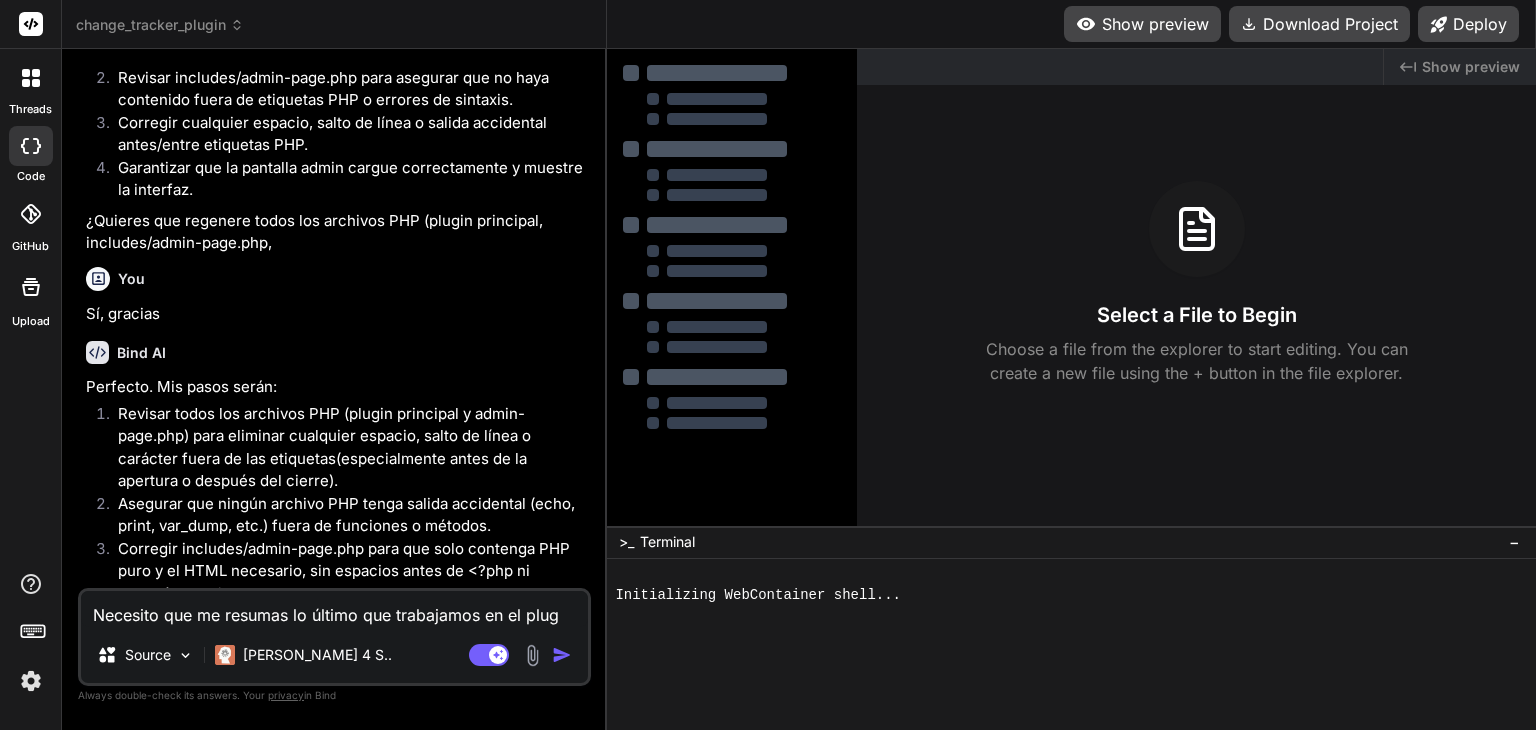 type on "Necesito que me resumas lo último que trabajamos en el plugi" 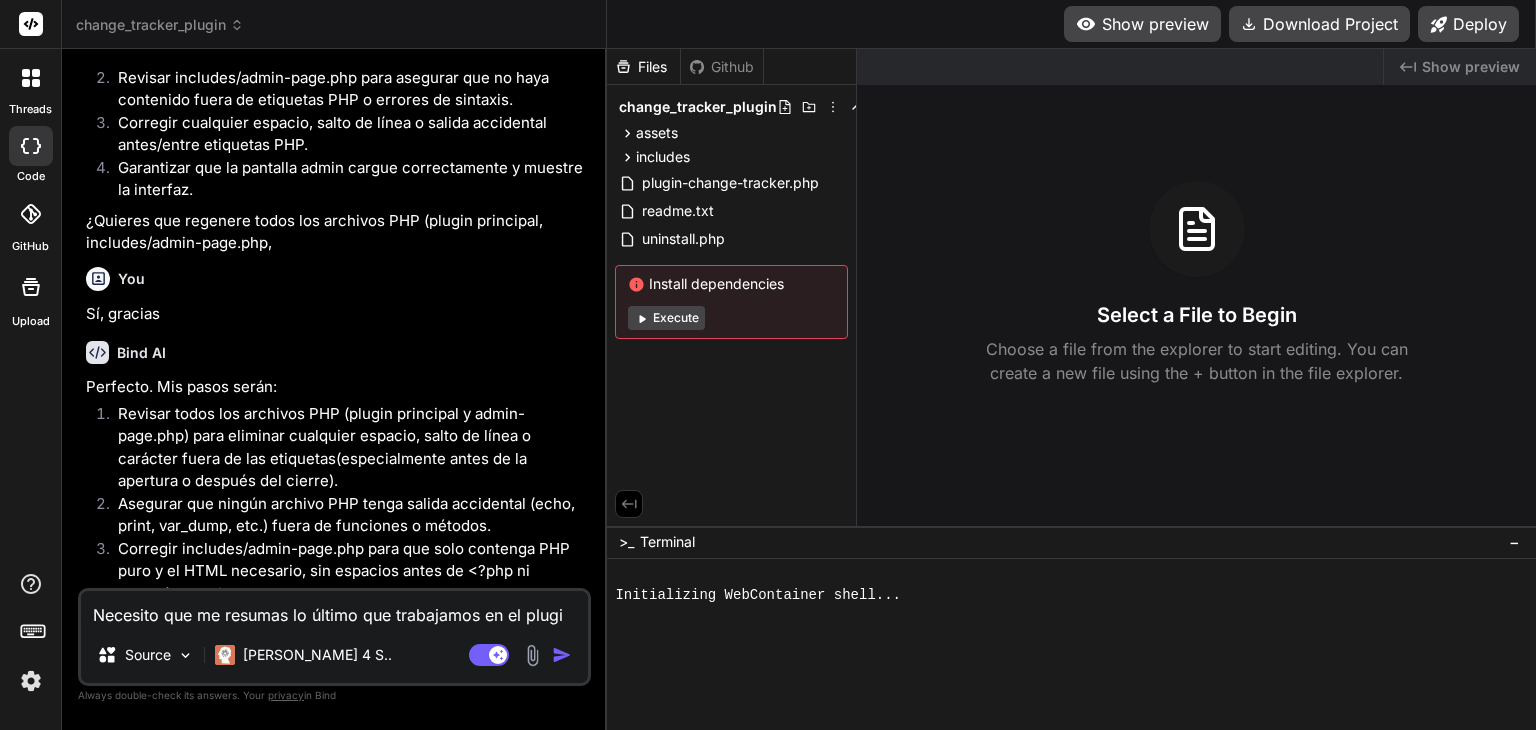 type on "Necesito que me resumas lo último que trabajamos en el plugin" 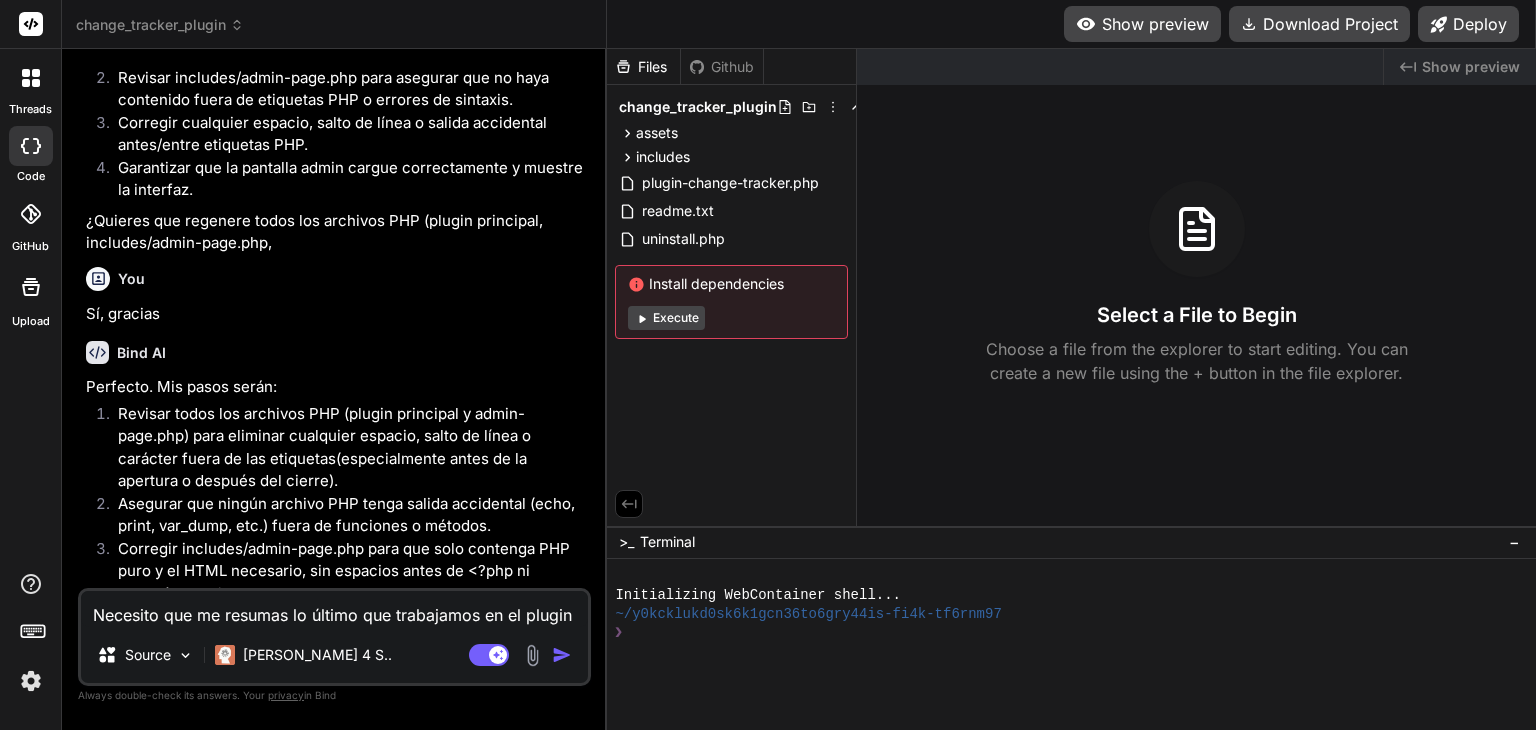 type on "Necesito que me resumas lo último que trabajamos en el plugin." 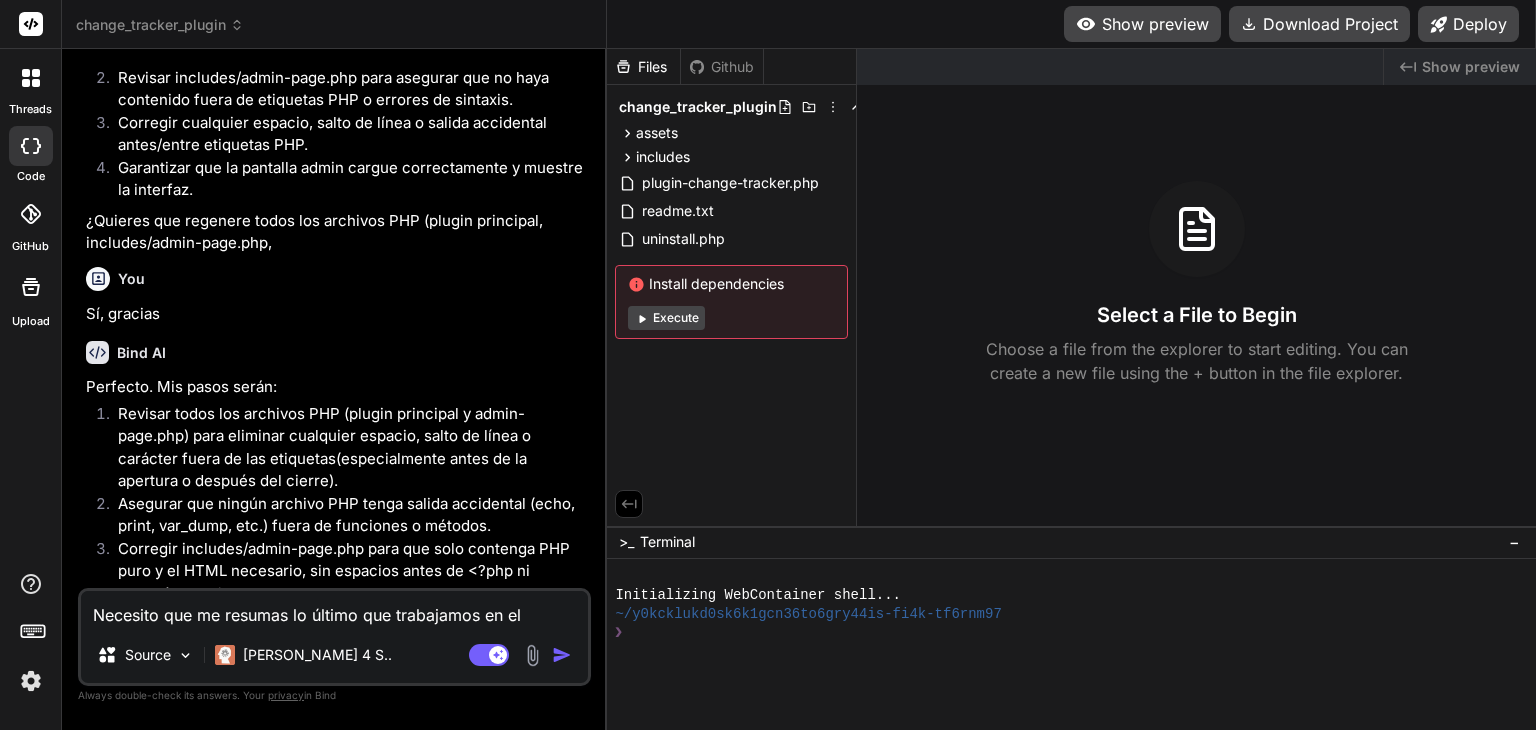 type on "Necesito que me resumas lo último que trabajamos en el plugin." 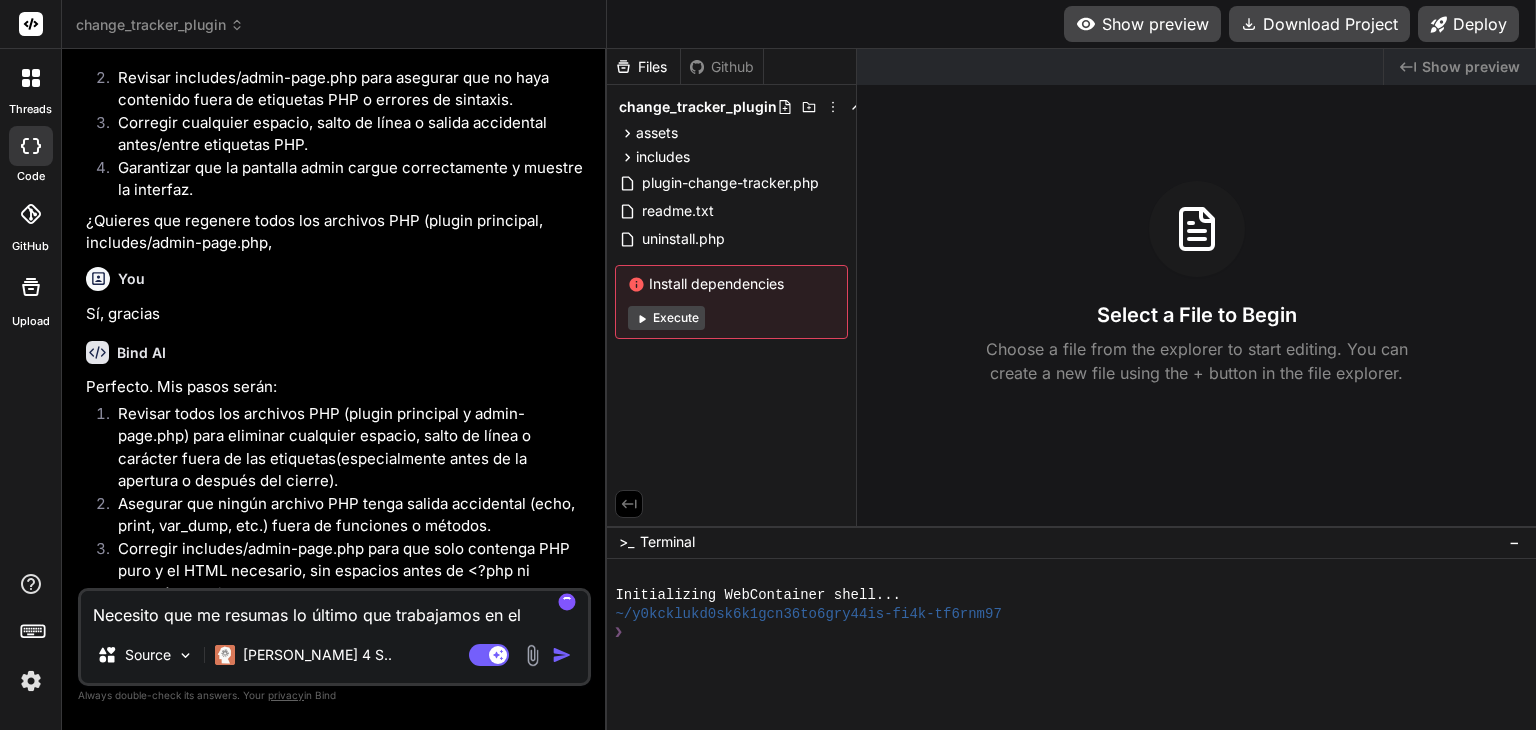 type on "Necesito que me resumas lo último que trabajamos en el plugin. Y" 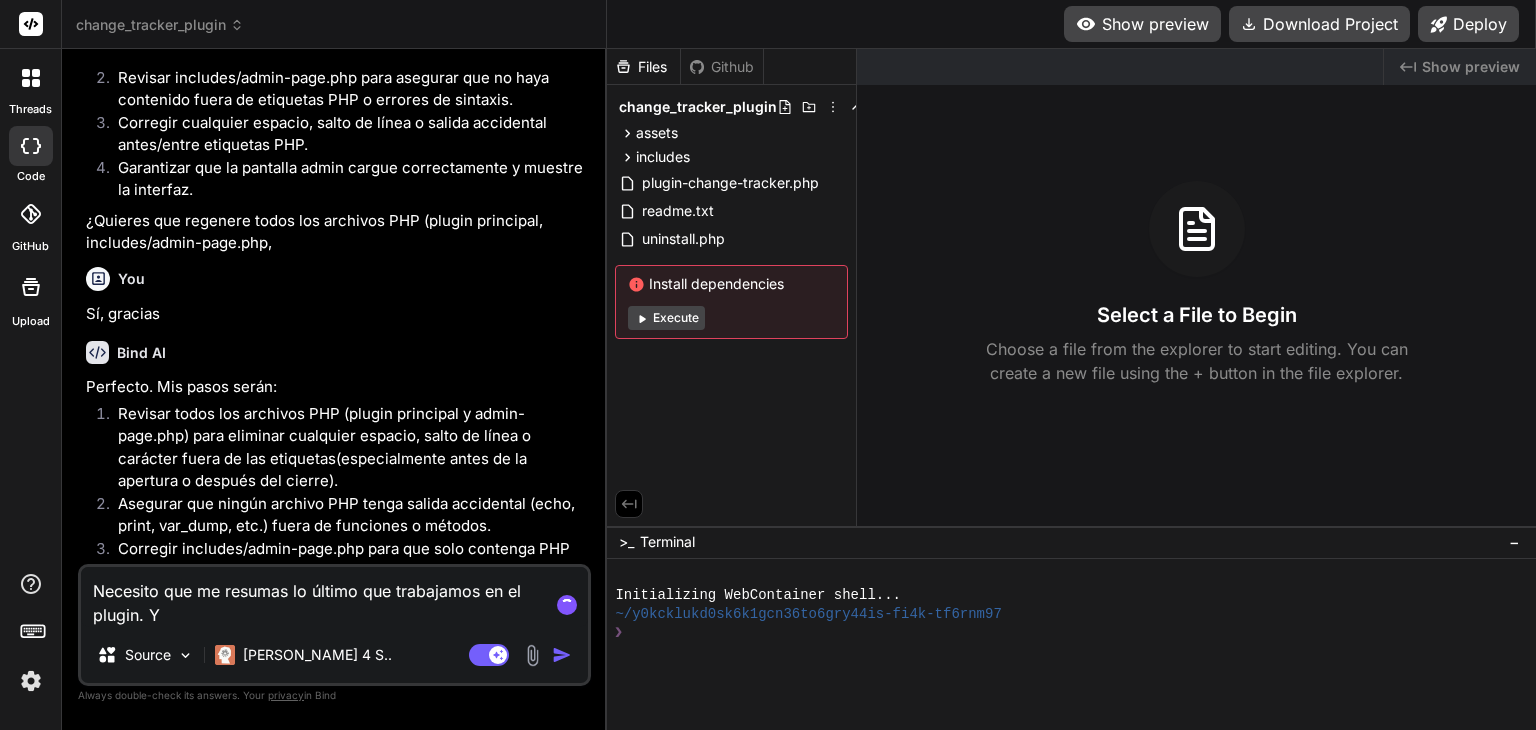type on "Necesito que me resumas lo último que trabajamos en el plugin. Y" 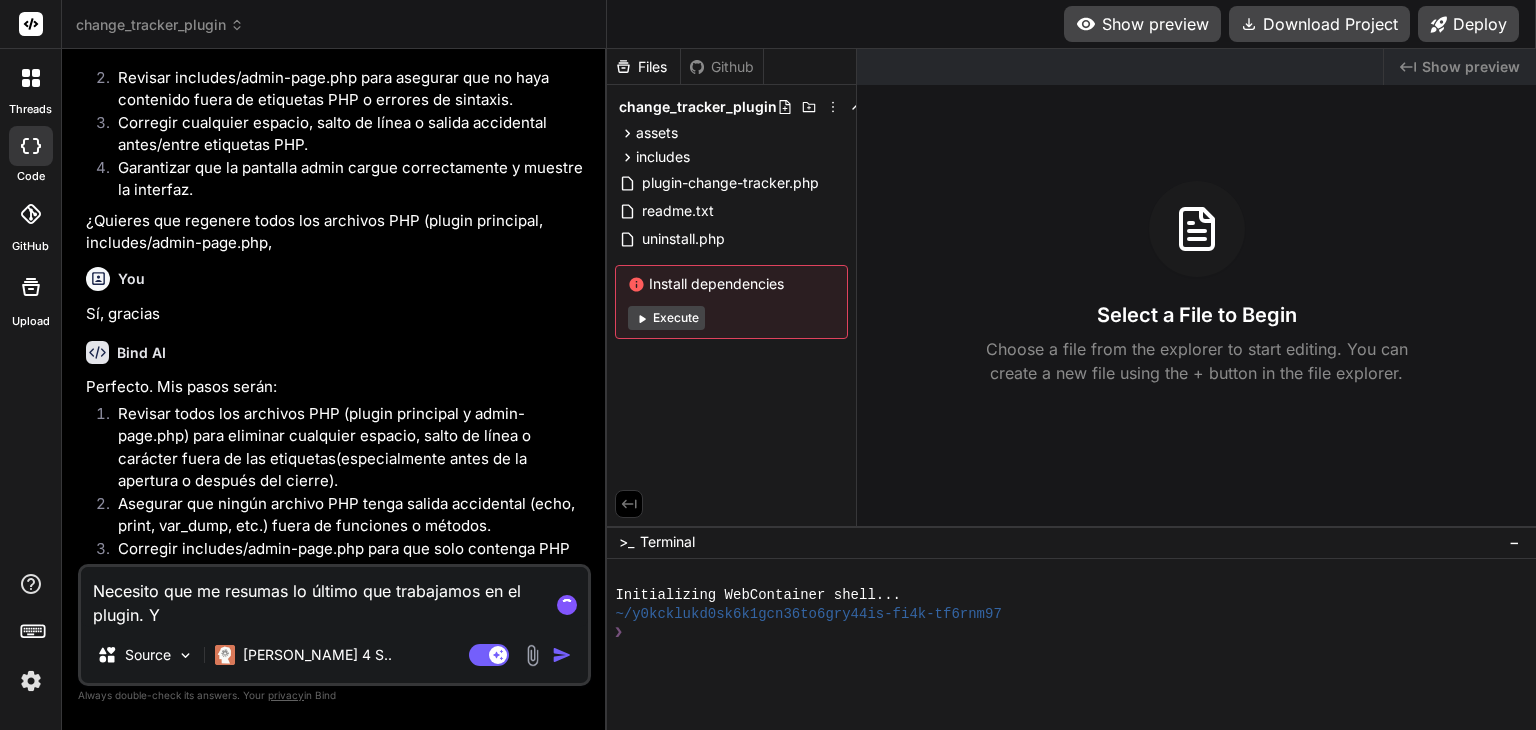 type on "x" 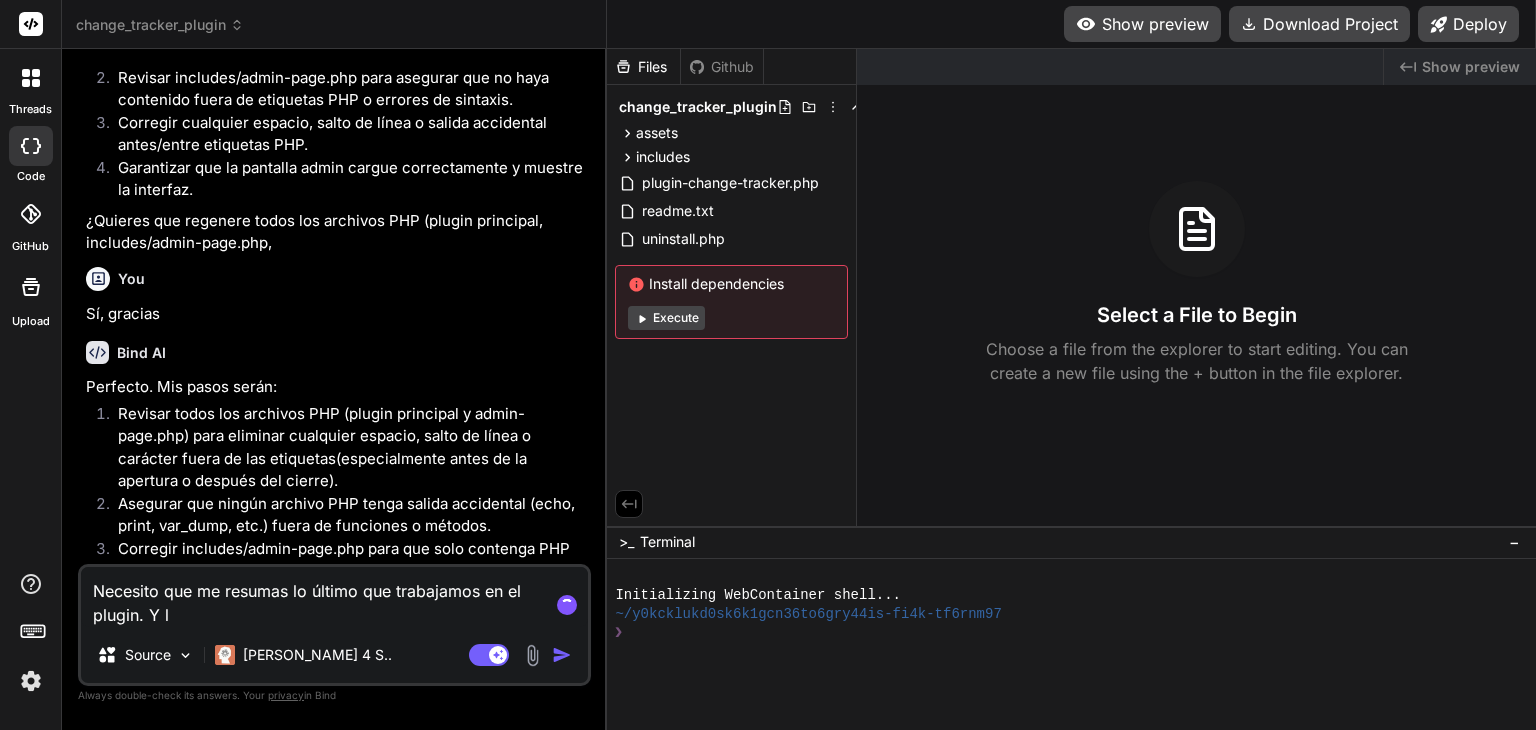 type on "Necesito que me resumas lo último que trabajamos en el plugin. Y lo" 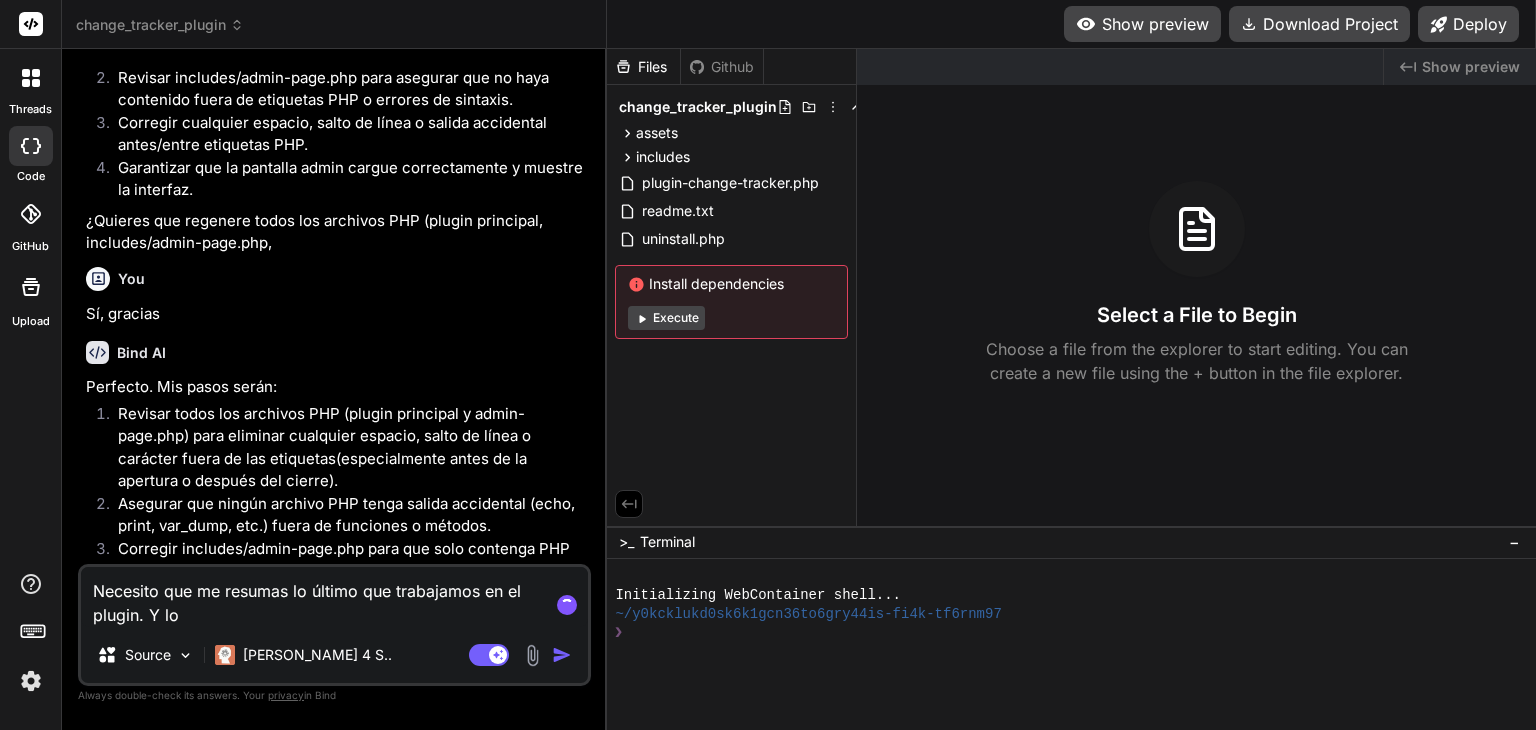 type on "Necesito que me resumas lo último que trabajamos en el plugin. Y los" 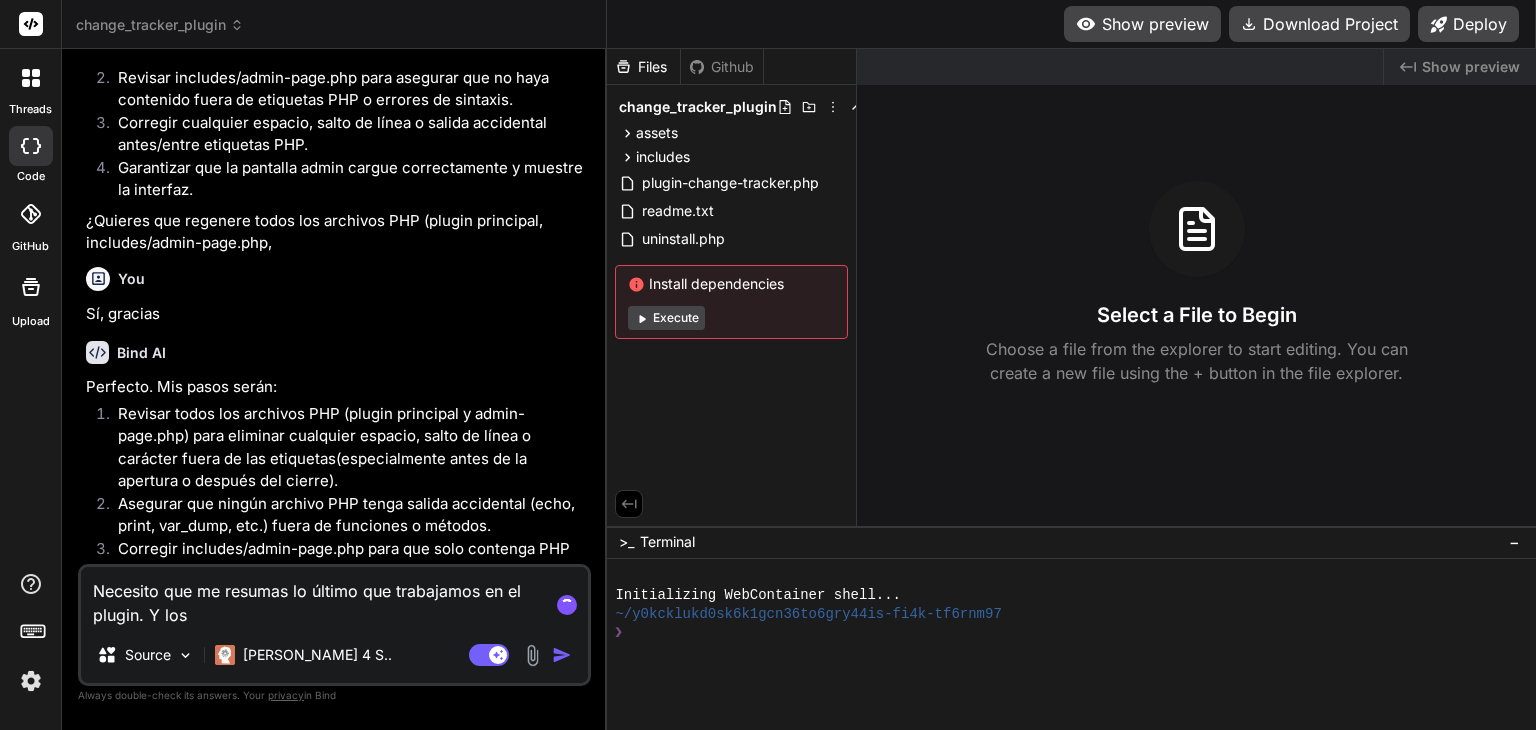 type on "Necesito que me resumas lo último que trabajamos en el plugin. Y los" 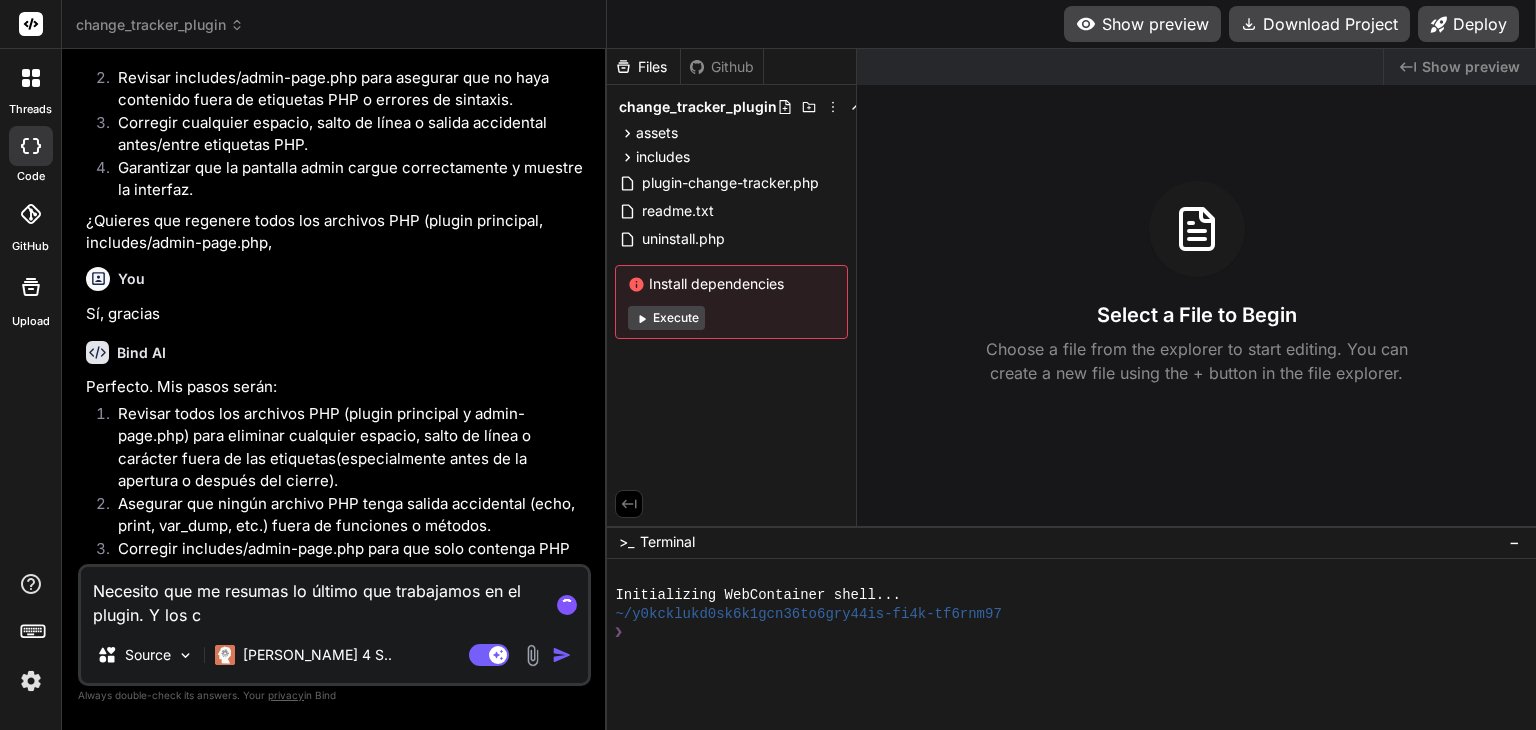 type on "Necesito que me resumas lo último que trabajamos en el plugin. Y los ca" 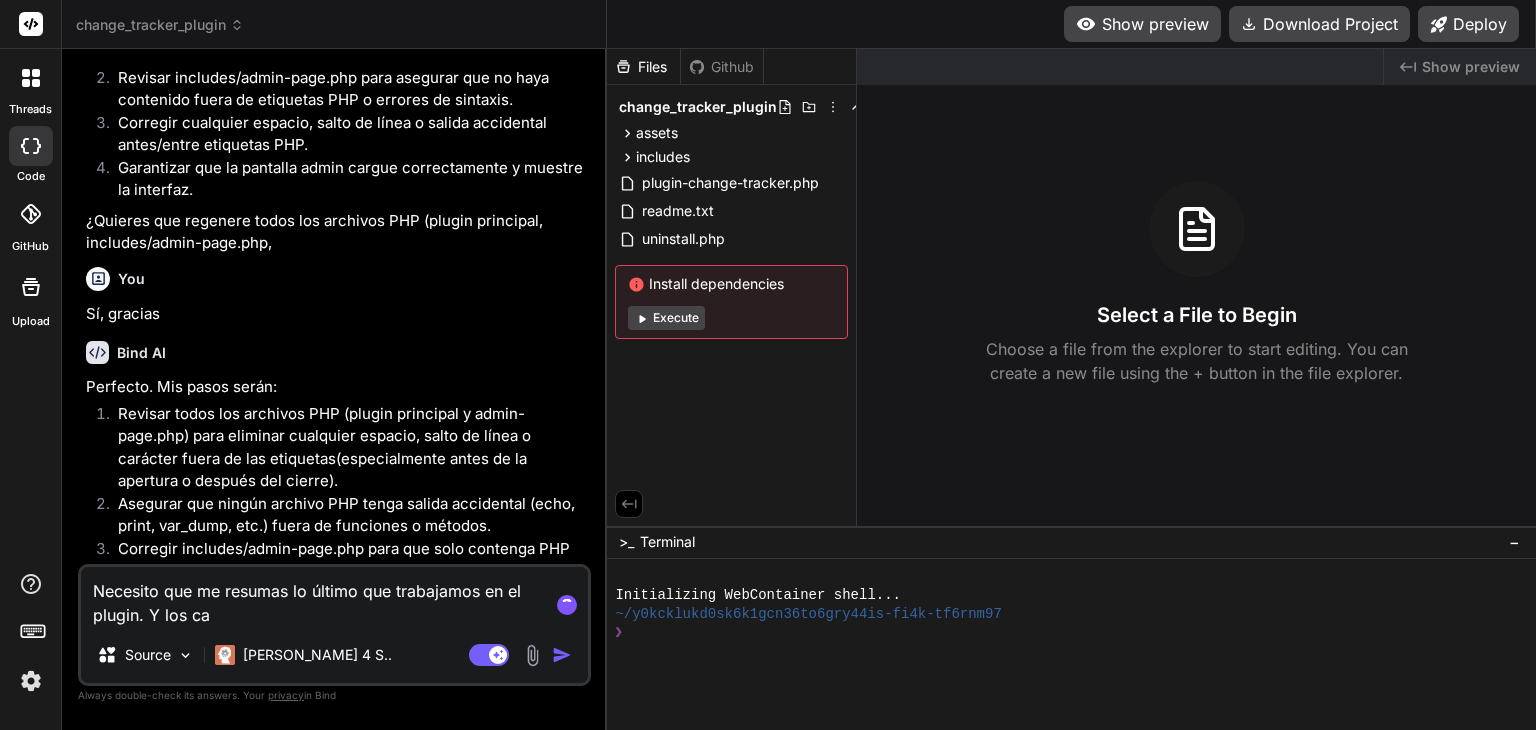 type on "Necesito que me resumas lo último que trabajamos en el plugin. Y los cam" 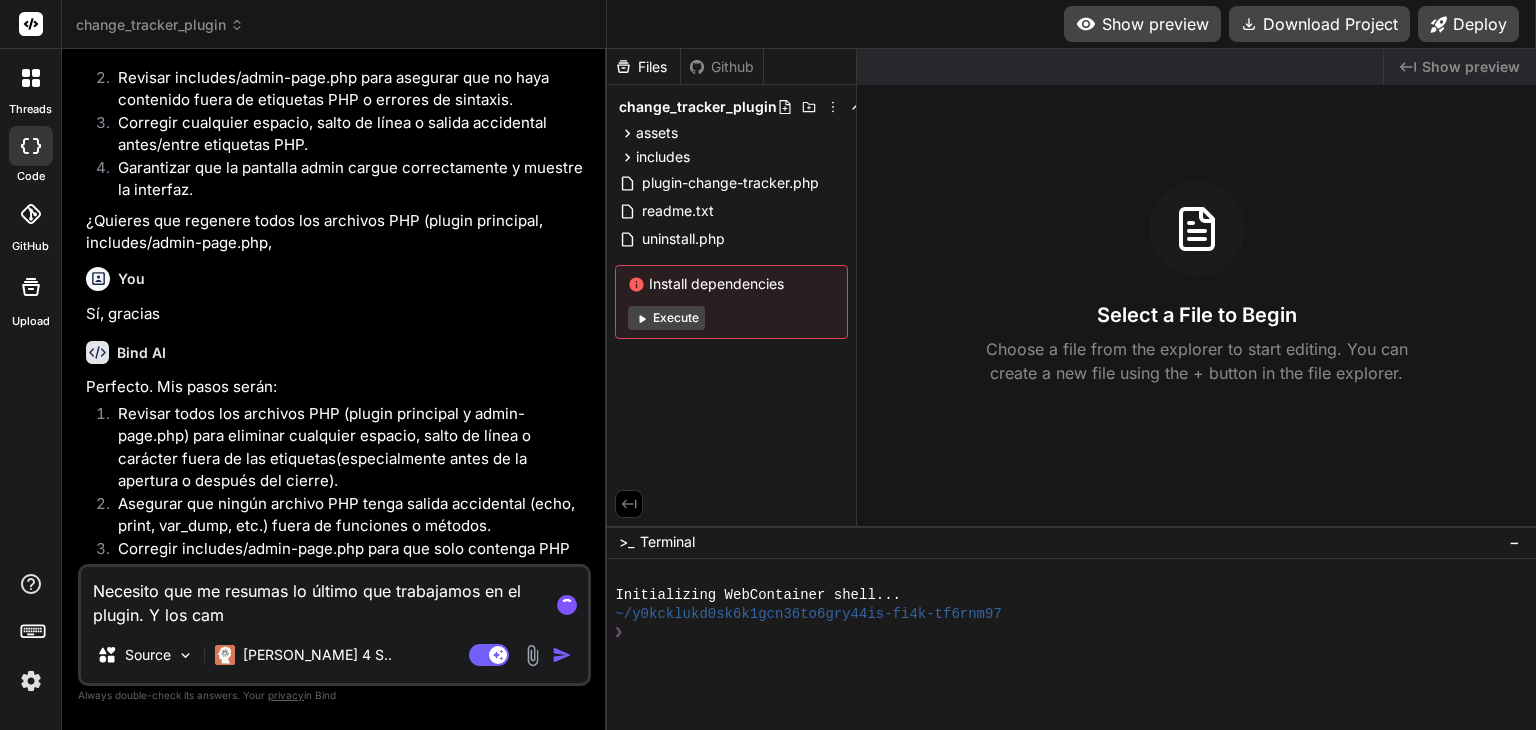 type on "Necesito que me resumas lo último que trabajamos en el plugin. Y los camb" 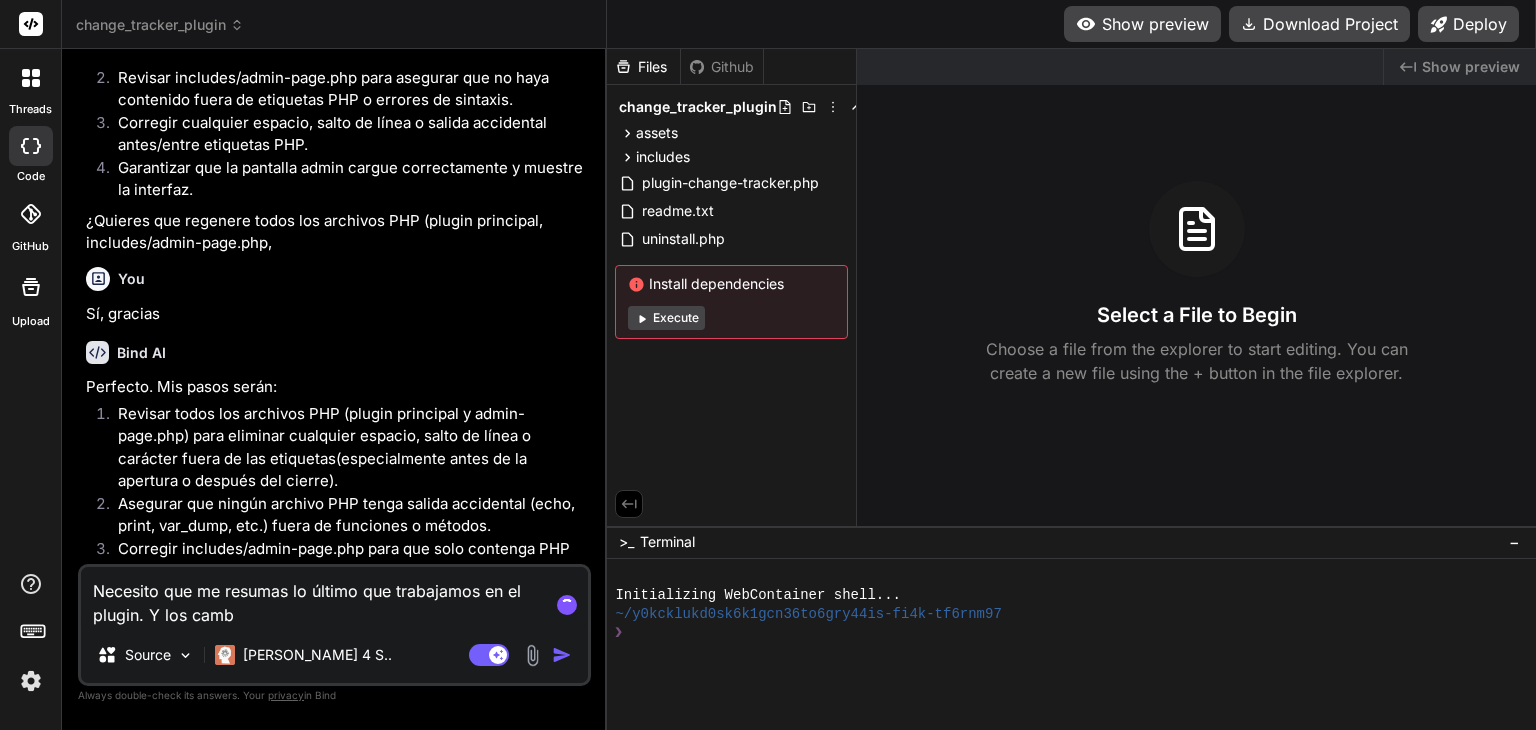 type on "Necesito que me resumas lo último que trabajamos en el plugin. Y los cambi" 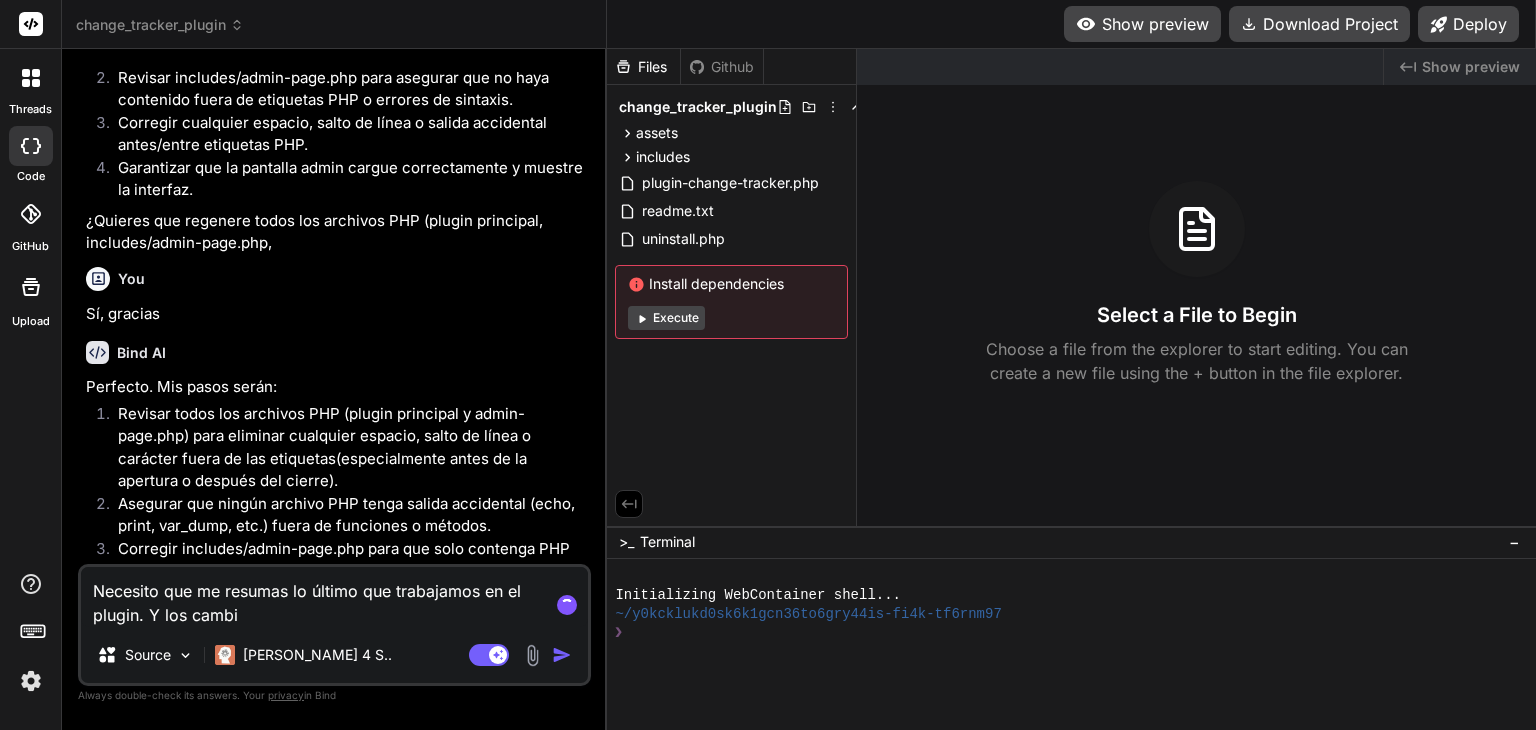 type on "Necesito que me resumas lo último que trabajamos en el plugin. Y los cambio" 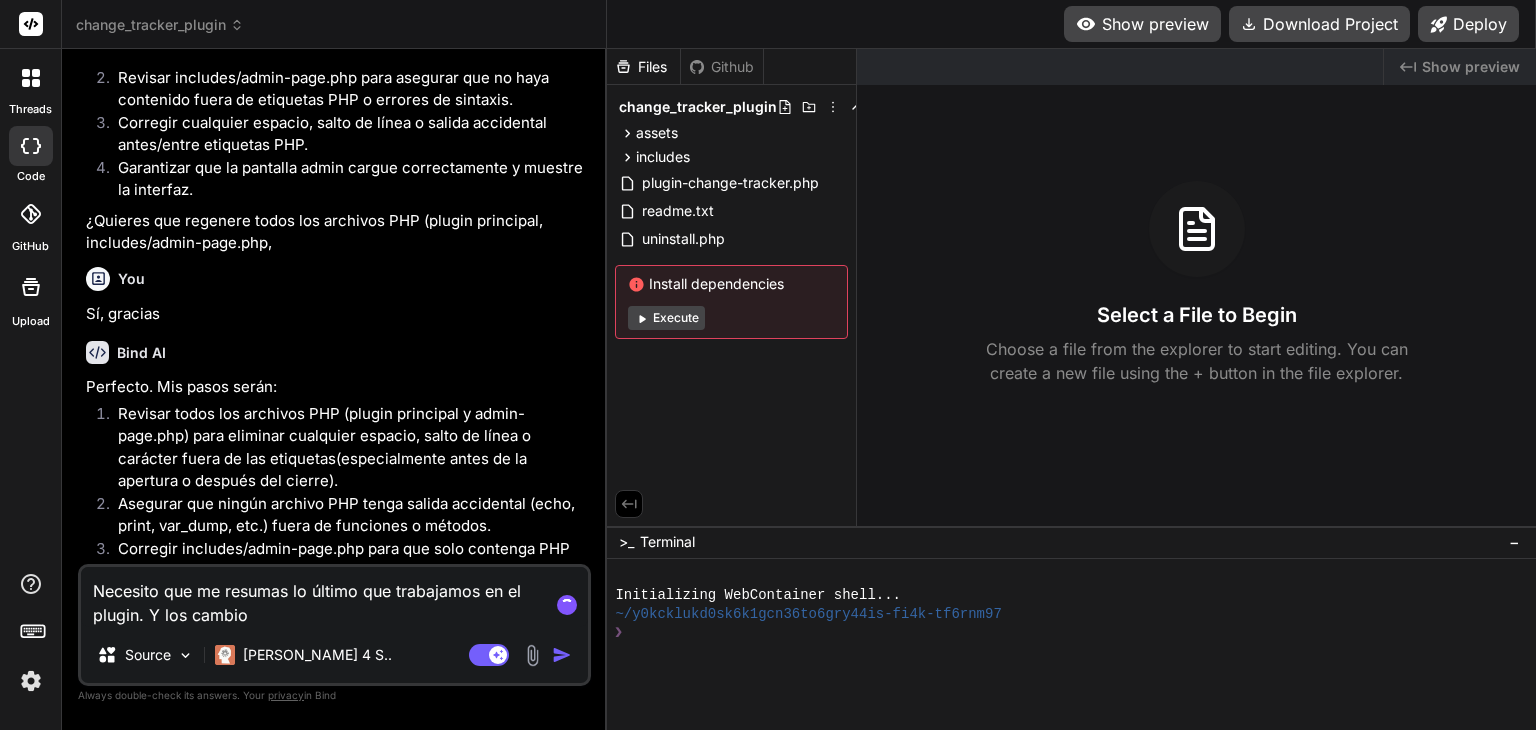 type on "Necesito que me resumas lo último que trabajamos en el plugin. Y los cambios" 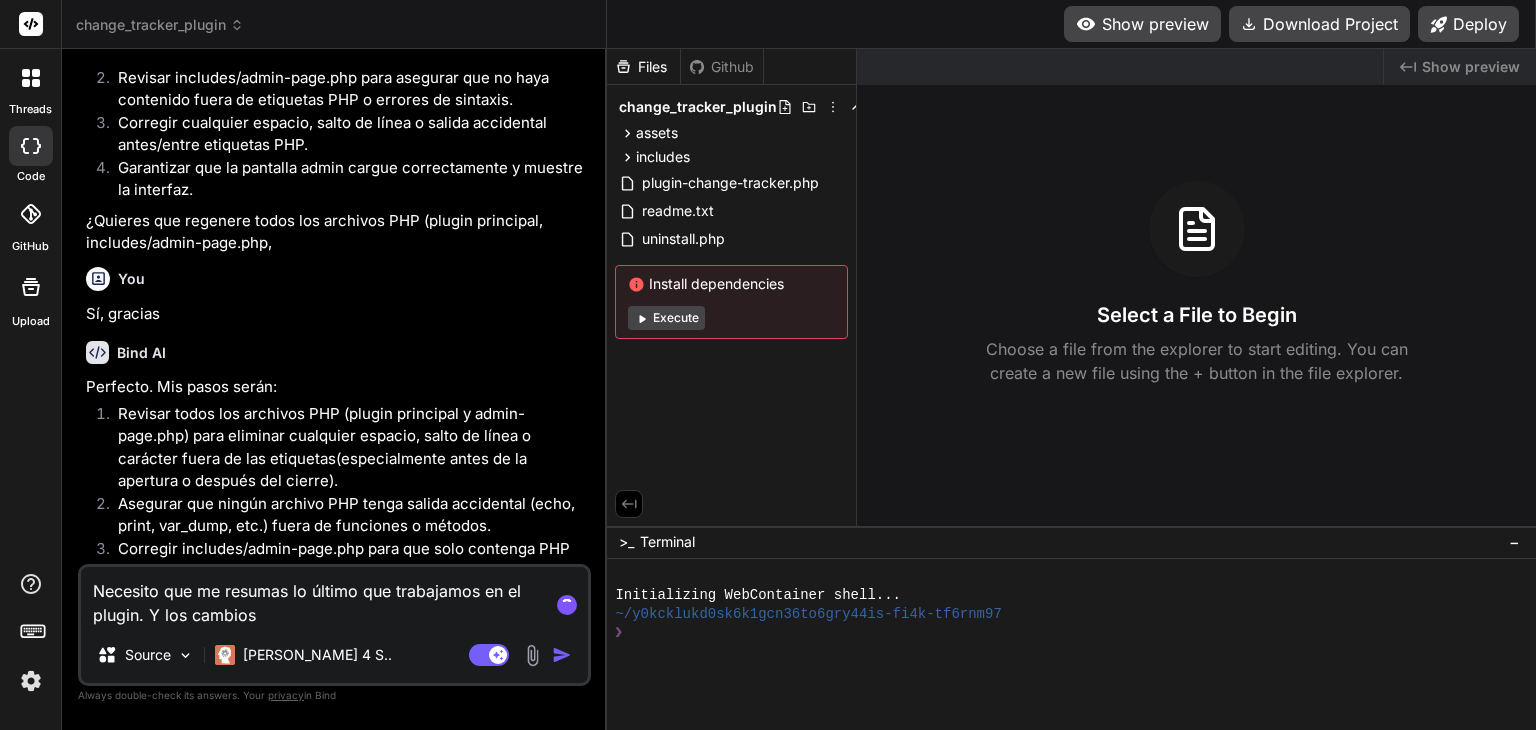 type on "Necesito que me resumas lo último que trabajamos en el plugin. Y los cambios" 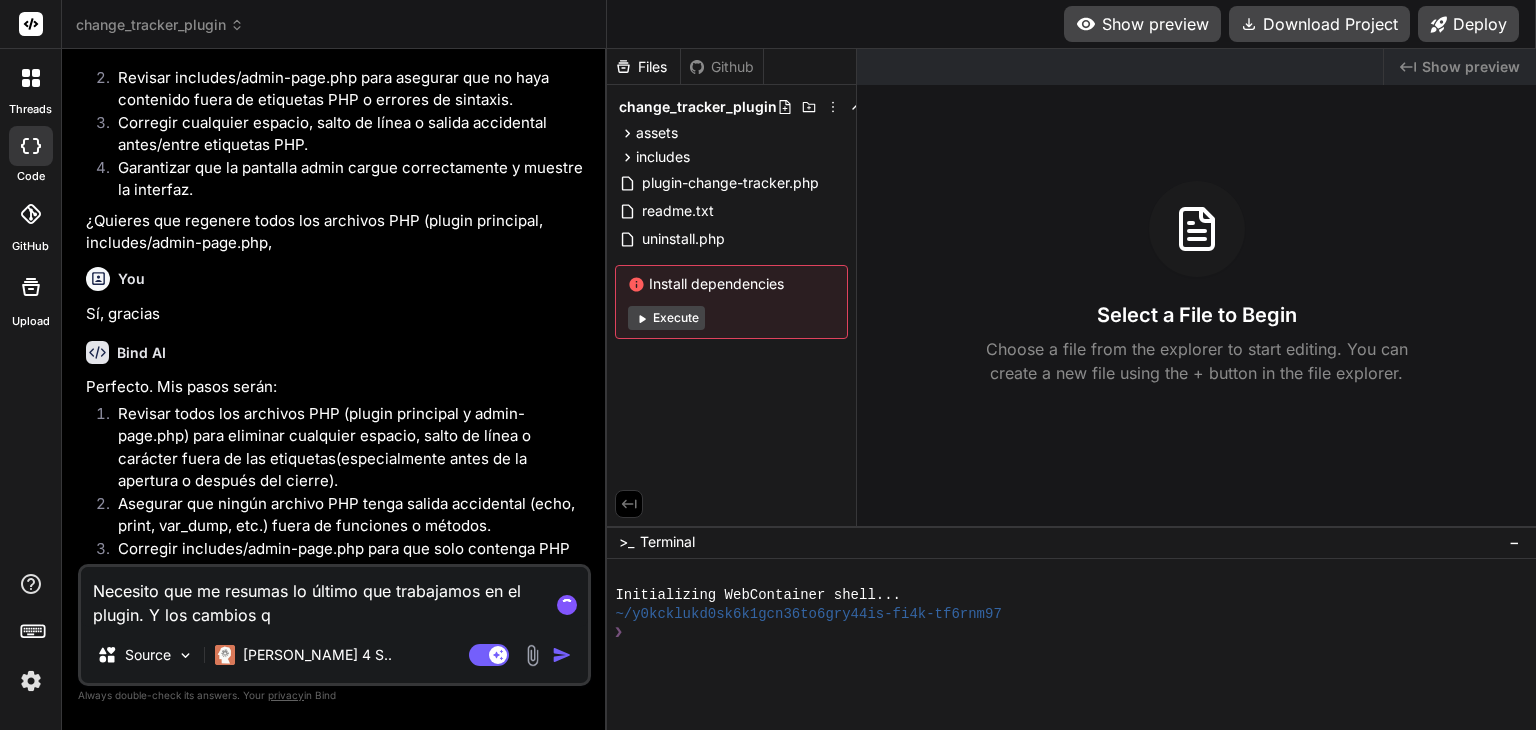 type on "Necesito que me resumas lo último que trabajamos en el plugin. Y los cambios qu" 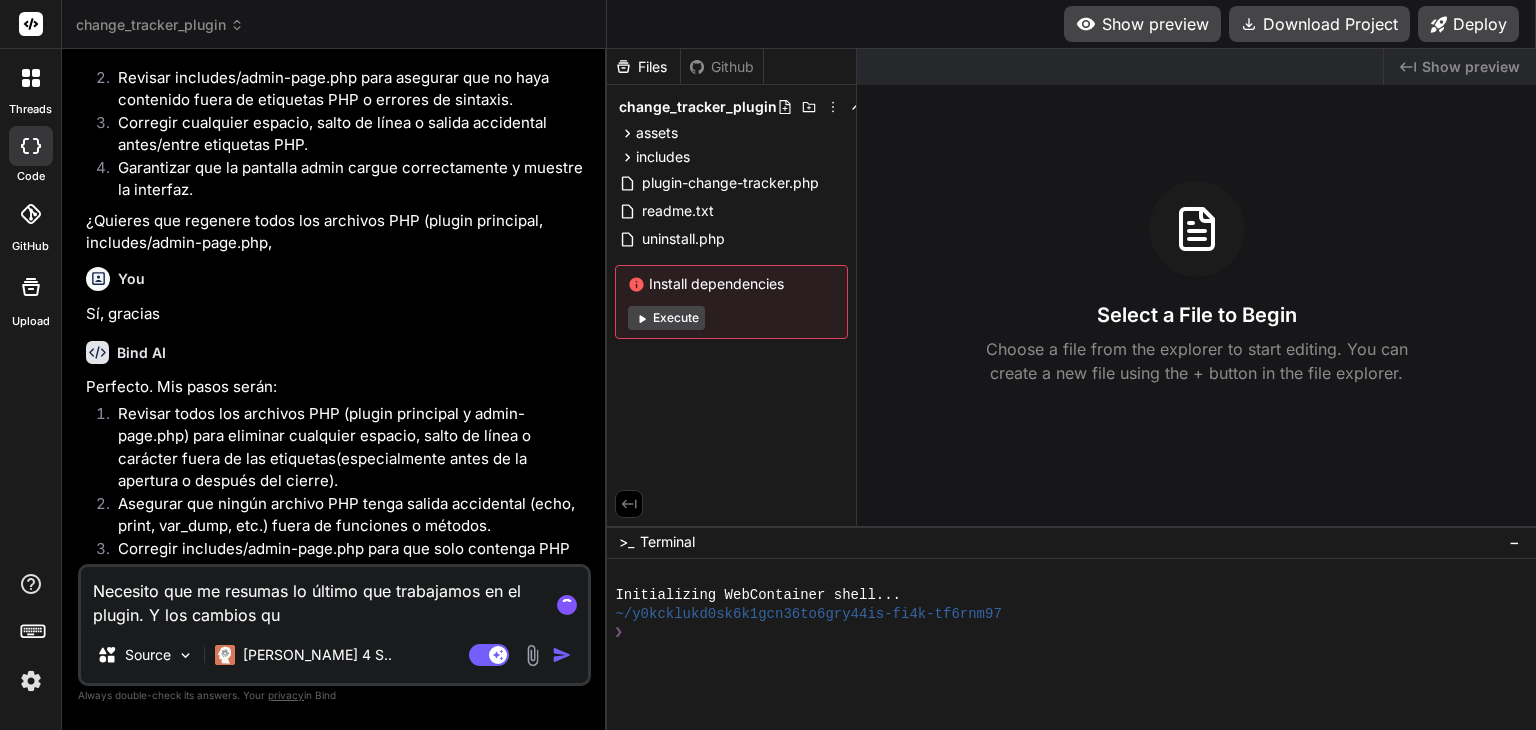 type on "Necesito que me resumas lo último que trabajamos en el plugin. Y los cambios que" 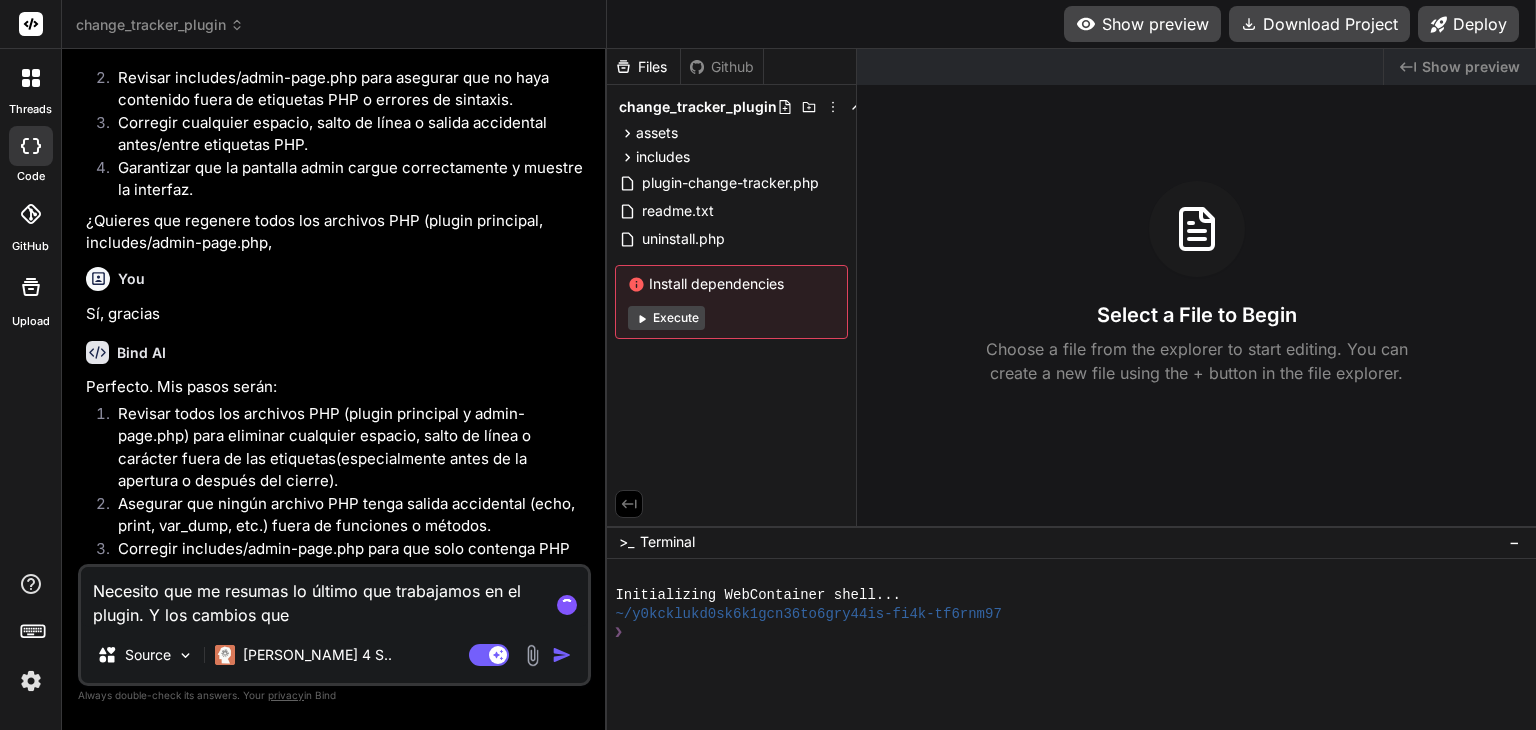 type on "Necesito que me resumas lo último que trabajamos en el plugin. Y los cambios que" 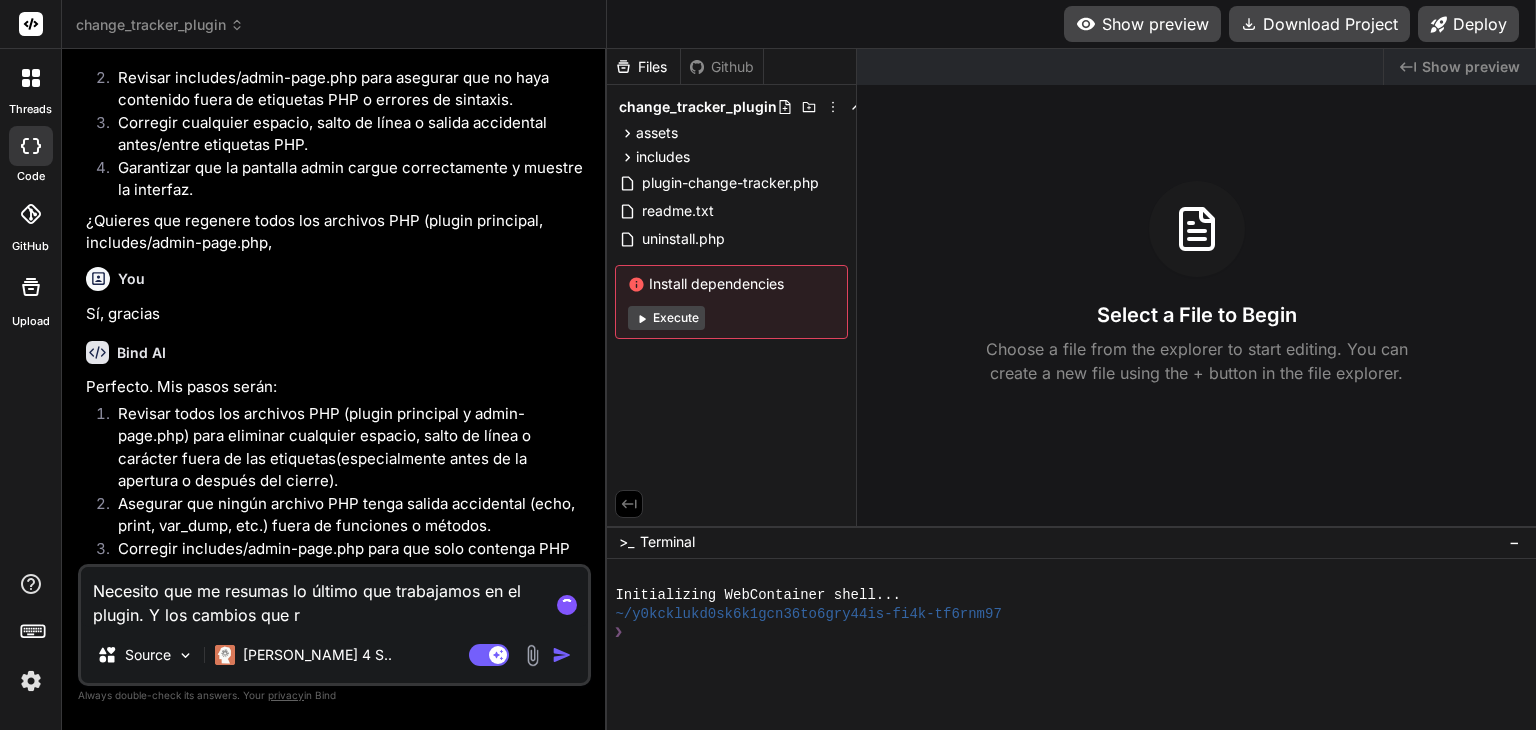 type on "Necesito que me resumas lo último que trabajamos en el plugin. Y los cambios que re" 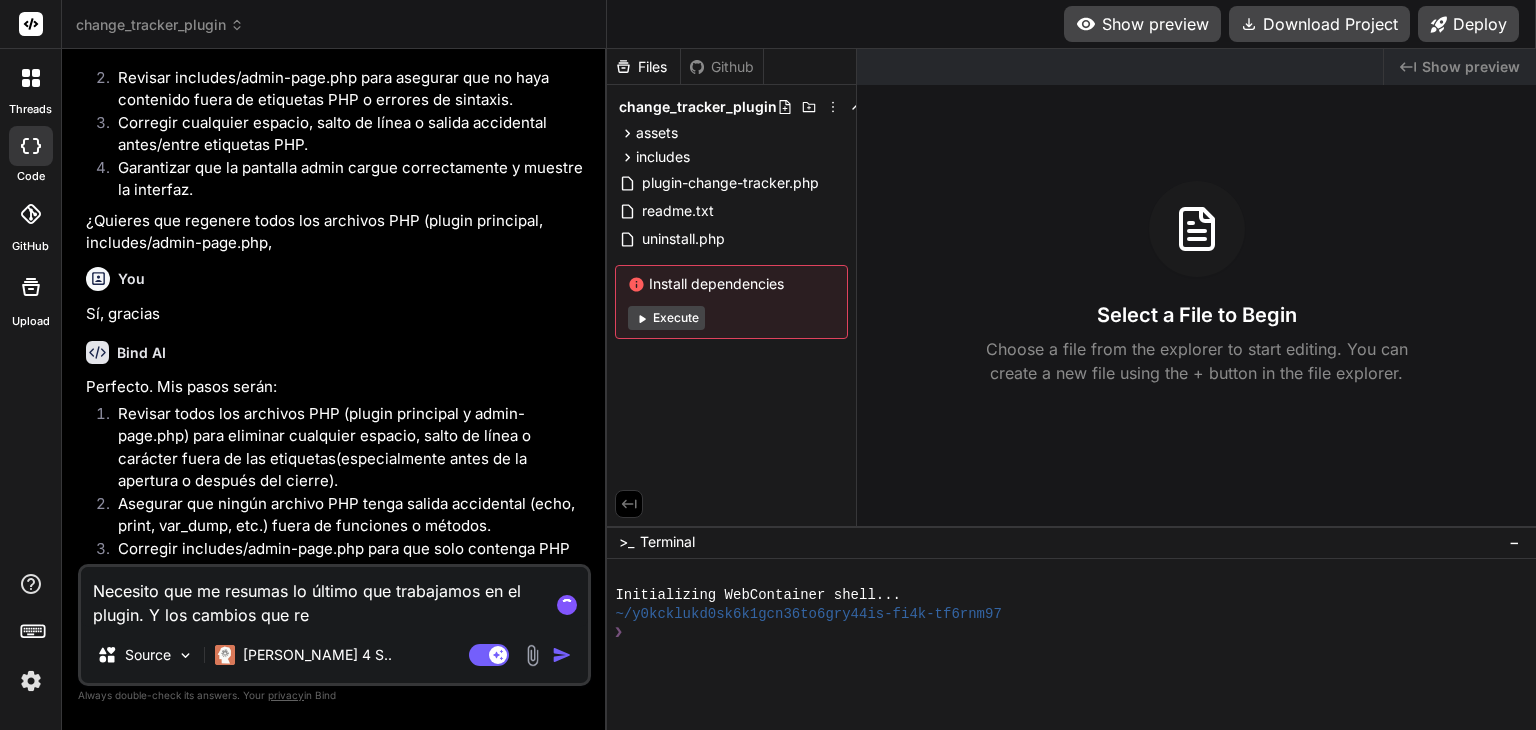 type on "Necesito que me resumas lo último que trabajamos en el plugin. Y los cambios que rec" 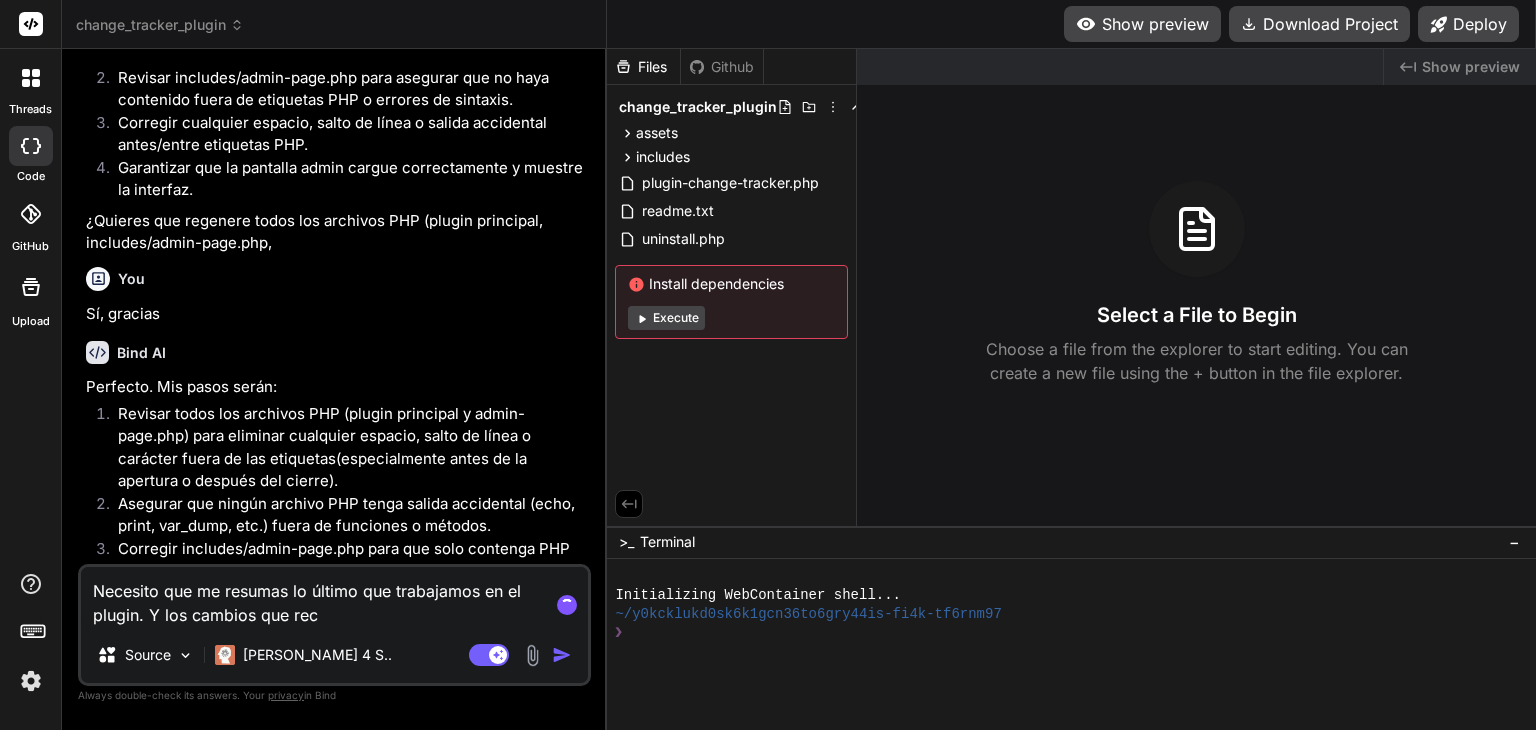 type on "Necesito que me resumas lo último que trabajamos en el plugin. Y los cambios que recu" 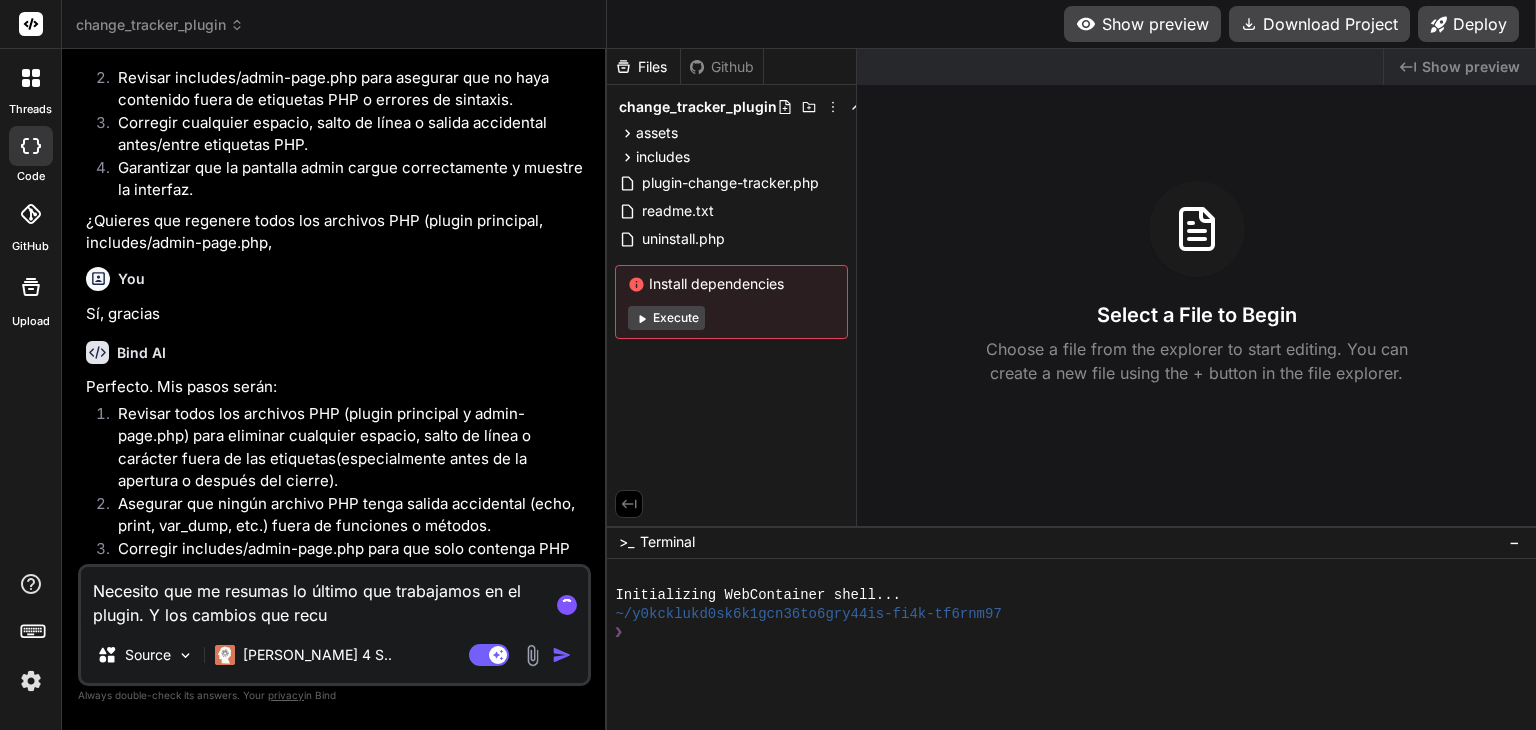 type on "Necesito que me resumas lo último que trabajamos en el plugin. Y los cambios que recue" 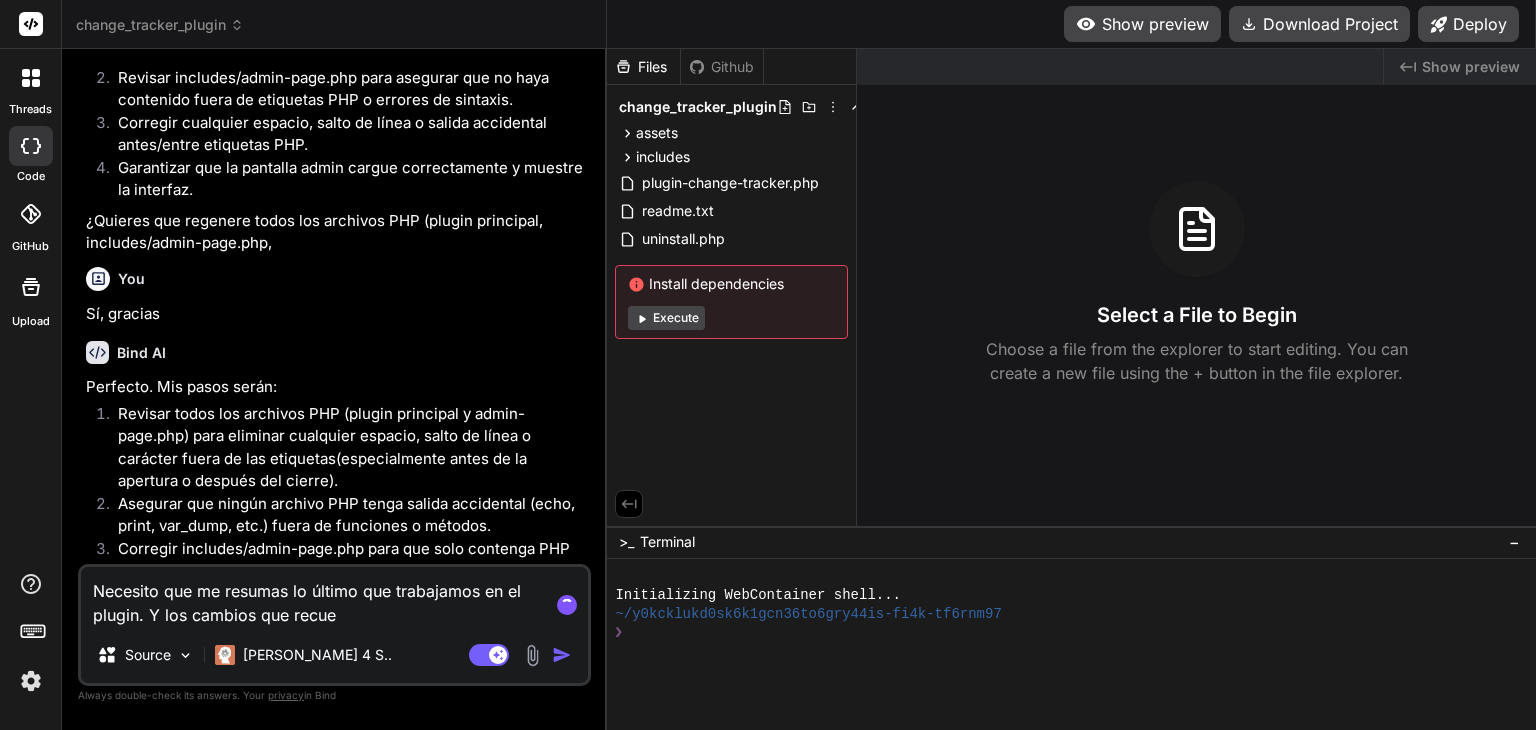 type on "Necesito que me resumas lo último que trabajamos en el plugin. Y los cambios que recuer" 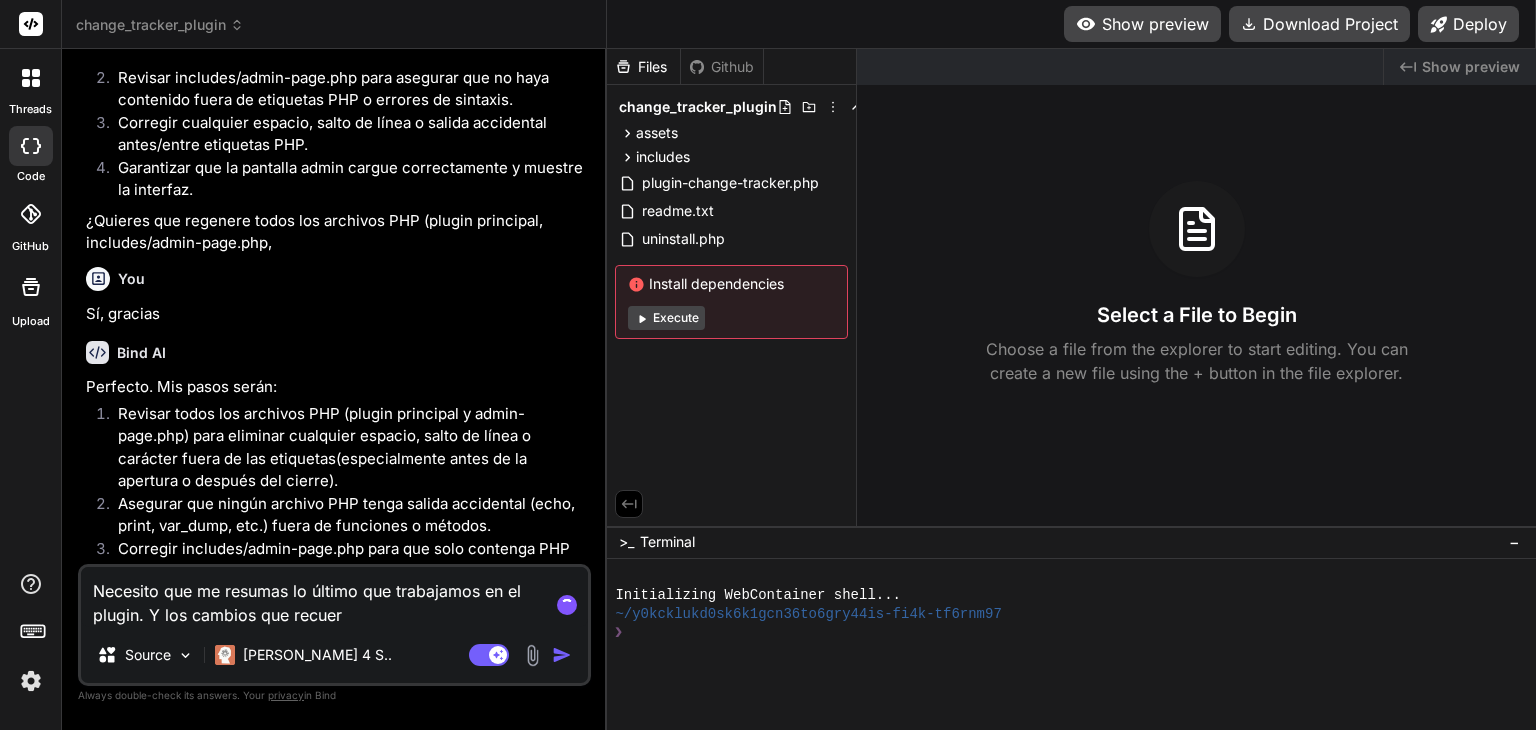 type on "Necesito que me resumas lo último que trabajamos en el plugin. Y los cambios que recuerd" 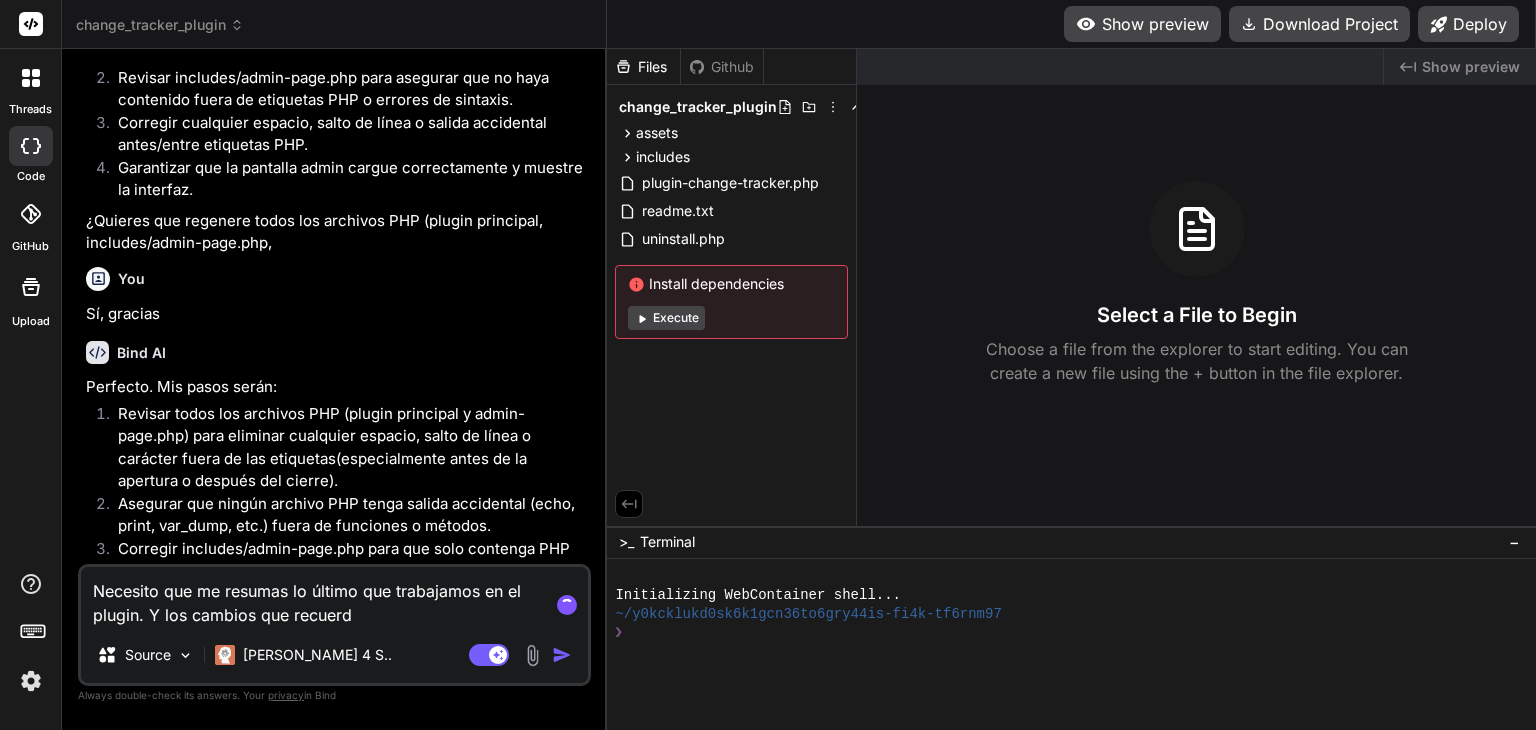 type on "Necesito que me resumas lo último que trabajamos en el plugin. Y los cambios que recuerda" 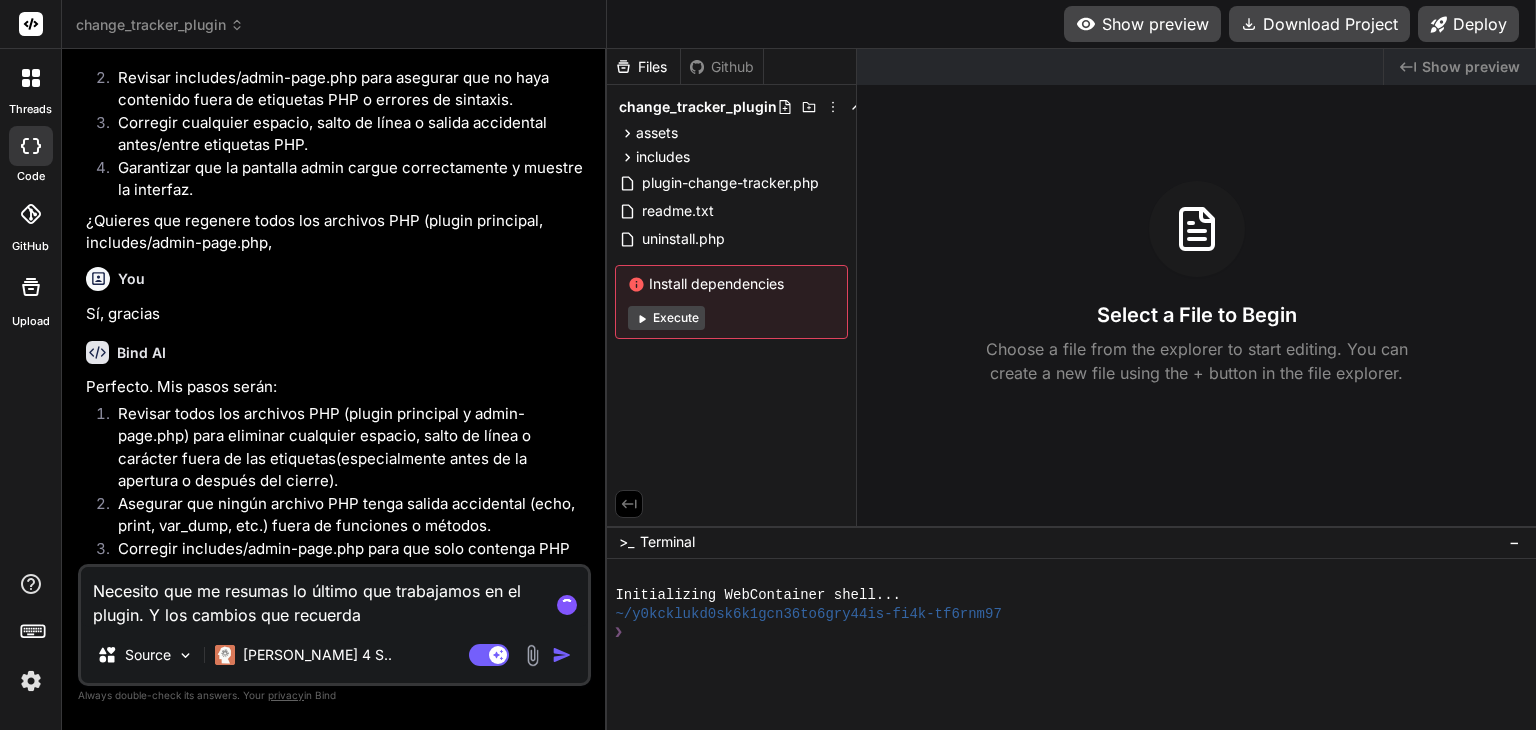 type on "Necesito que me resumas lo último que trabajamos en el plugin. Y los cambios que recuerdas" 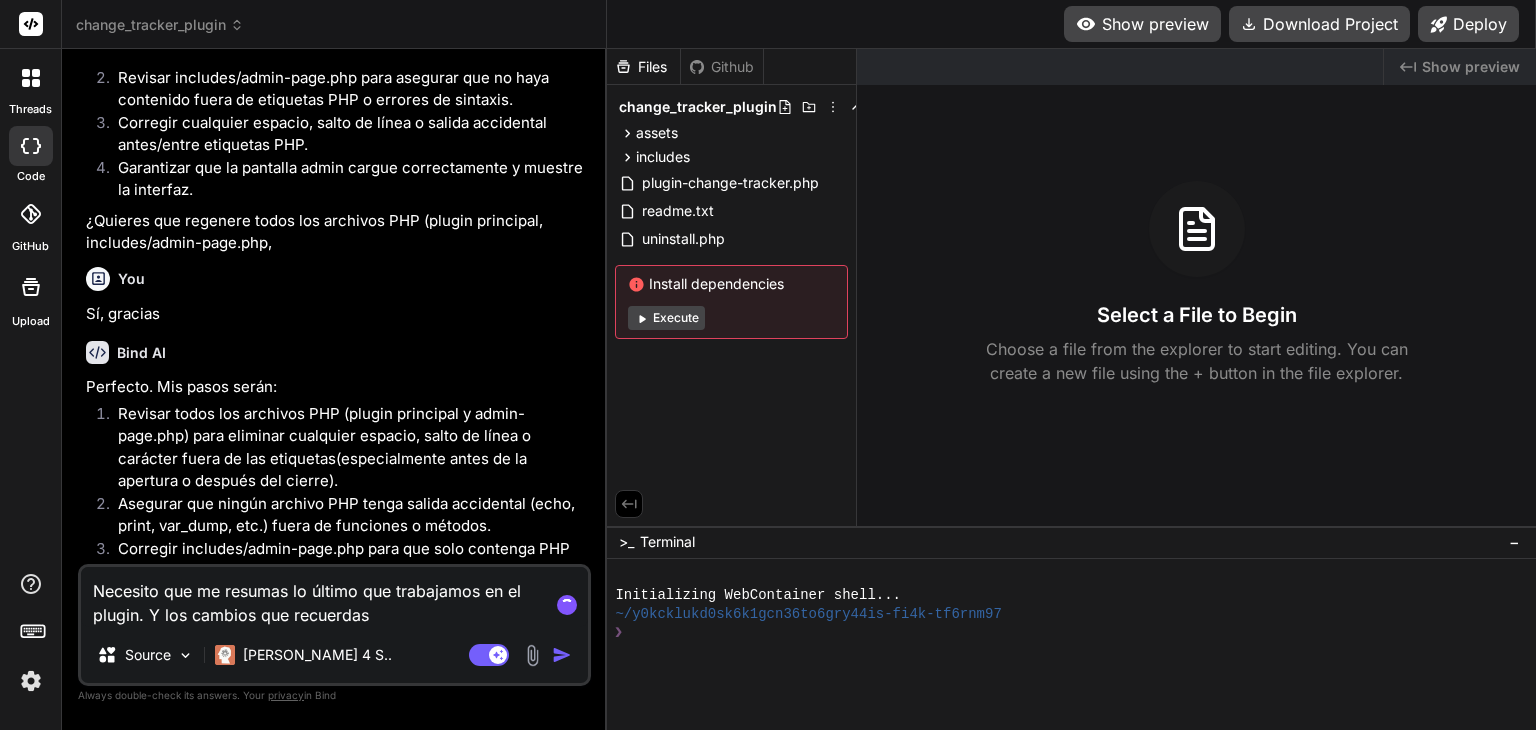 type on "Necesito que me resumas lo último que trabajamos en el plugin. Y los cambios que recuerdas" 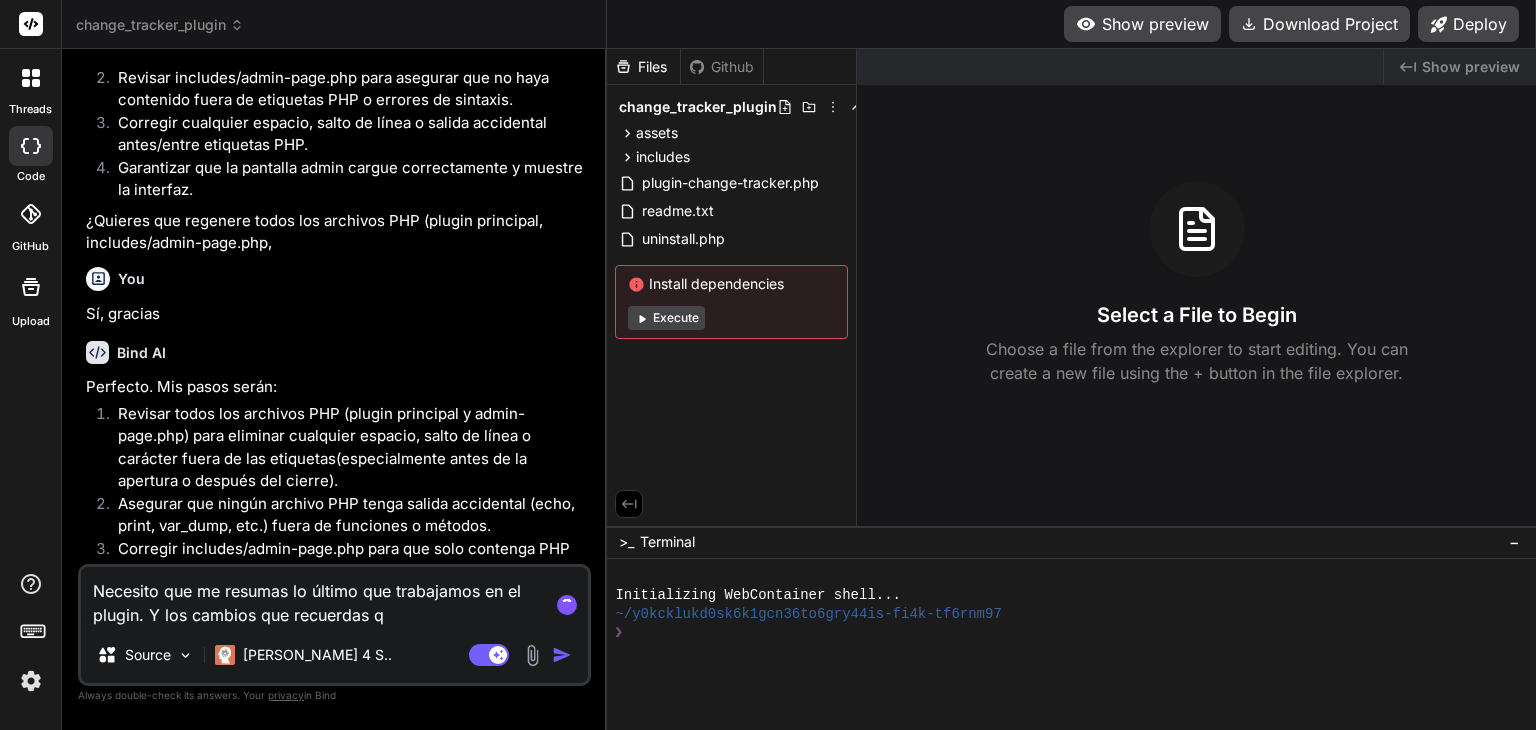 type on "Necesito que me resumas lo último que trabajamos en el plugin. Y los cambios que recuerdas qe" 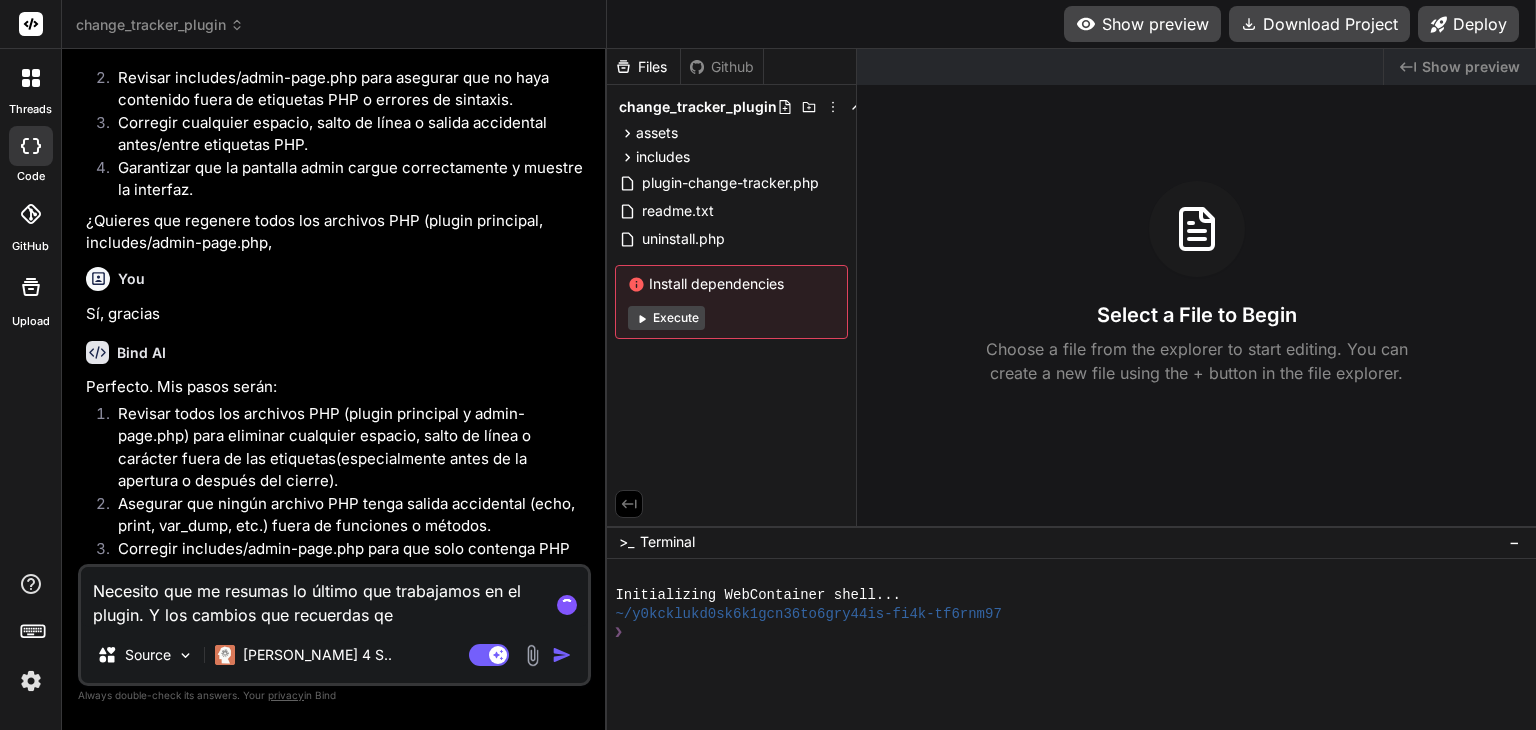 type on "Necesito que me resumas lo último que trabajamos en el plugin. Y los cambios que recuerdas qeu" 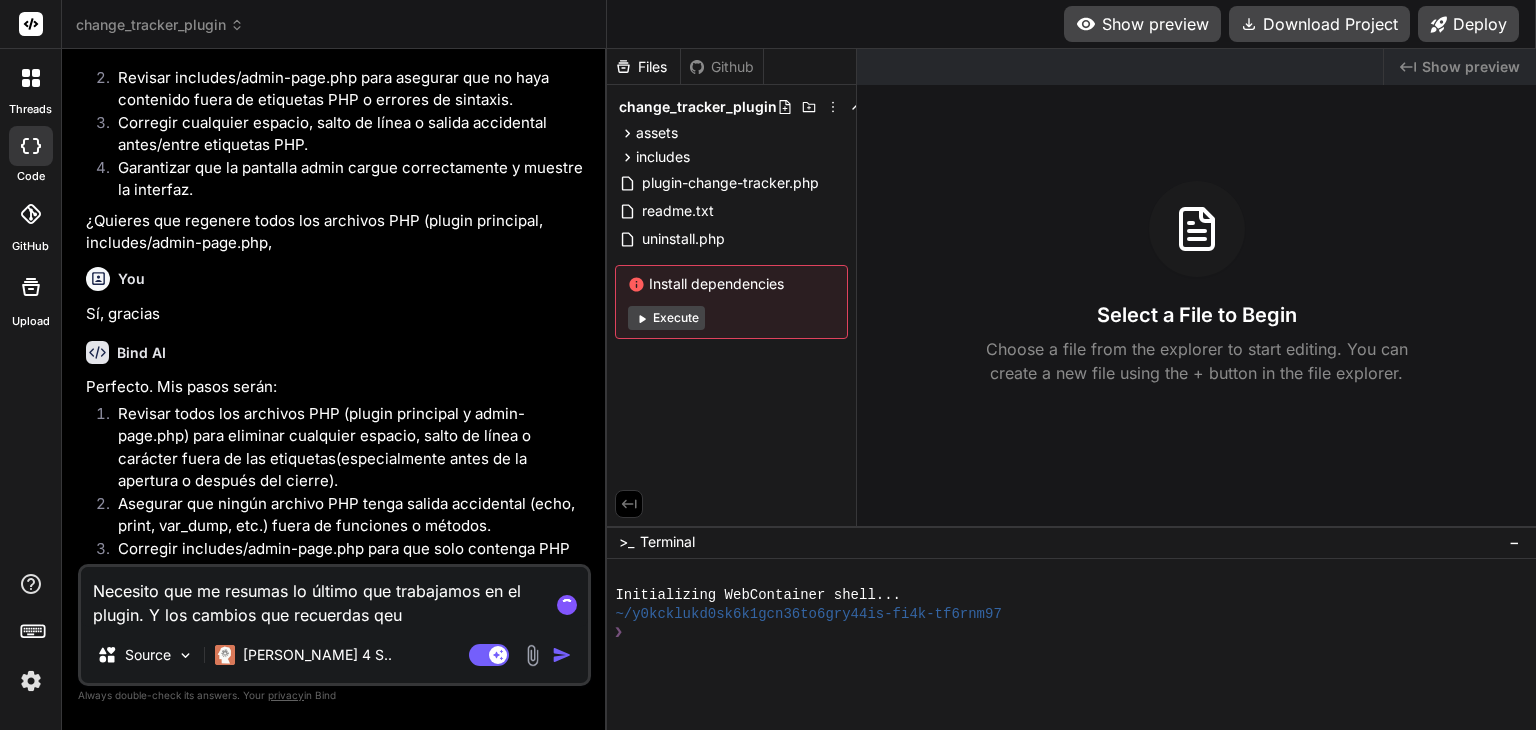 type on "Necesito que me resumas lo último que trabajamos en el plugin. Y los cambios que recuerdas qeu" 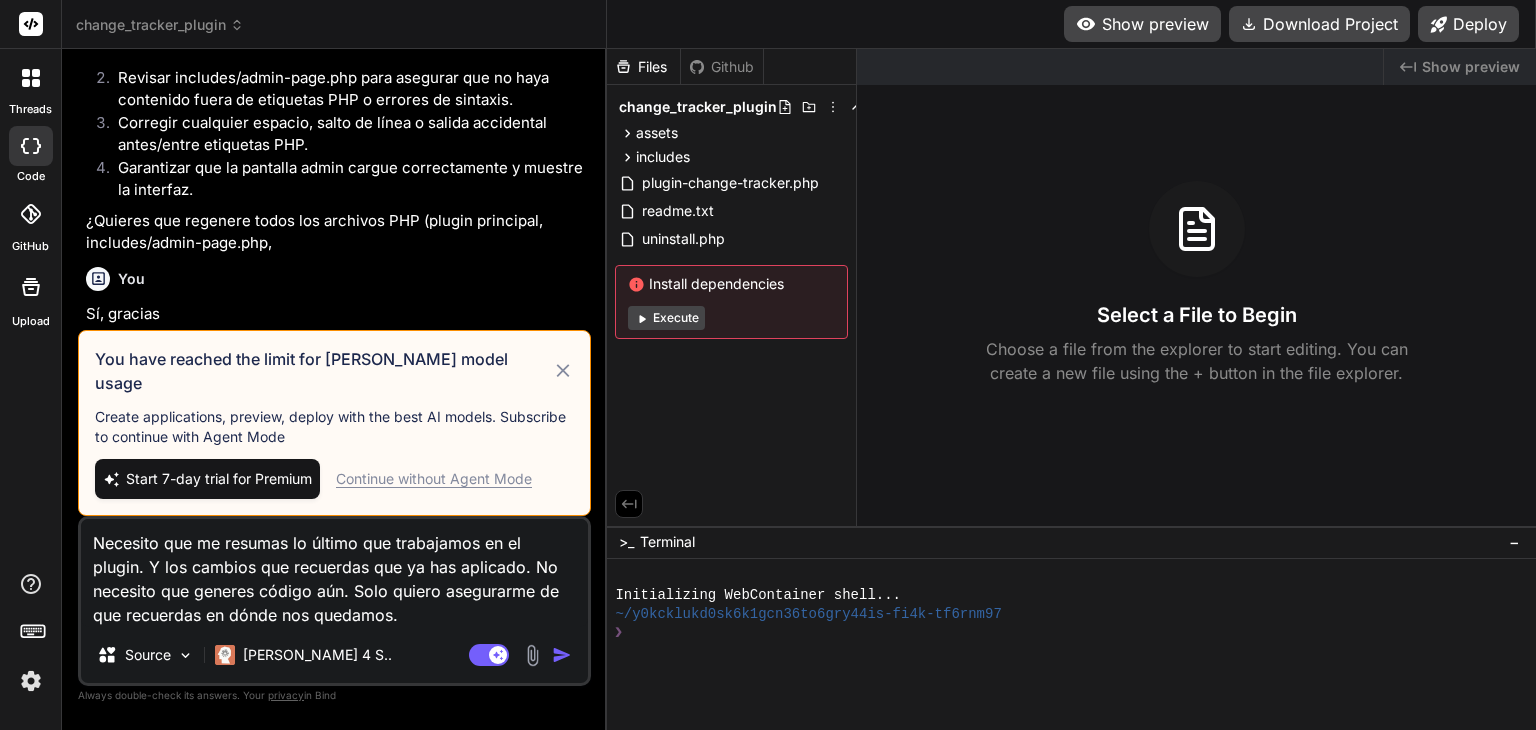 click 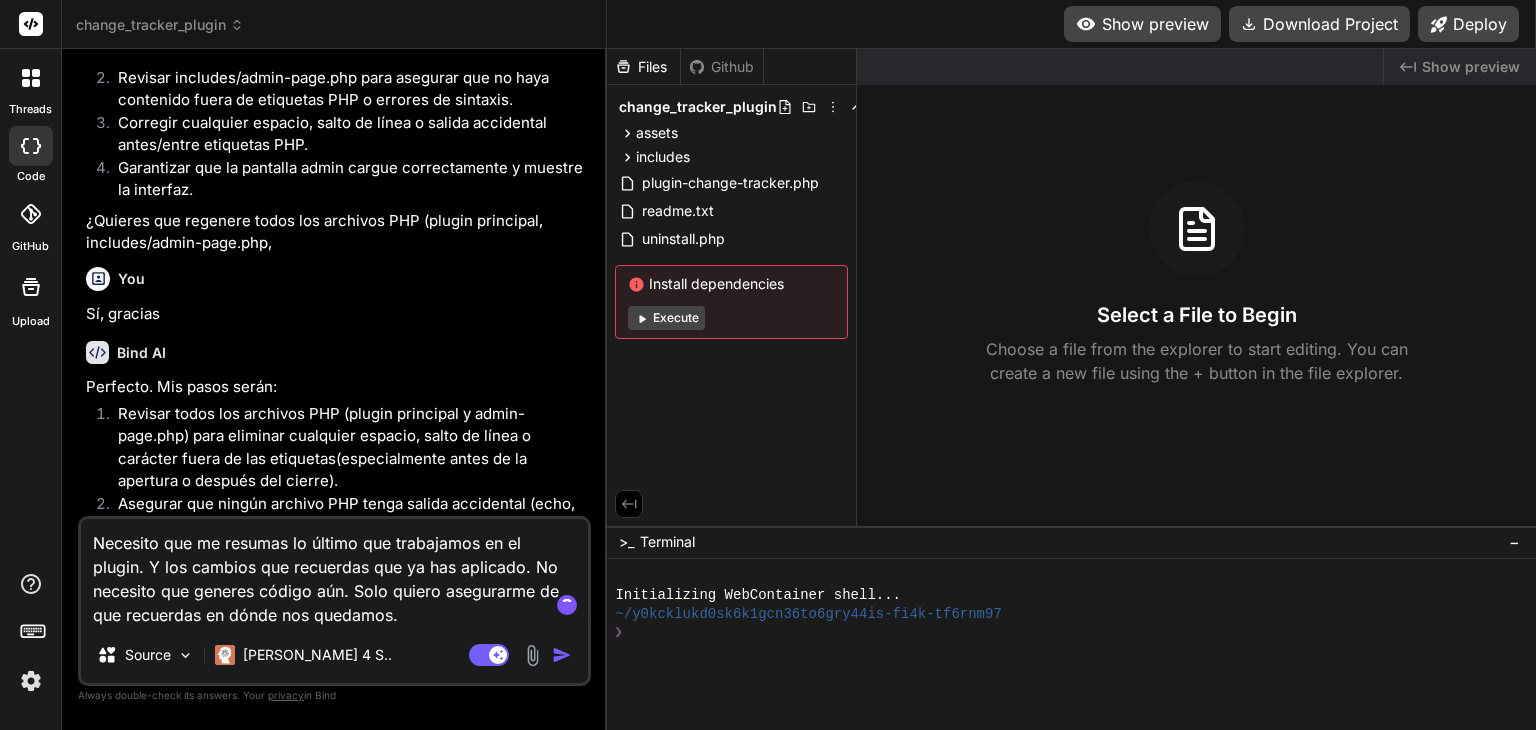 click on "Necesito que me resumas lo último que trabajamos en el plugin. Y los cambios que recuerdas que ya has aplicado. No necesito que generes código aún. Solo quiero asegurarme de que recuerdas en dónde nos quedamos." at bounding box center (334, 573) 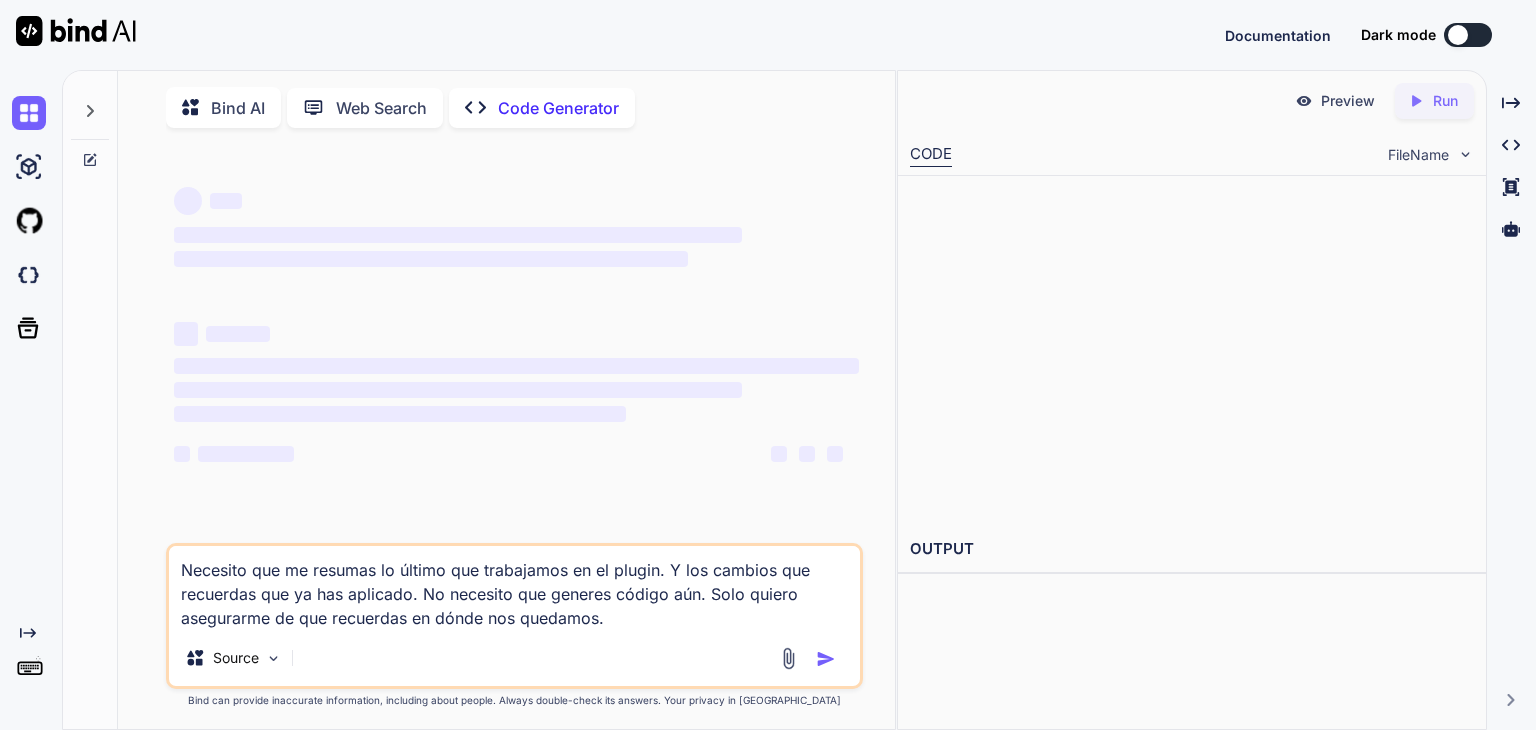 scroll, scrollTop: 0, scrollLeft: 0, axis: both 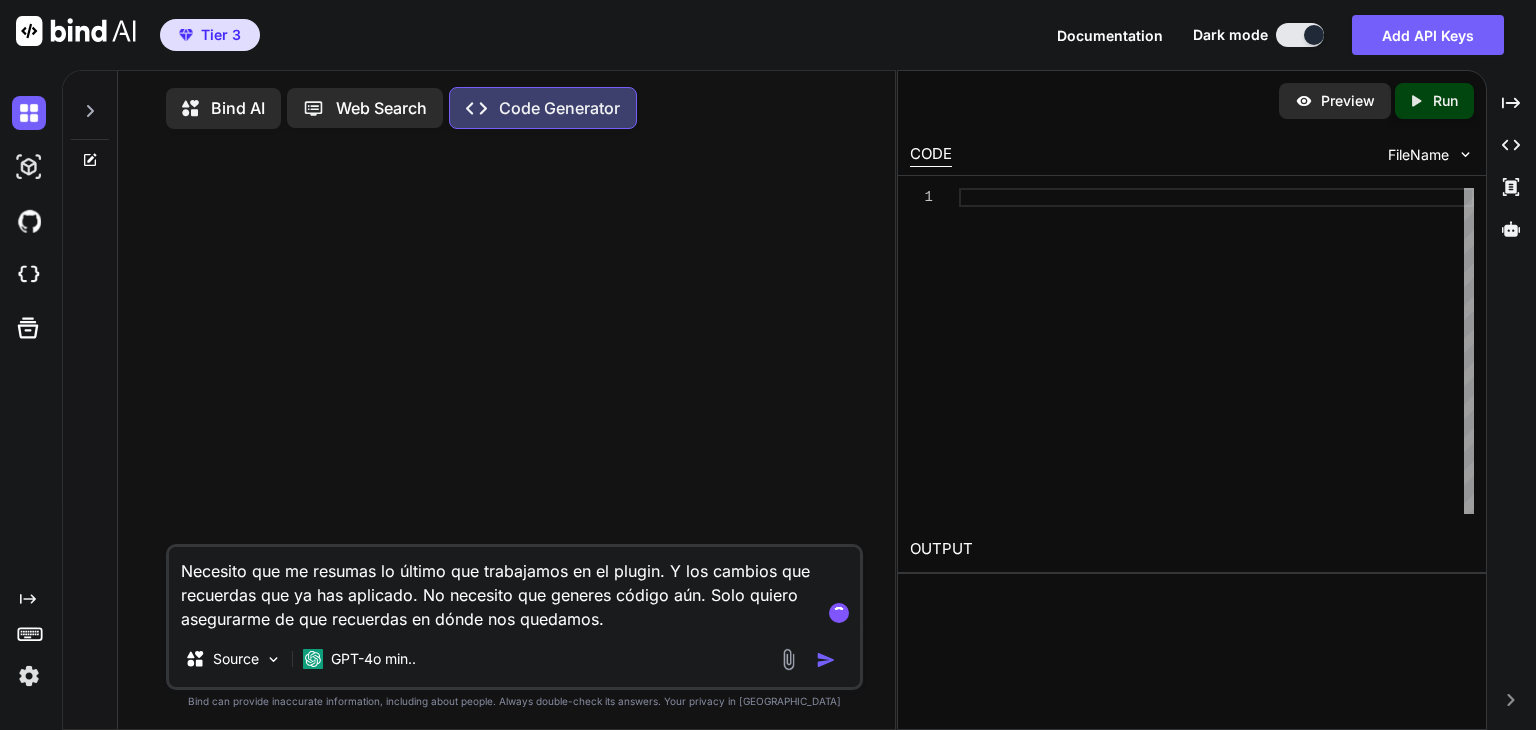 type on "x" 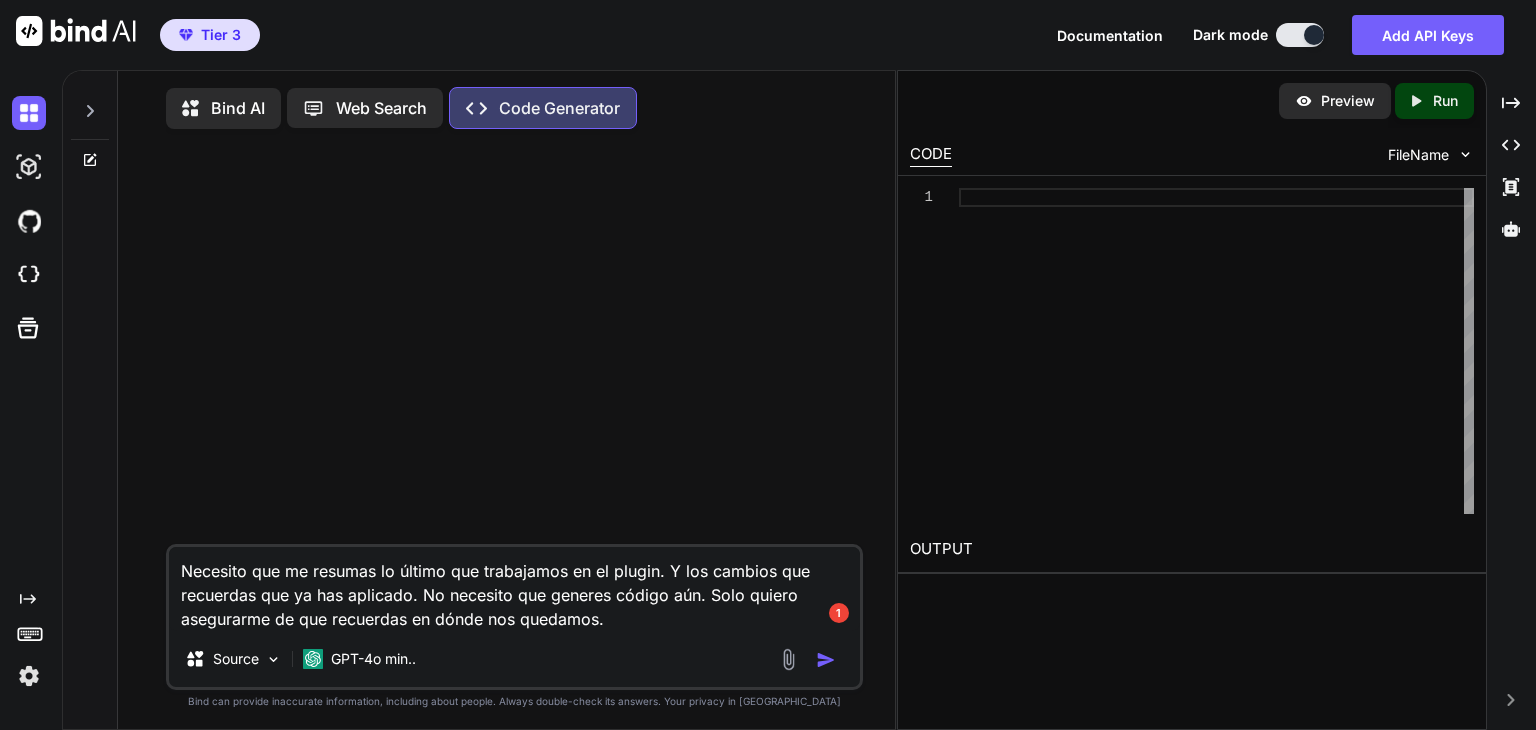 click on "Created with Pixso." 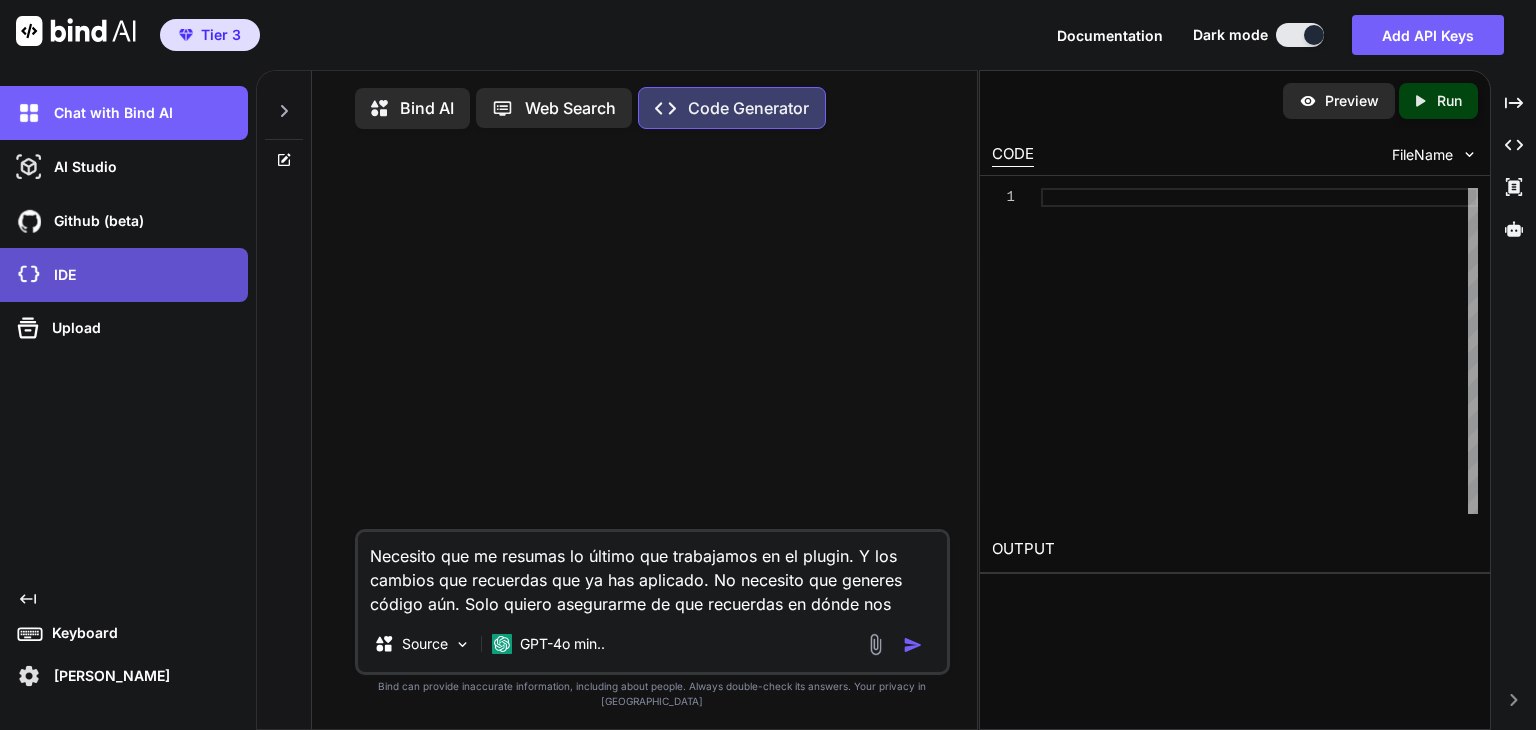 click on "IDE" at bounding box center [61, 275] 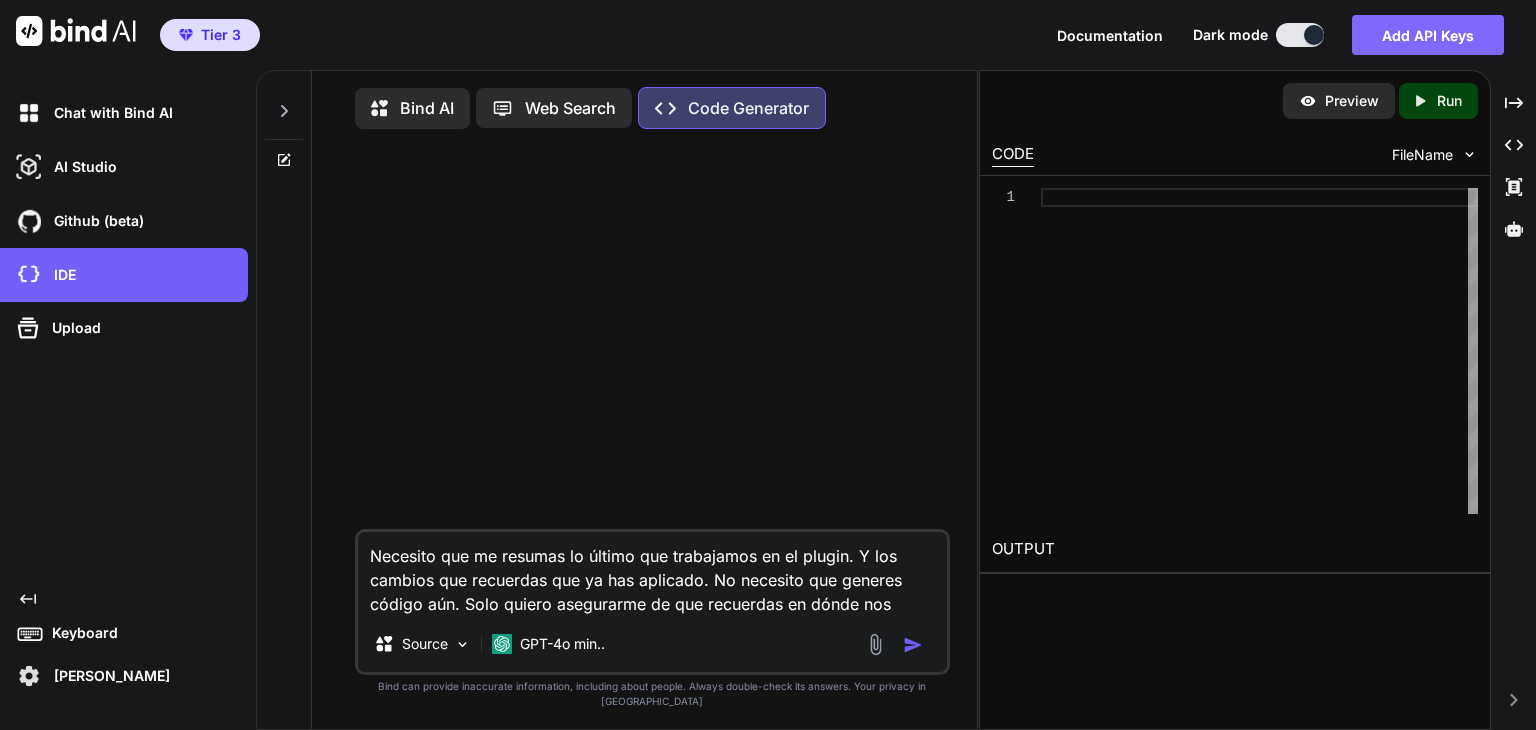 click on "Add API Keys" at bounding box center [1428, 35] 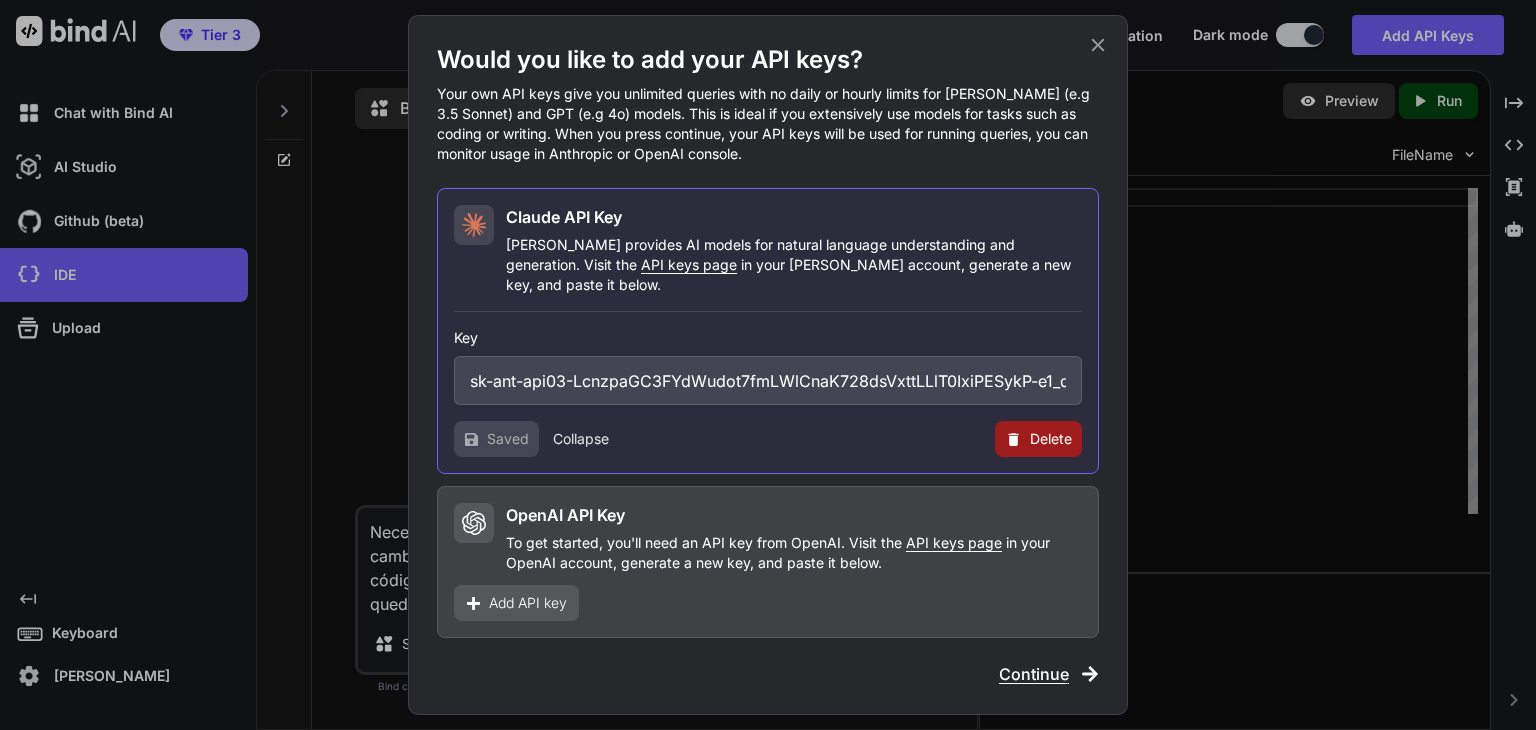 click on "Delete" at bounding box center (1051, 439) 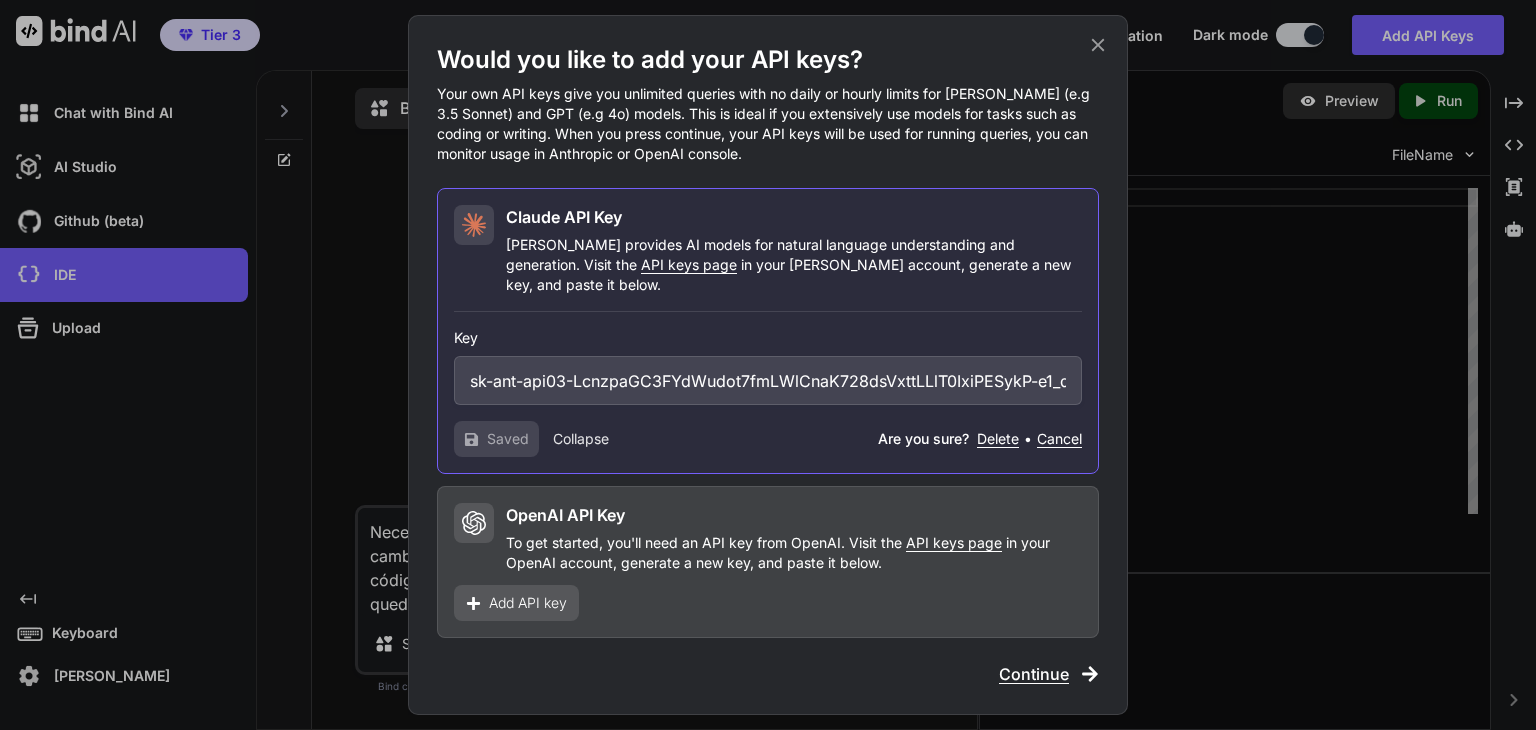 click on "Delete" at bounding box center (998, 439) 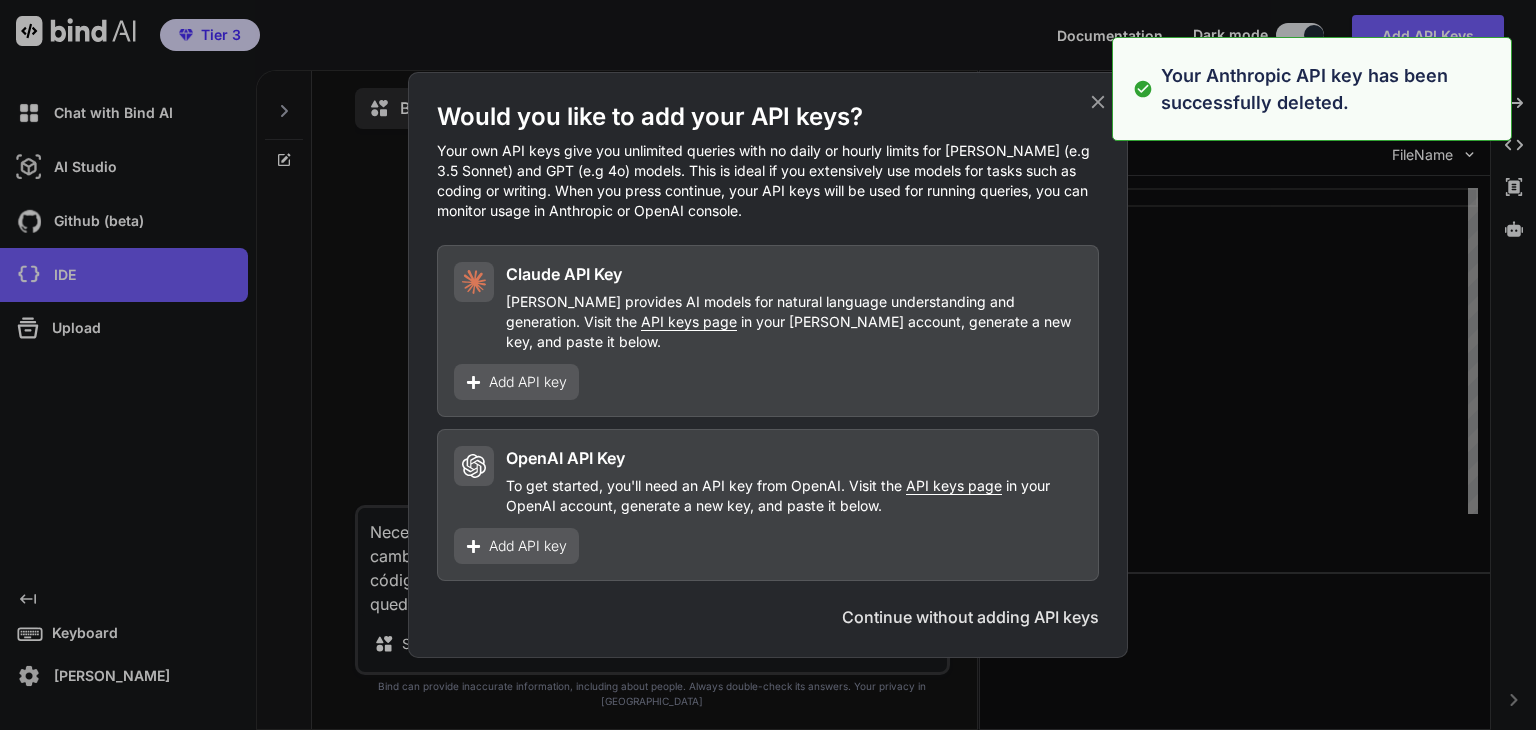 click on "Would you like to add your API keys? Your own API keys give you unlimited queries with no daily or hourly limits for Claude (e.g 3.5 Sonnet) and GPT (e.g 4o) models. This is ideal if you extensively use models for tasks such as coding or writing. When you press continue, your API keys will be used for running queries, you can monitor usage in Anthropic or OpenAI console. Claude API Key Claude provides AI models for natural language understanding and generation. Visit the   API keys page   in your Claude account, generate a new key, and paste it below. Add API key OpenAI API Key To get started, you'll need an API key from OpenAI. Visit the   API keys page   in your OpenAI account, generate a new key, and paste it below. Add API key Continue without adding API keys" at bounding box center (768, 365) 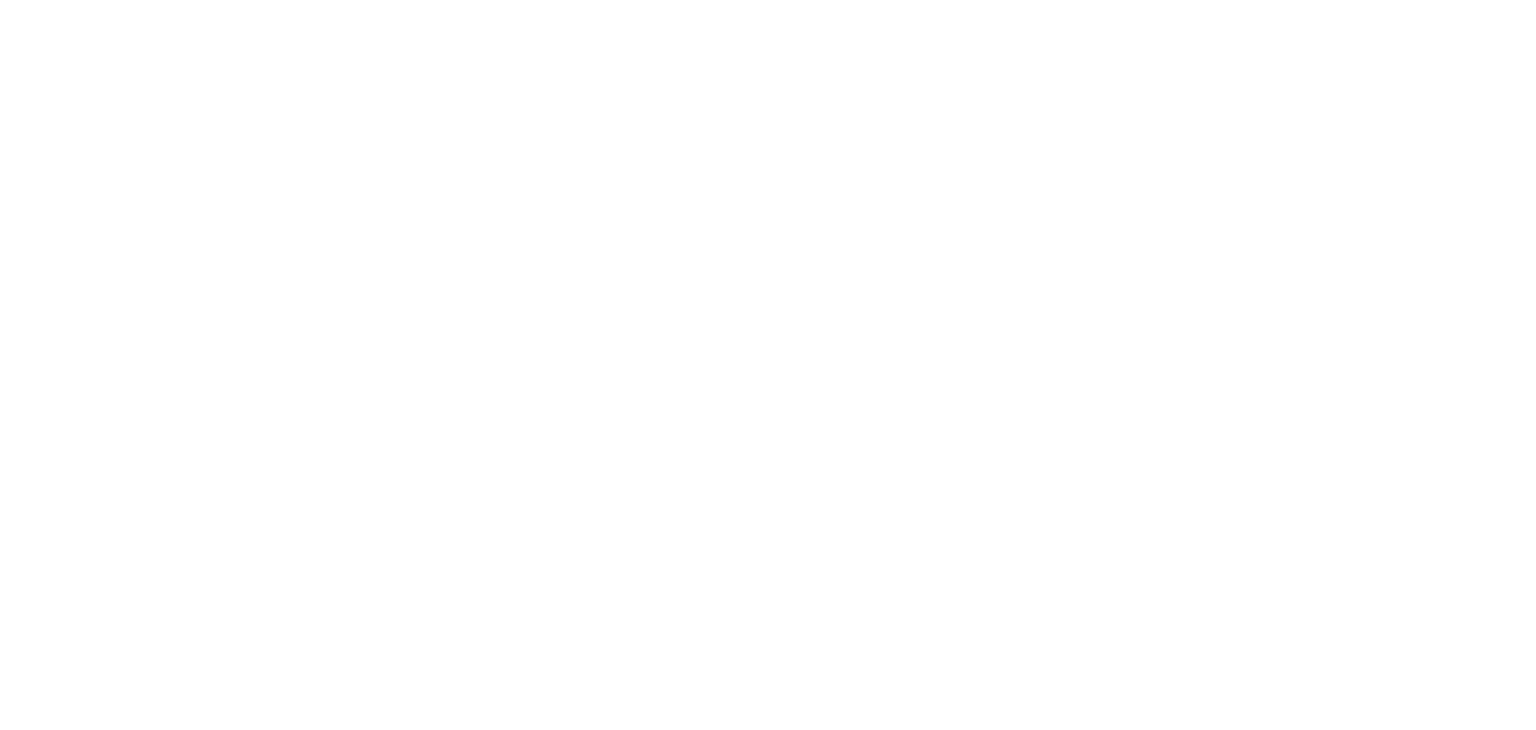 scroll, scrollTop: 0, scrollLeft: 0, axis: both 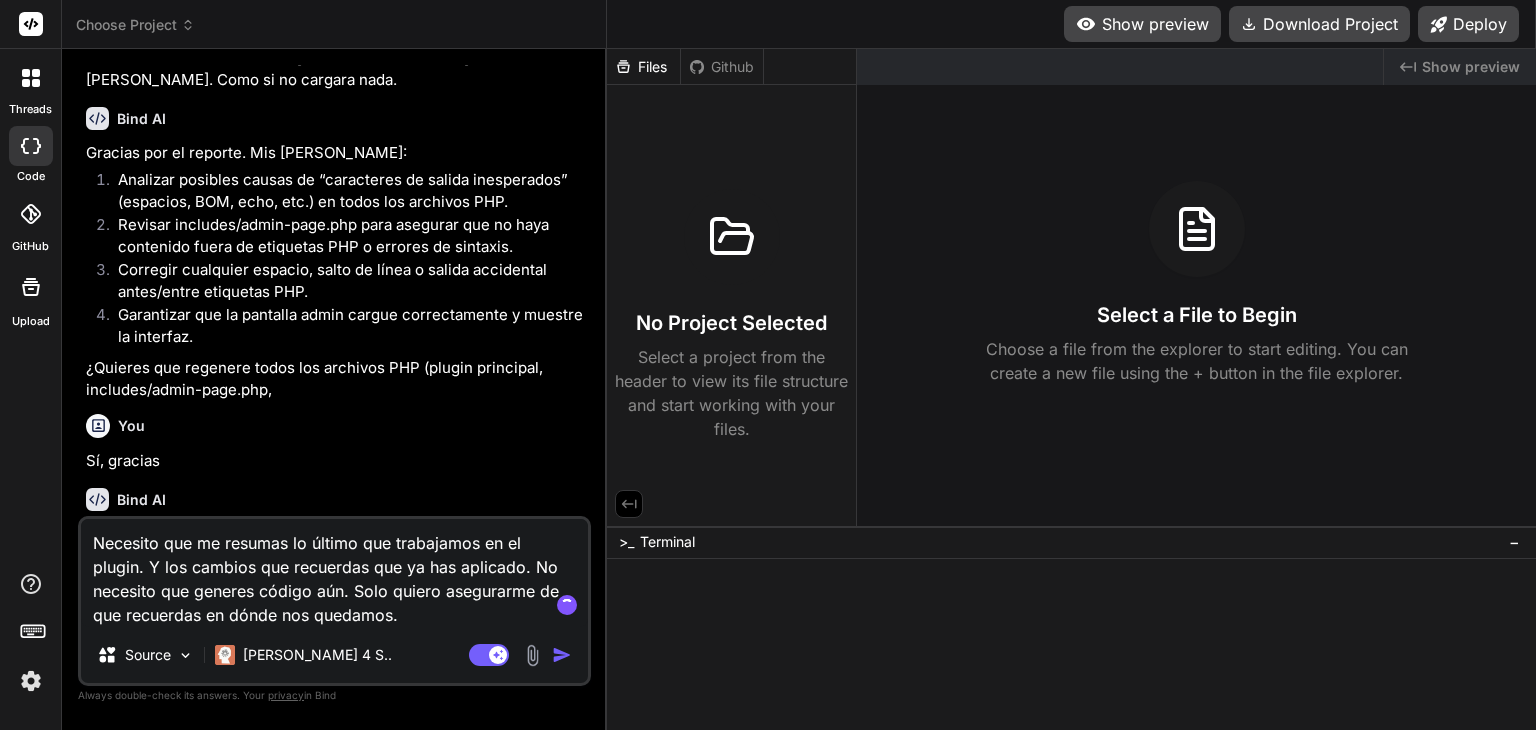 click on "Necesito que me resumas lo último que trabajamos en el plugin. Y los cambios que recuerdas que ya has aplicado. No necesito que generes código aún. Solo quiero asegurarme de que recuerdas en dónde nos quedamos." at bounding box center [334, 573] 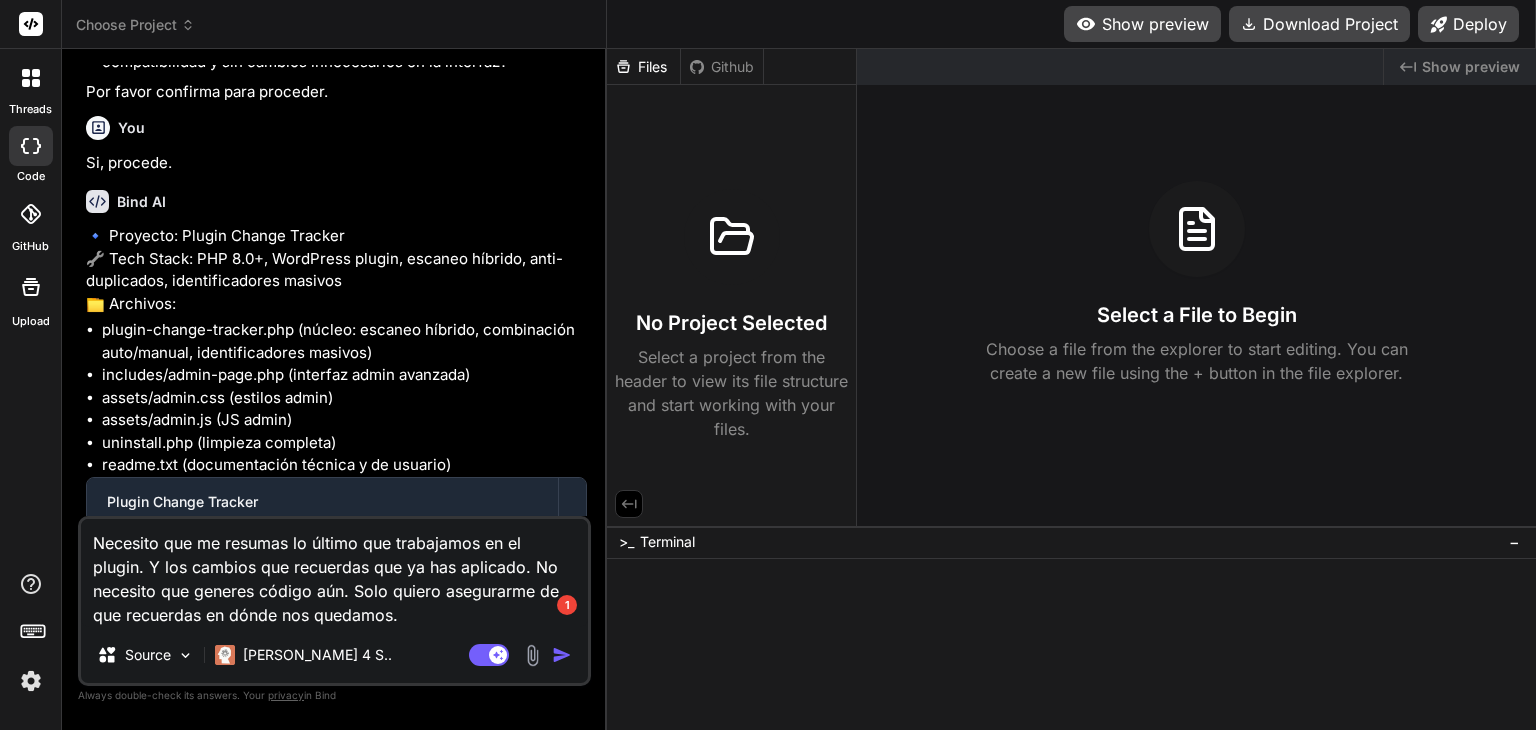 scroll, scrollTop: 2206, scrollLeft: 0, axis: vertical 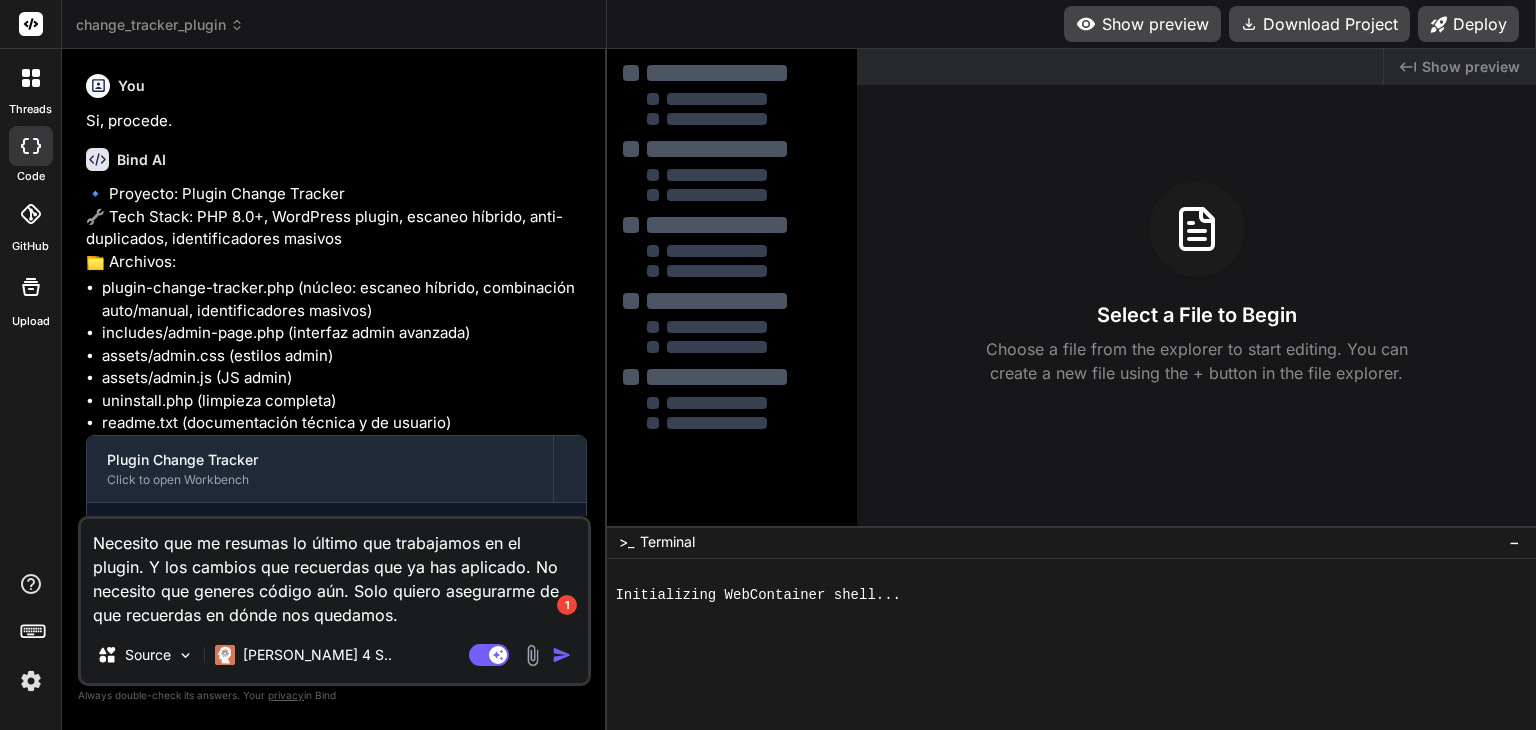 type on "x" 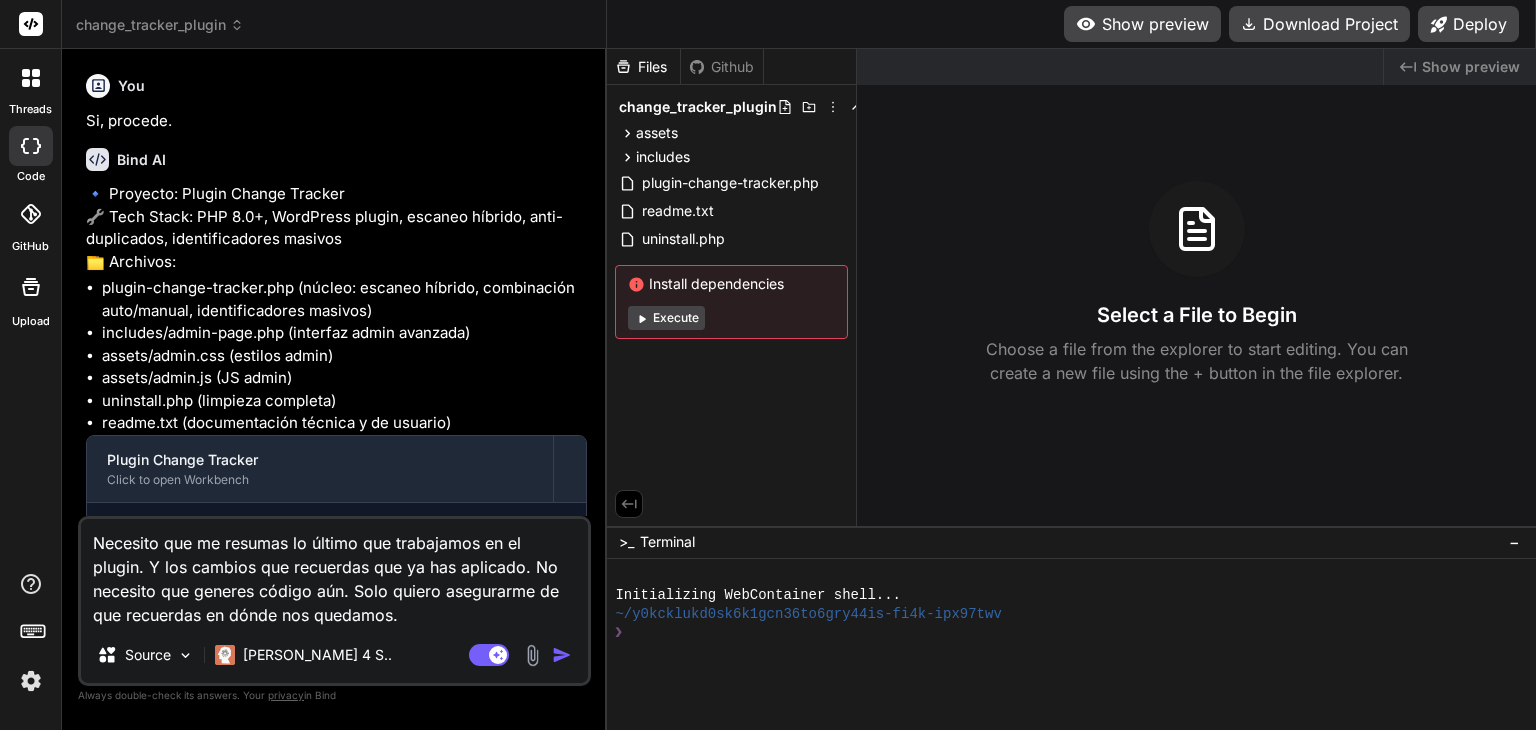 click at bounding box center [562, 655] 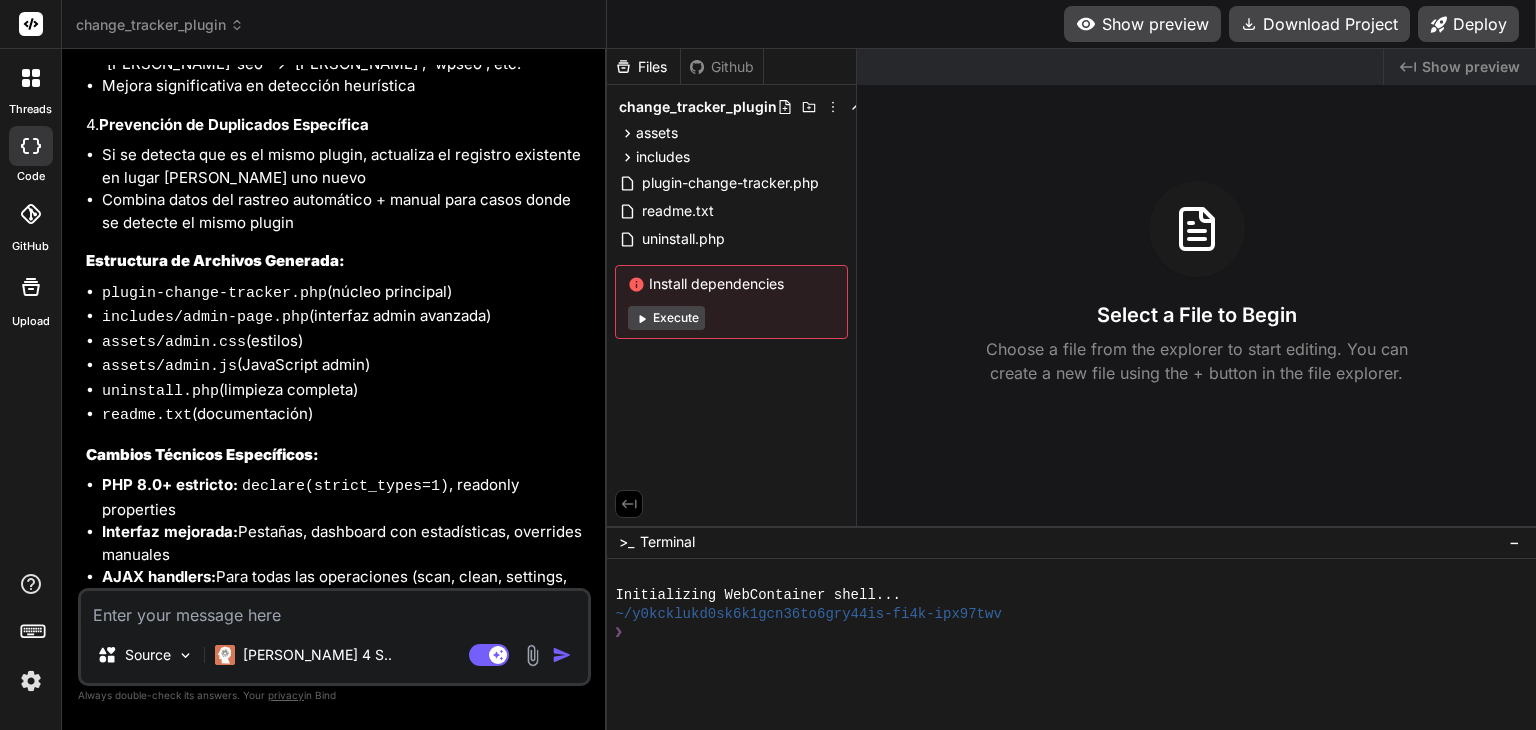 scroll, scrollTop: 3878, scrollLeft: 0, axis: vertical 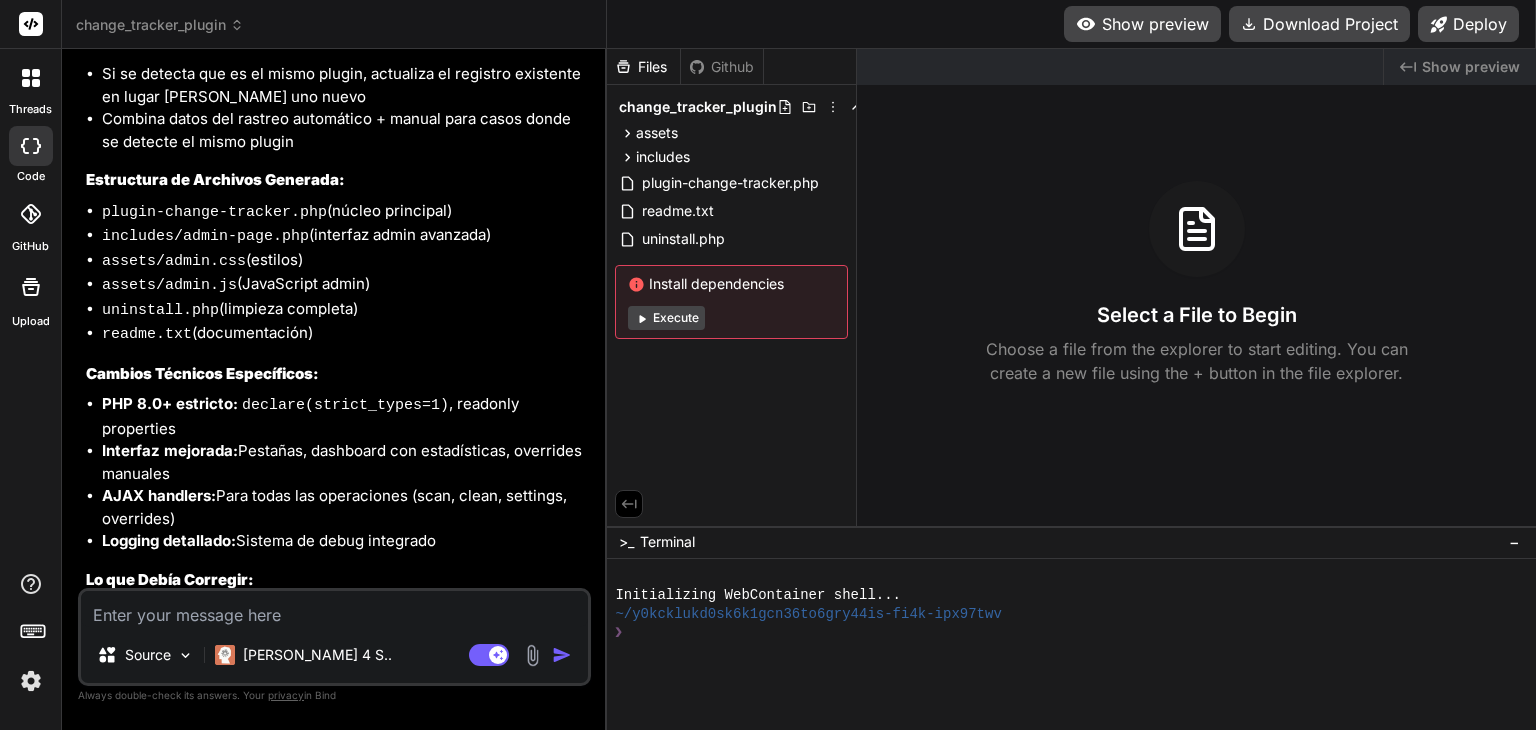 type on "x" 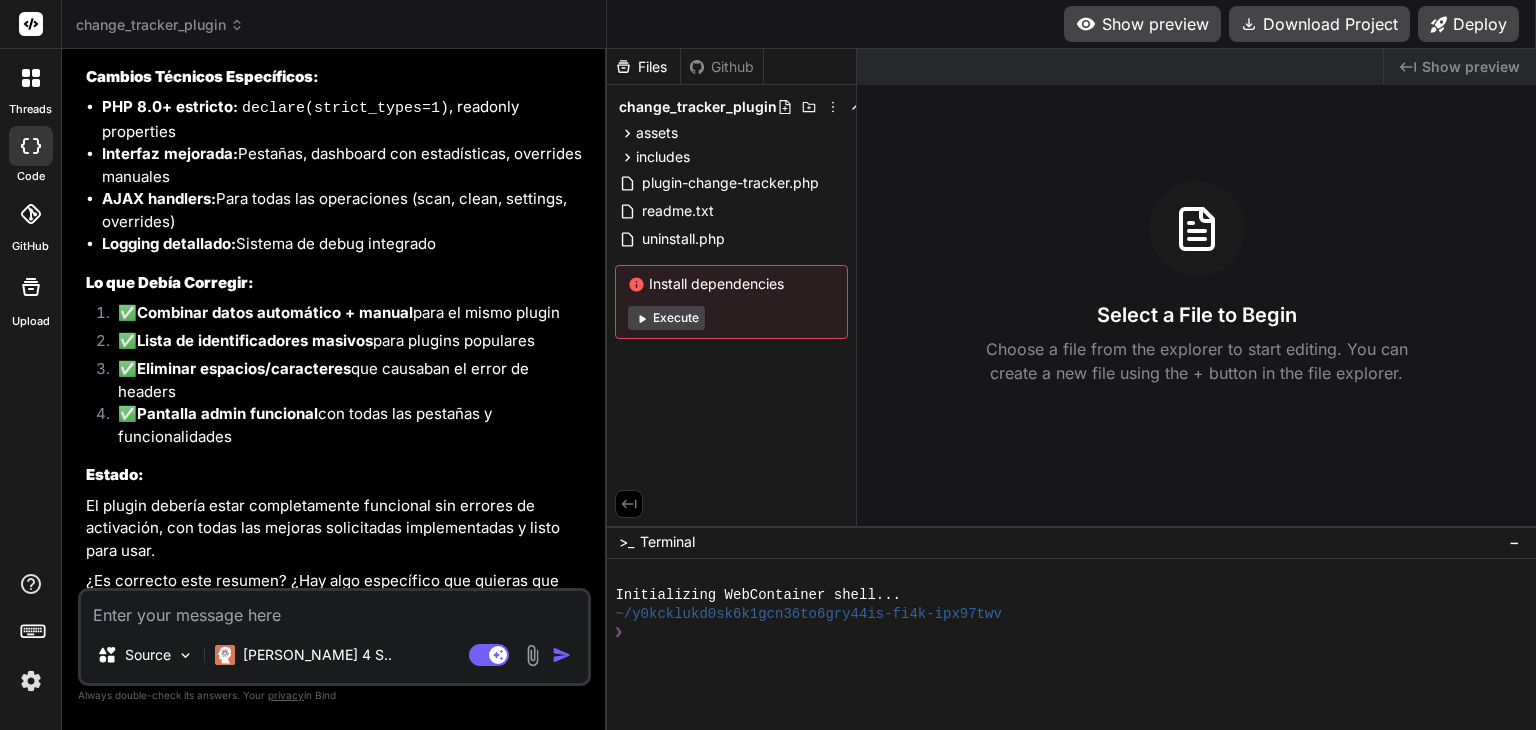 scroll, scrollTop: 4201, scrollLeft: 0, axis: vertical 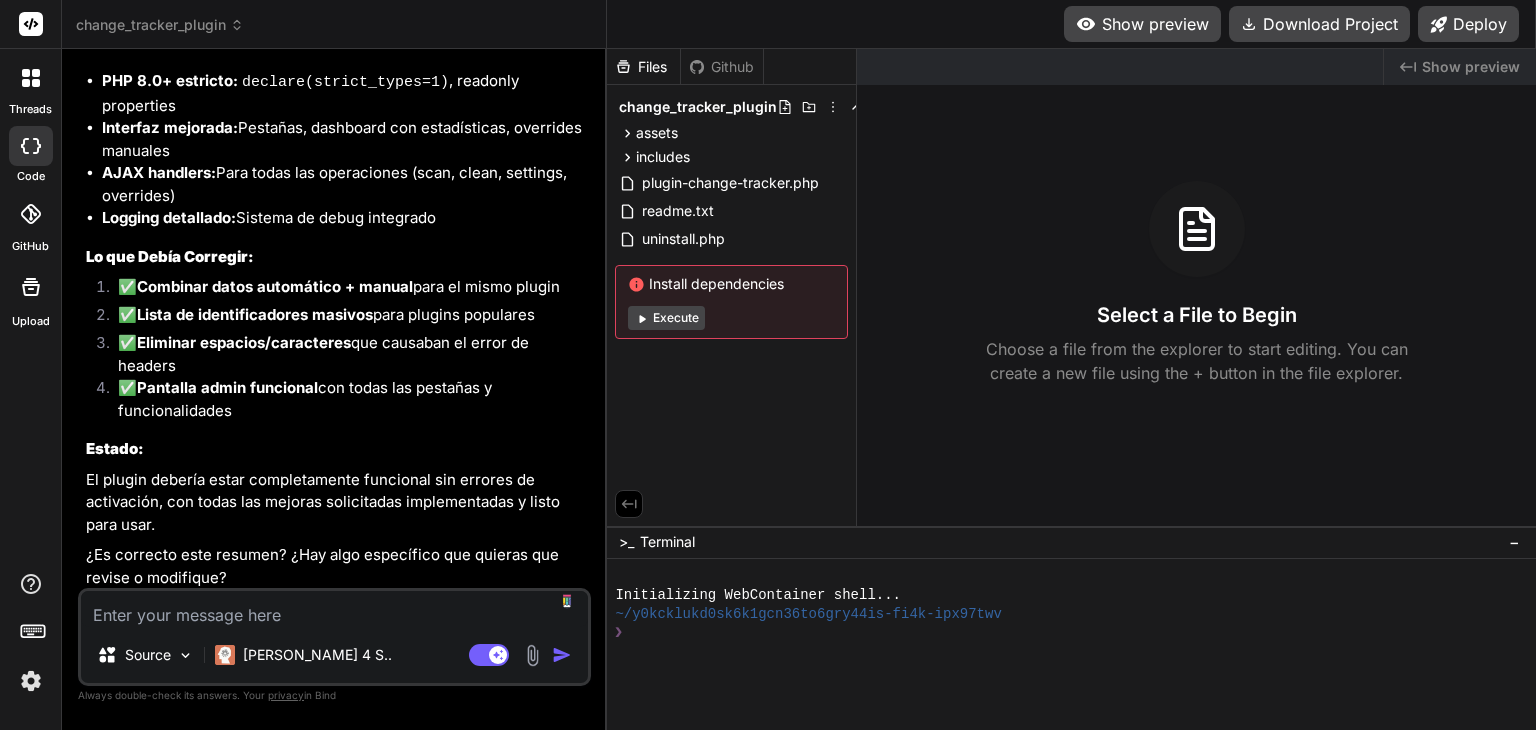 click at bounding box center (334, 609) 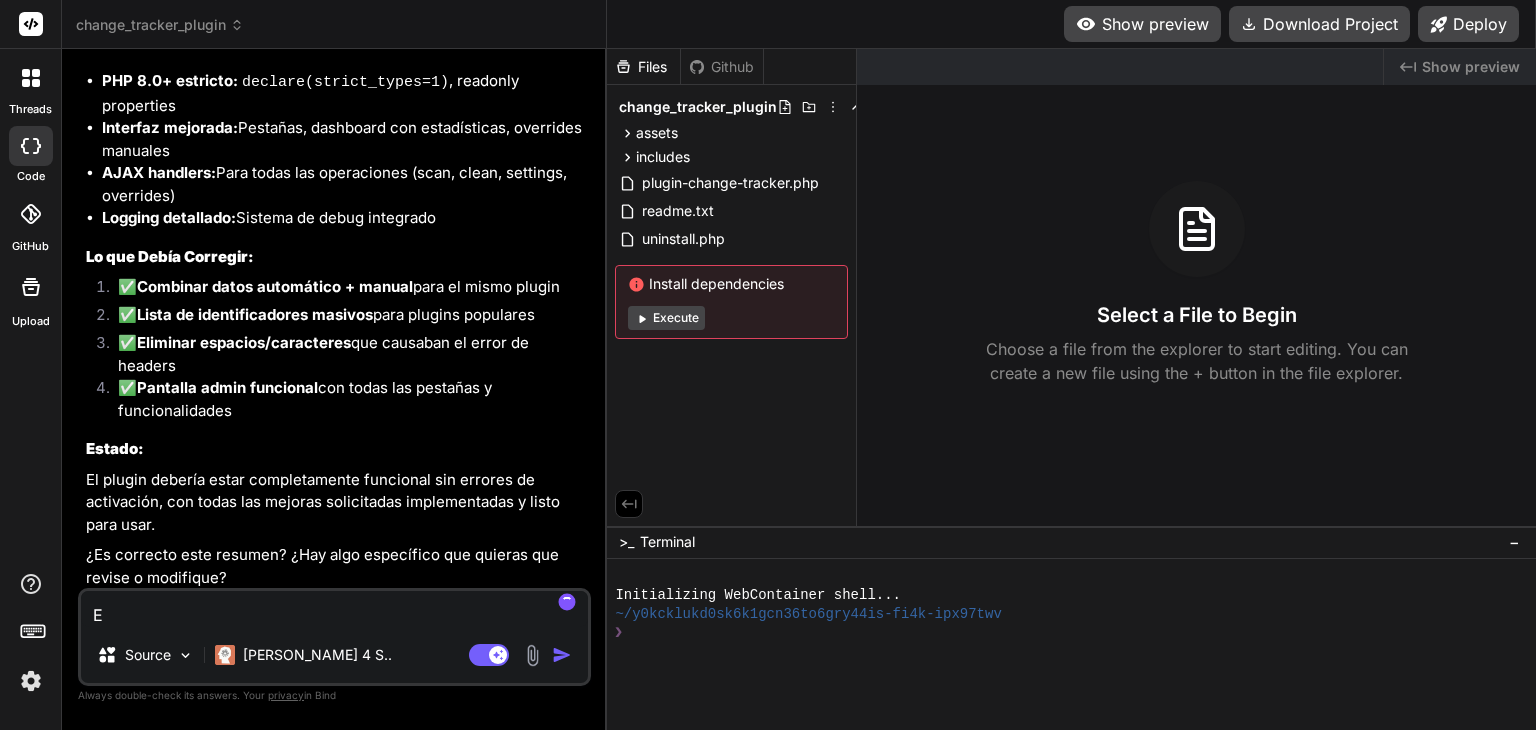 type on "Es" 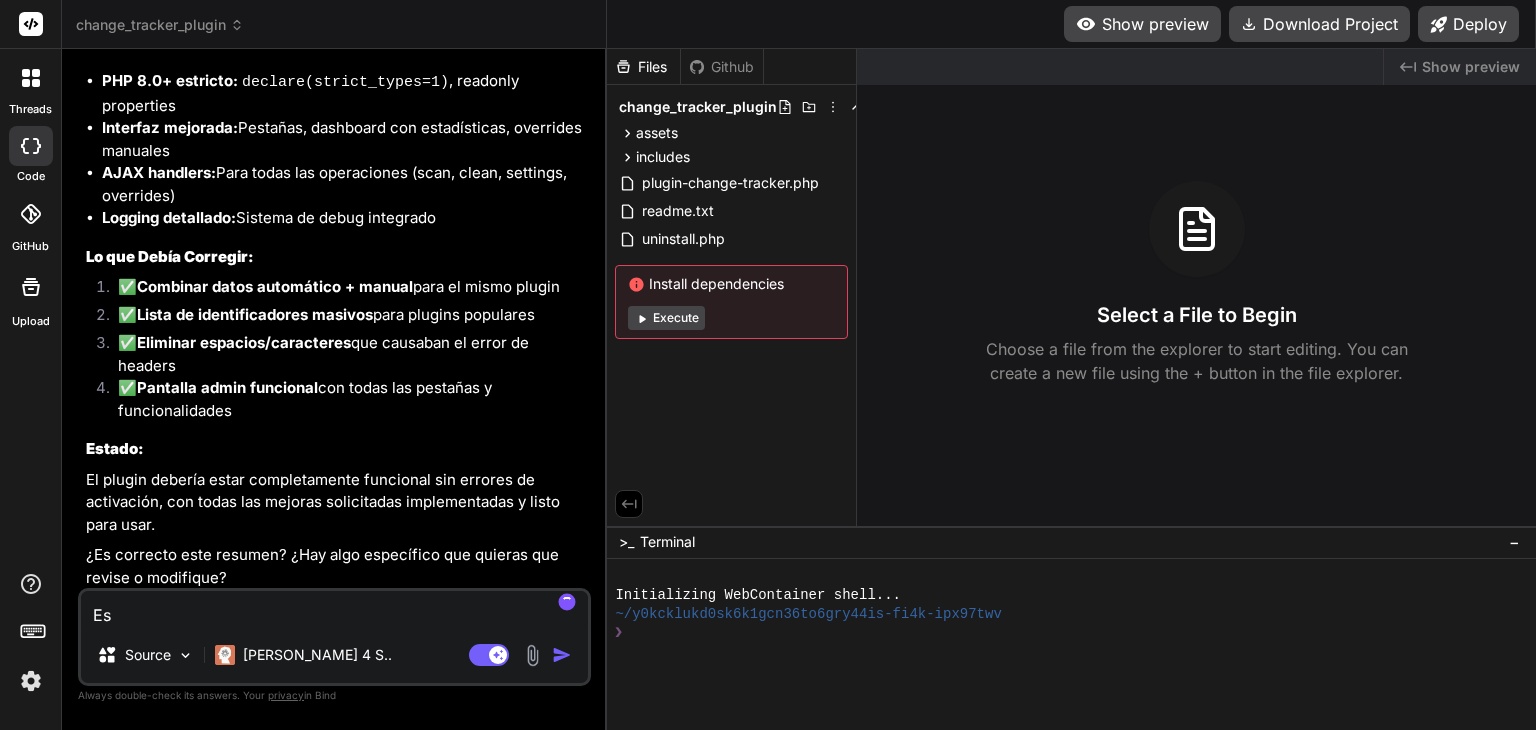 type on "Es" 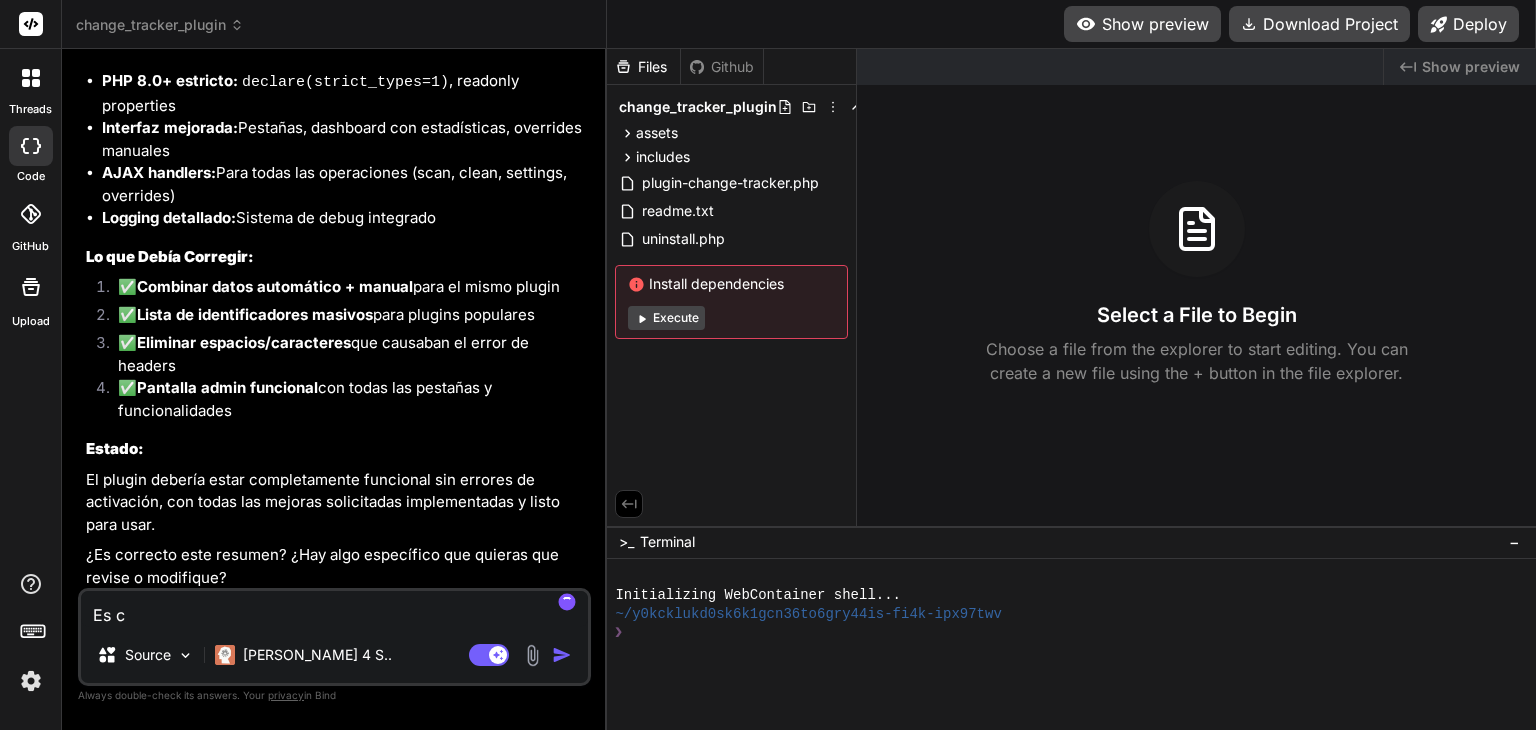 type on "Es co" 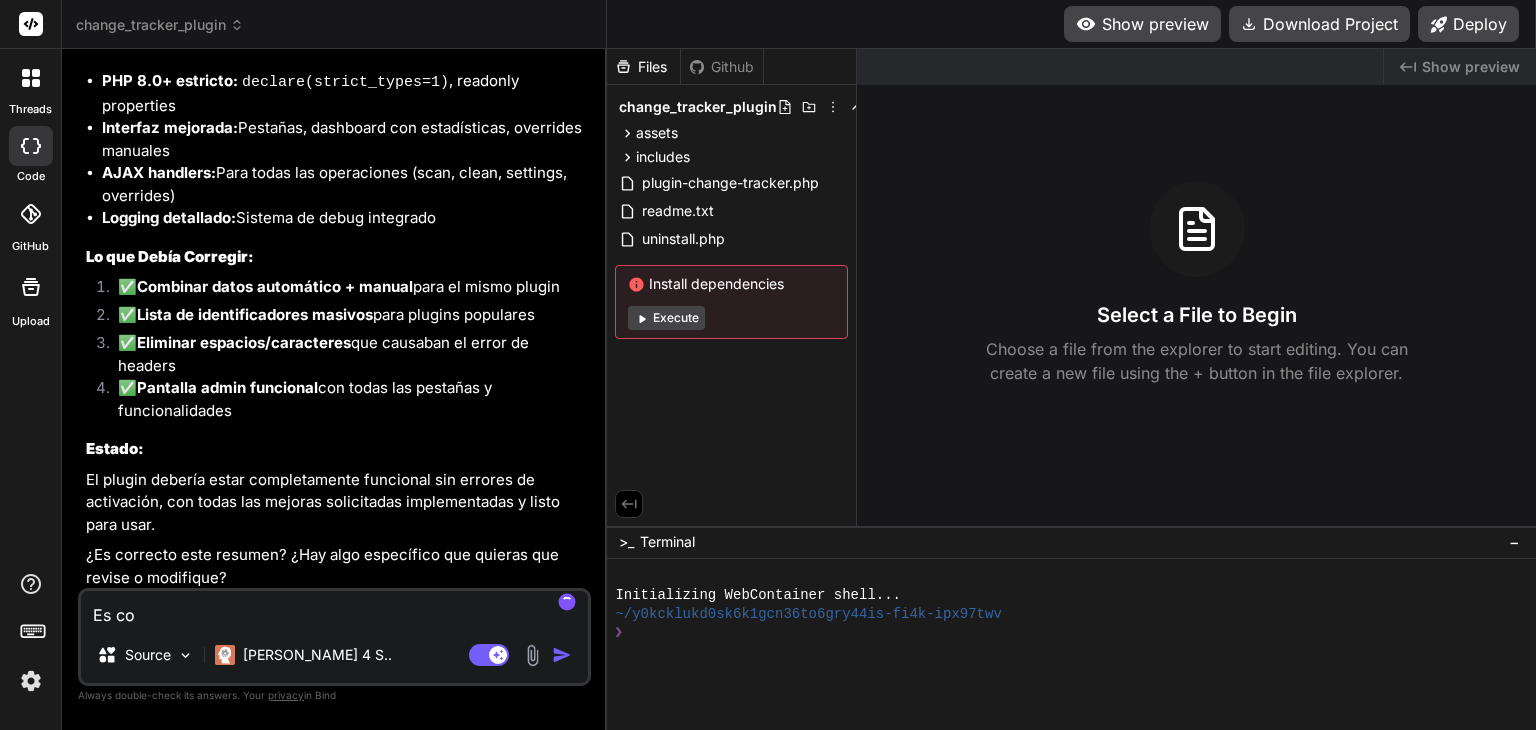 type on "Es cor" 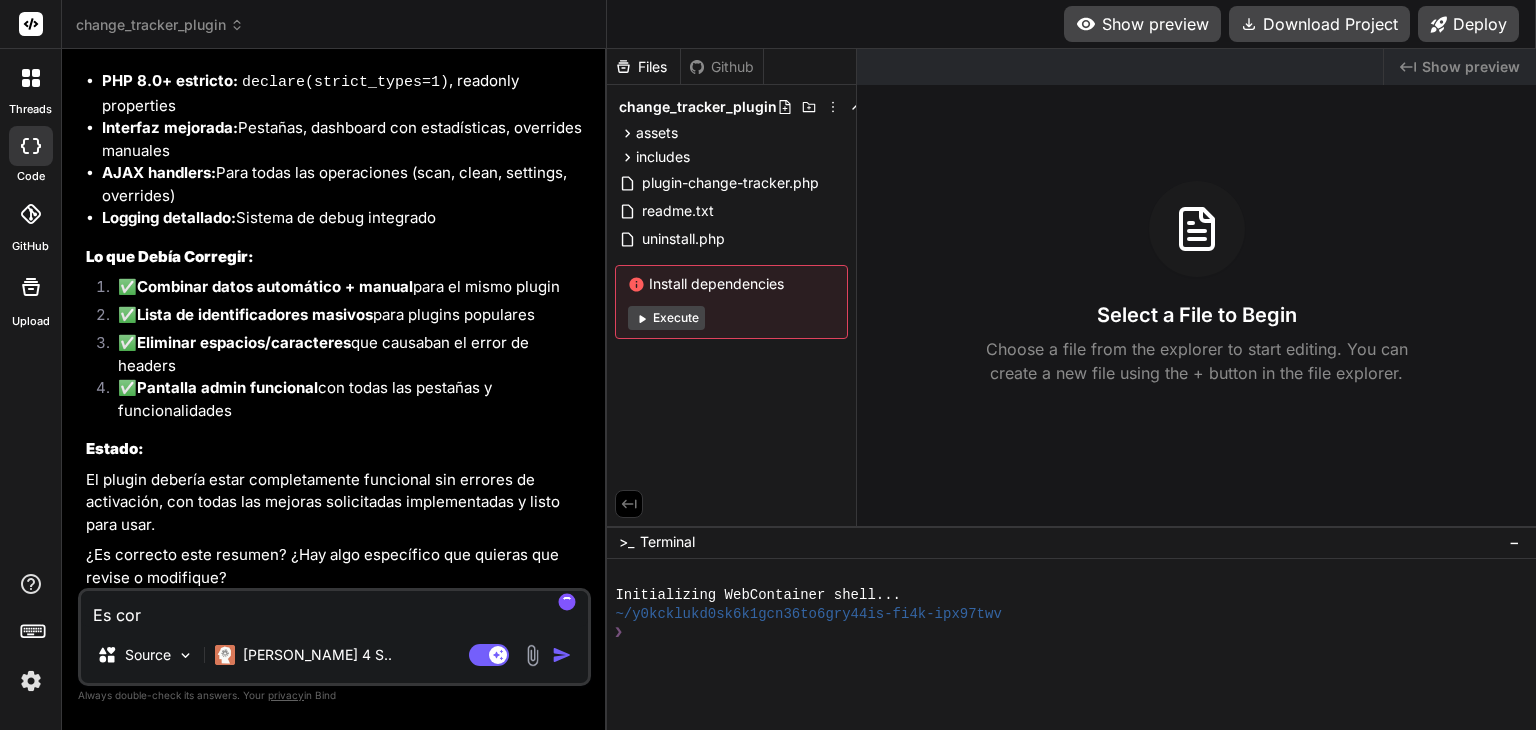 type on "Es corr" 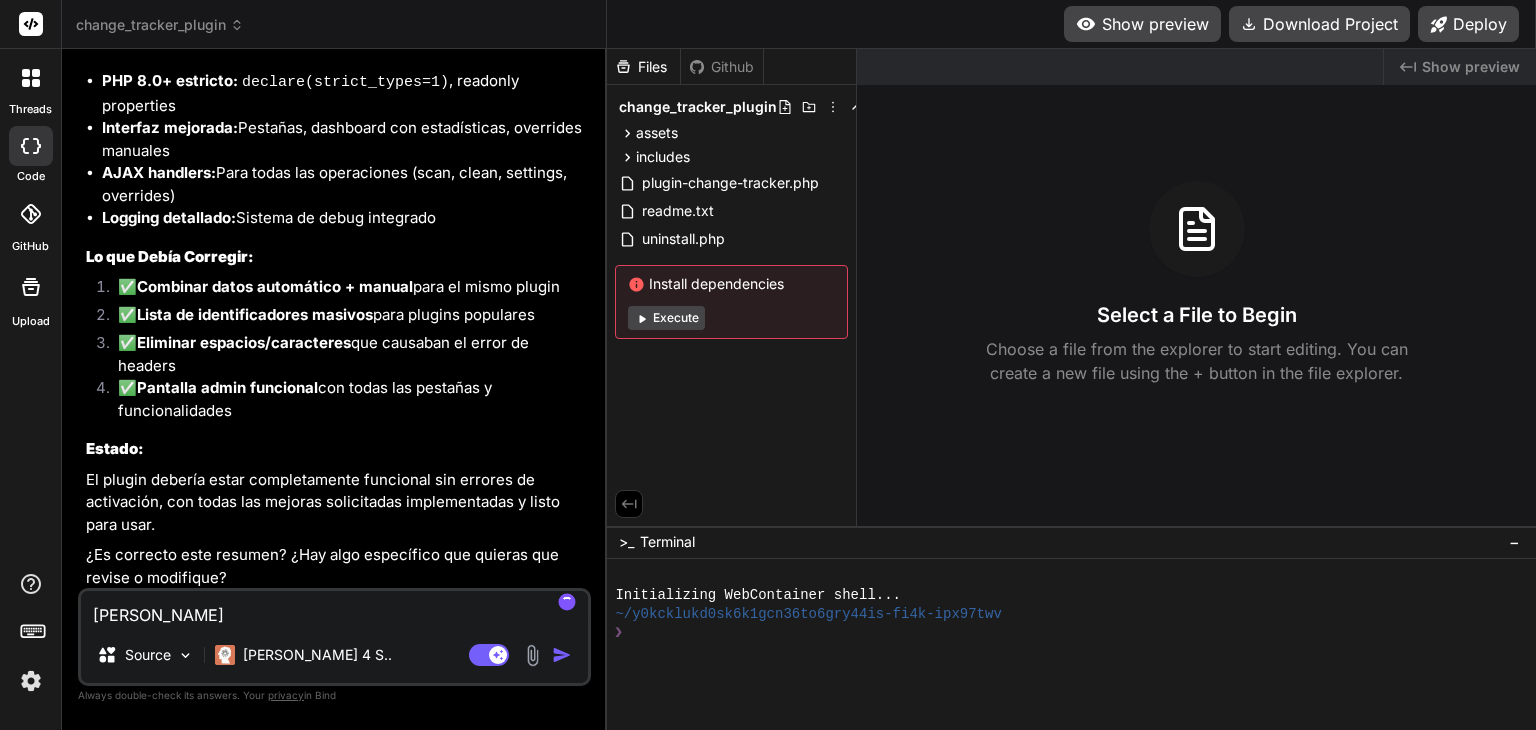 type on "Es corre" 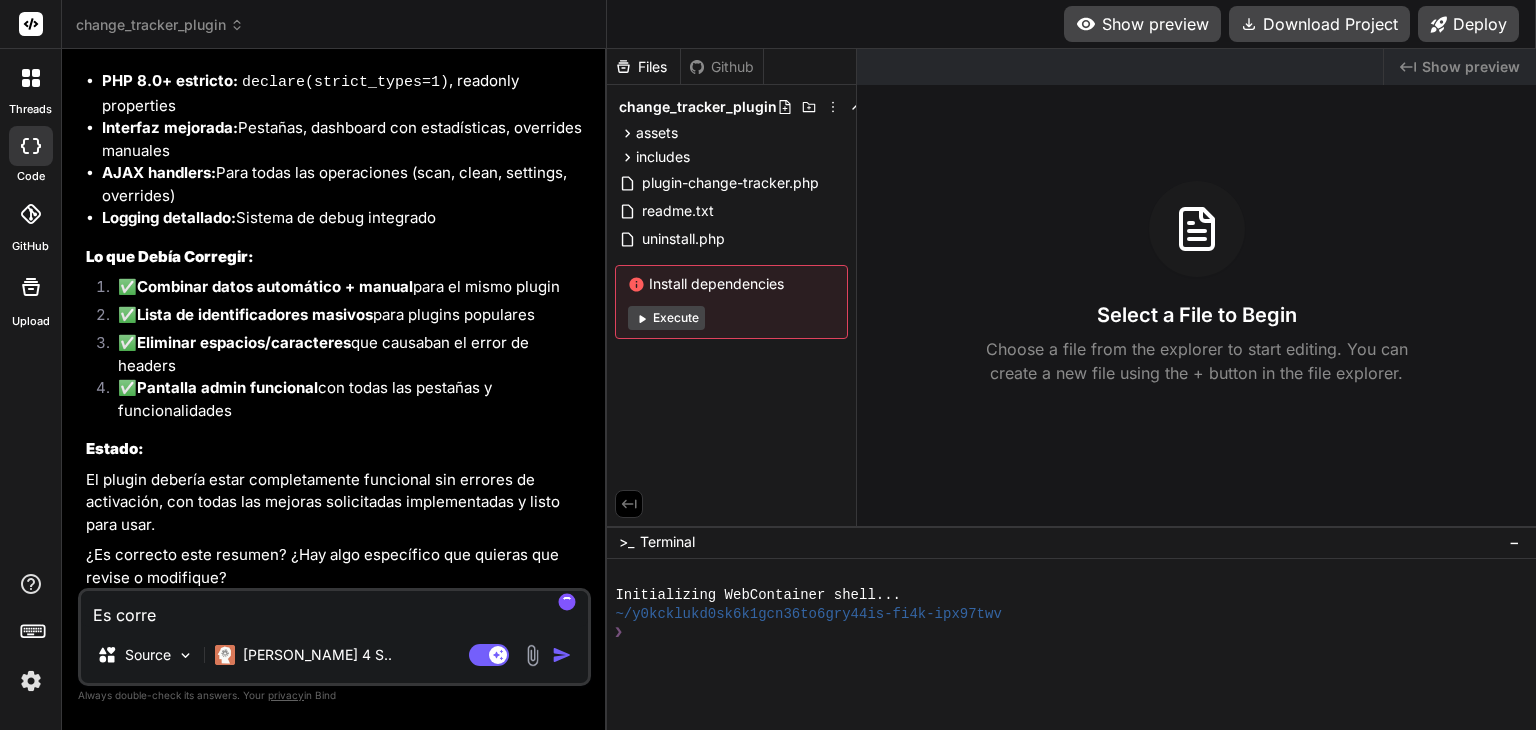 type on "Es correc" 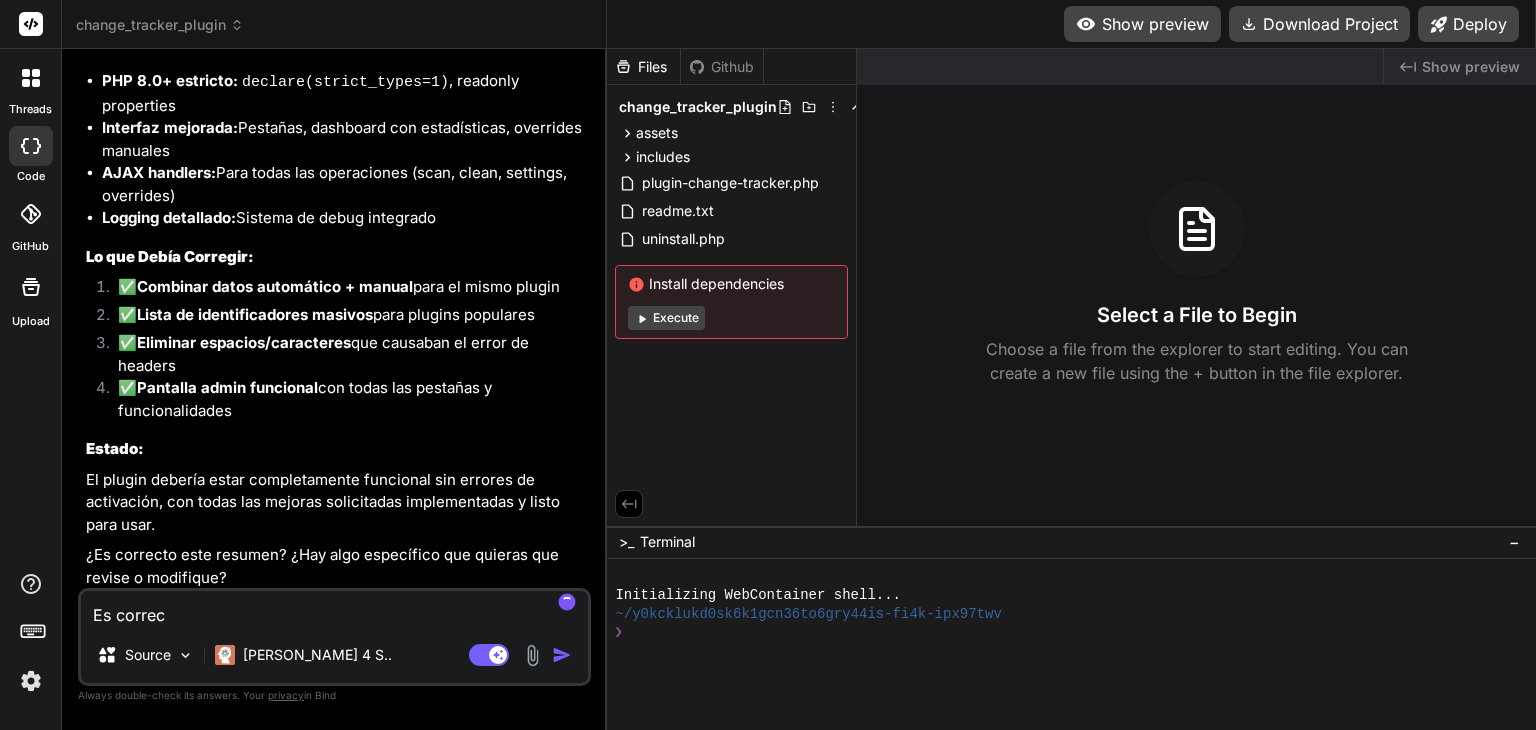 type on "Es correct" 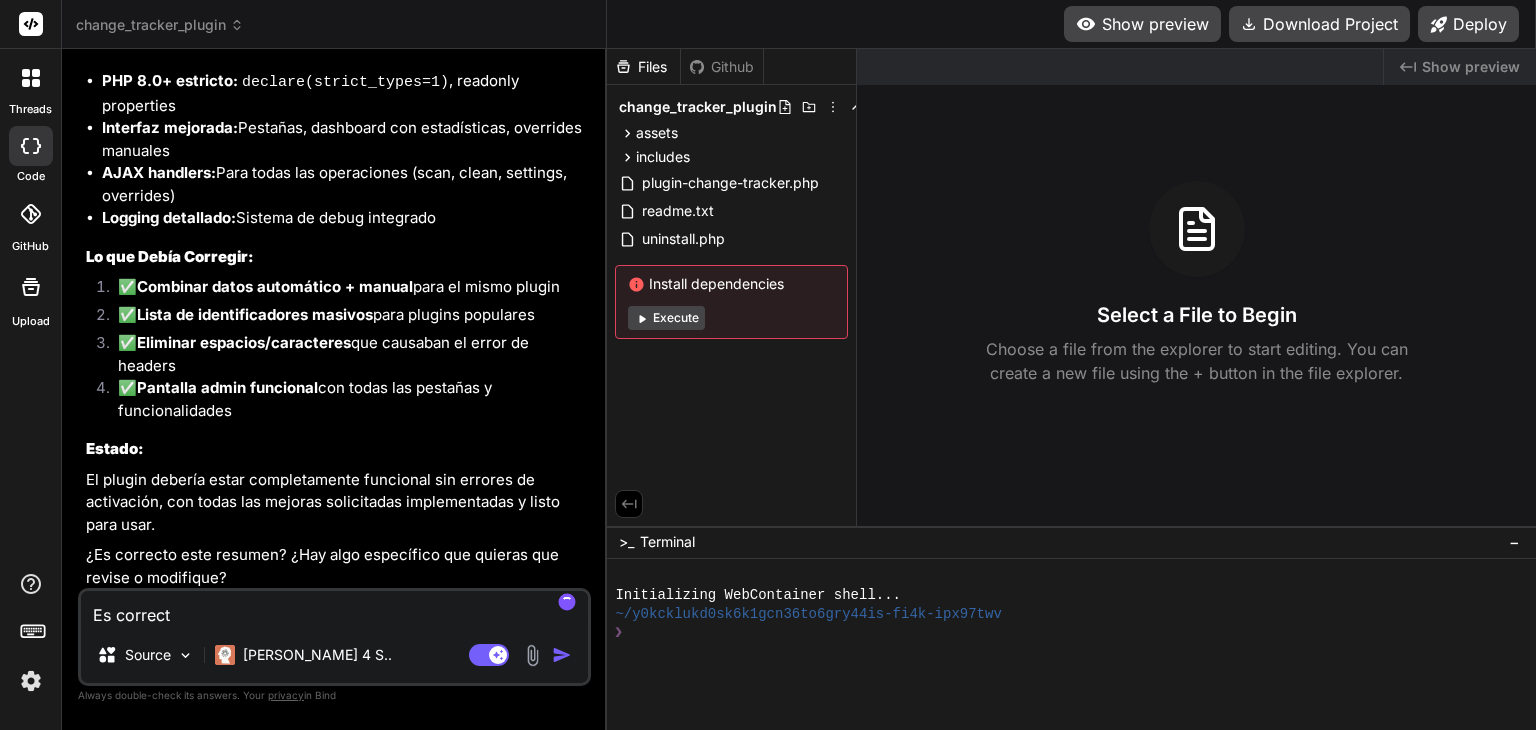type on "Es correcto" 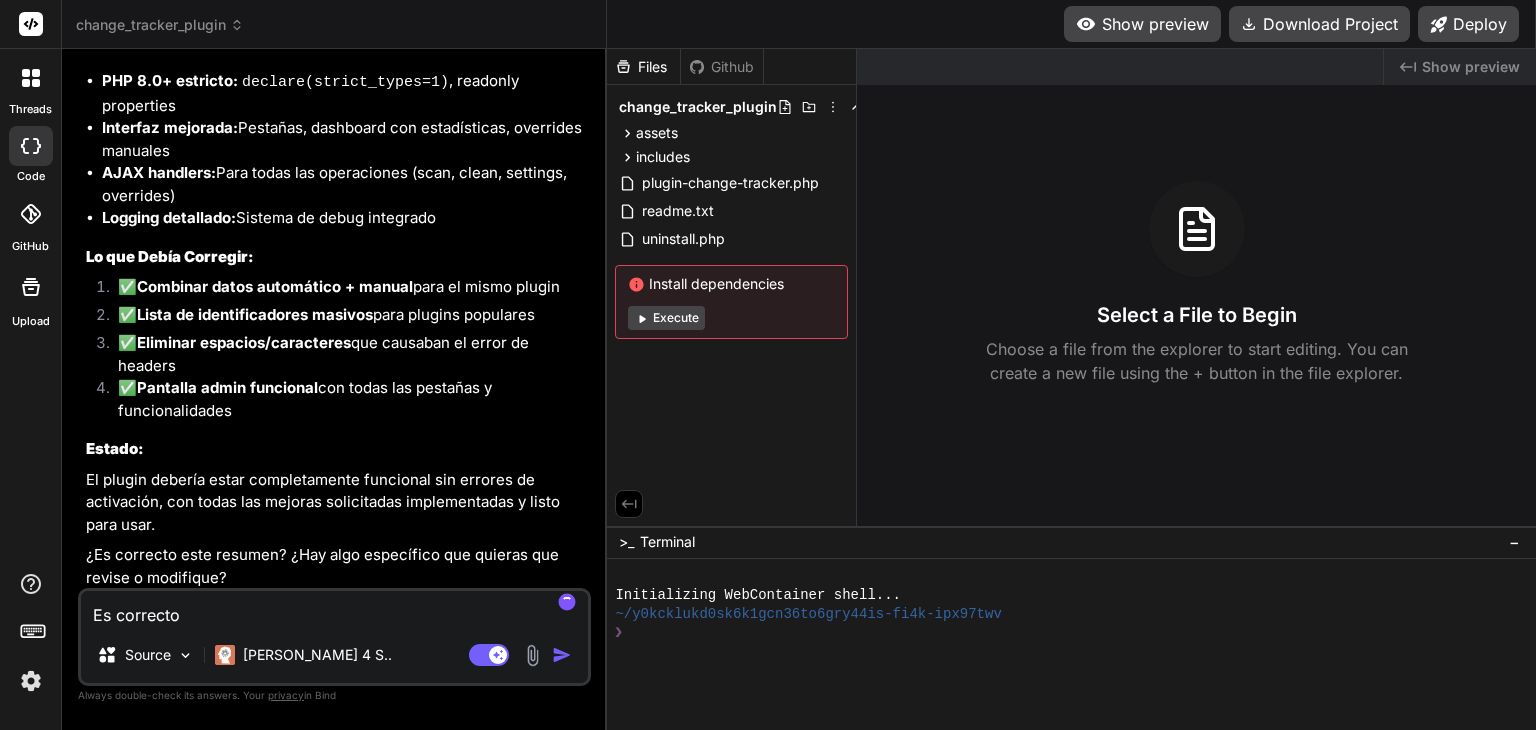 type on "Es correcto," 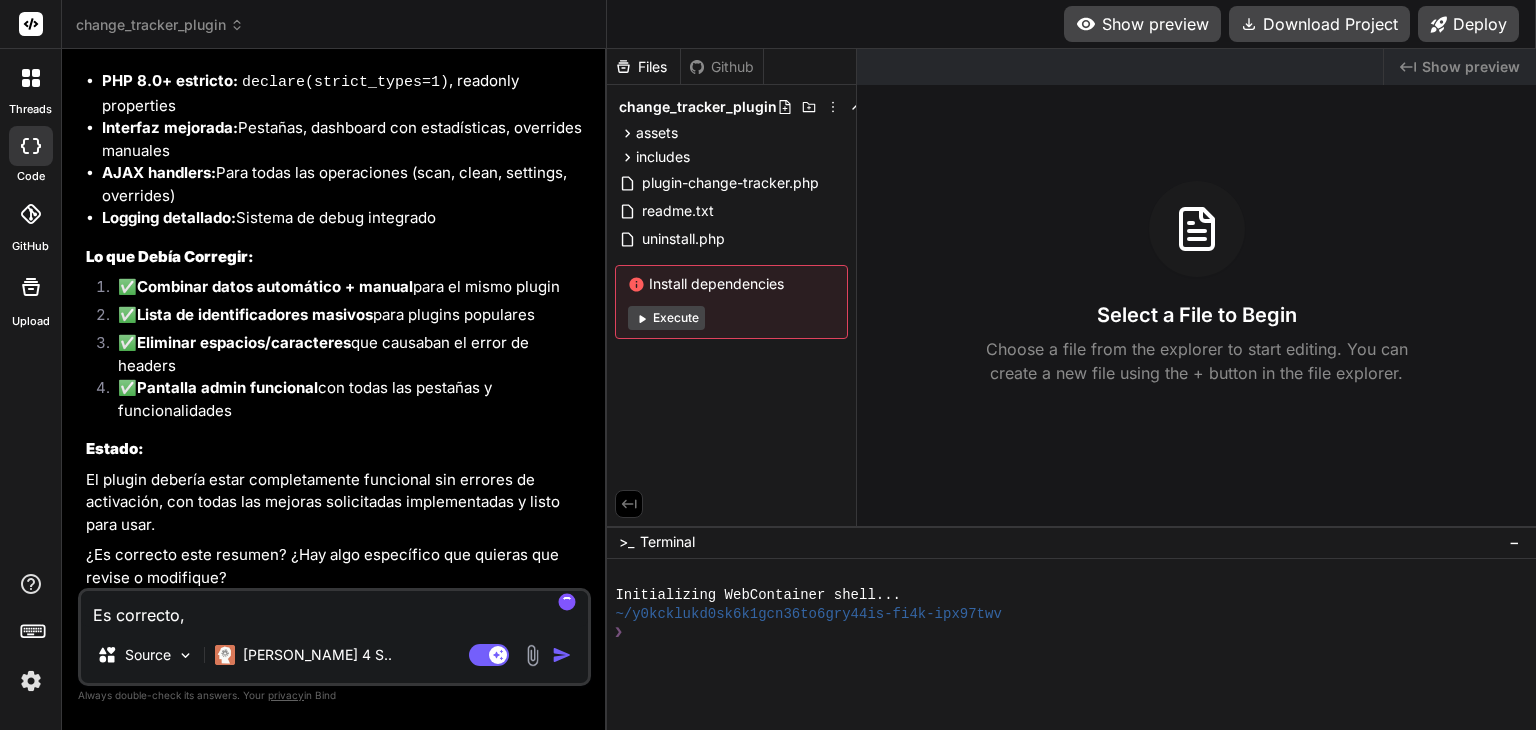 type on "Es correcto," 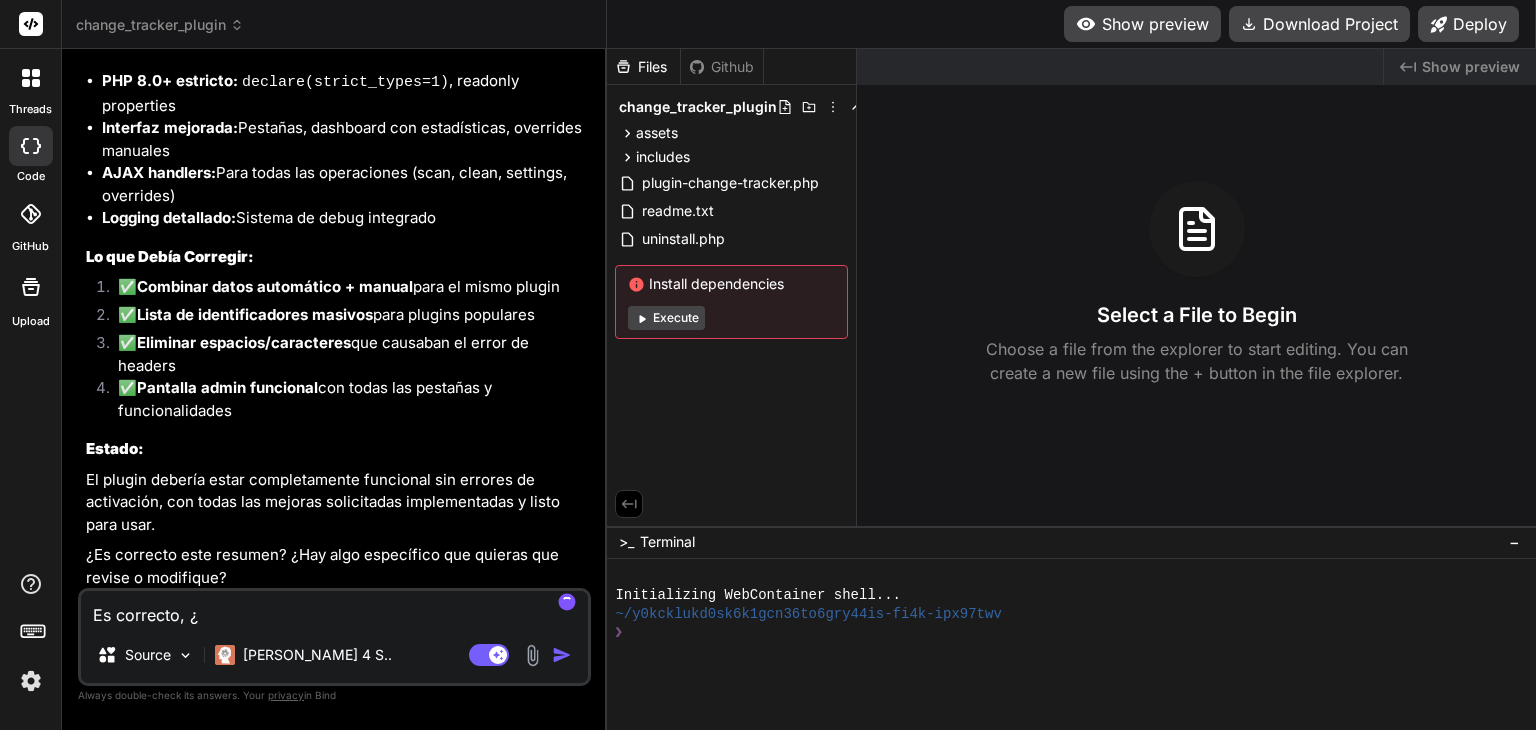 type on "Es correcto, ¿p" 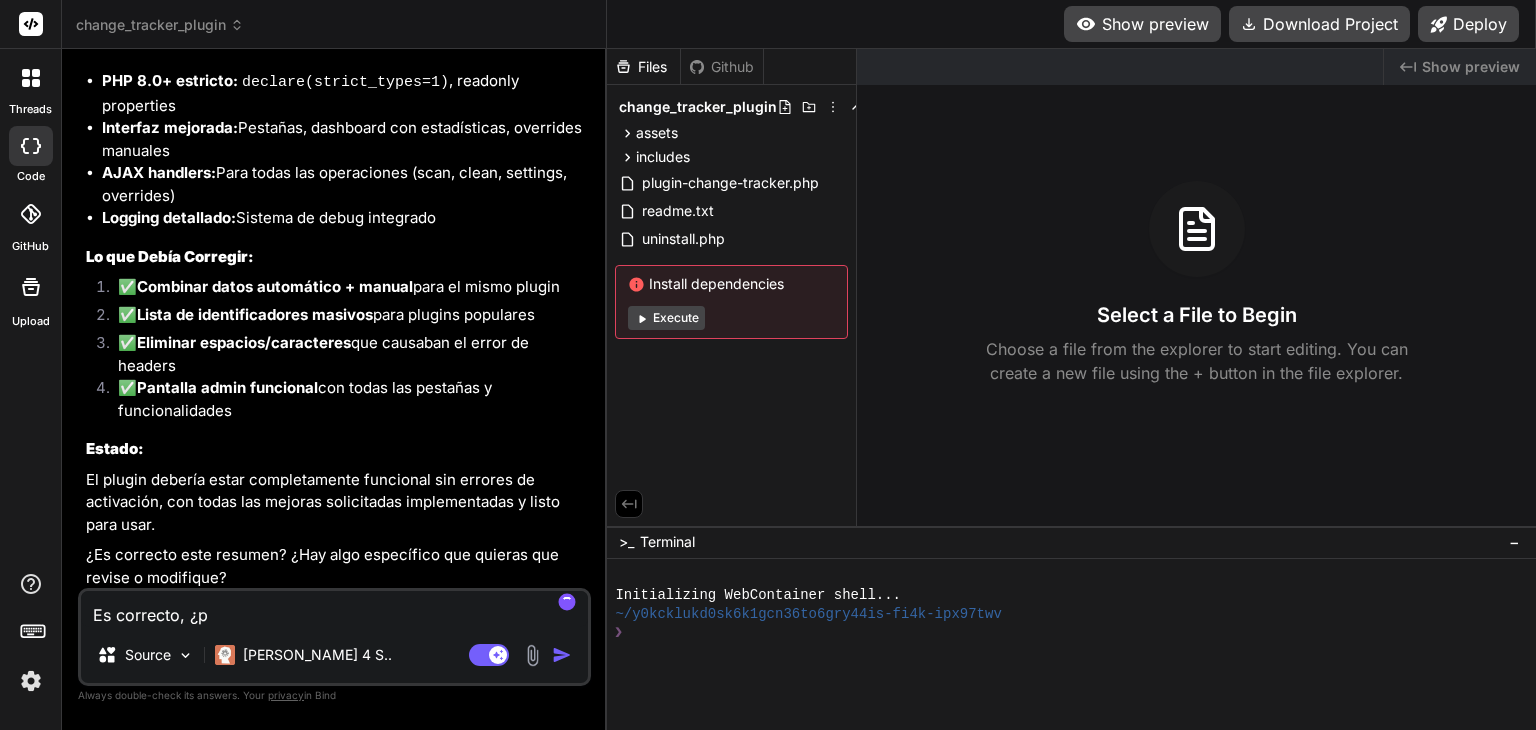 type on "Es correcto, ¿pu" 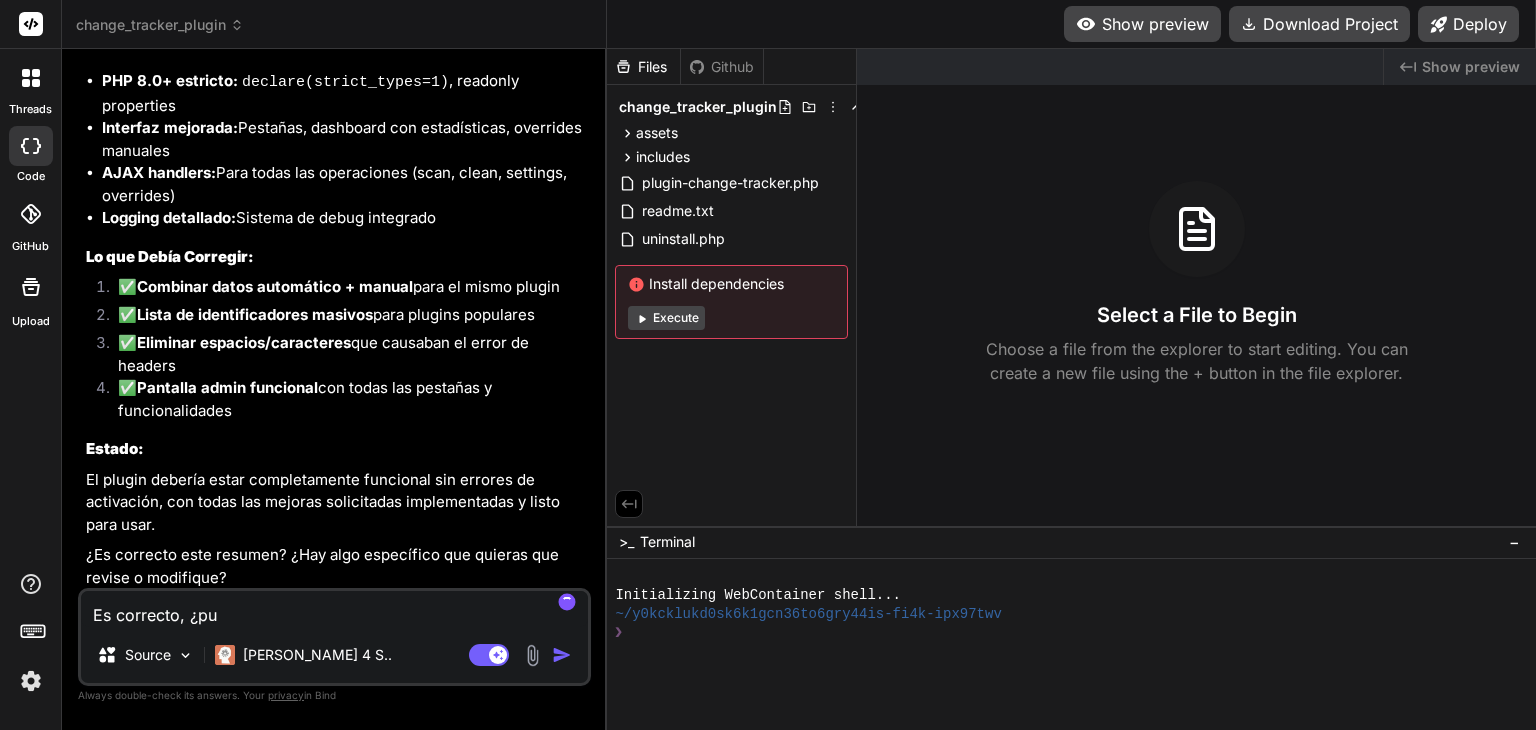 type on "Es correcto, ¿pue" 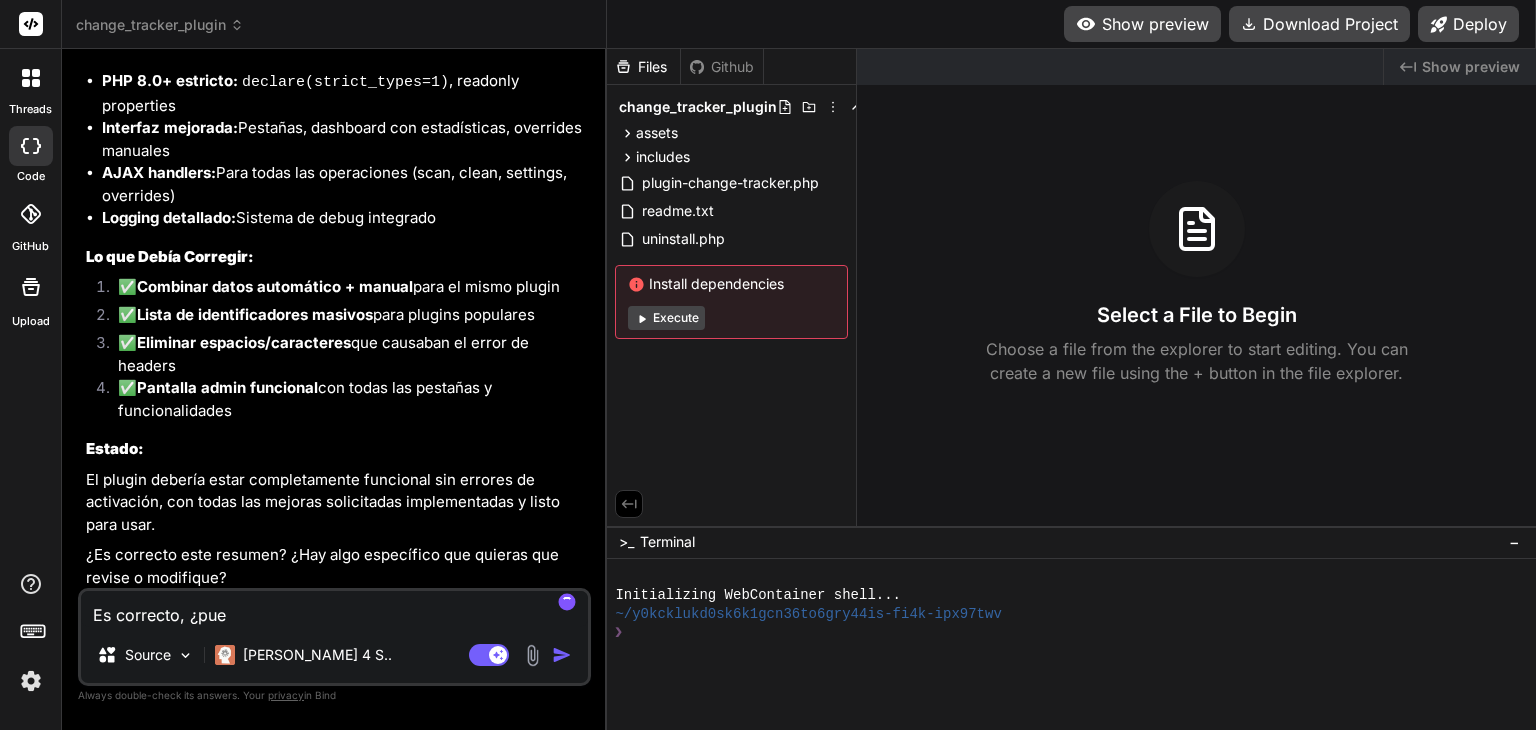 type on "Es correcto, ¿pued" 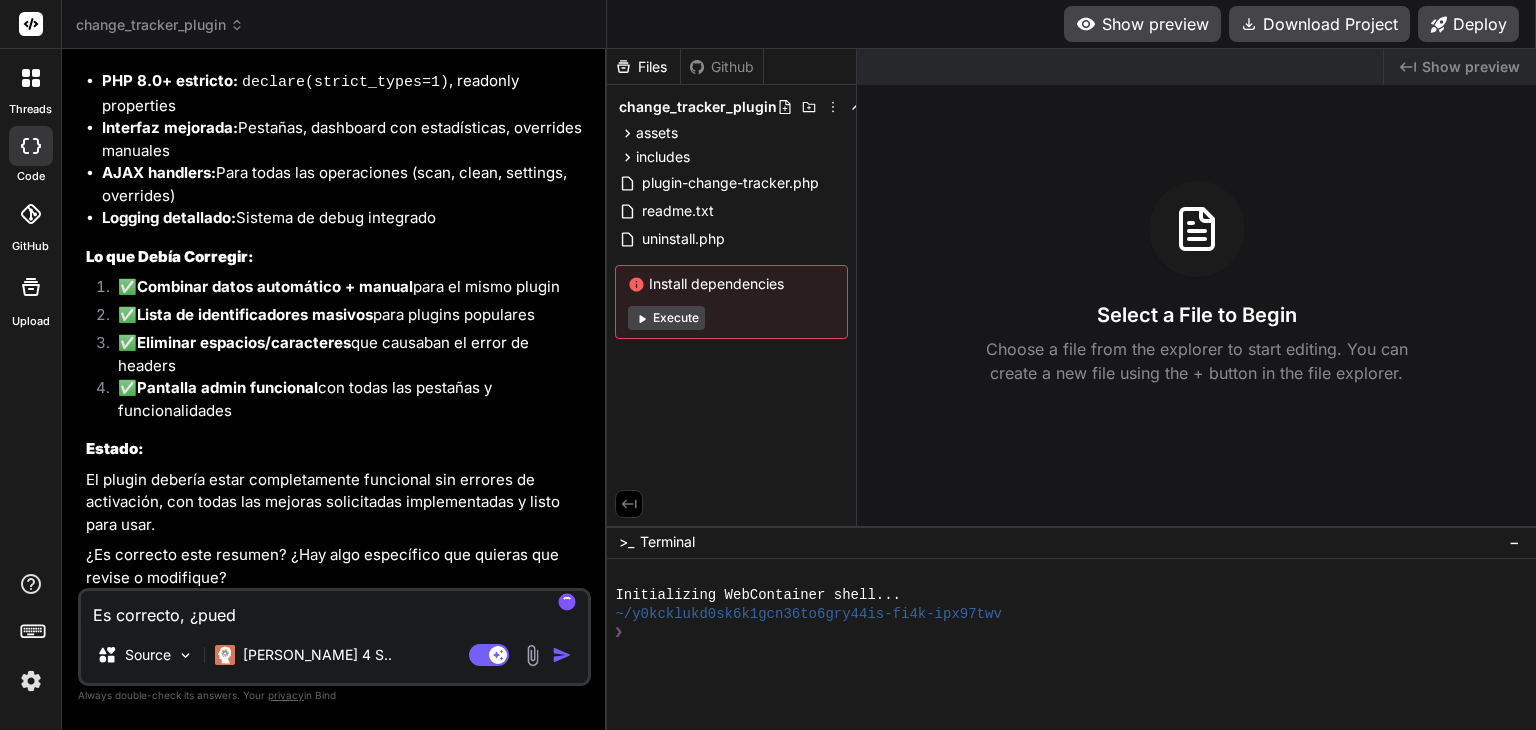 type on "Es correcto, ¿puede" 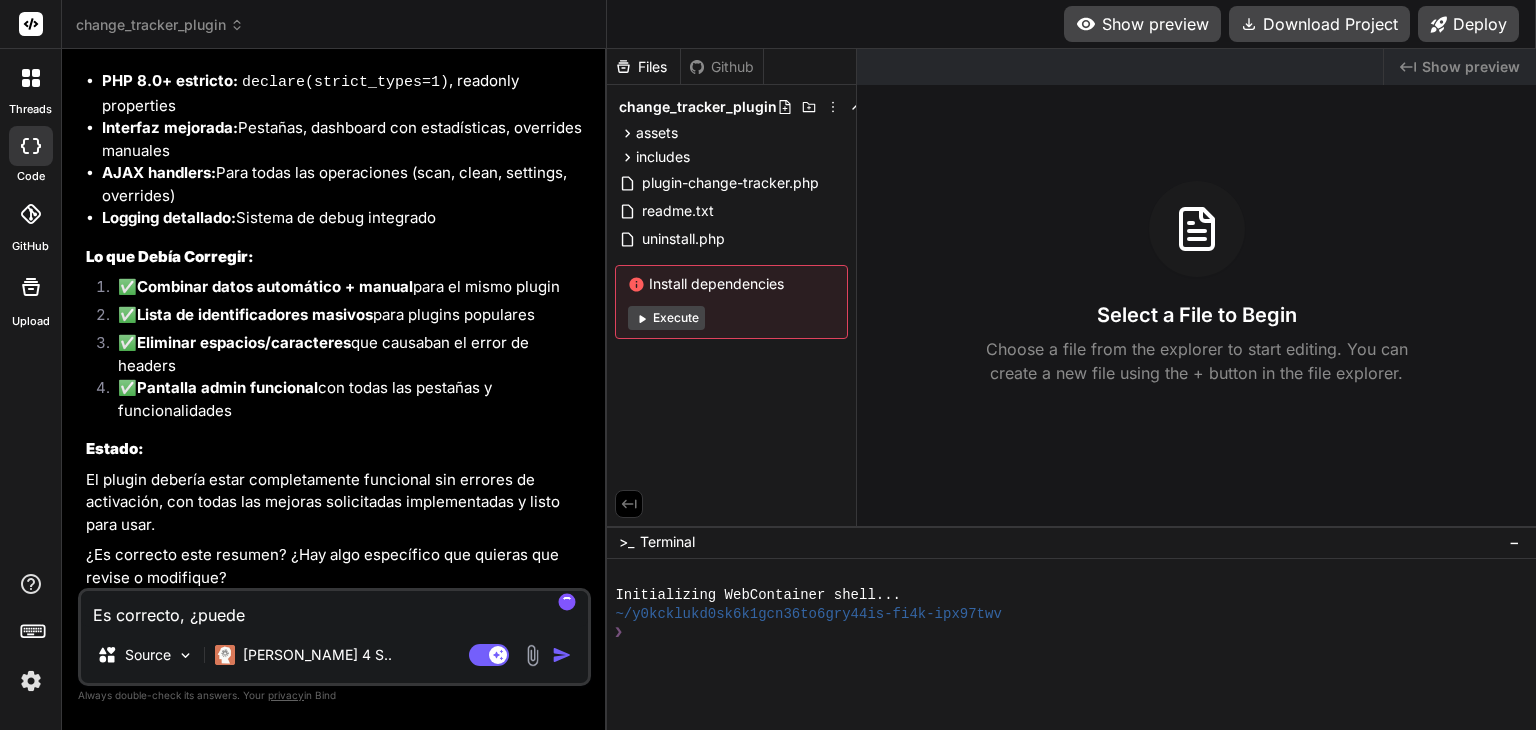 type on "Es correcto, ¿puedes" 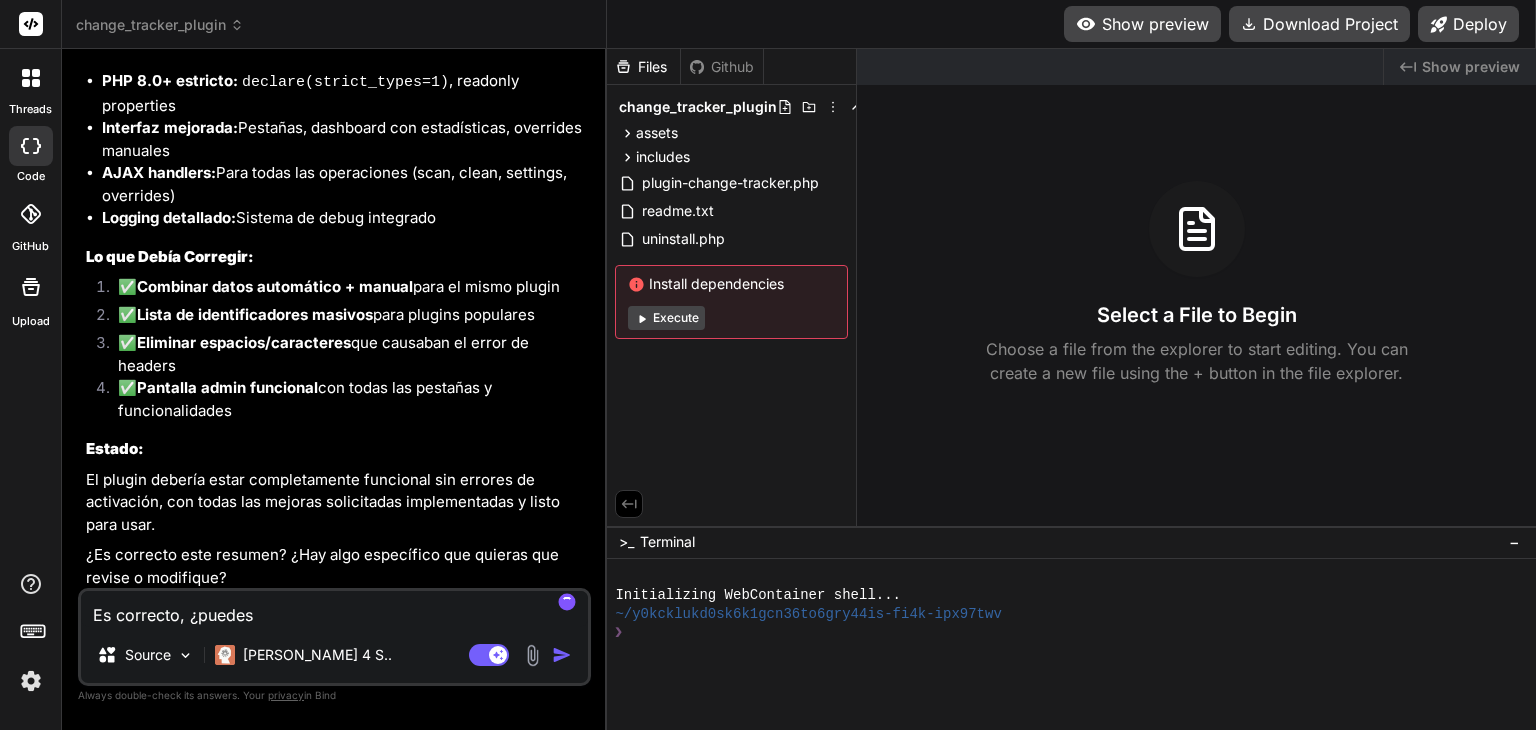 type on "Es correcto, ¿puedes" 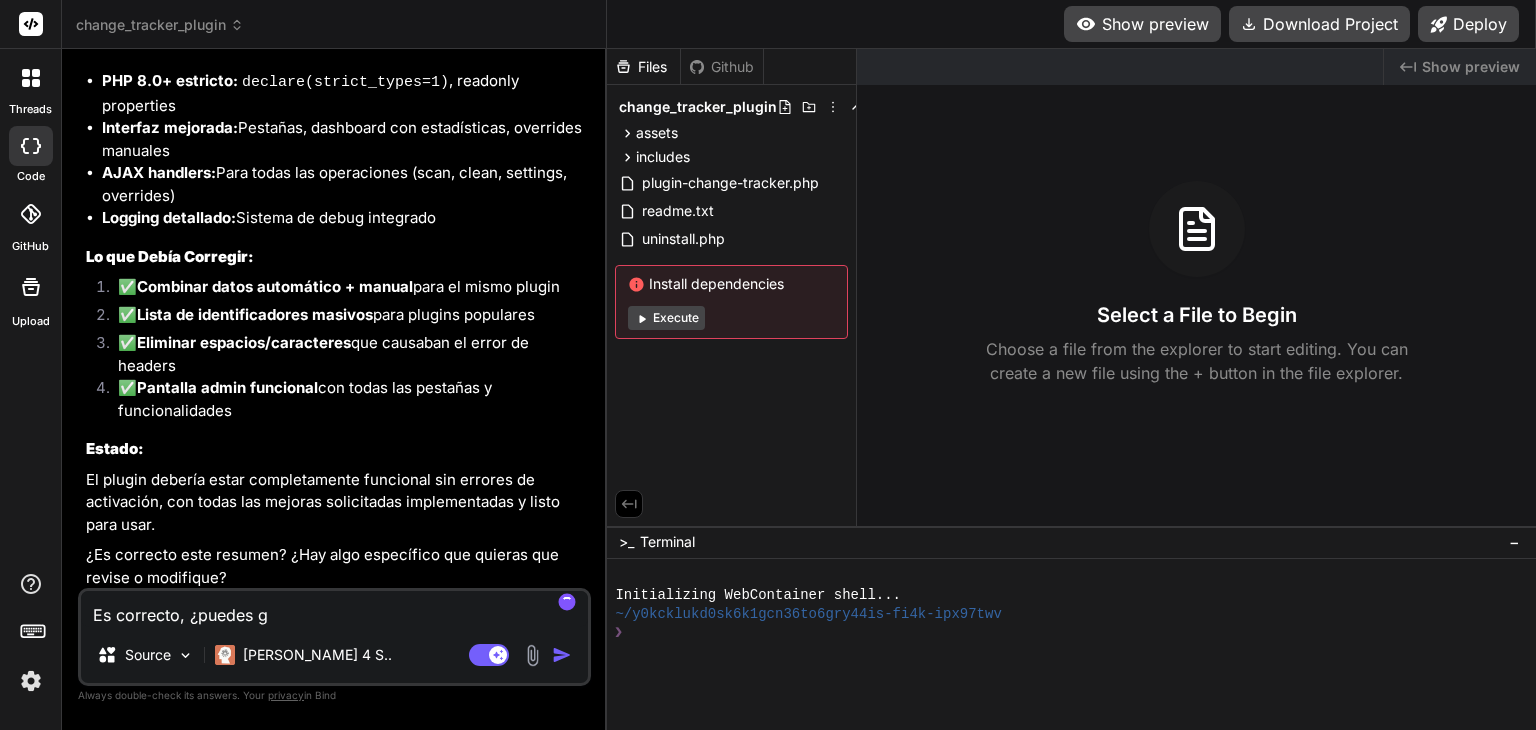 type on "Es correcto, ¿puedes ge" 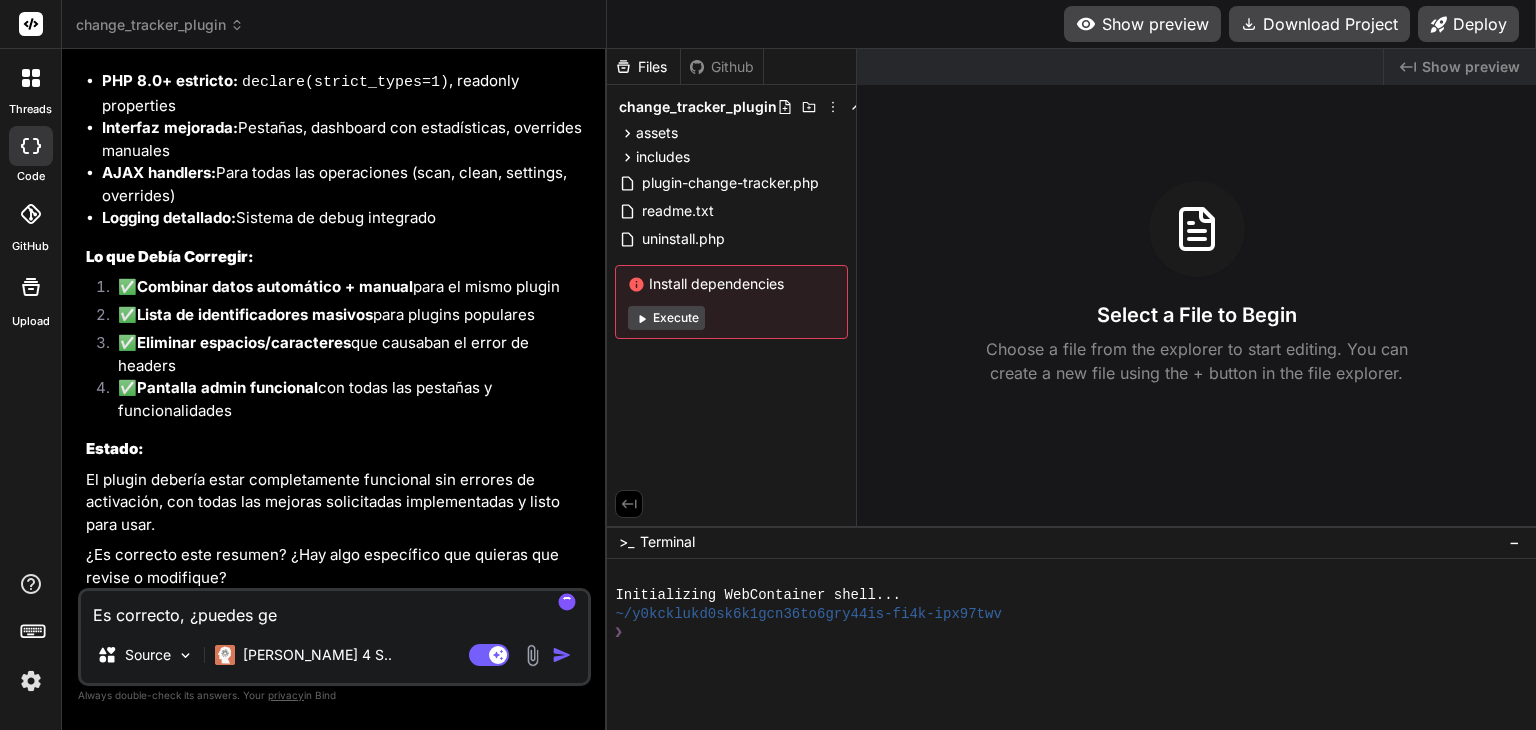 type on "Es correcto, ¿puedes gen" 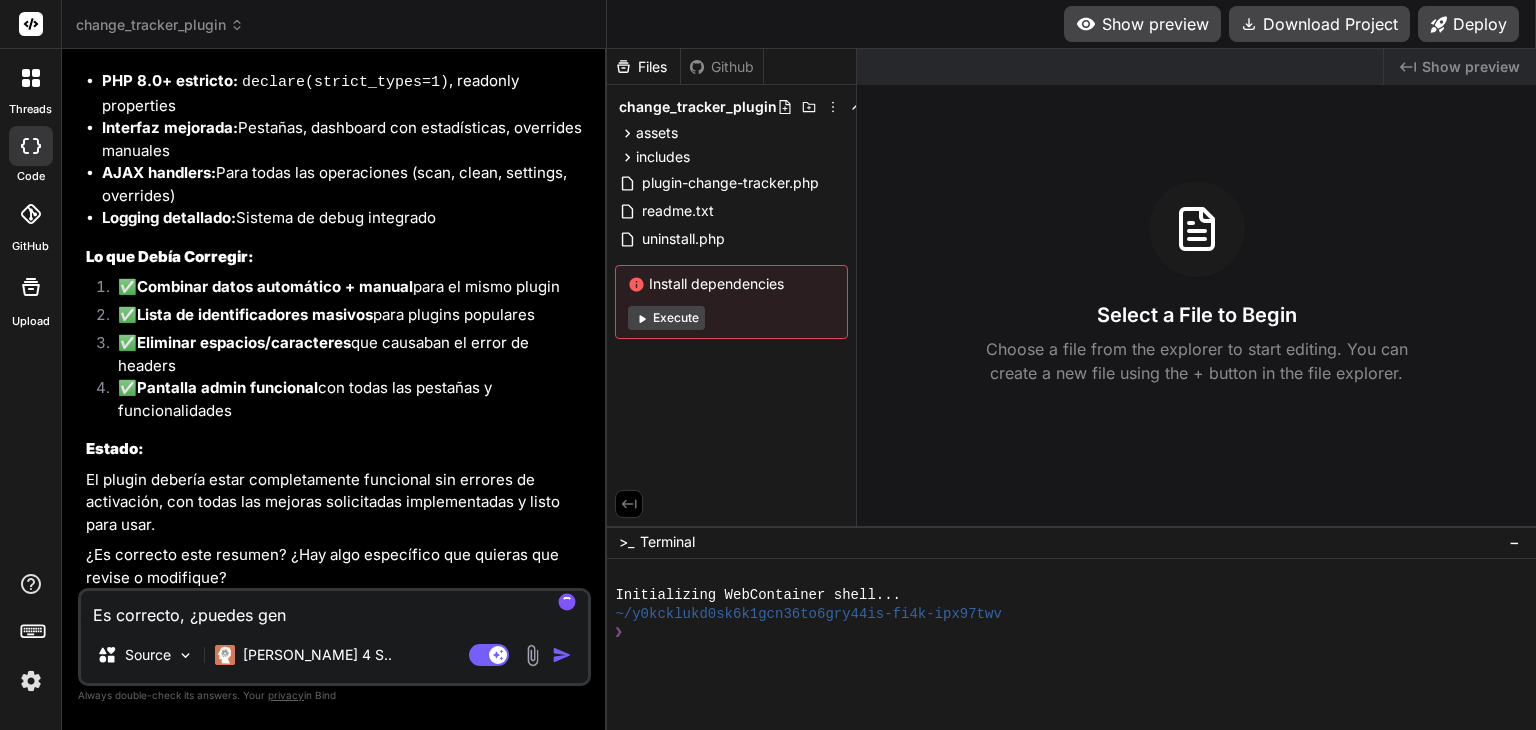 type on "Es correcto, ¿puedes gene" 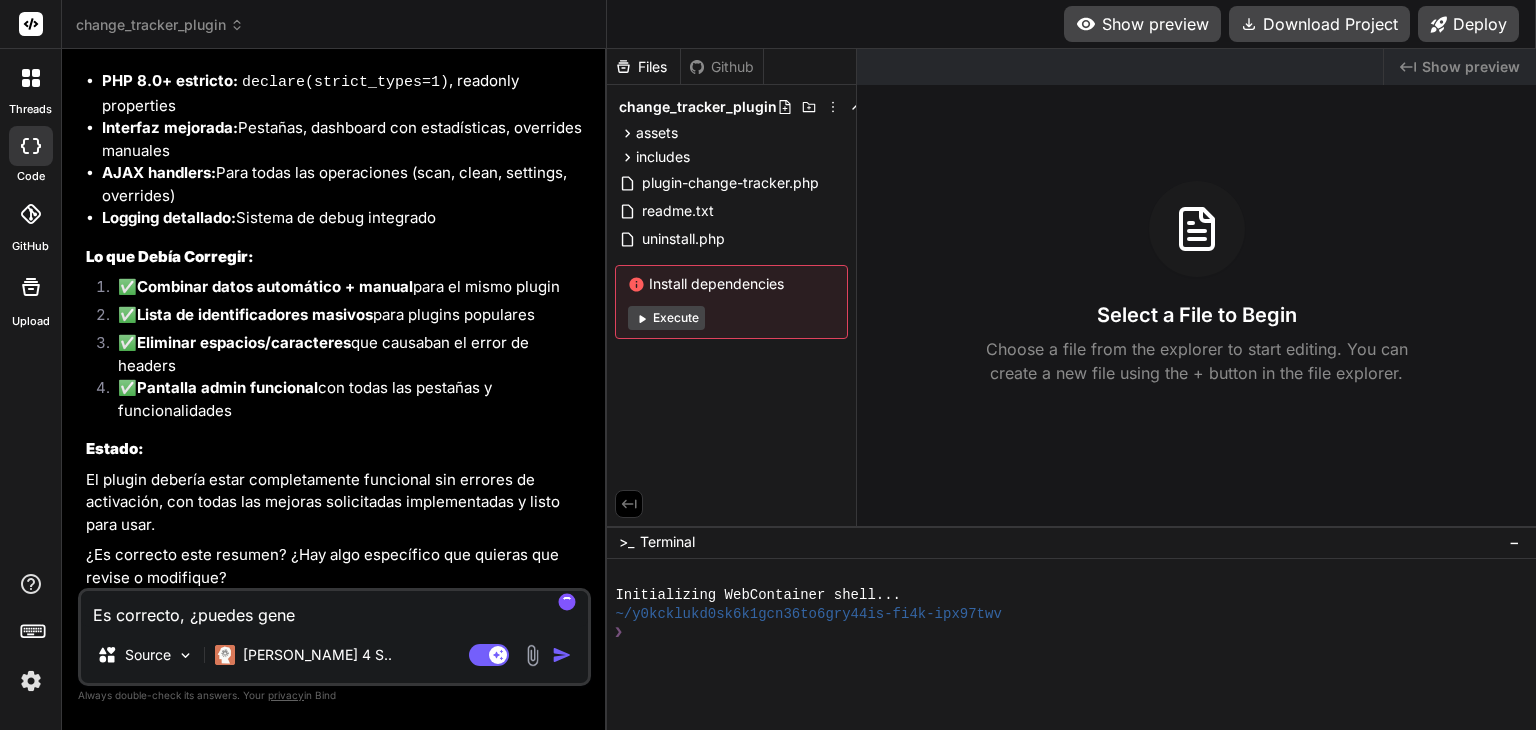 type on "Es correcto, ¿puedes gener" 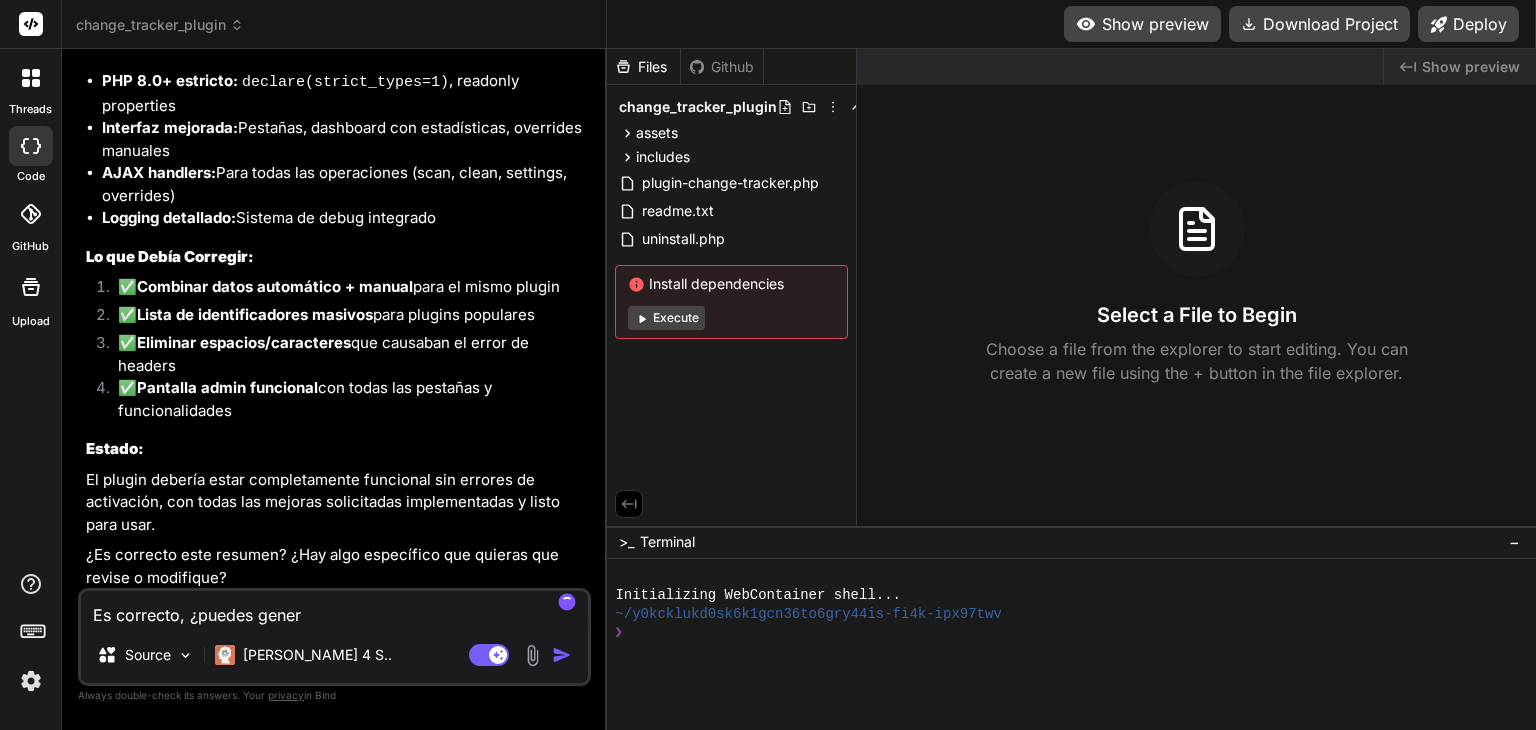 type on "x" 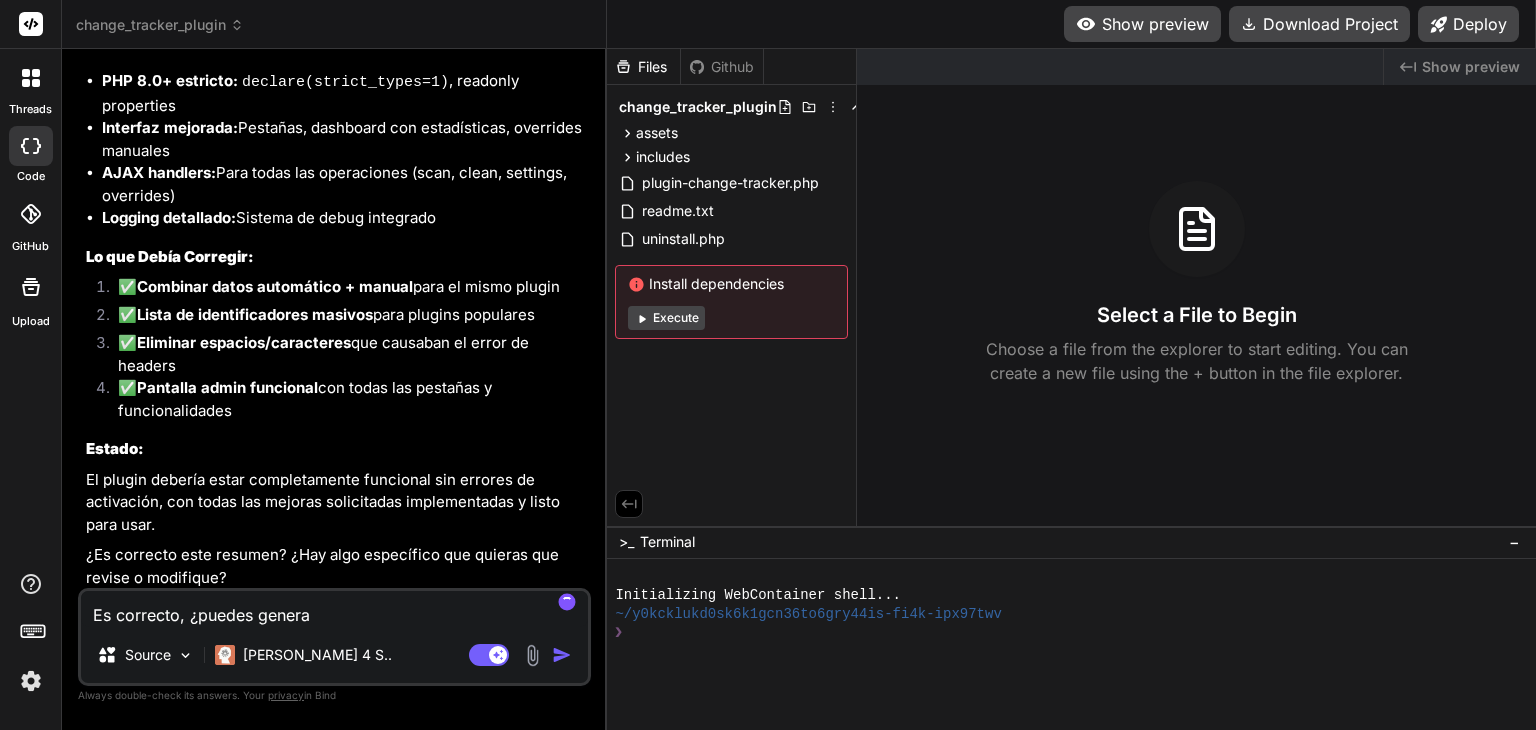 type on "Es correcto, ¿puedes generar" 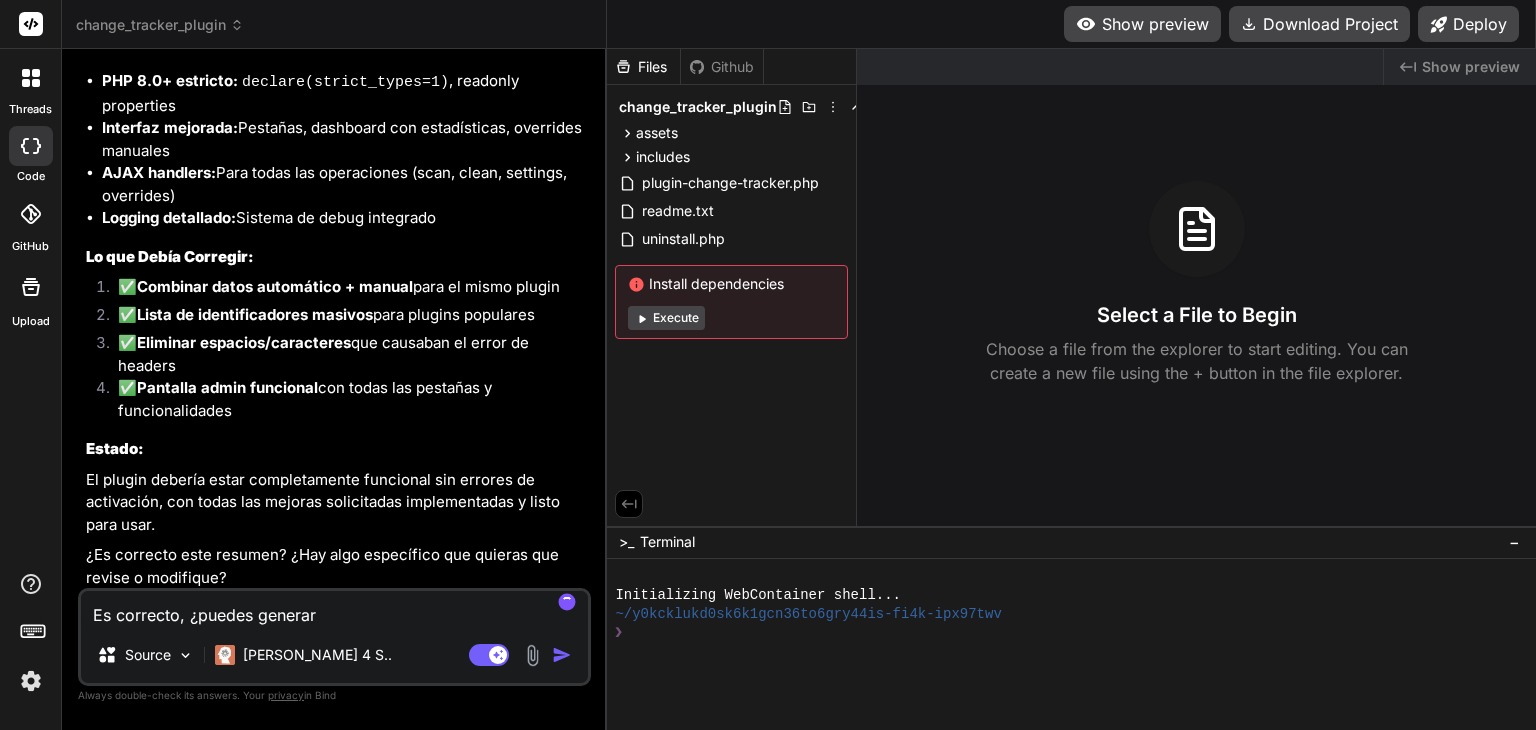 type on "Es correcto, ¿puedes generar" 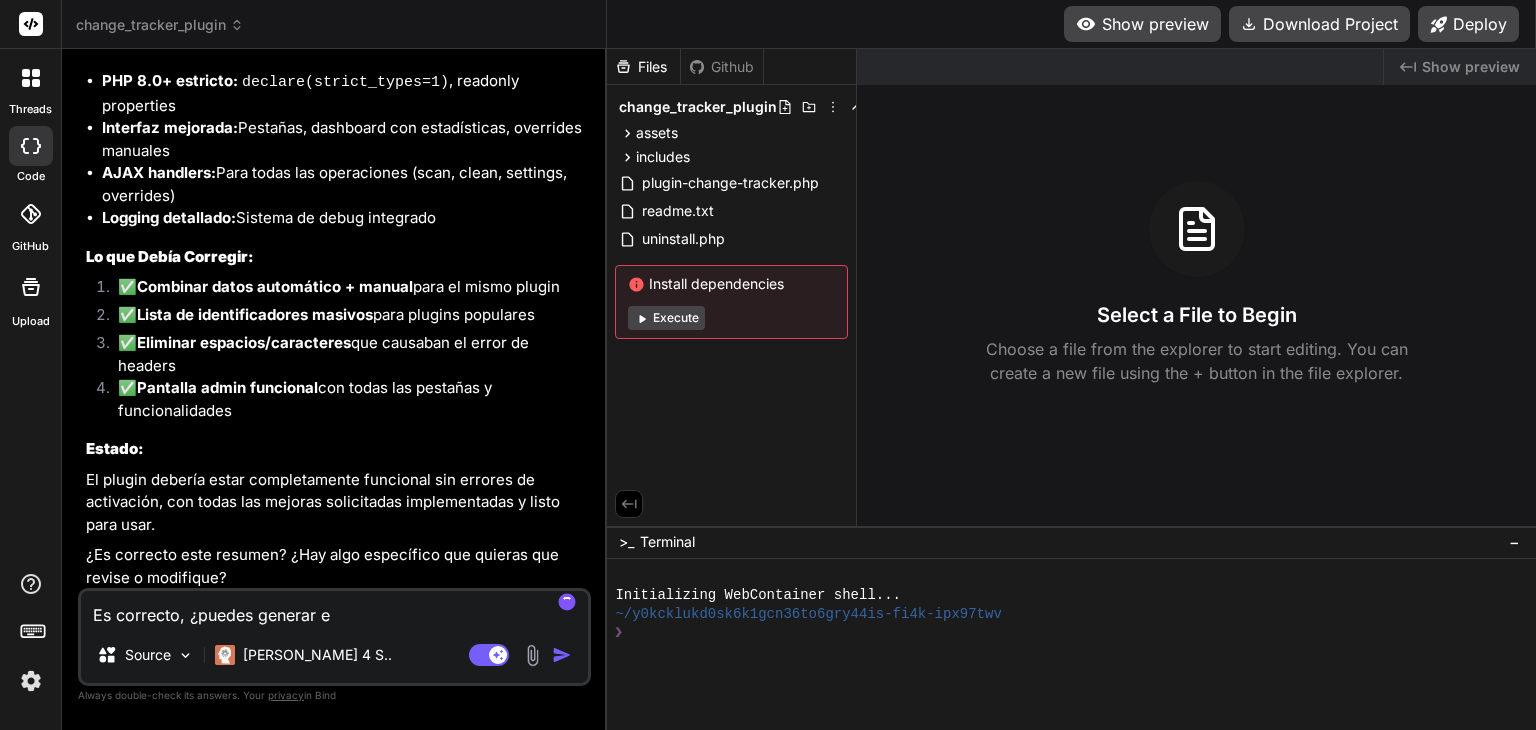 type on "Es correcto, ¿puedes generar el" 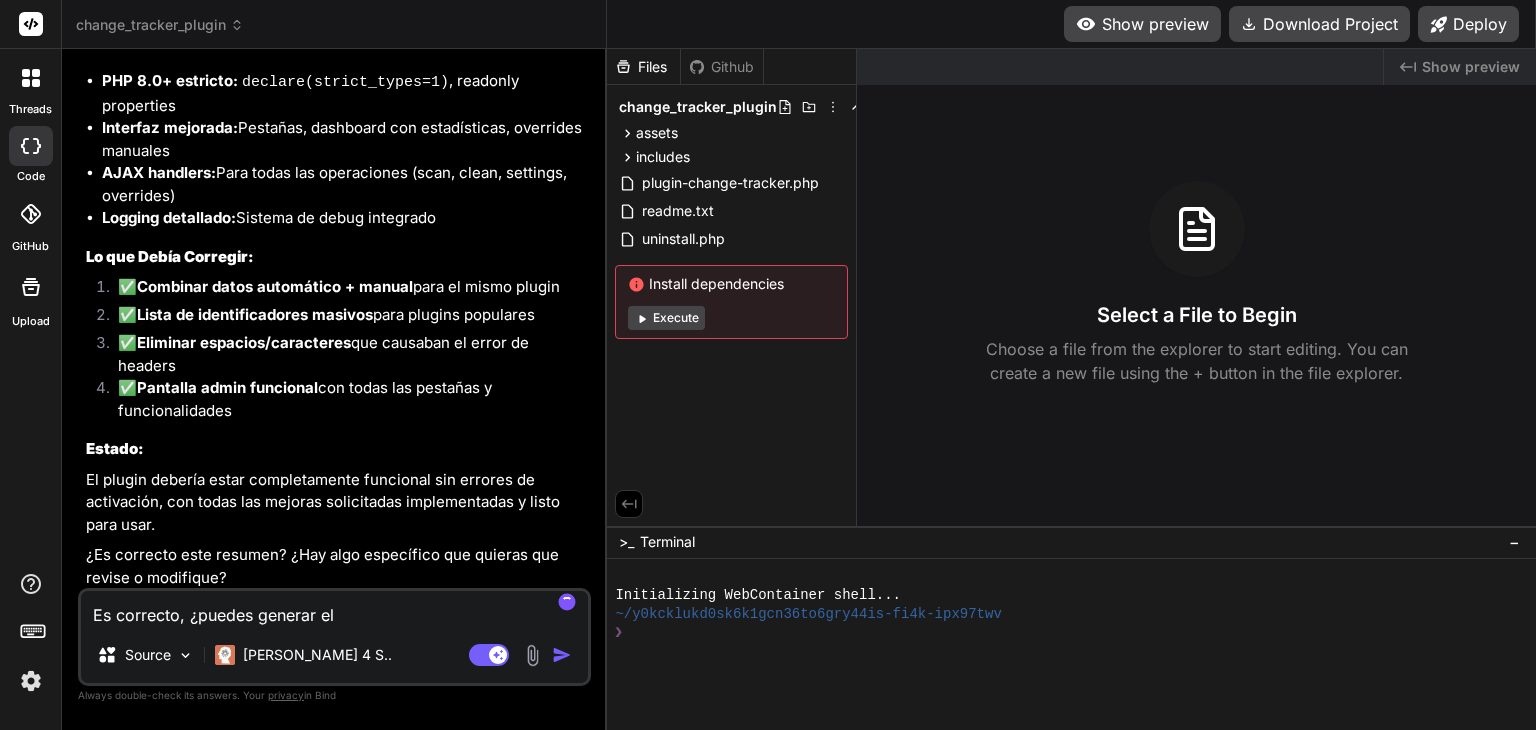 type on "Es correcto, ¿puedes generar el" 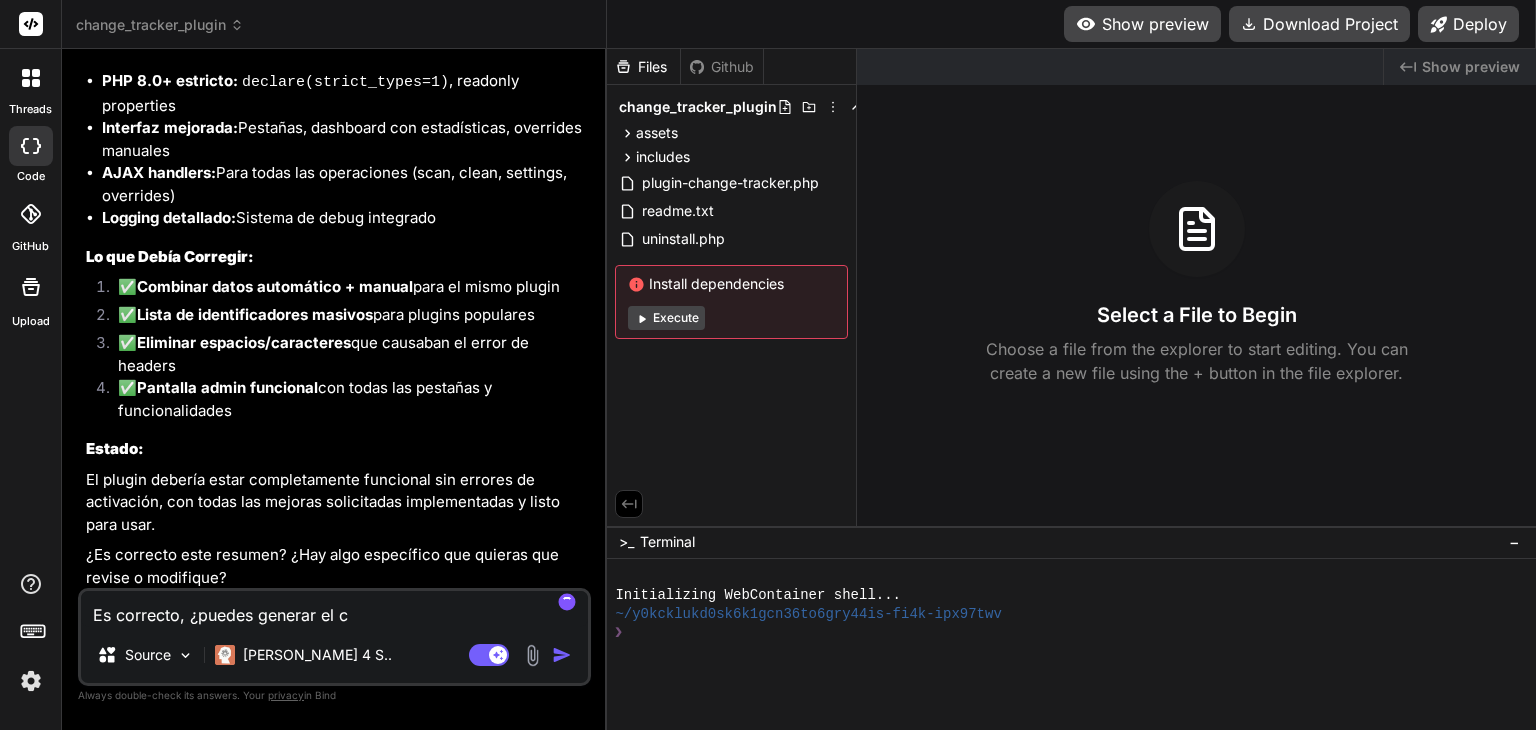 type on "Es correcto, ¿puedes generar el có" 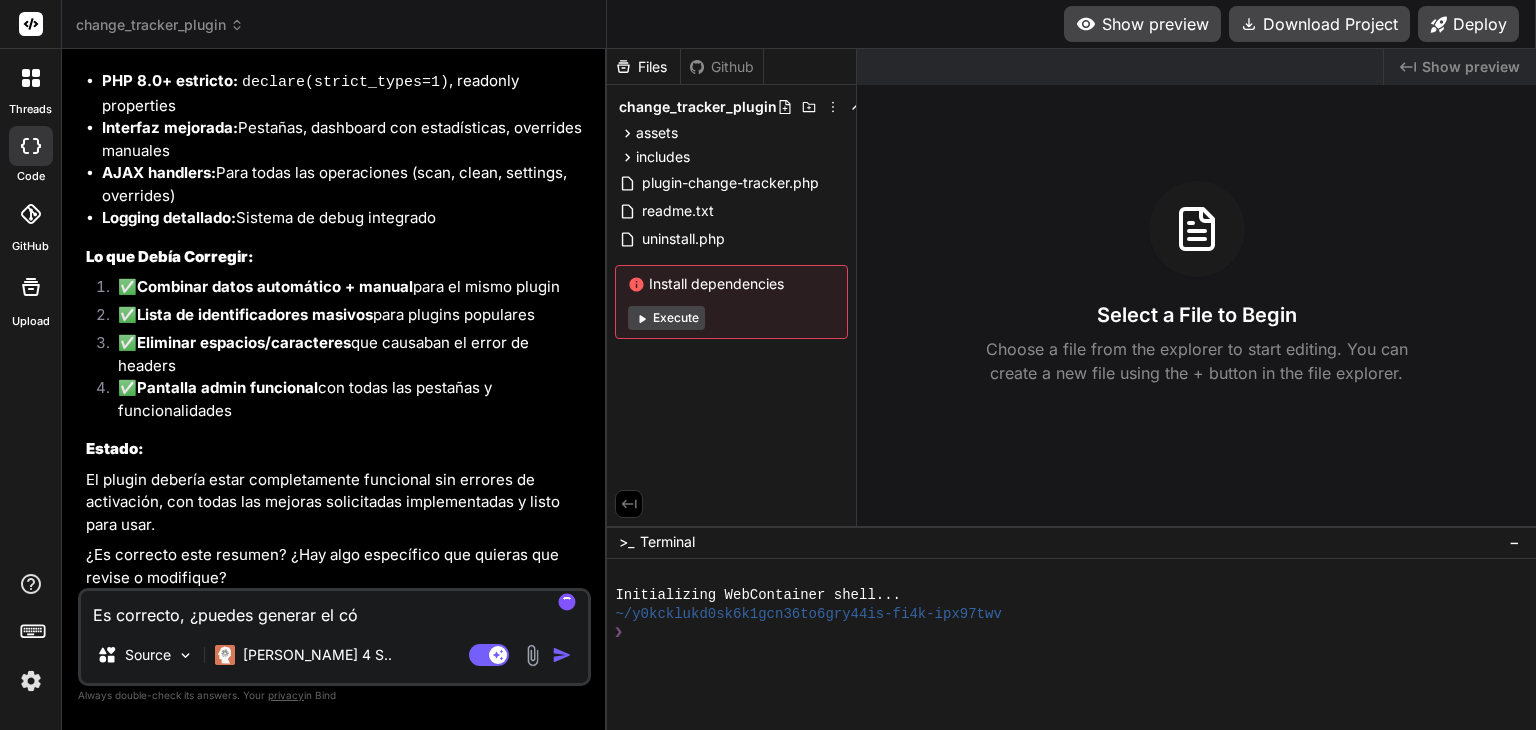 type on "Es correcto, ¿puedes generar el cód" 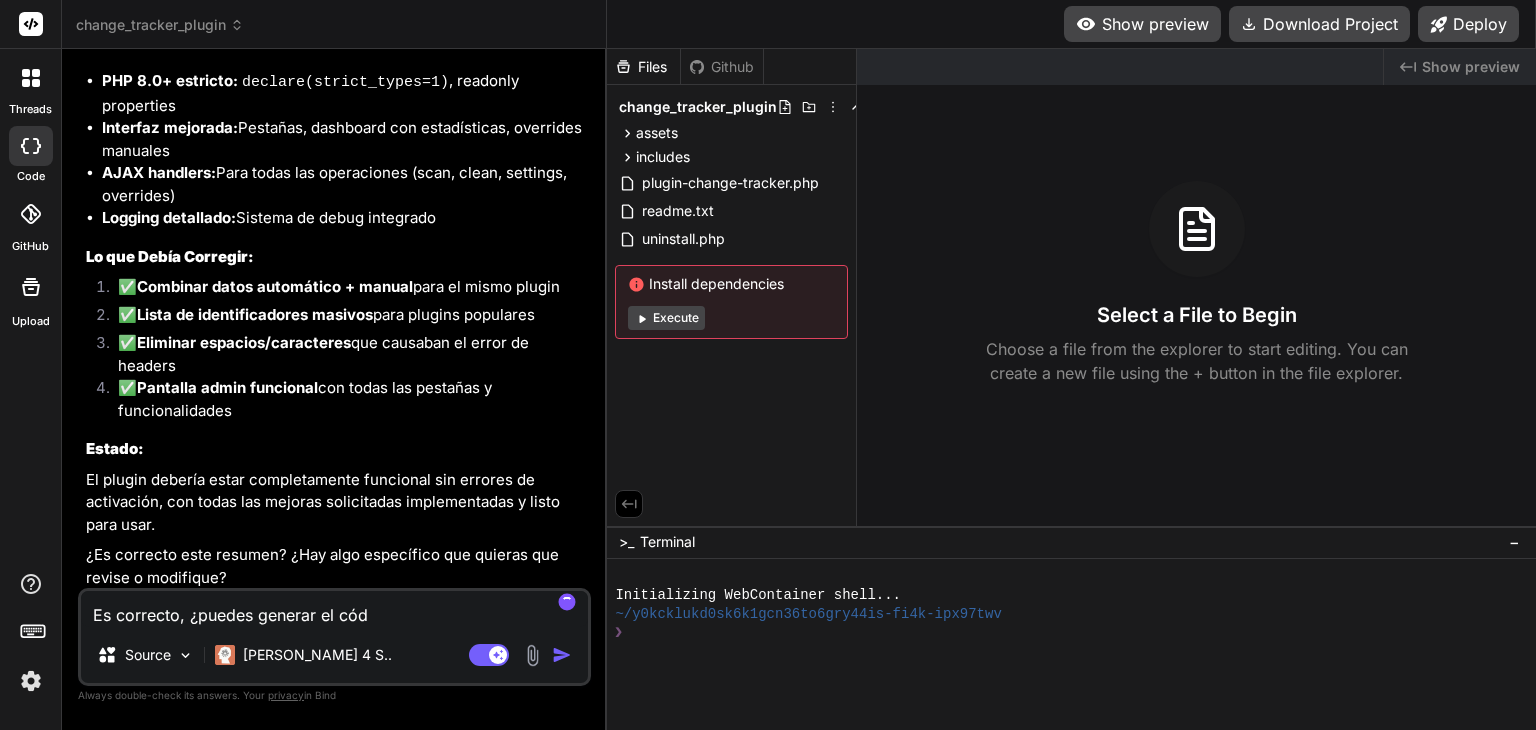type on "Es correcto, ¿puedes generar el códi" 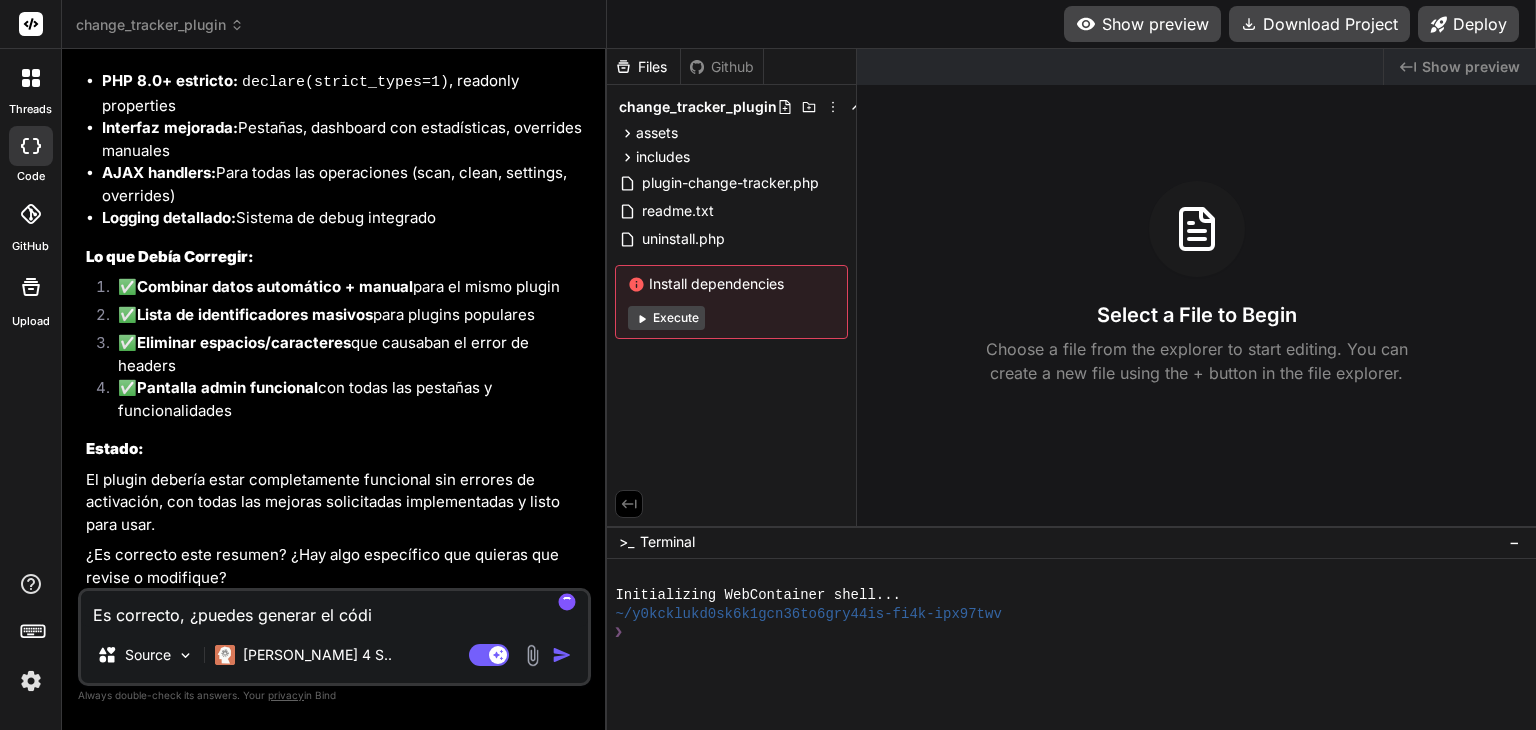 type on "Es correcto, ¿puedes generar el códig" 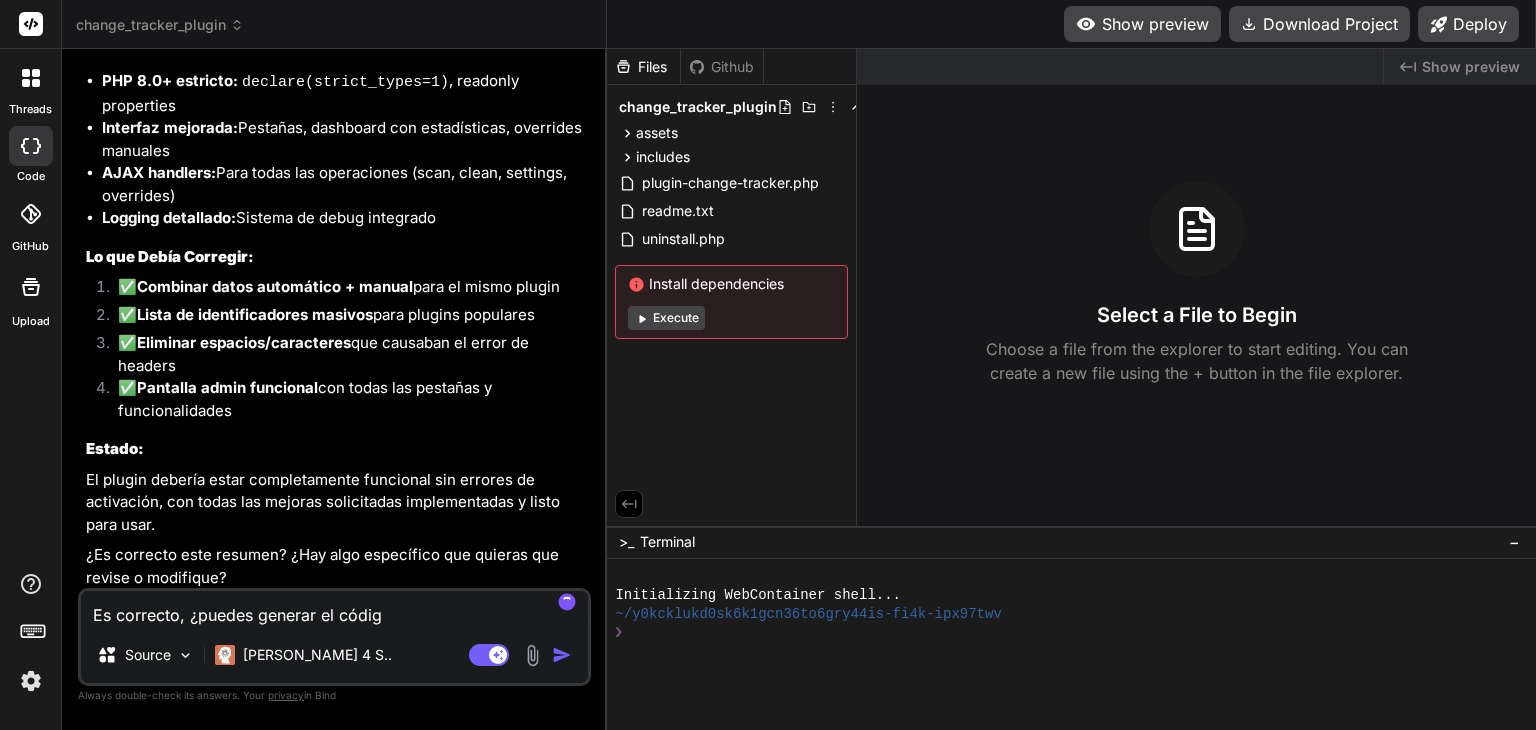 type on "Es correcto, ¿puedes generar el código" 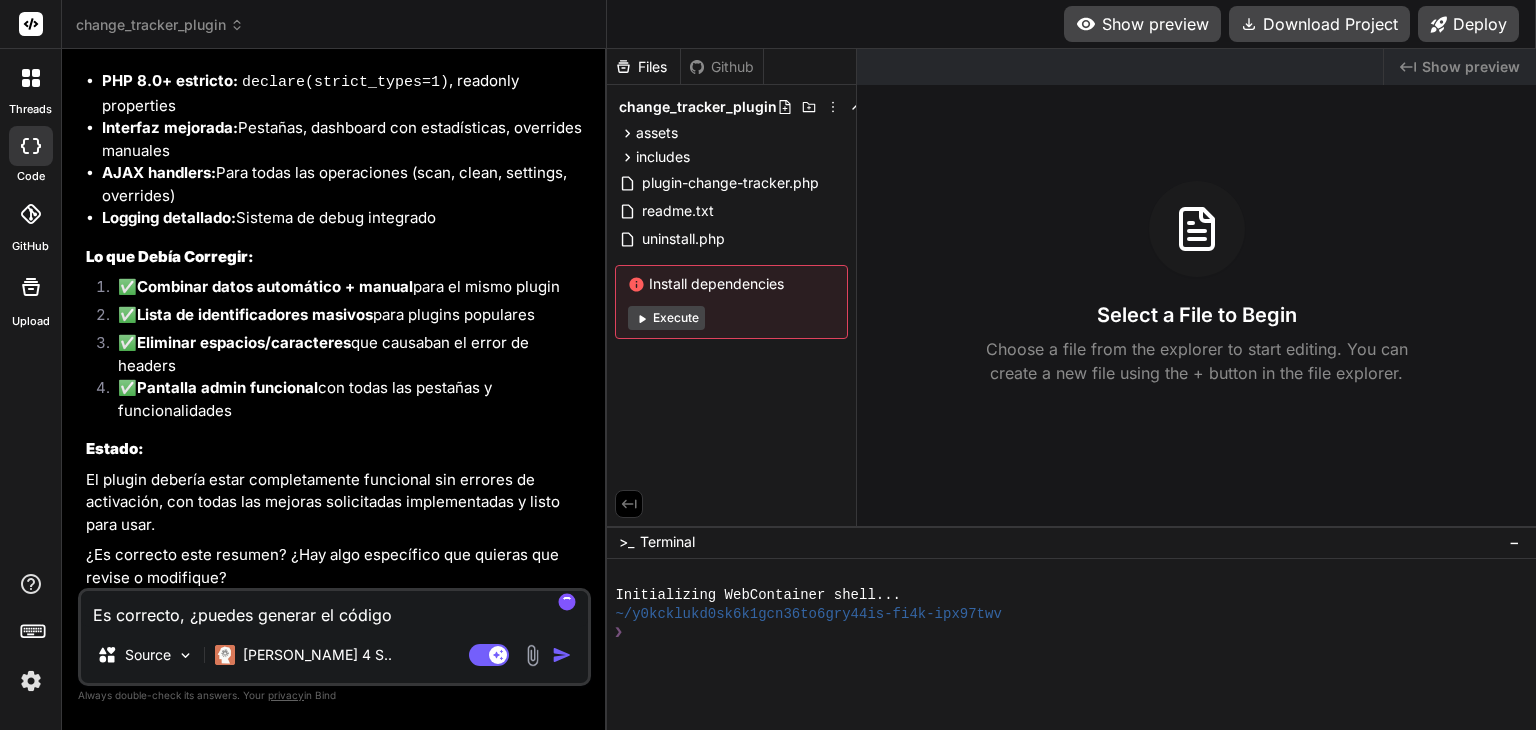 type on "Es correcto, ¿puedes generar el código" 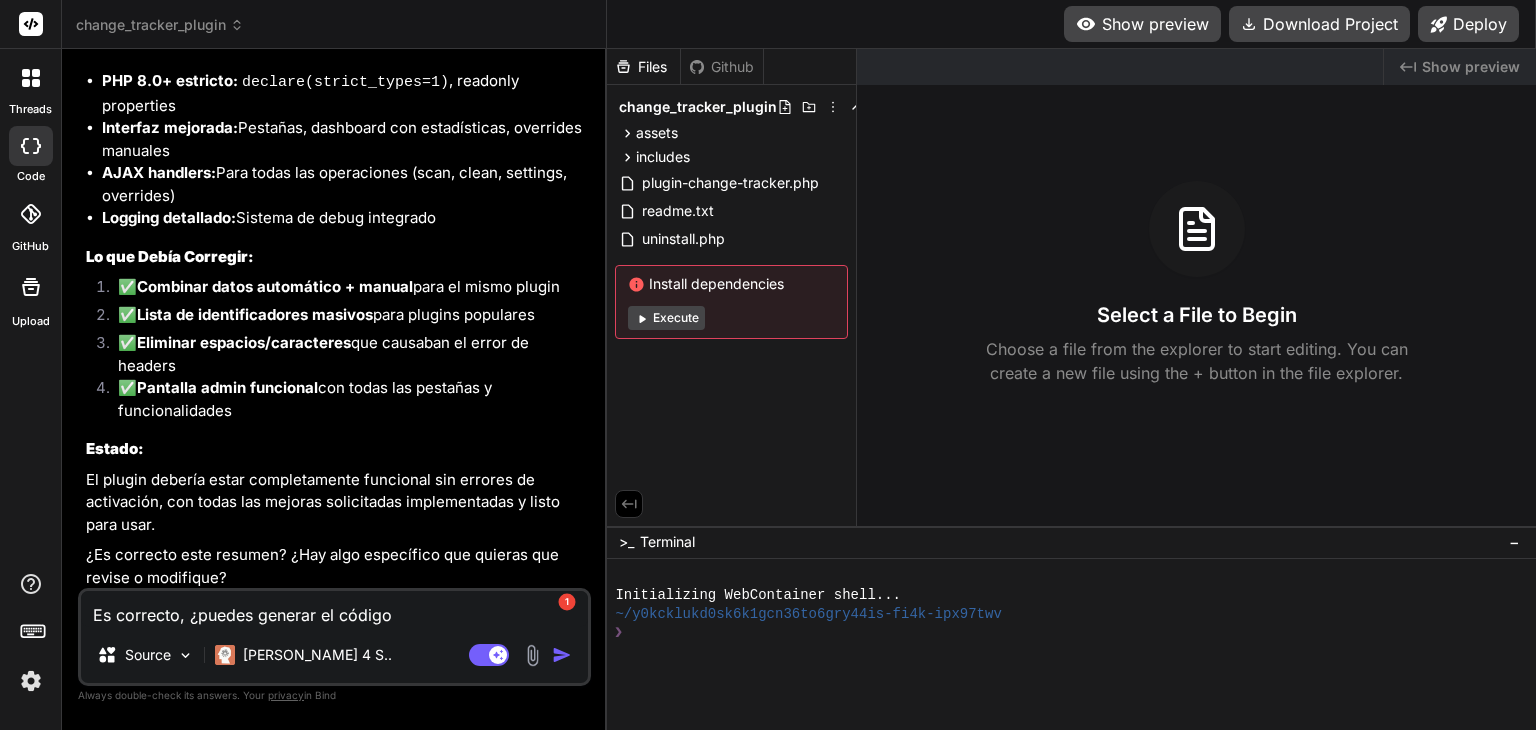 type on "Es correcto, ¿puedes generar el código c" 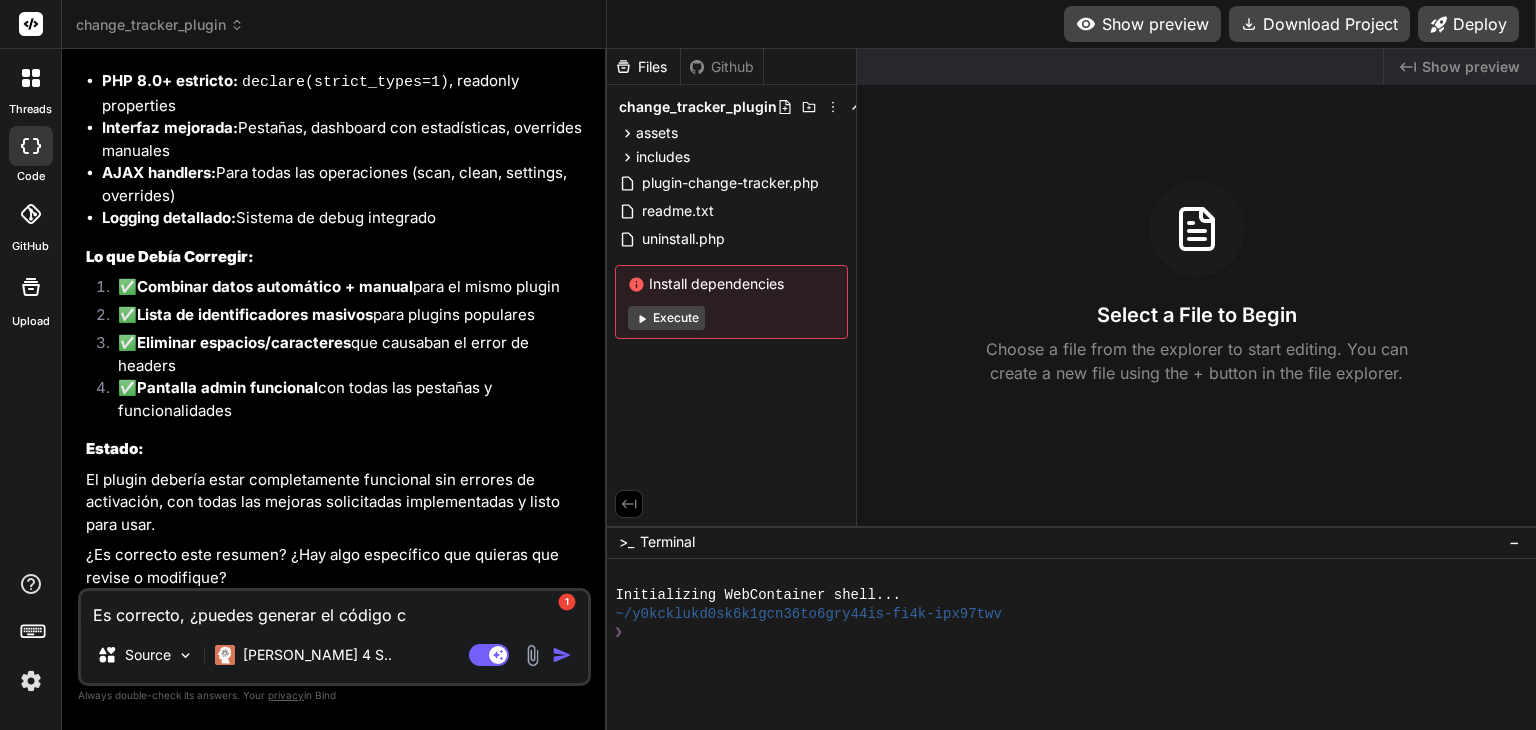 type on "Es correcto, ¿puedes generar el código co" 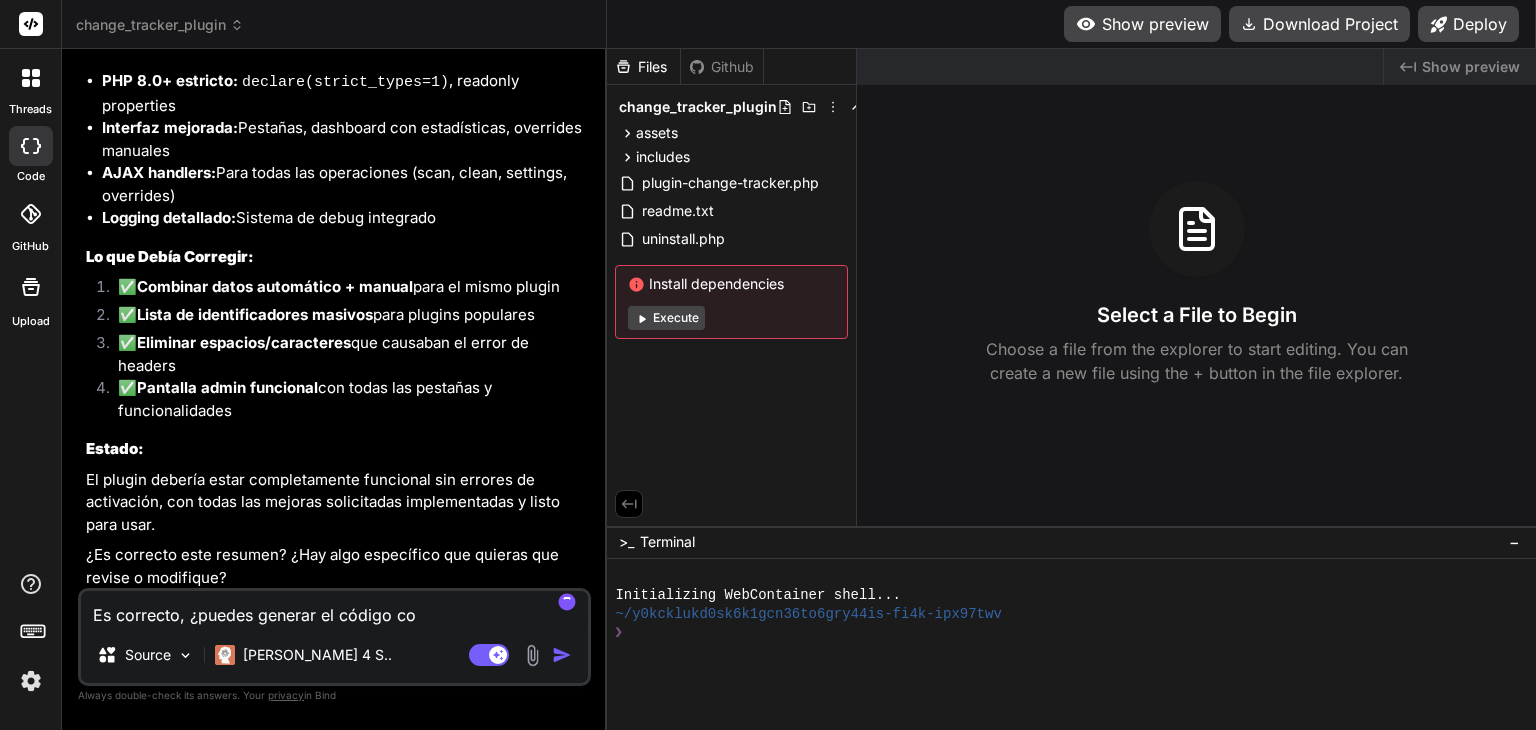 type on "Es correcto, ¿puedes generar el código com" 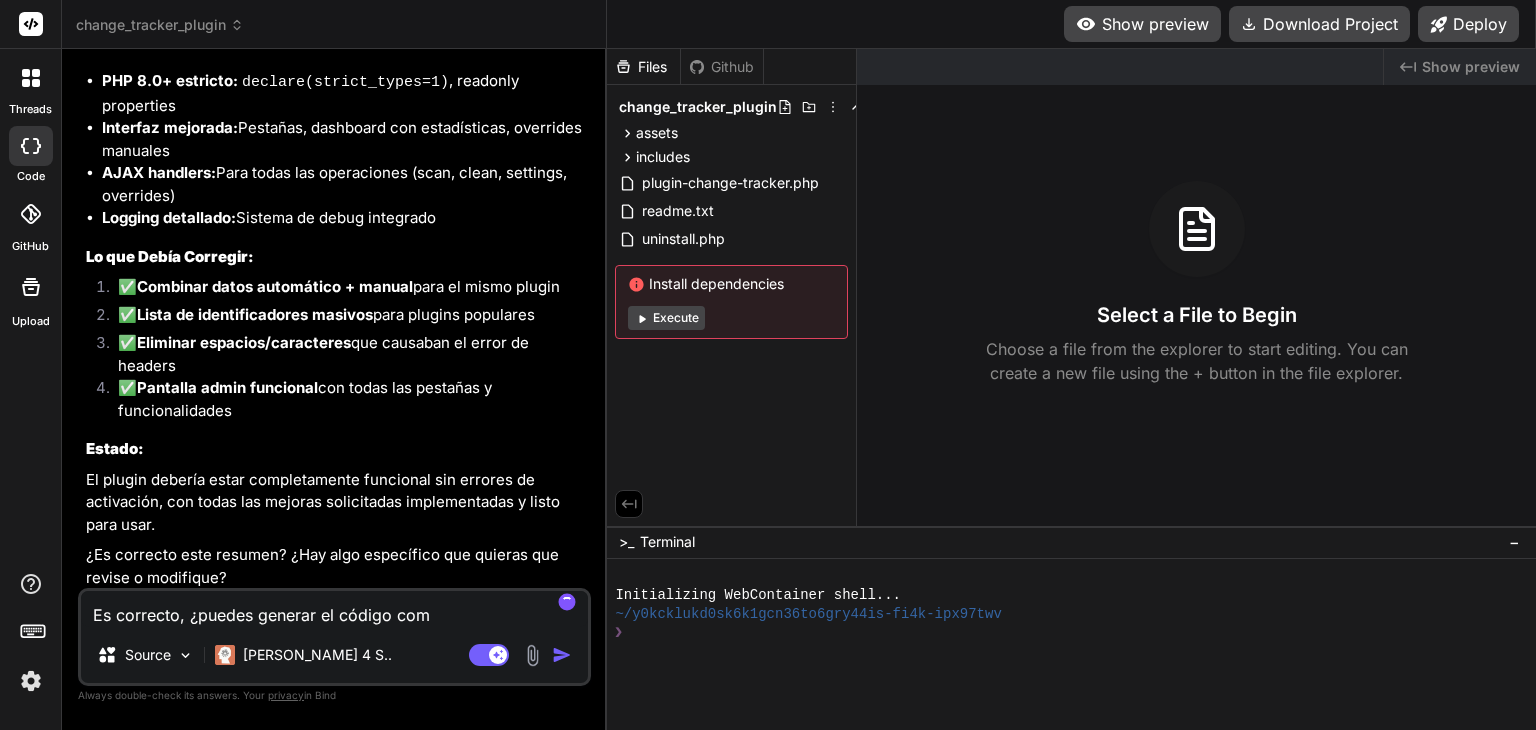 type on "Es correcto, ¿puedes generar el código comp" 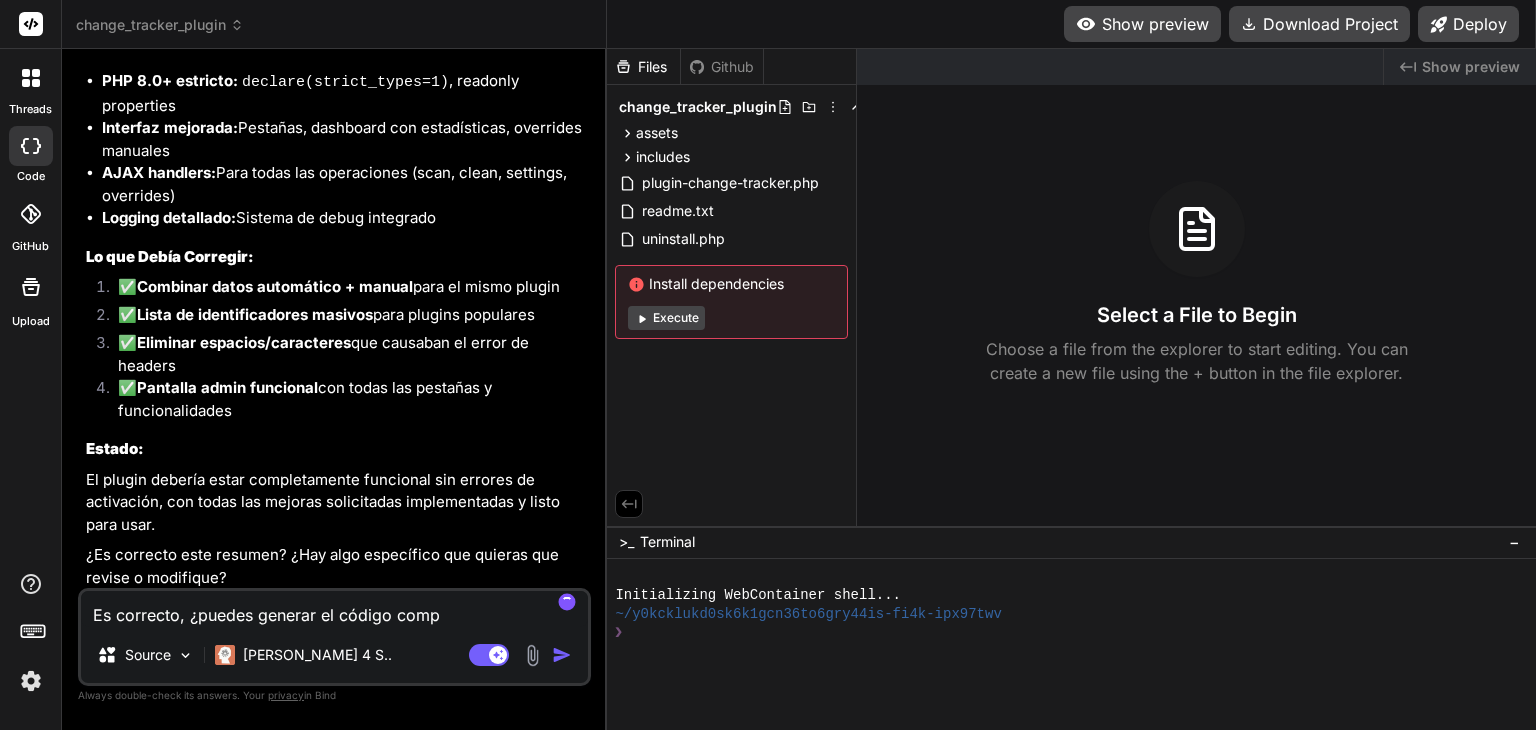 type on "Es correcto, ¿puedes generar el código compl" 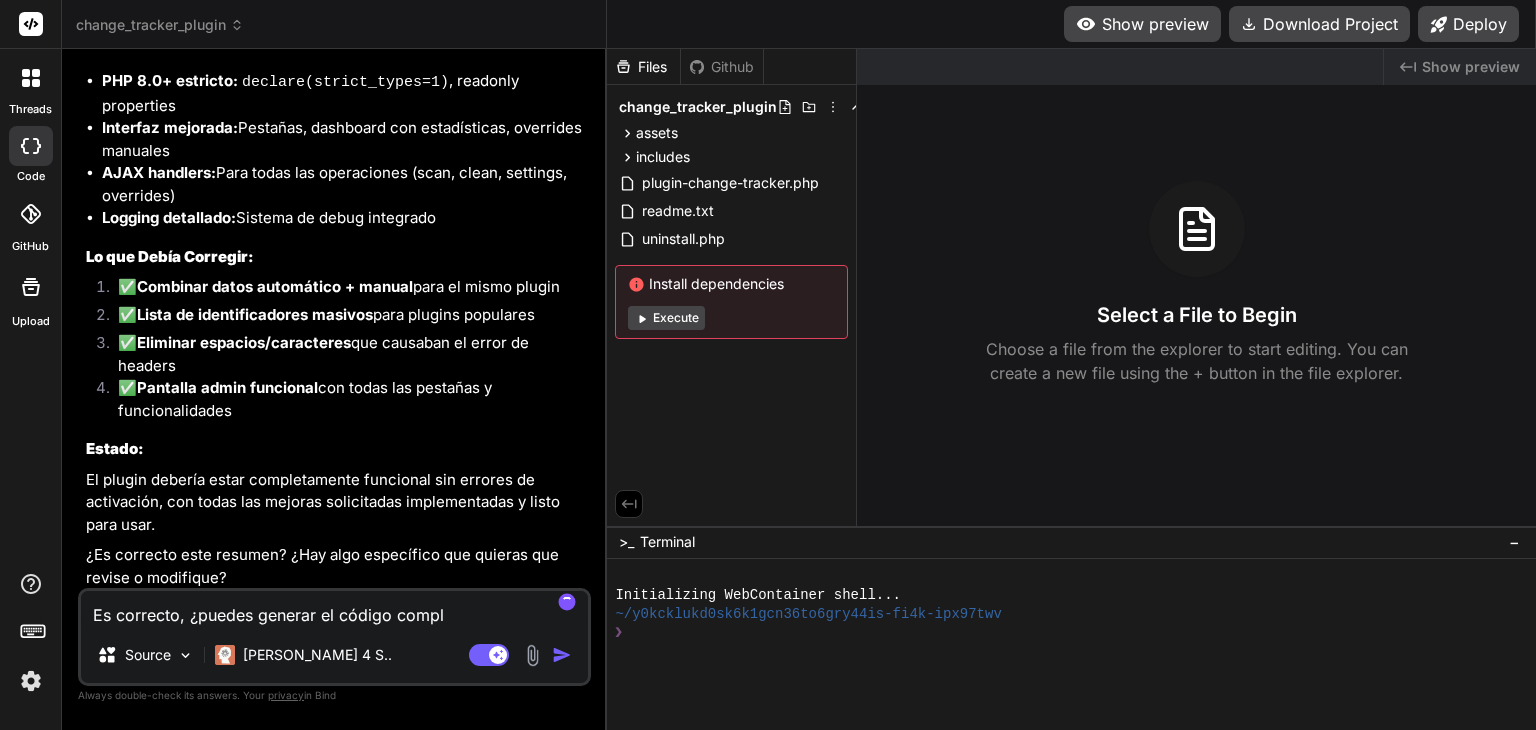 type on "Es correcto, ¿puedes generar el código comple" 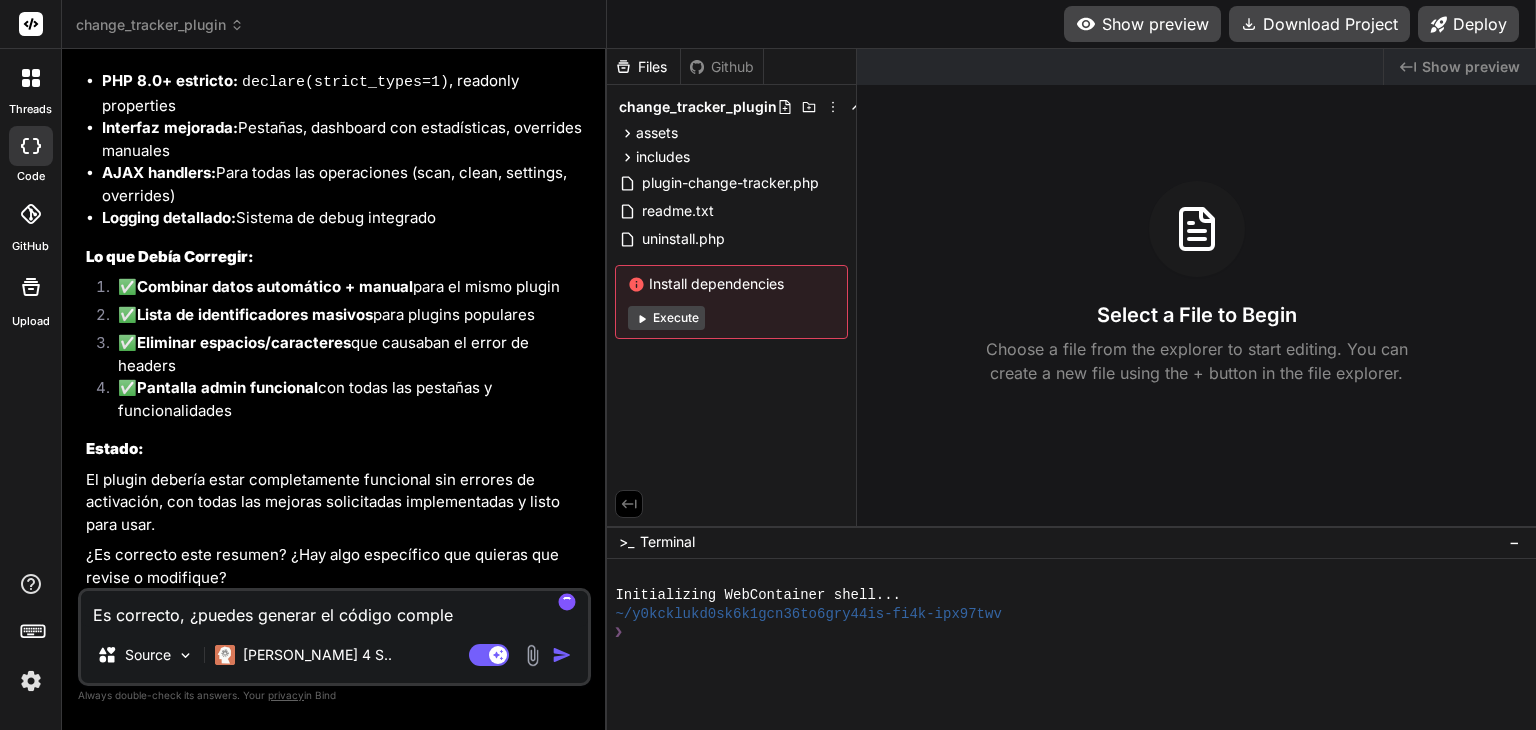 type on "Es correcto, ¿puedes generar el código complet" 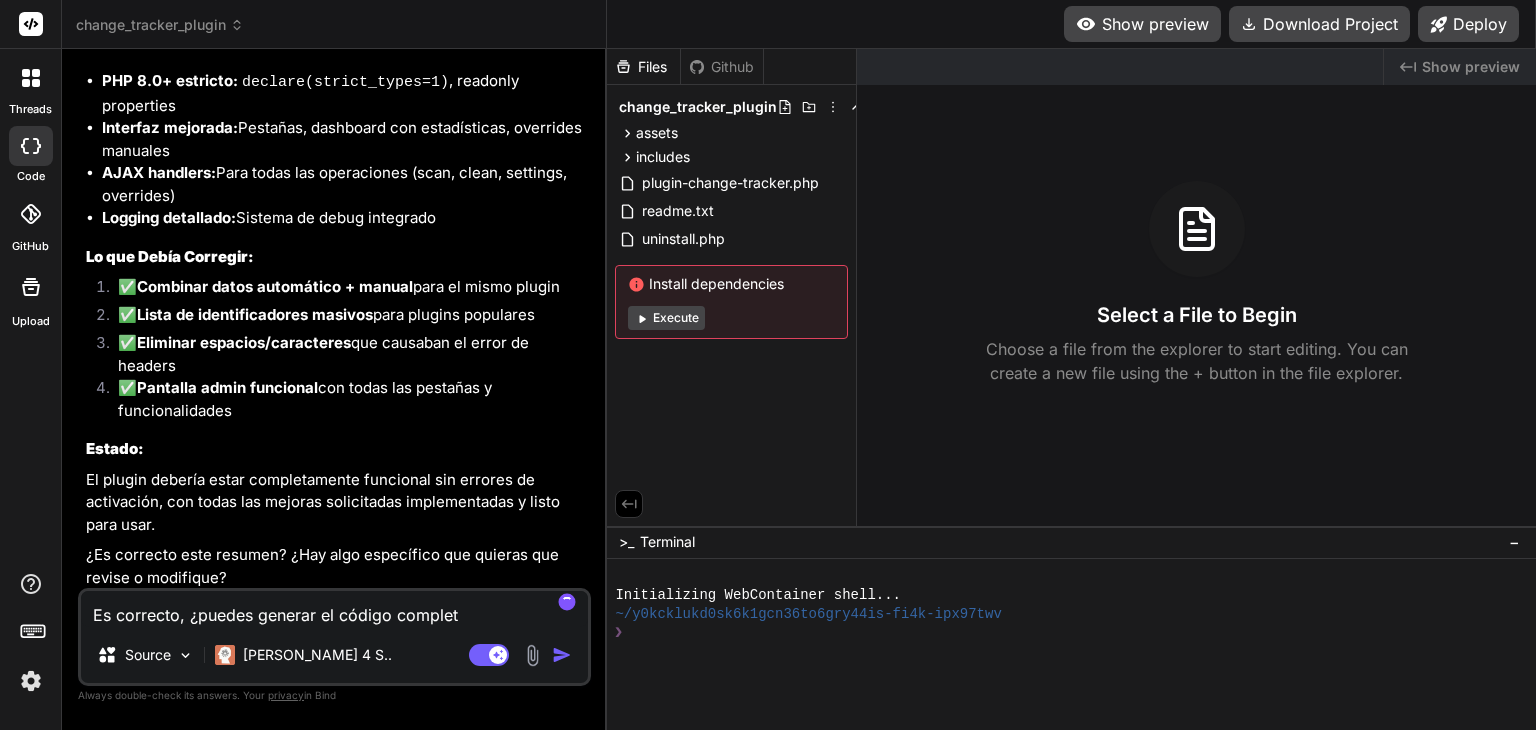 type on "Es correcto, ¿puedes generar el código completo" 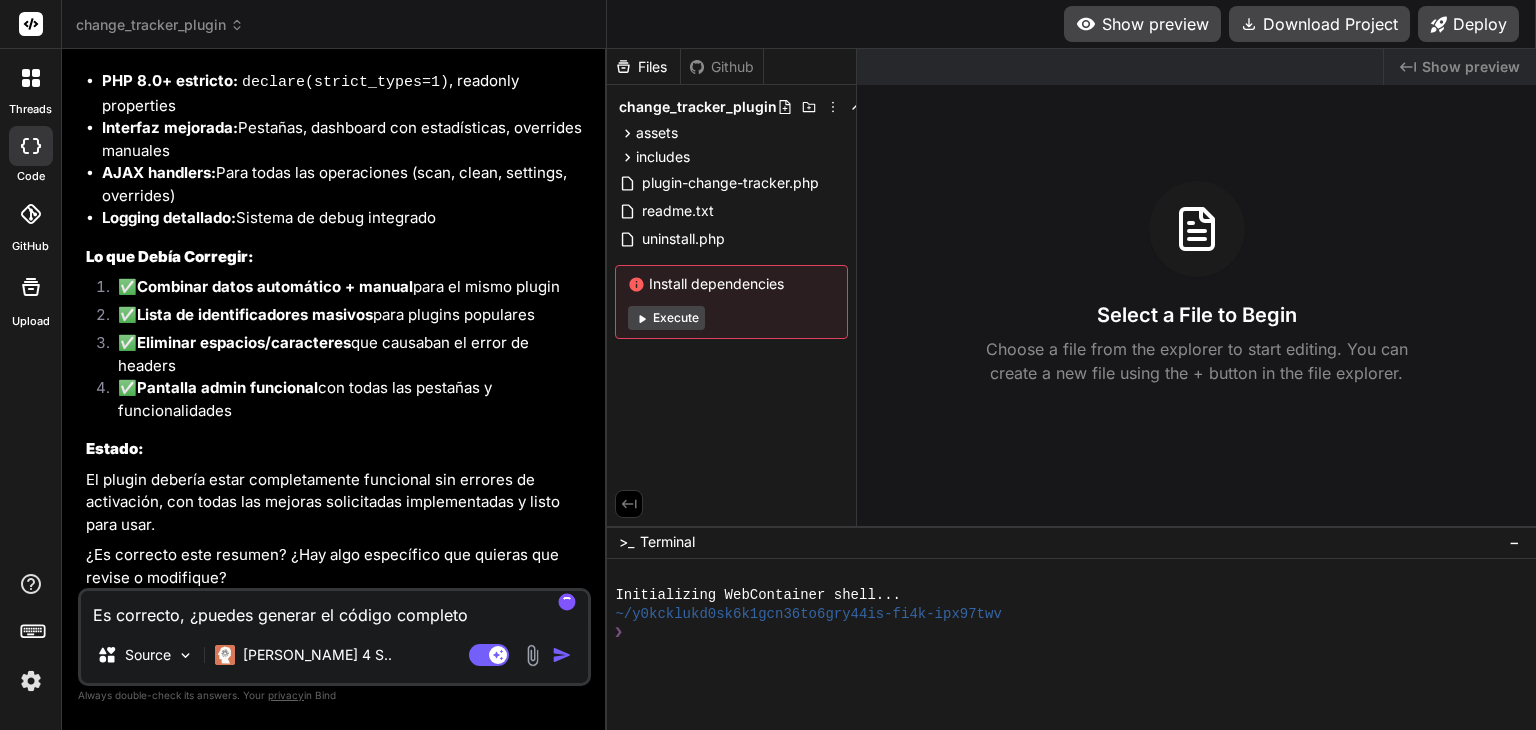type on "Es correcto, ¿puedes generar el código completo" 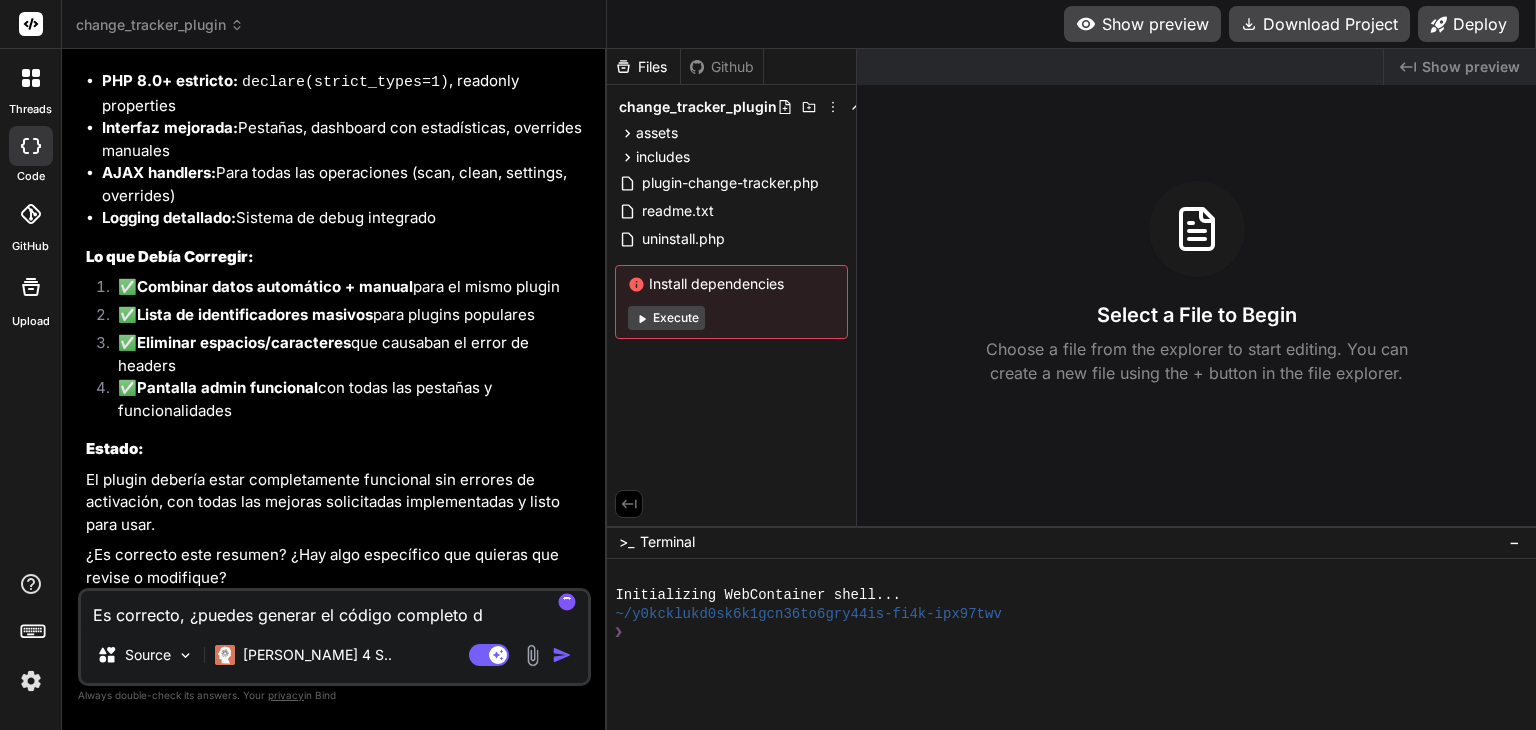 type on "Es correcto, ¿puedes generar el código completo de" 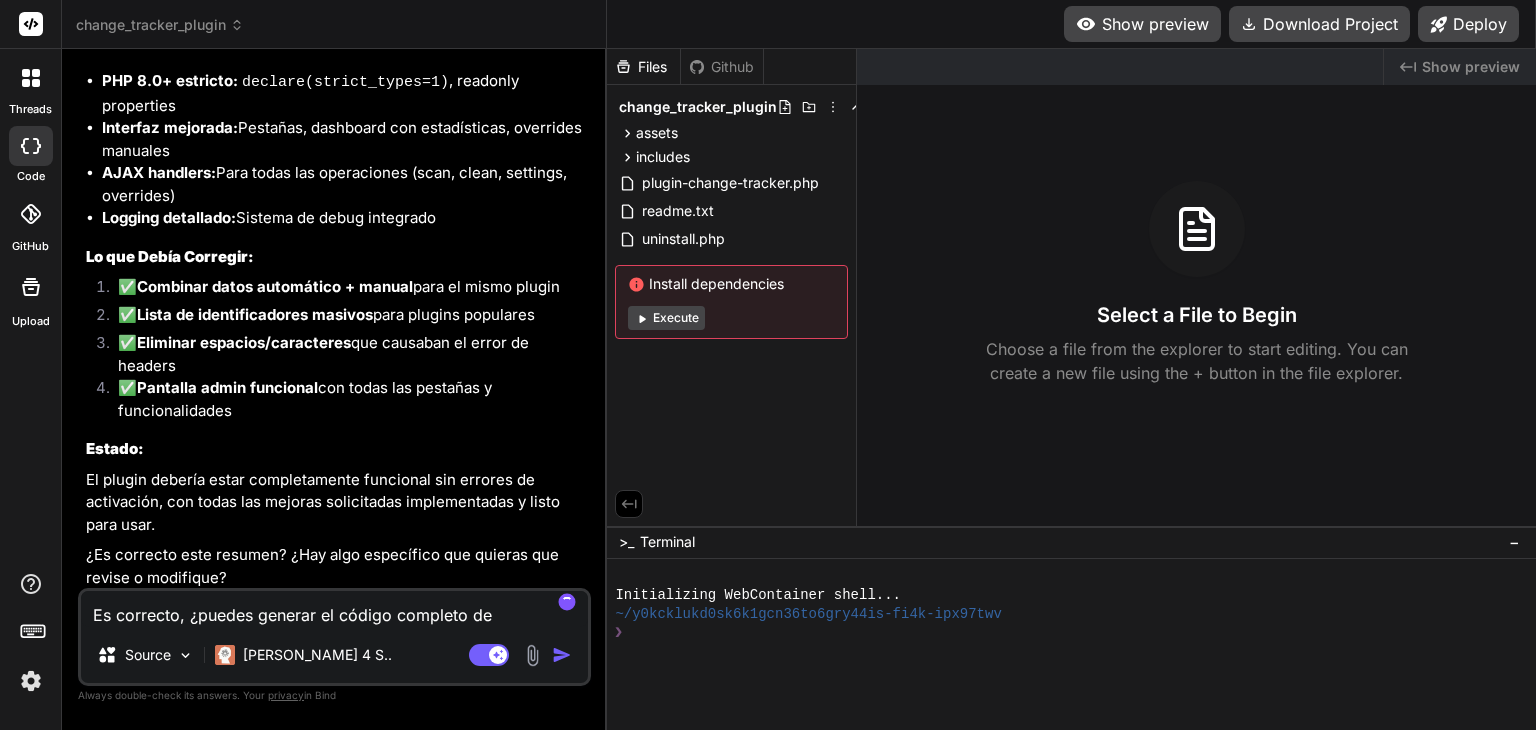 type on "Es correcto, ¿puedes generar el código completo de" 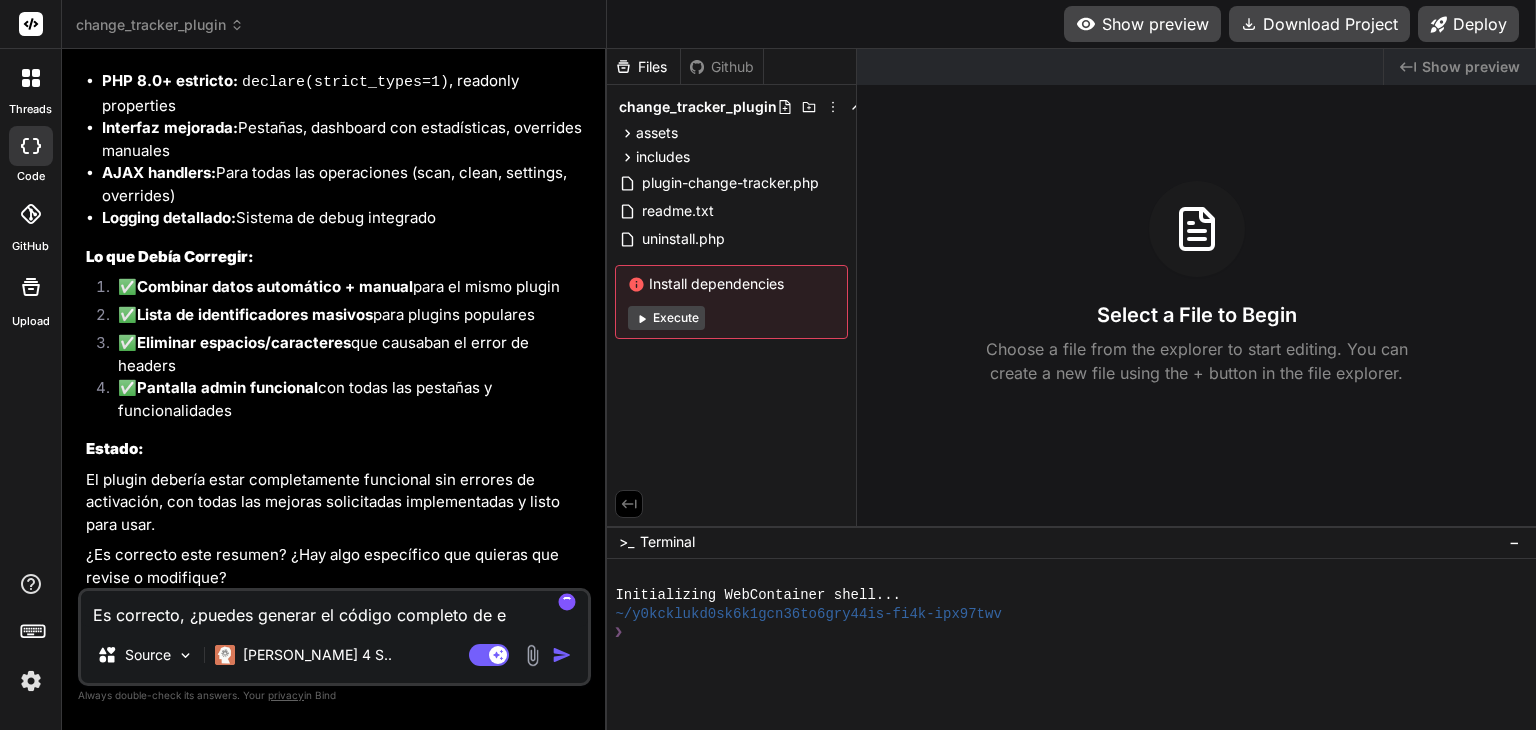 type on "x" 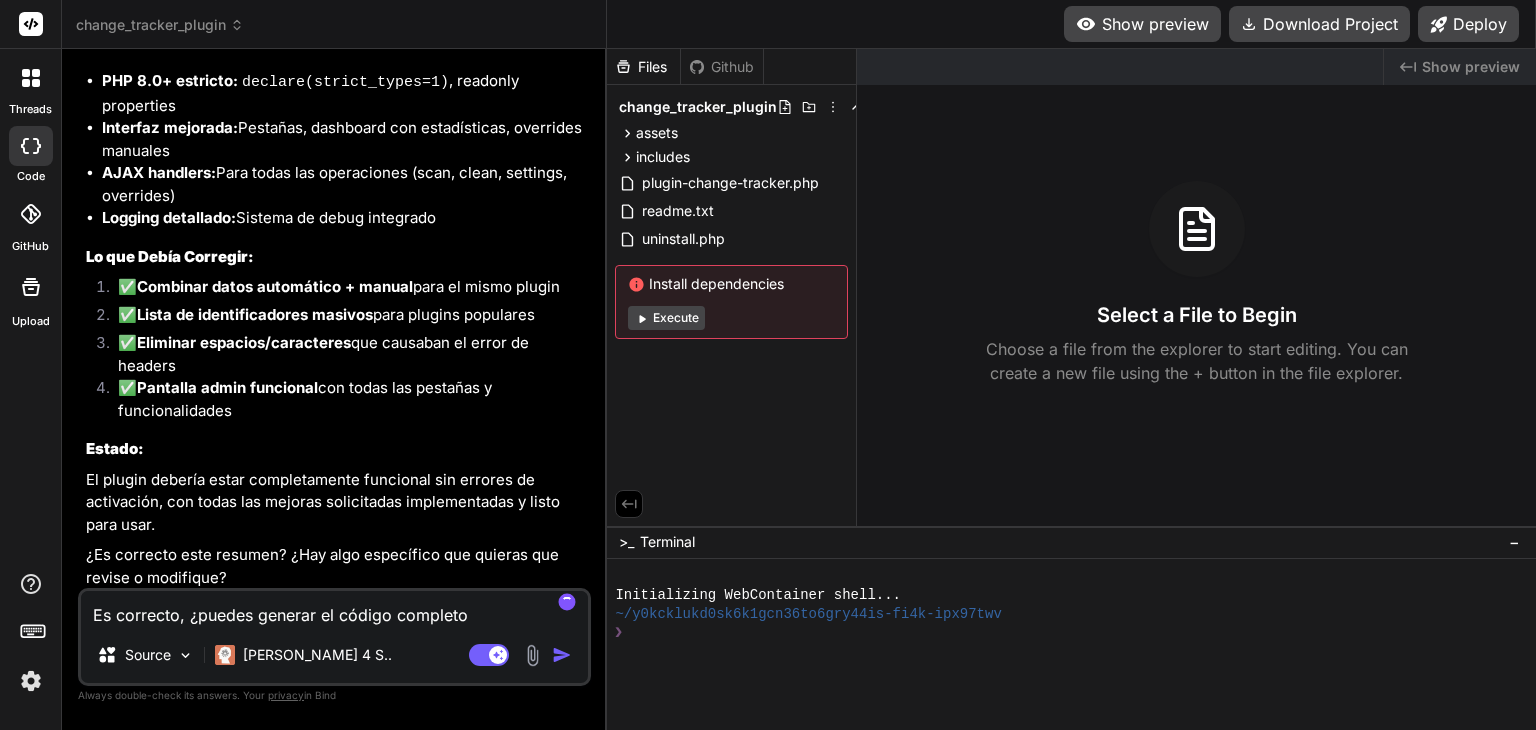 type on "Es correcto, ¿puedes generar el código completo de esa" 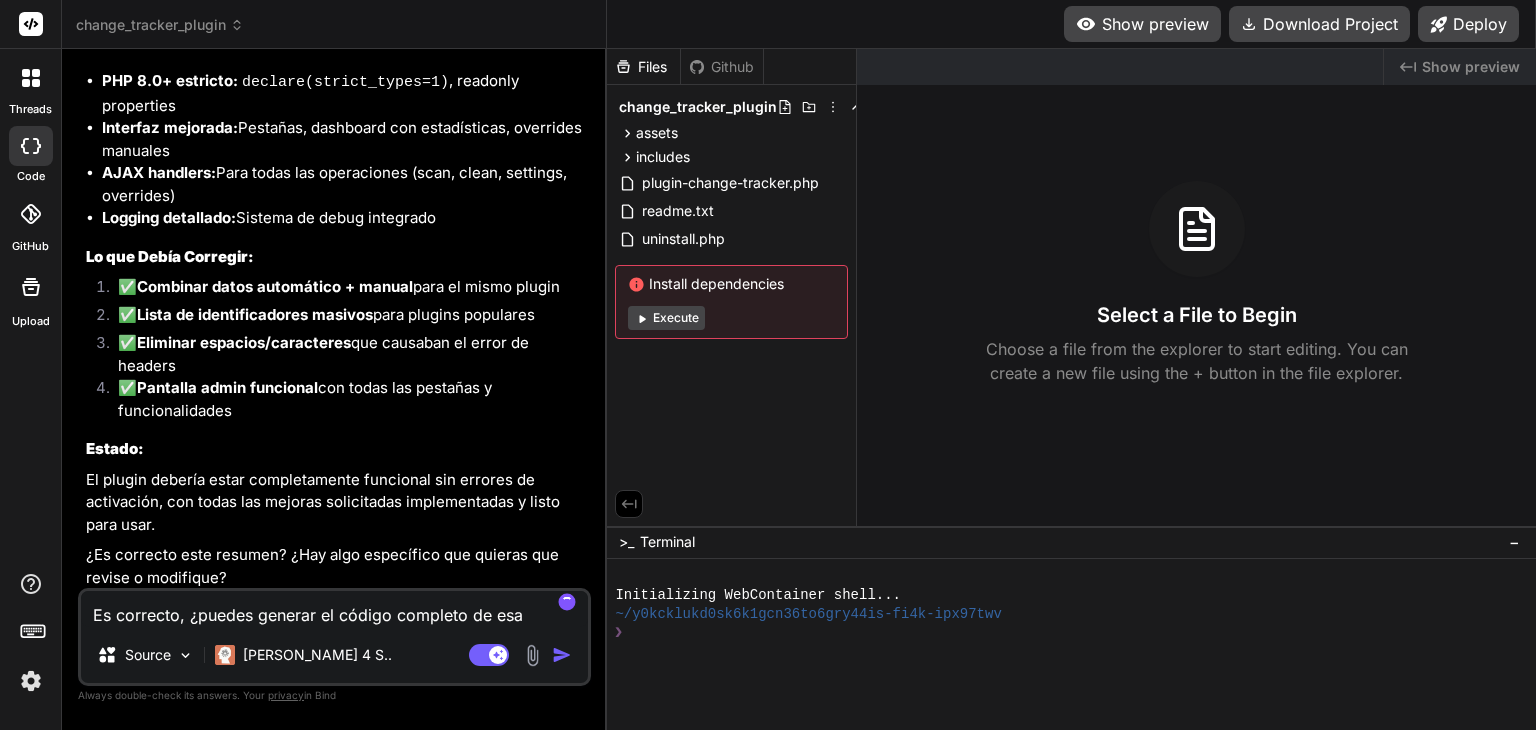 type on "Es correcto, ¿puedes generar el código completo de esa" 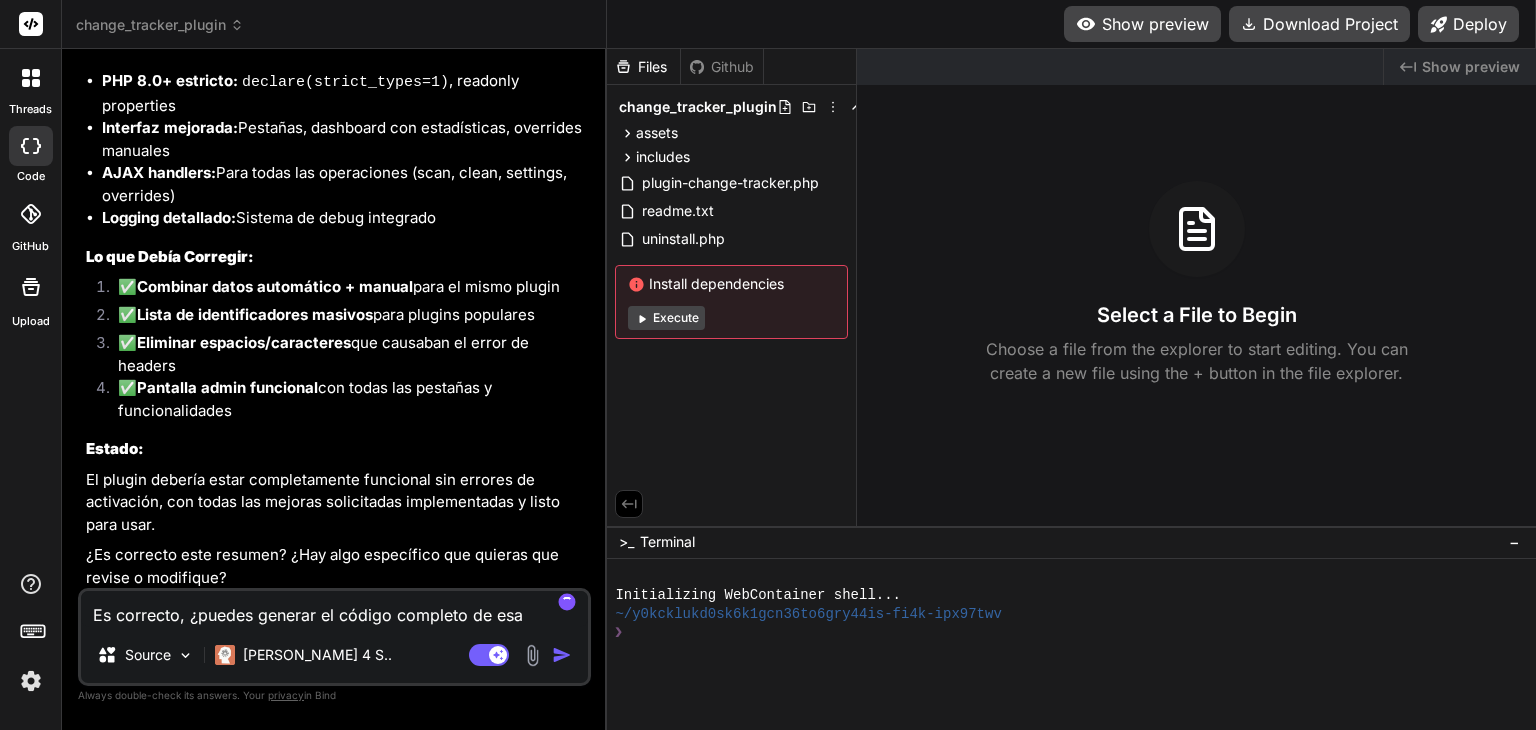 type on "x" 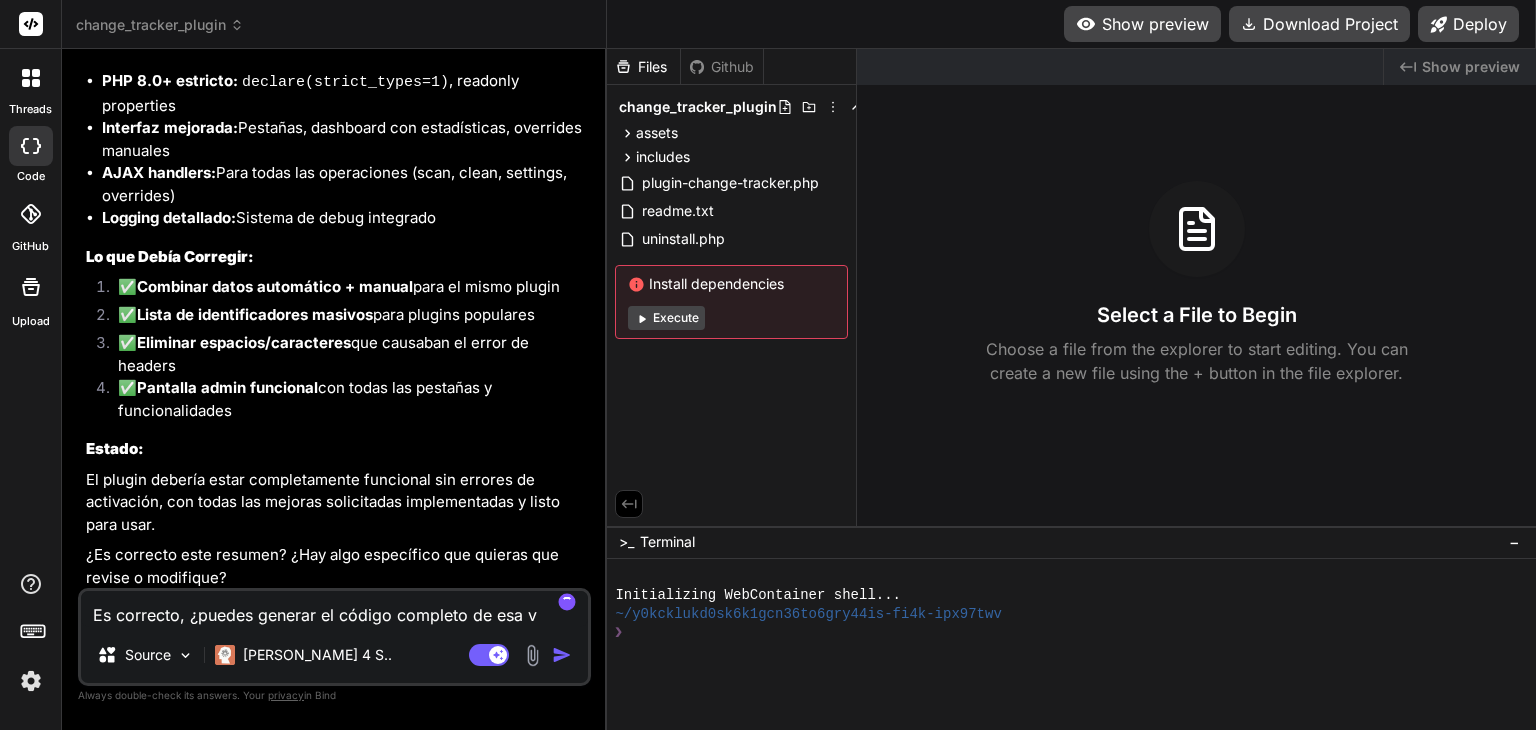 type on "Es correcto, ¿puedes generar el código completo de esa ve" 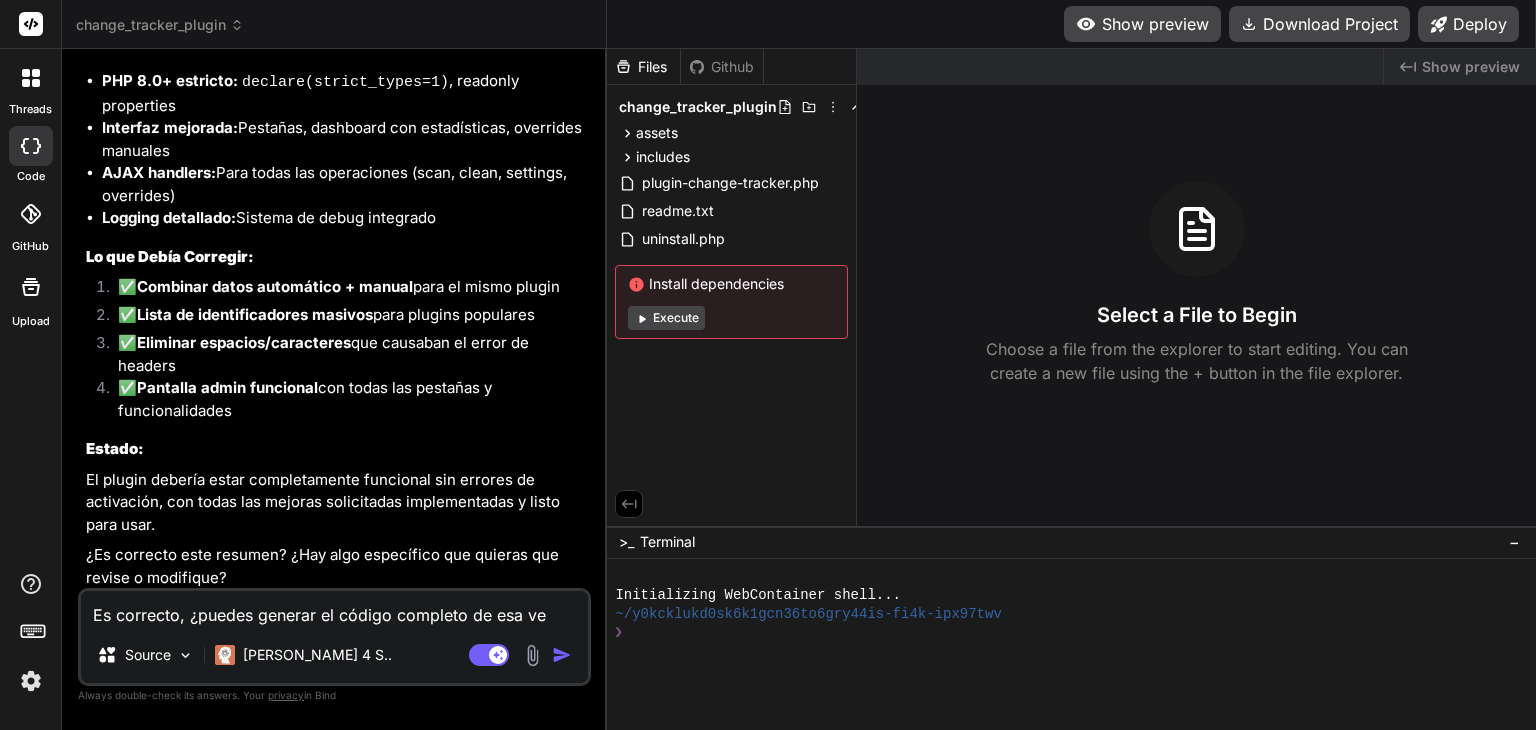 type on "Es correcto, ¿puedes generar el código completo de esa ver" 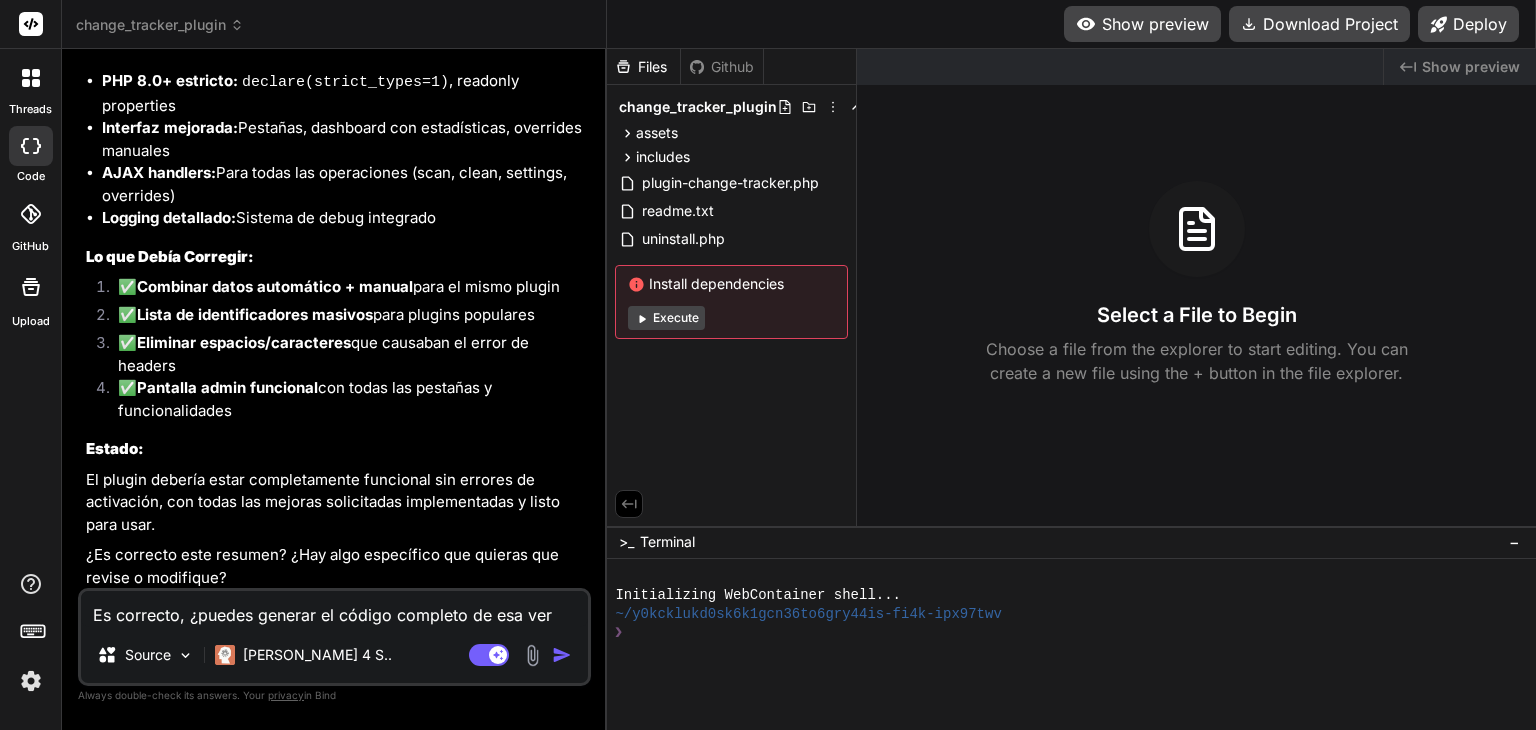 type on "Es correcto, ¿puedes generar el código completo de esa vers" 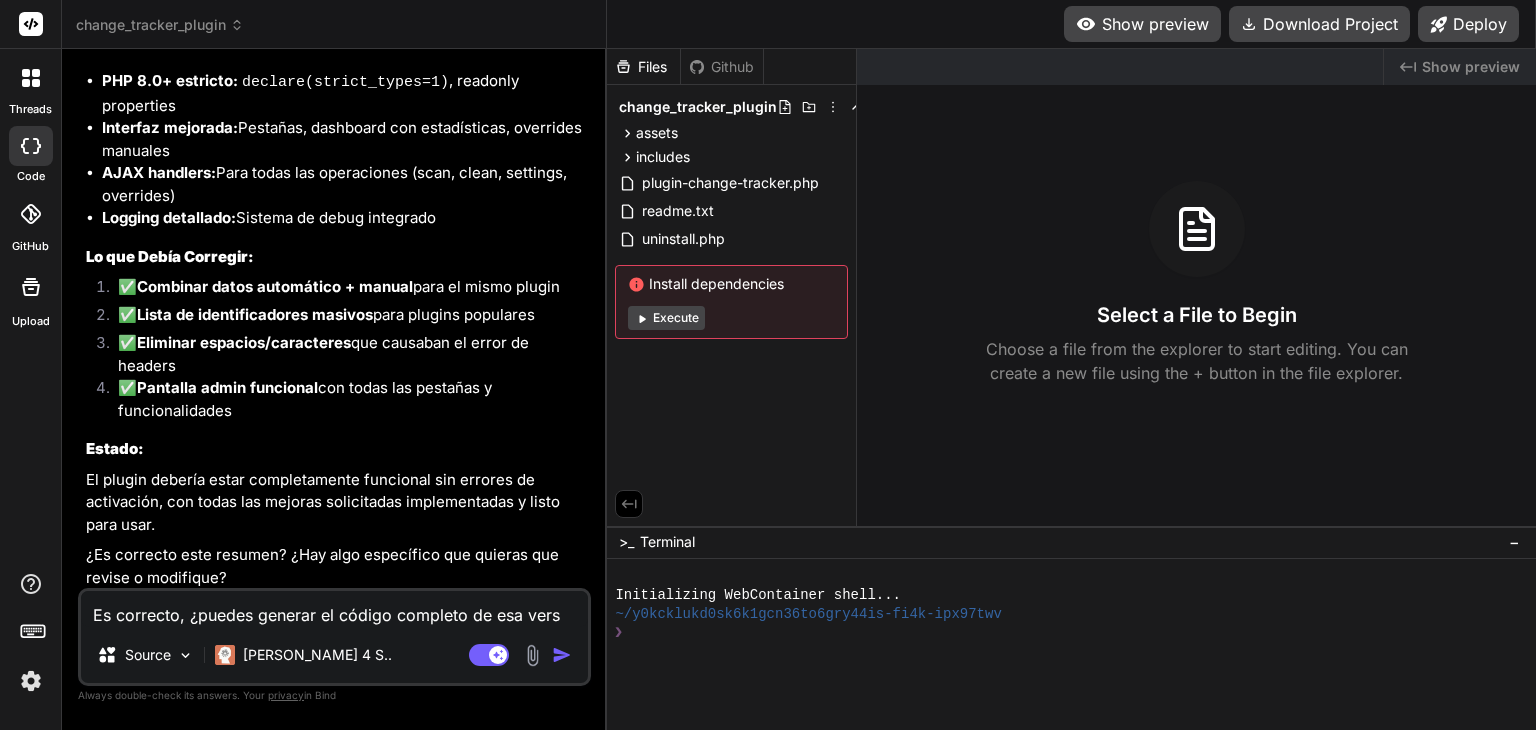 type on "Es correcto, ¿puedes generar el código completo de esa versi" 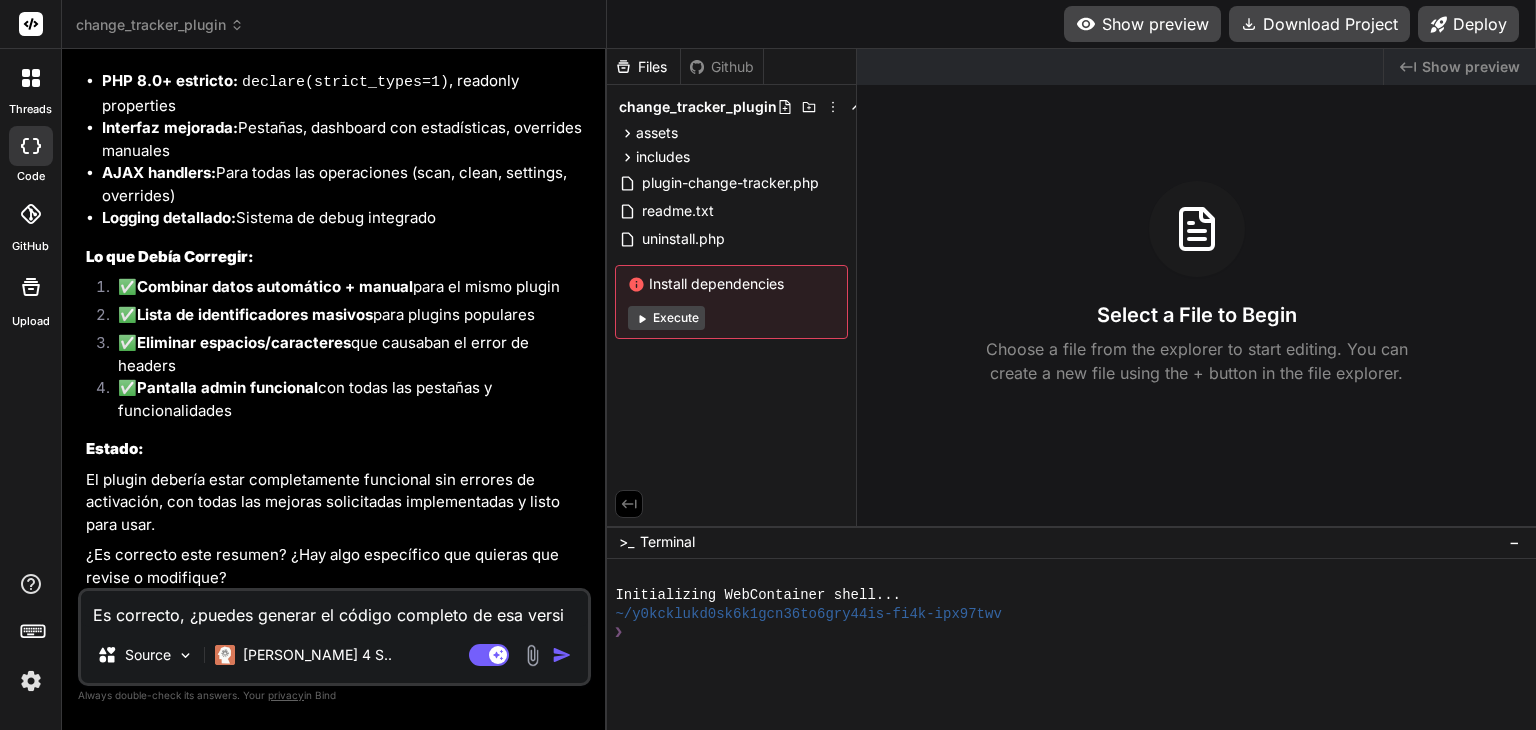 type on "Es correcto, ¿puedes generar el código completo de esa versió" 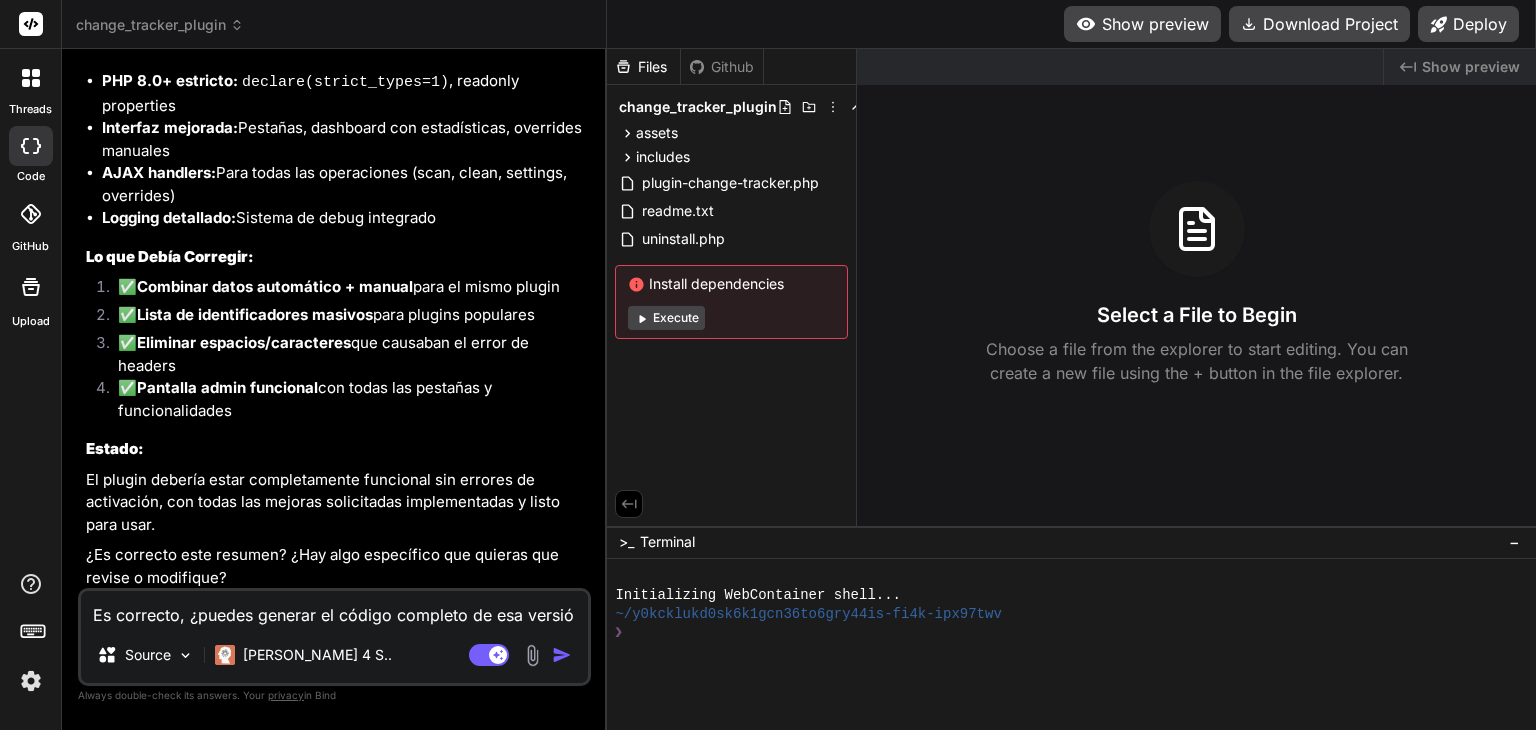 type on "Es correcto, ¿puedes generar el código completo de esa versión" 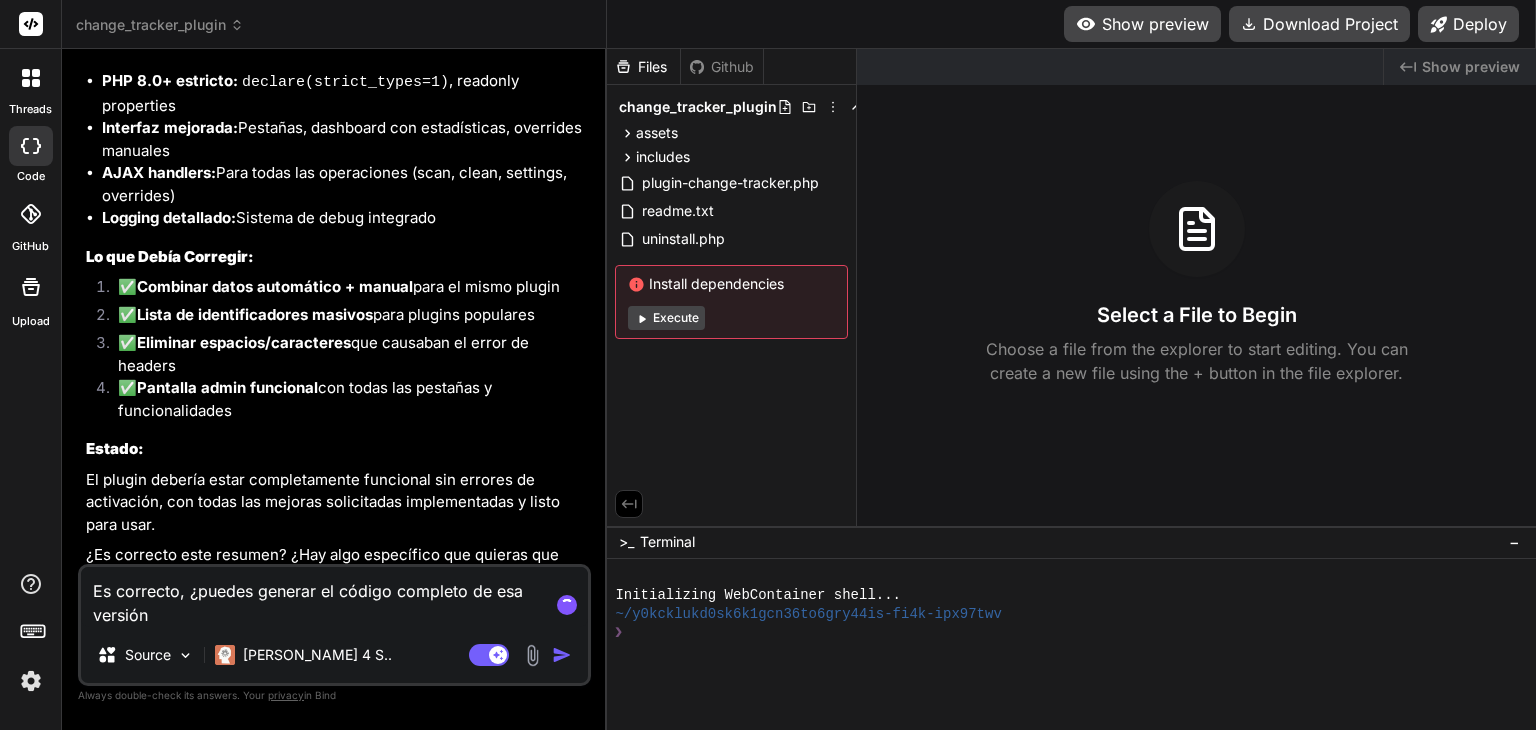 type on "Es correcto, ¿puedes generar el código completo de esa versión?" 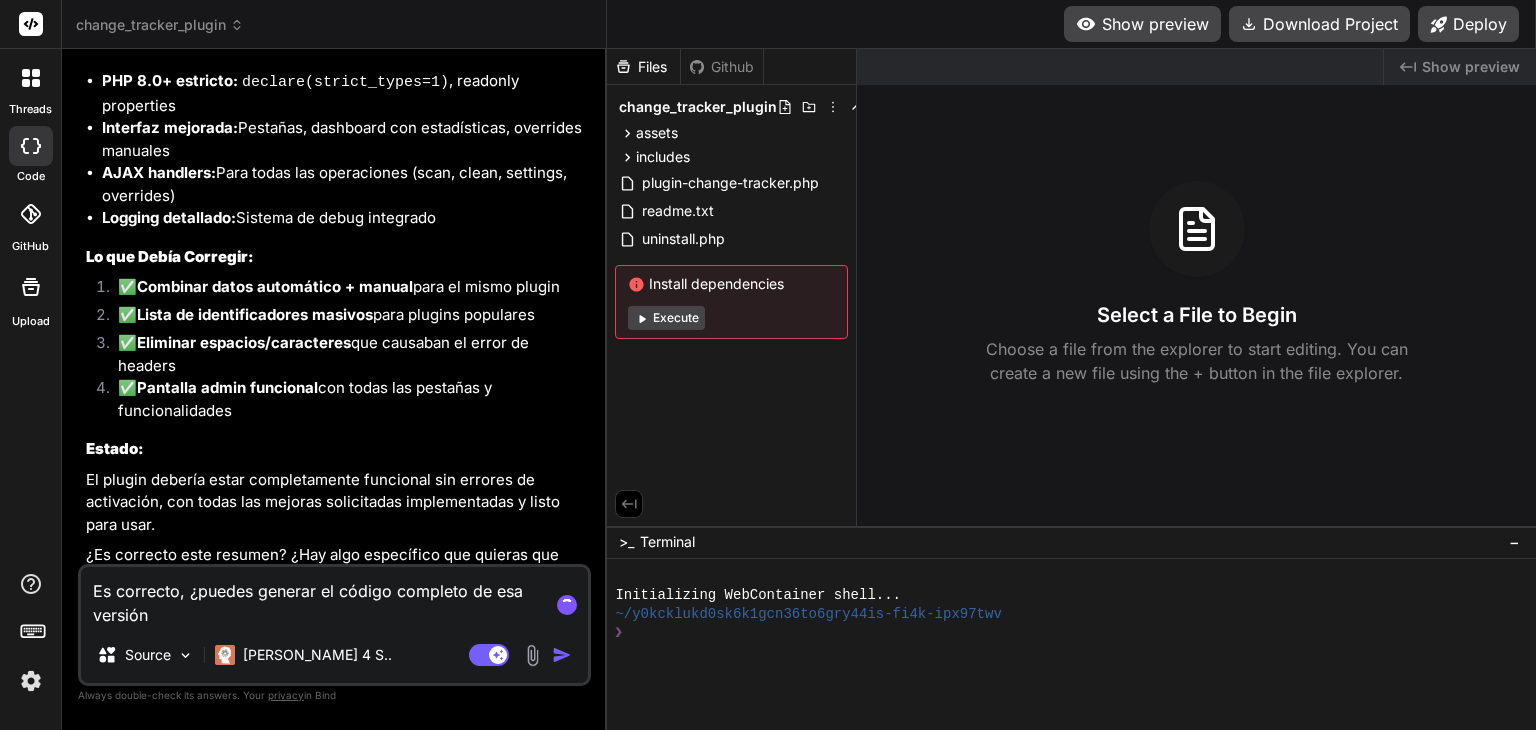 type on "x" 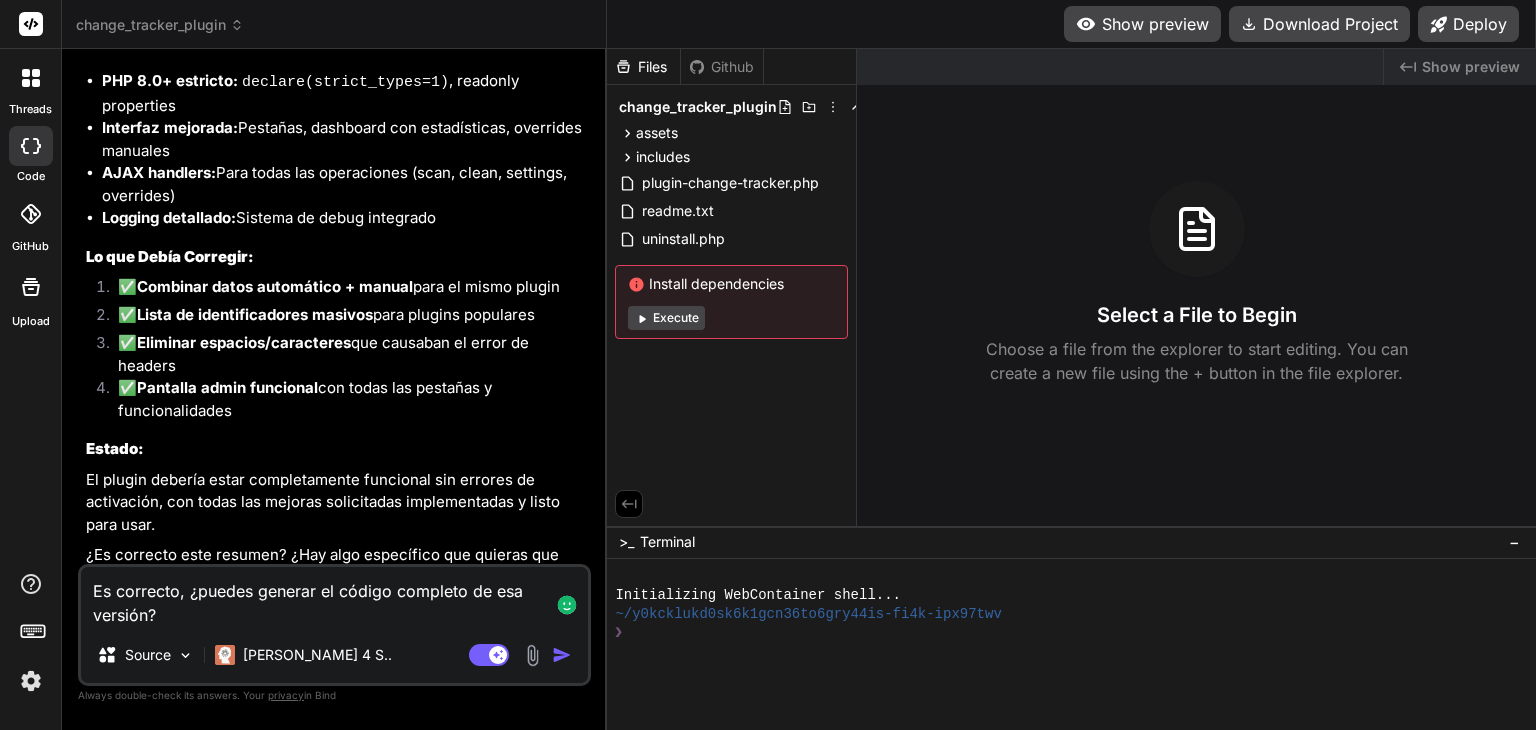 type 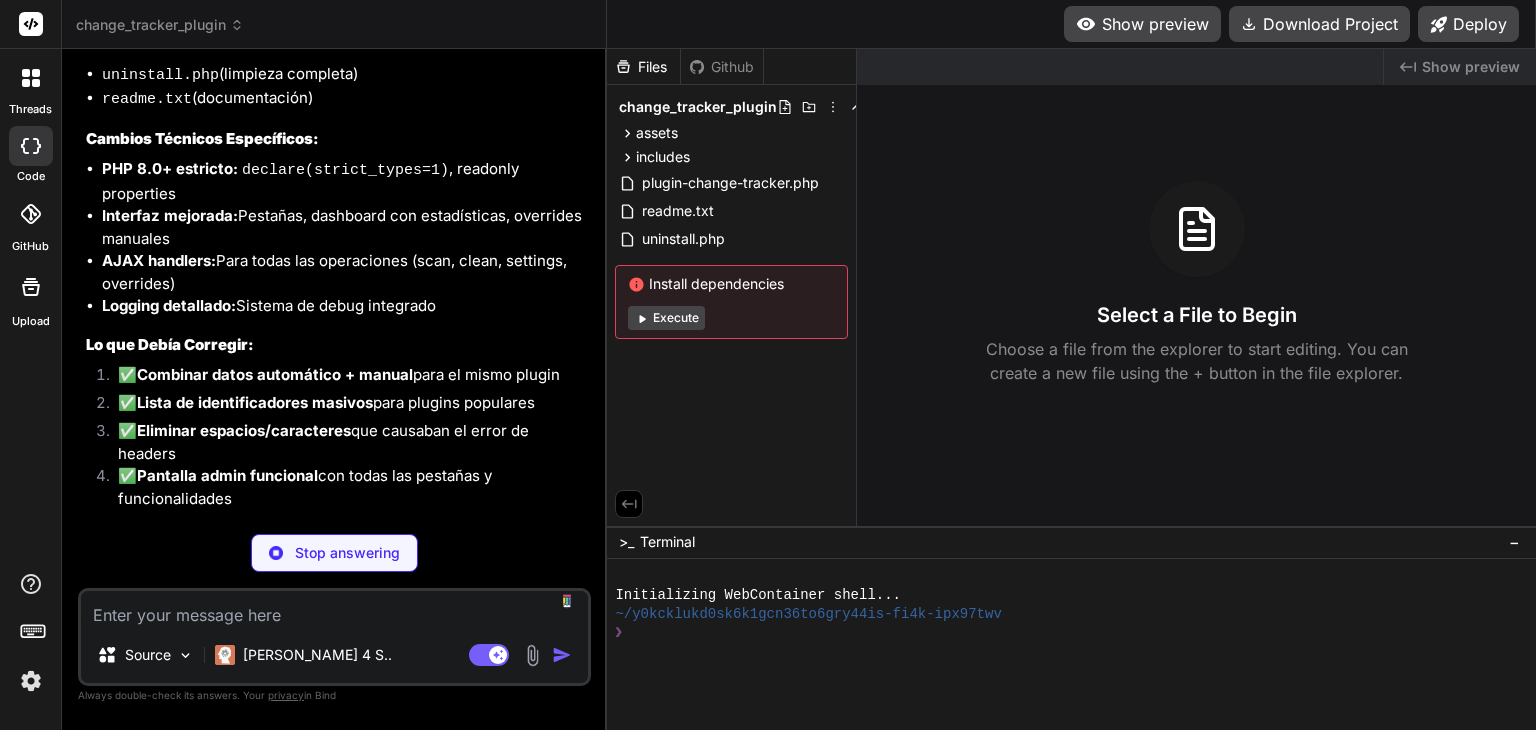 scroll, scrollTop: 4518, scrollLeft: 0, axis: vertical 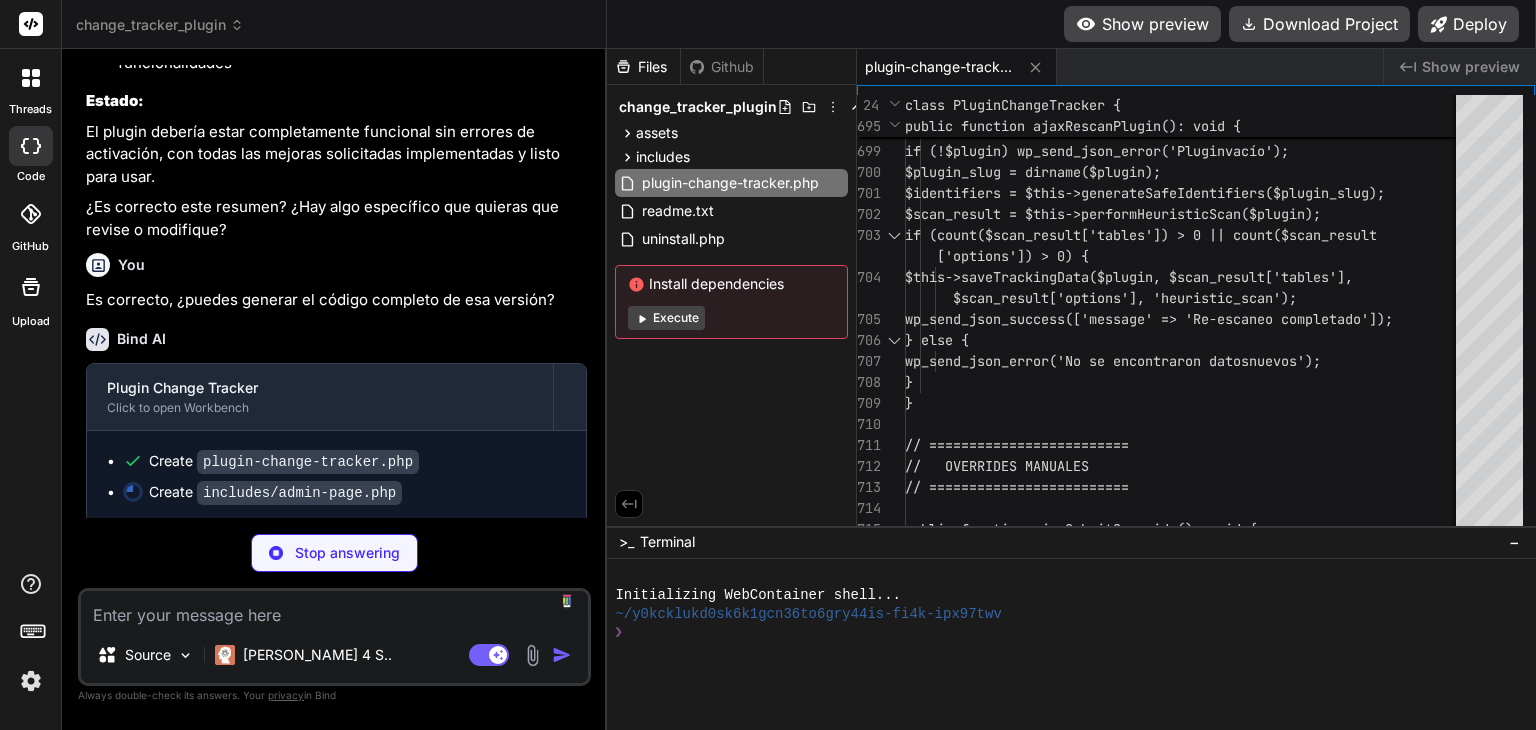 type on "x" 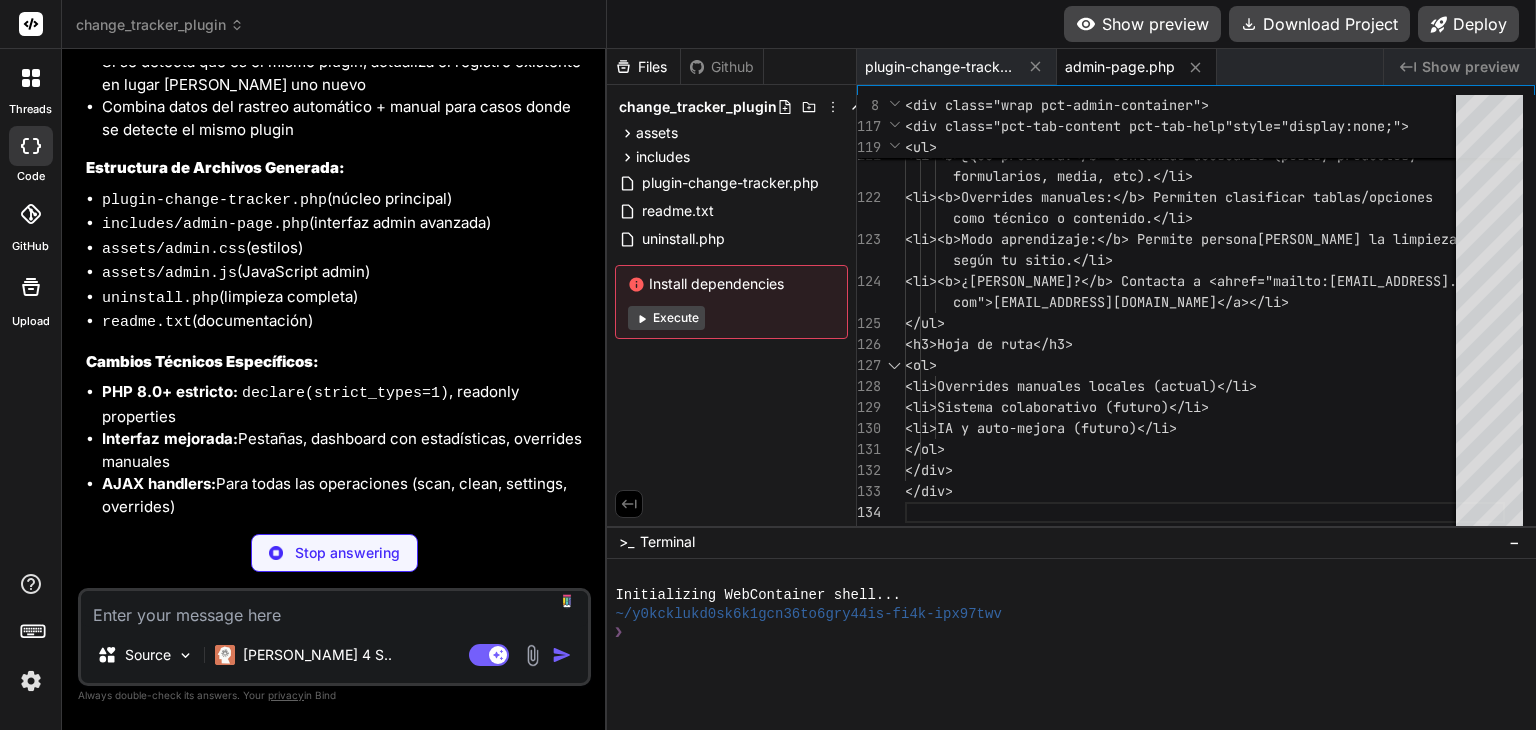 scroll, scrollTop: 3880, scrollLeft: 0, axis: vertical 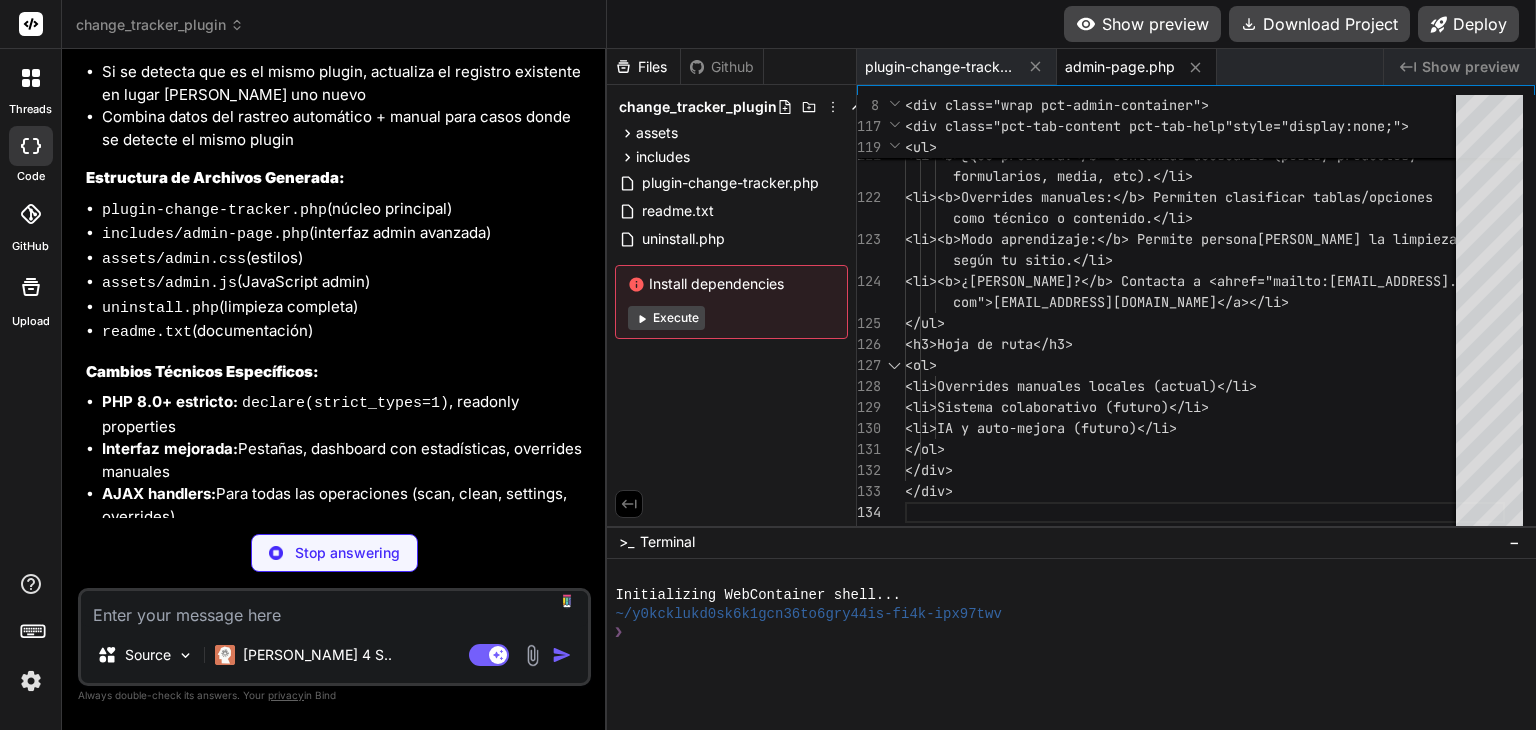 type on "x" 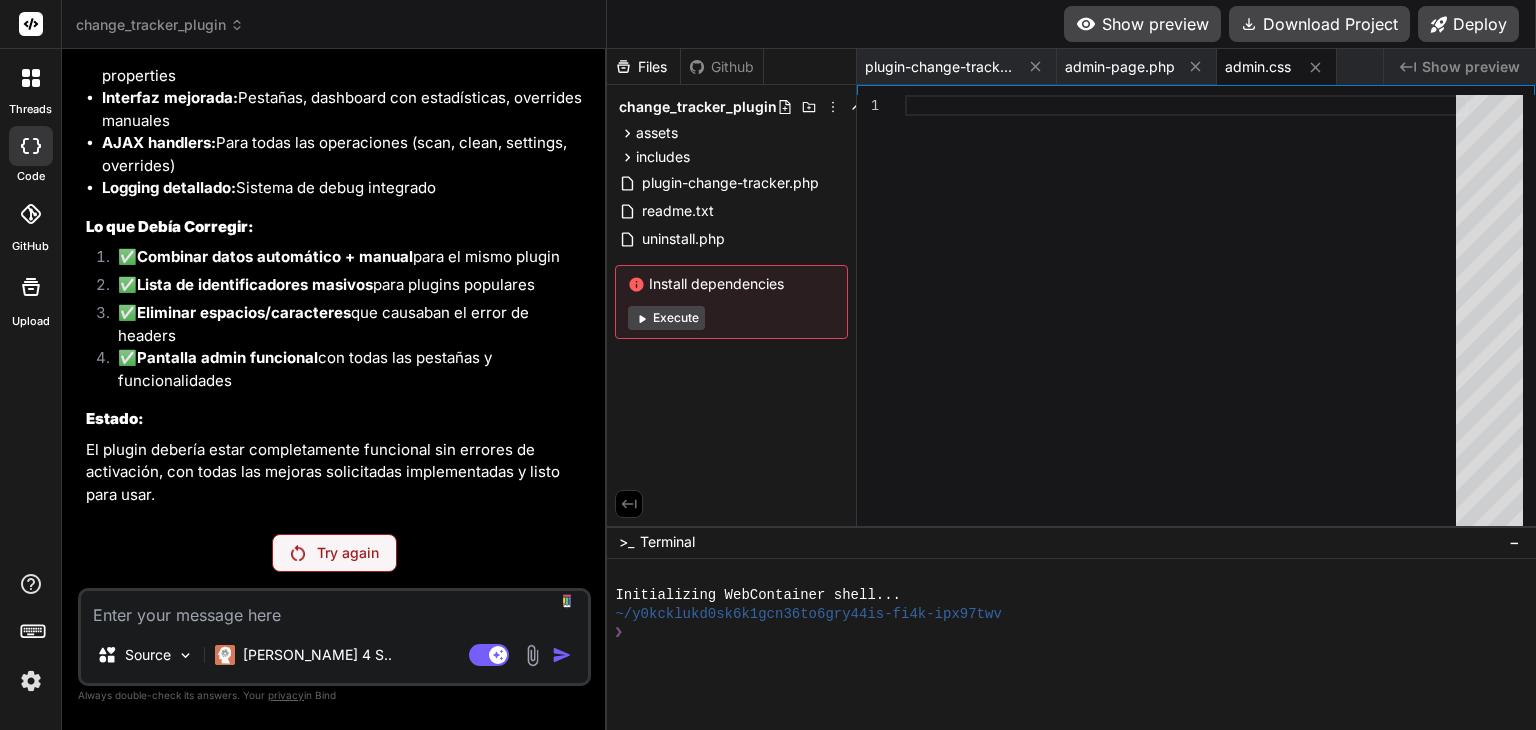 scroll, scrollTop: 4338, scrollLeft: 0, axis: vertical 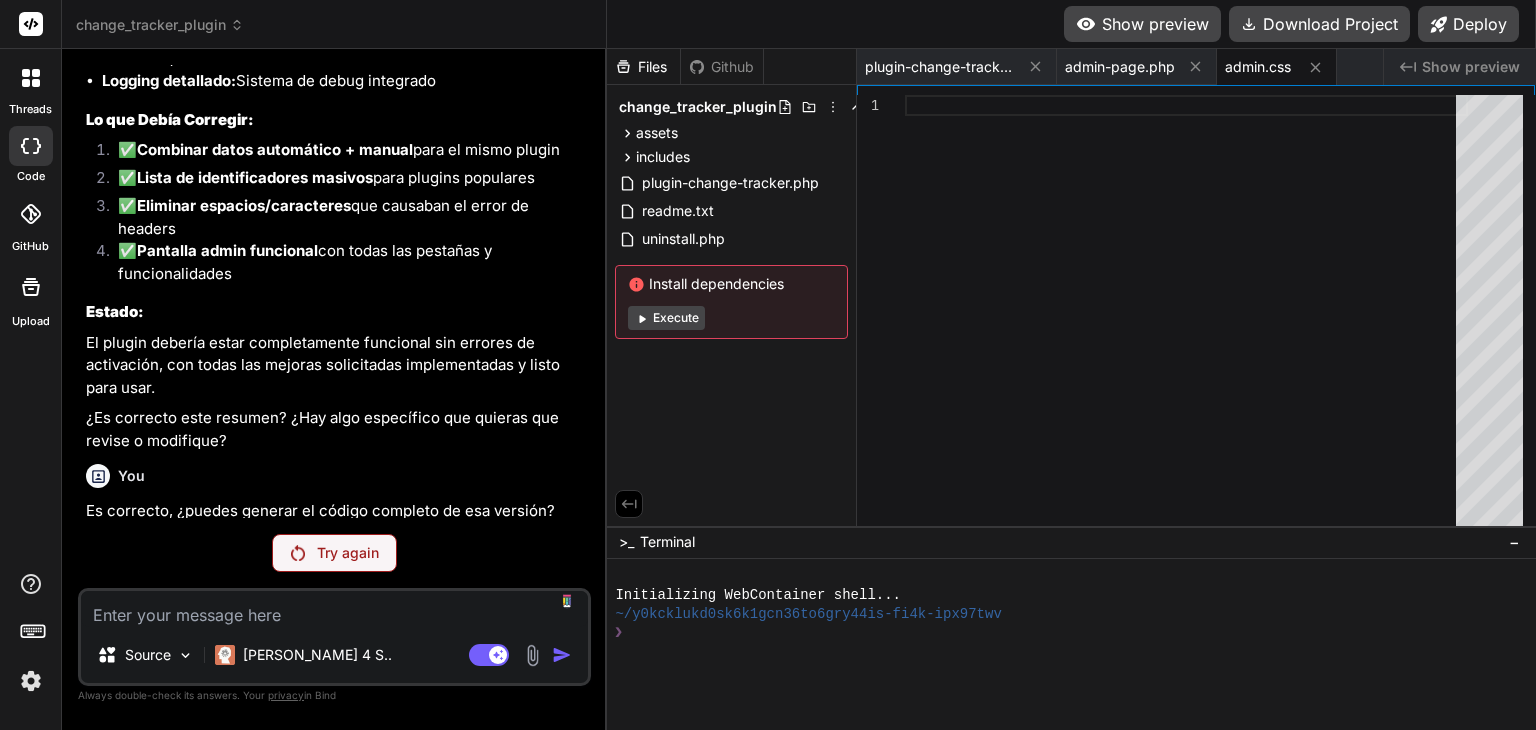 click on "Try again" at bounding box center [348, 553] 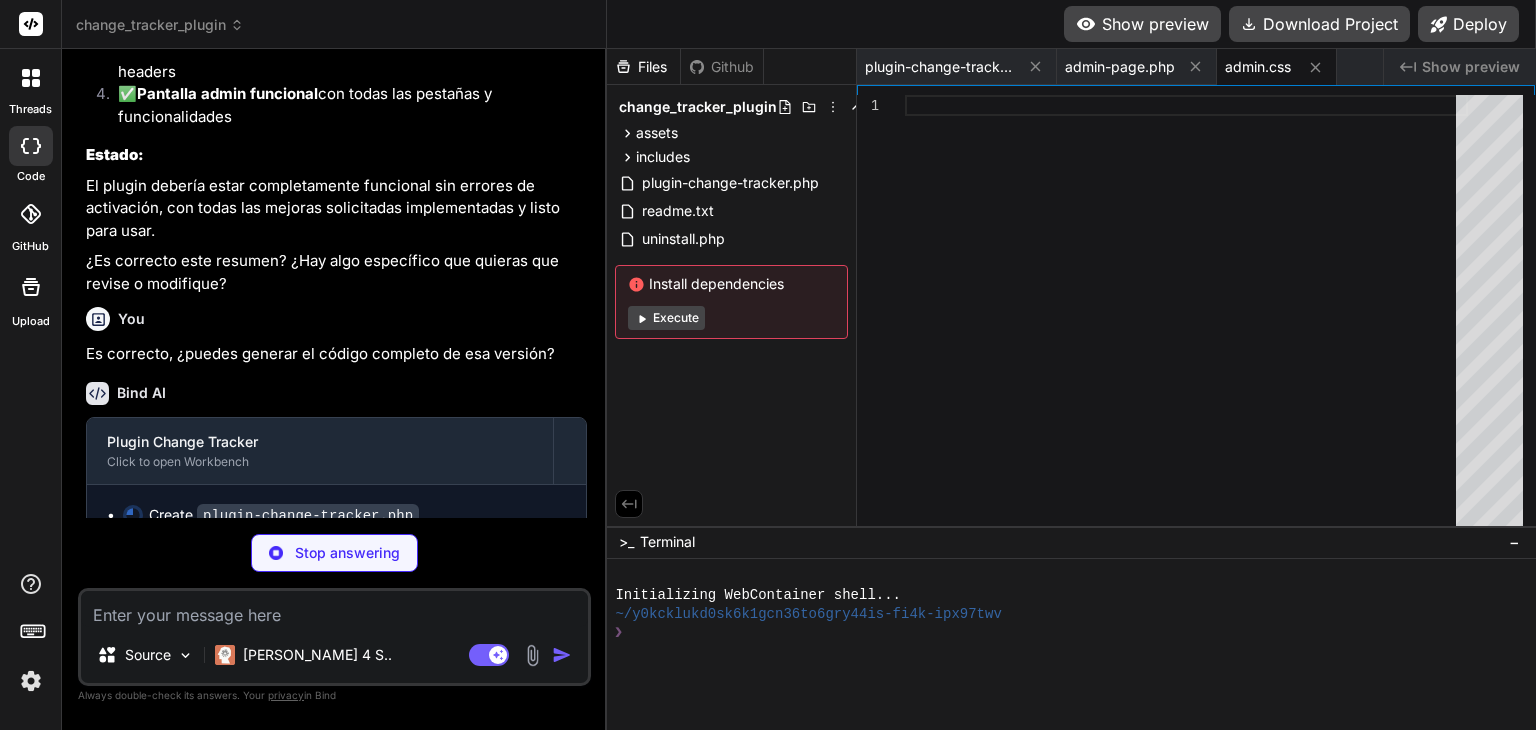 scroll, scrollTop: 4518, scrollLeft: 0, axis: vertical 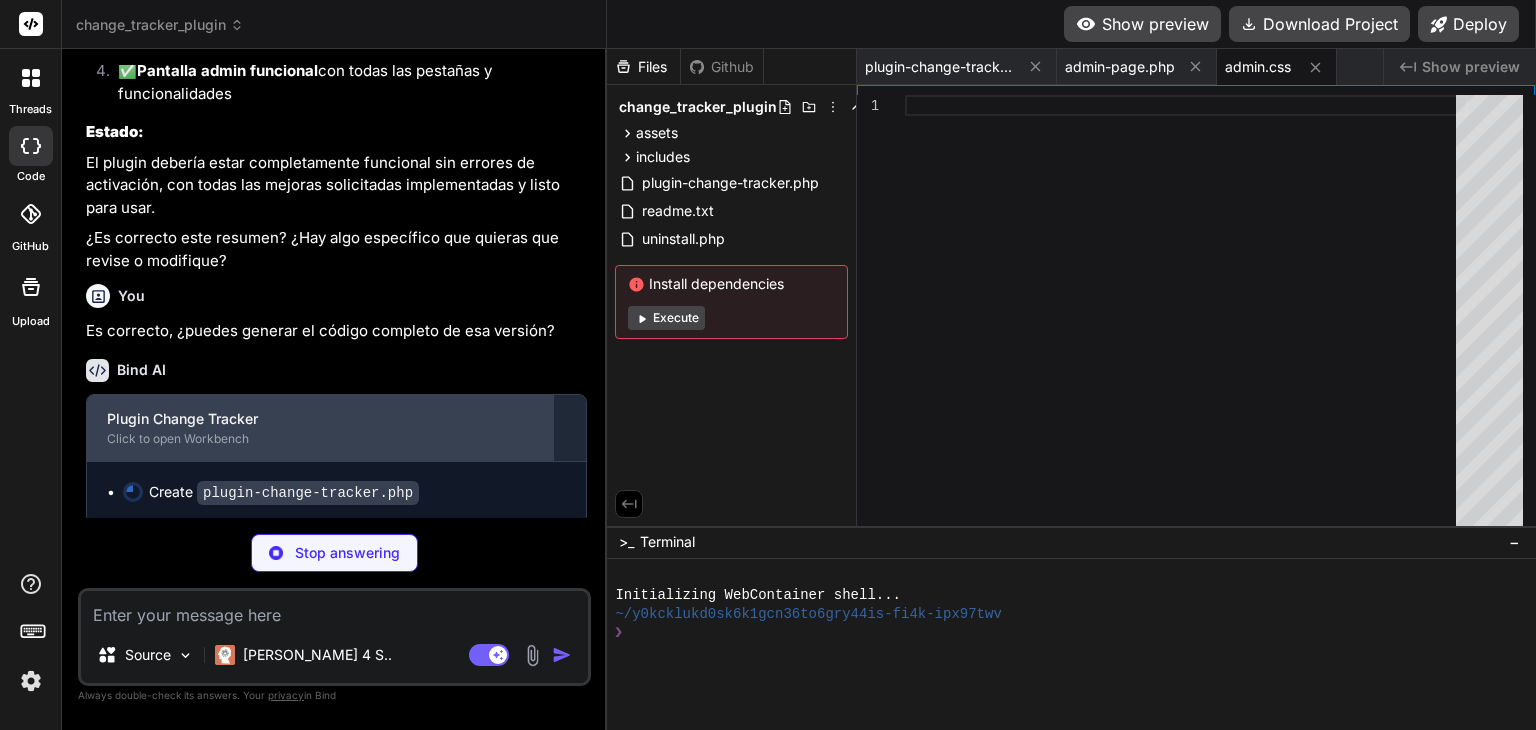 click on "Click to open Workbench" at bounding box center (320, 439) 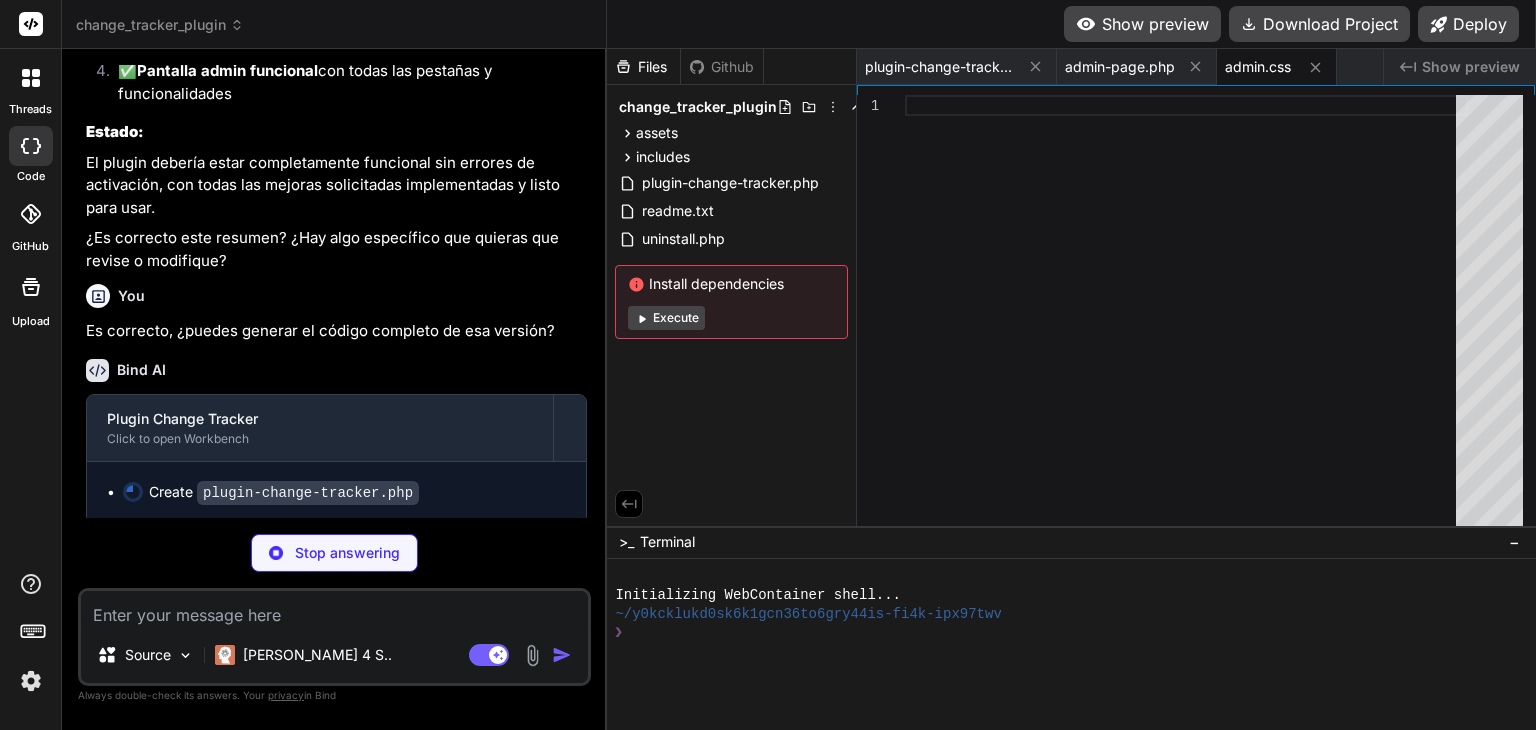 click on "admin.css" at bounding box center [1258, 67] 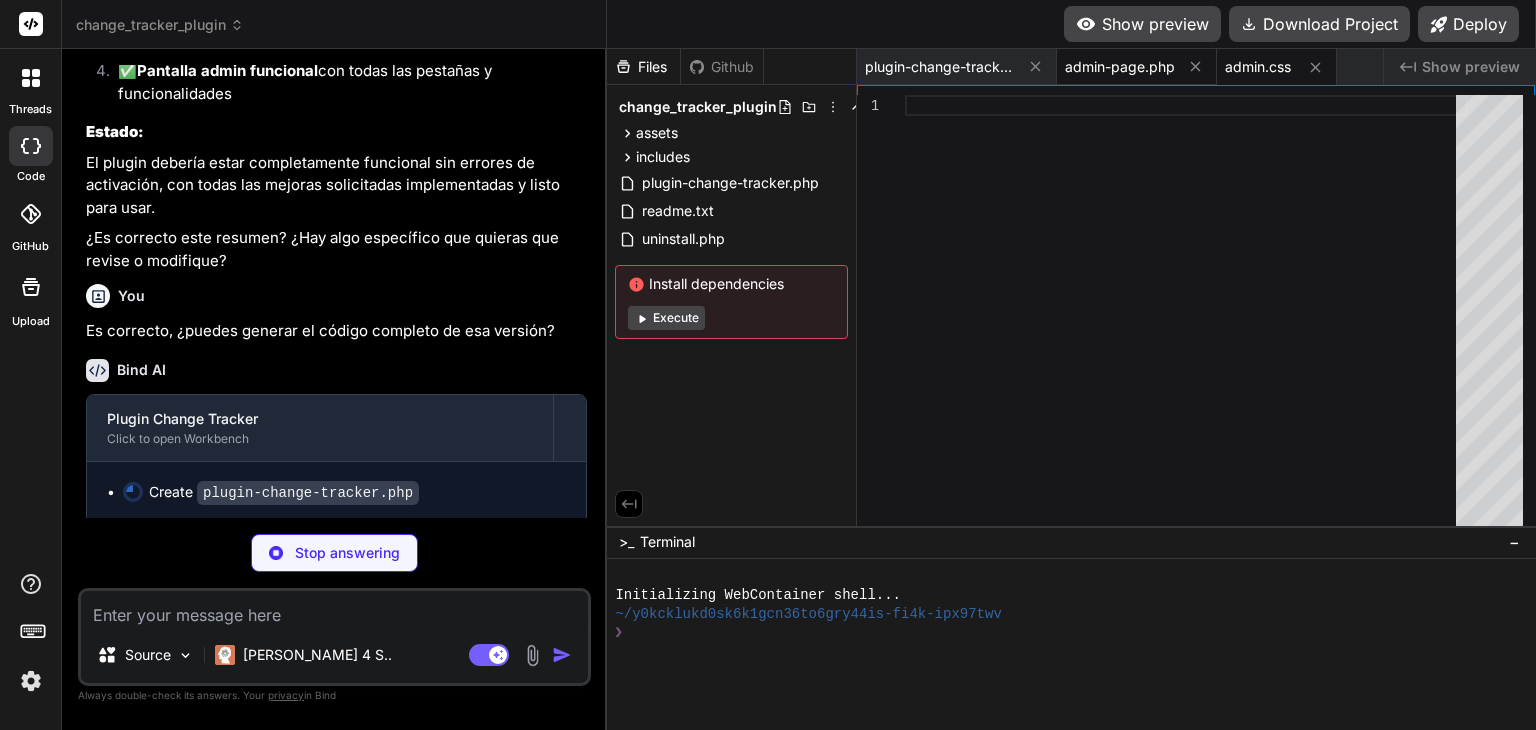 type on "x" 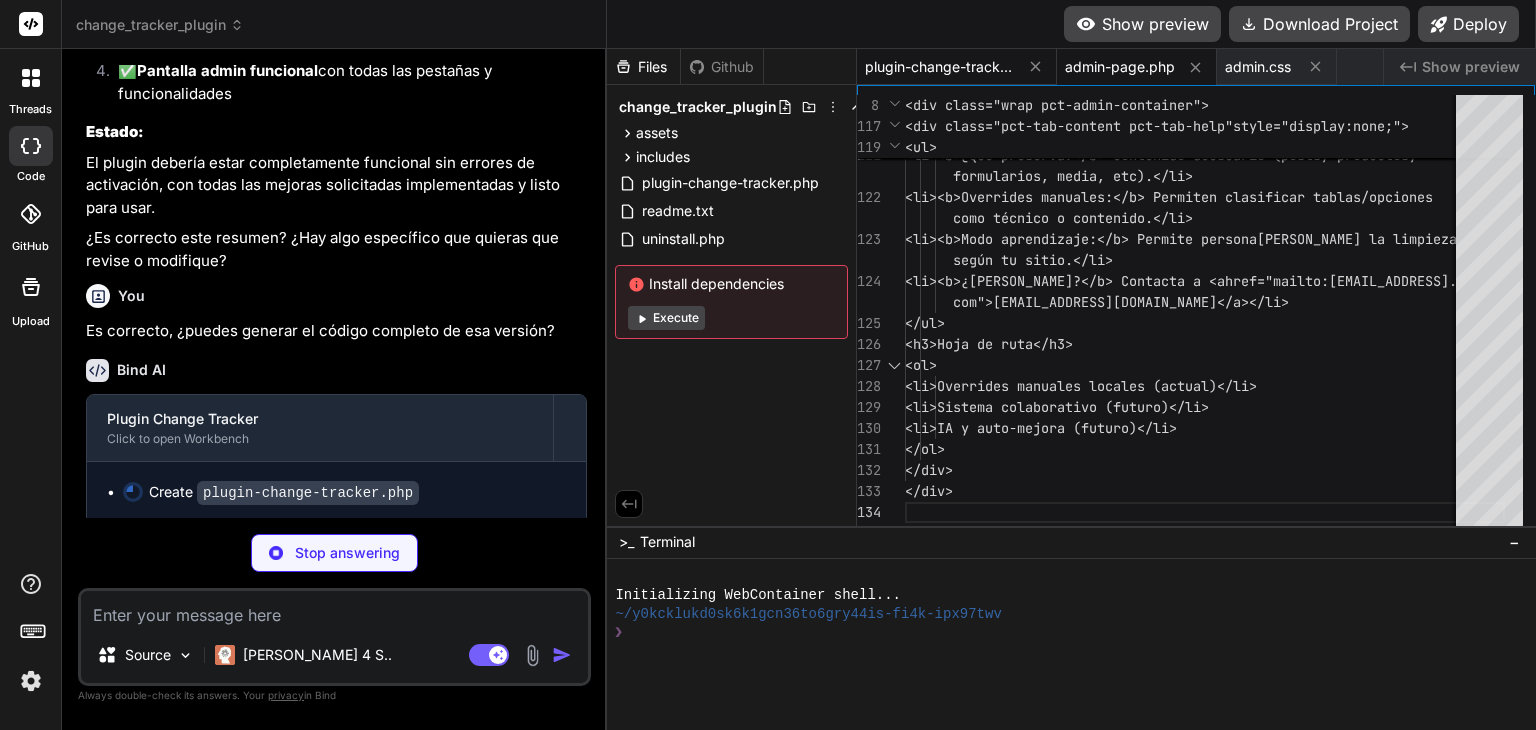type on "x" 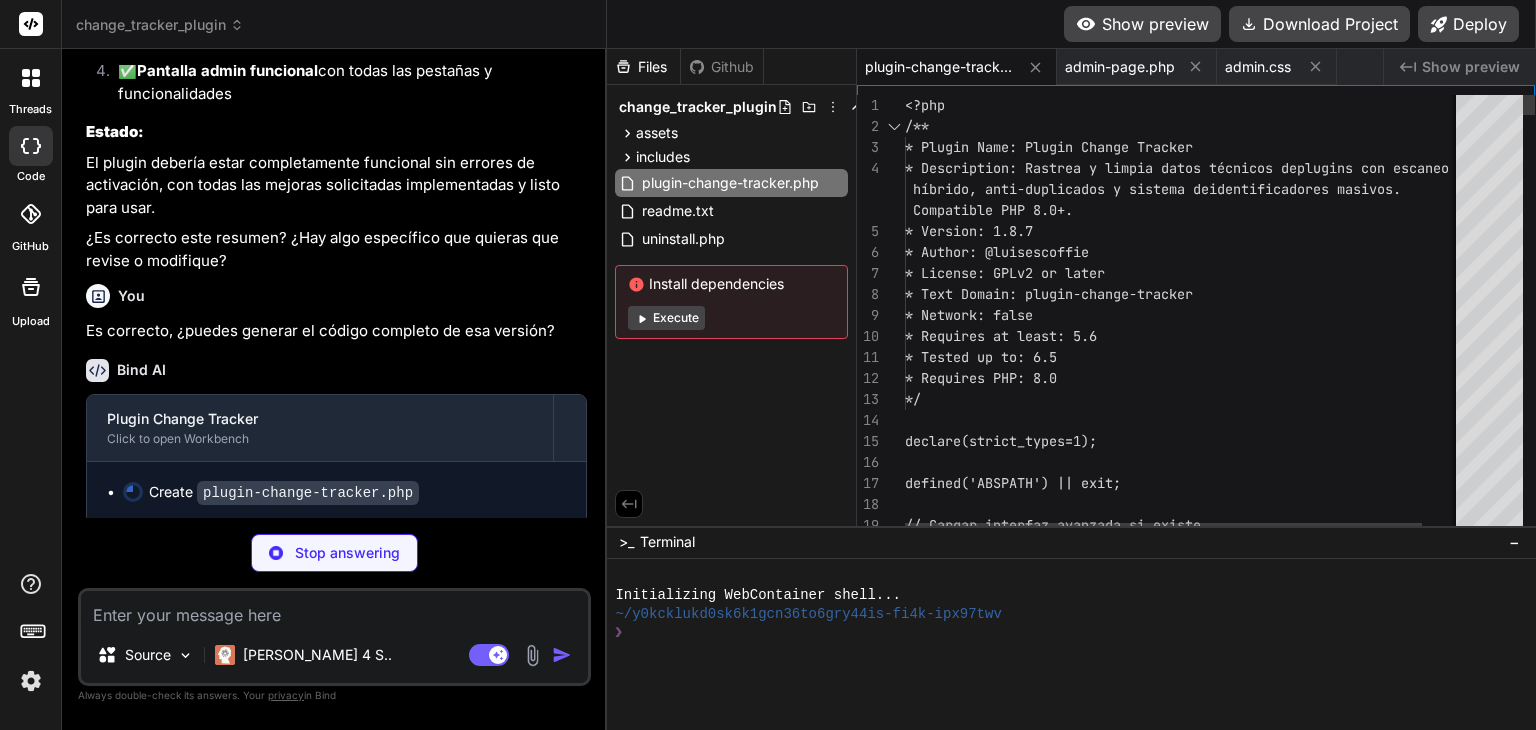 type on "x" 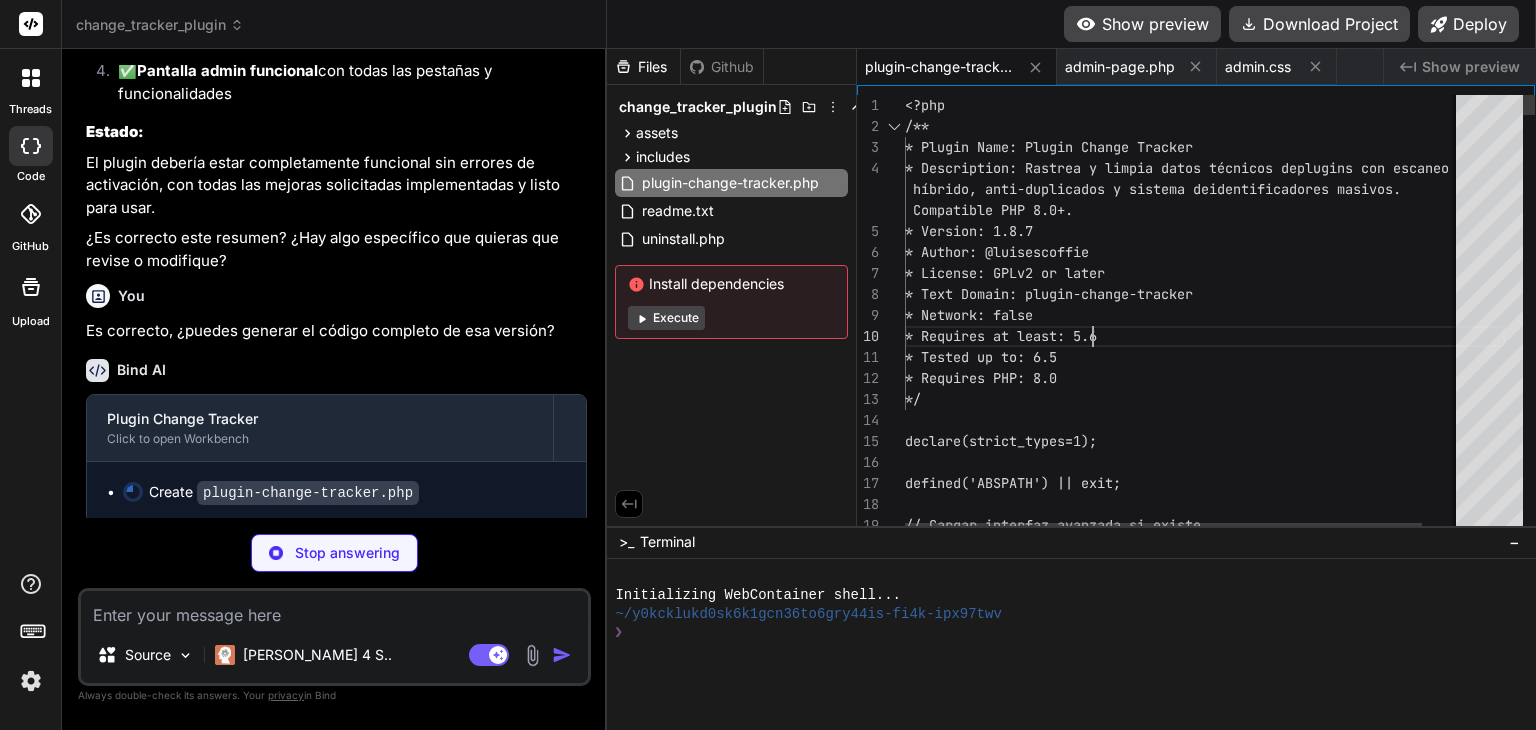 click on "// Cargar interfaz avanzada si existe defined('ABSPATH') || exit; declare(strict_types=1);  * Requires PHP: 8.0  */  * Network: false  * Requires at least: 5.6  * Tested up to: 6.5  * License: GPLv2 or later  * Text Domain: plugin-change-tracker  * Version: 1.8.7  * Author: @luisescoffie  * Description: Rastrea y limpia datos técnicos de  plugins con escaneo    híbrido, anti-duplicados y sistema de  identificadores masivos.    Compatible PHP 8.0+. /**  * Plugin Name: Plugin Change Tracker <?php" at bounding box center [1205, 8879] 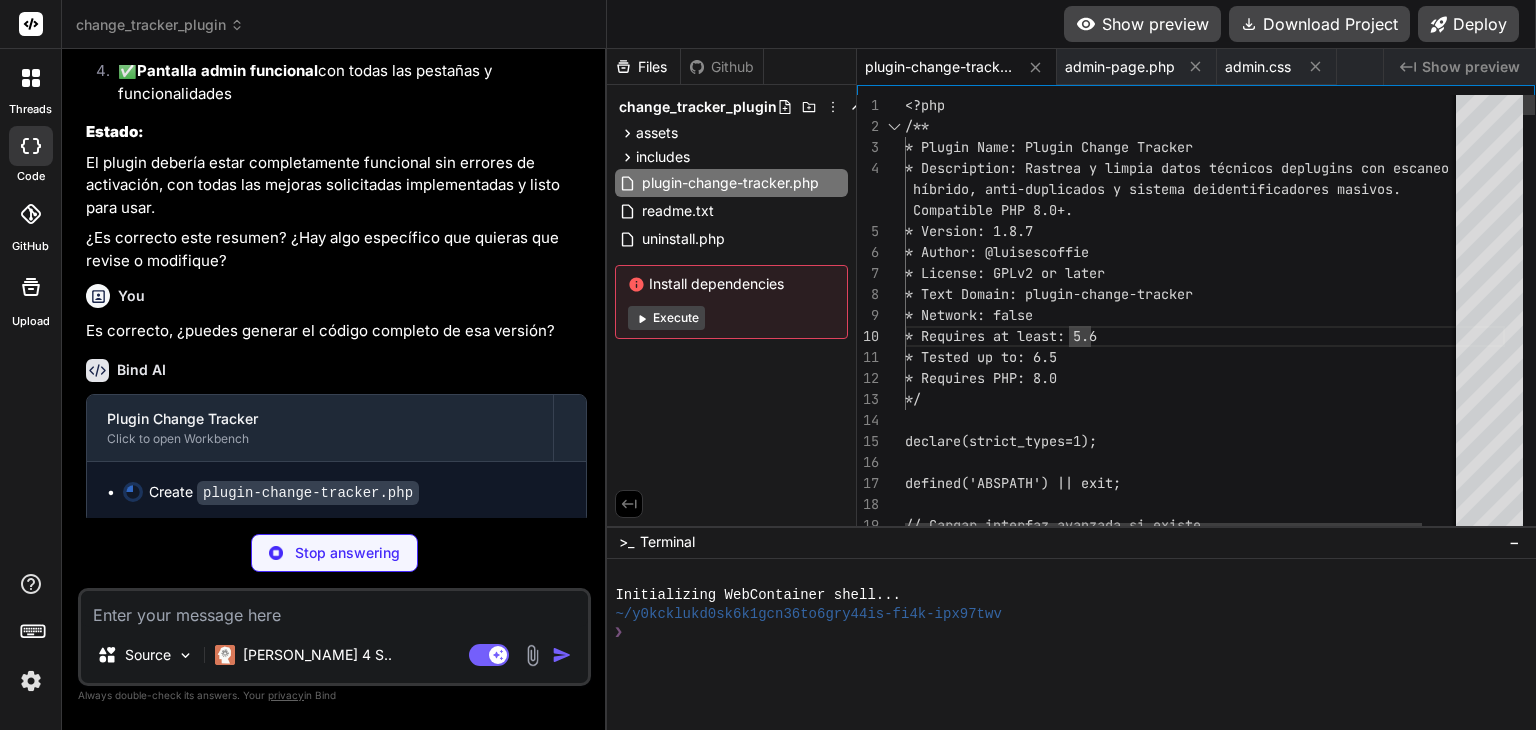 type on "x" 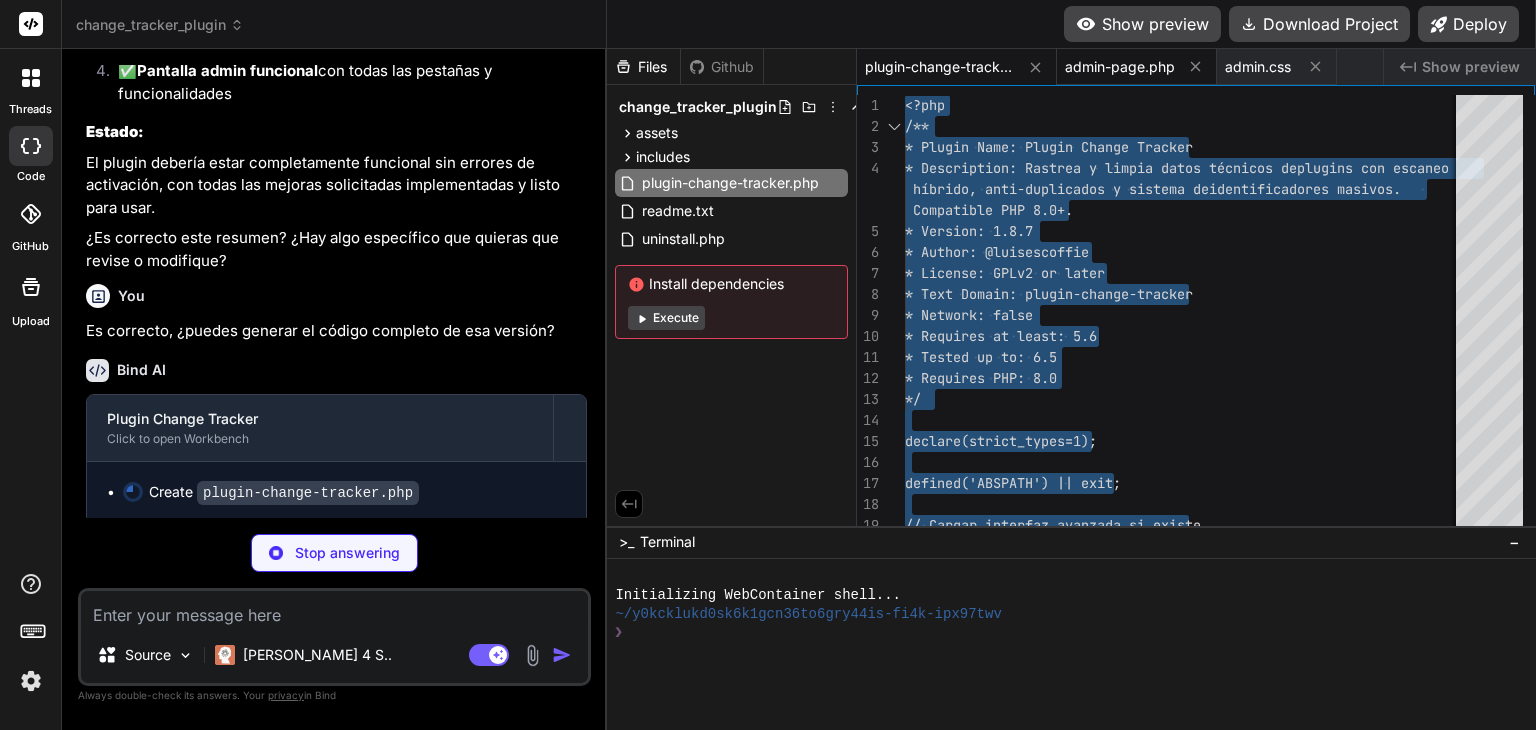 type on "x" 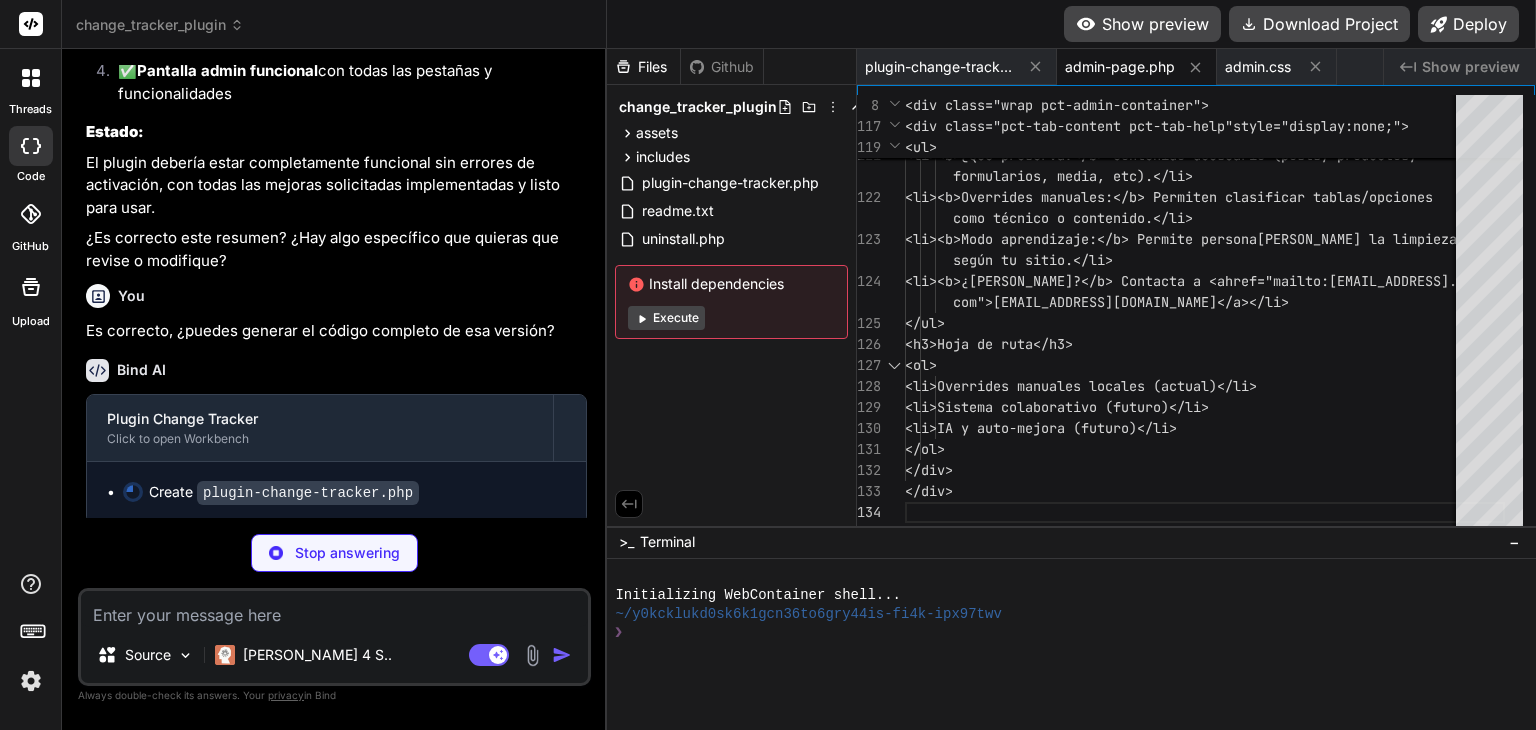 click on "Show preview Download Project Deploy" at bounding box center [1071, 24] 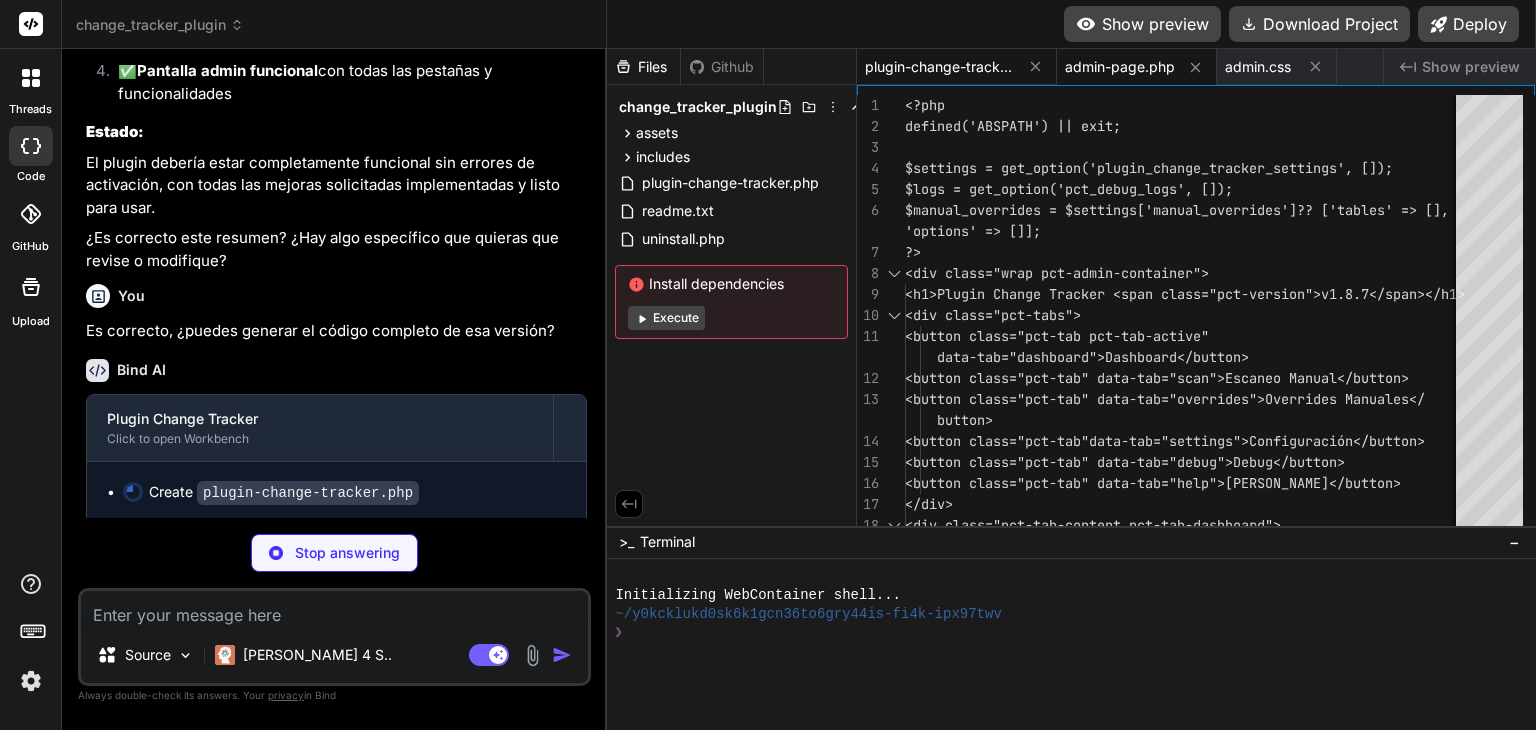 type on "x" 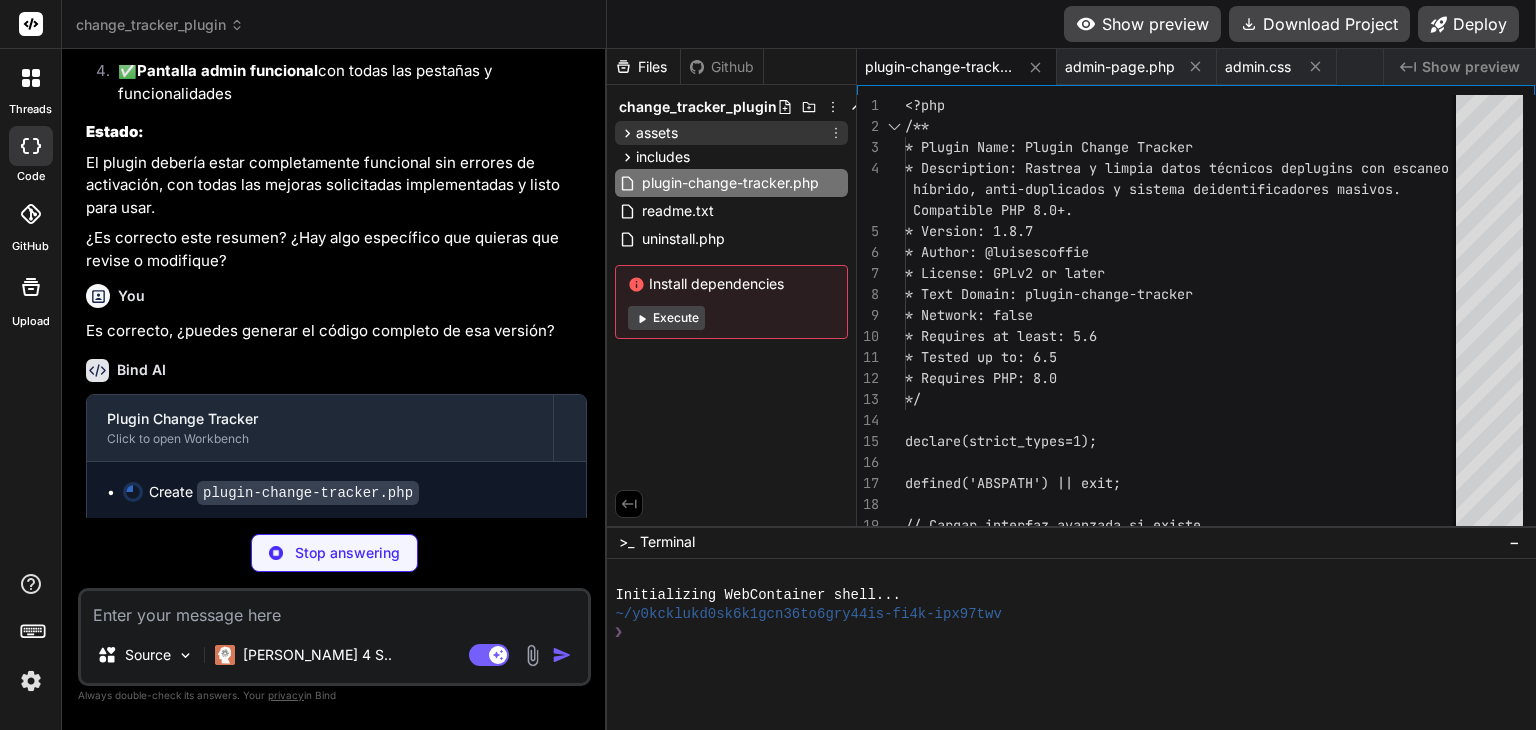 click 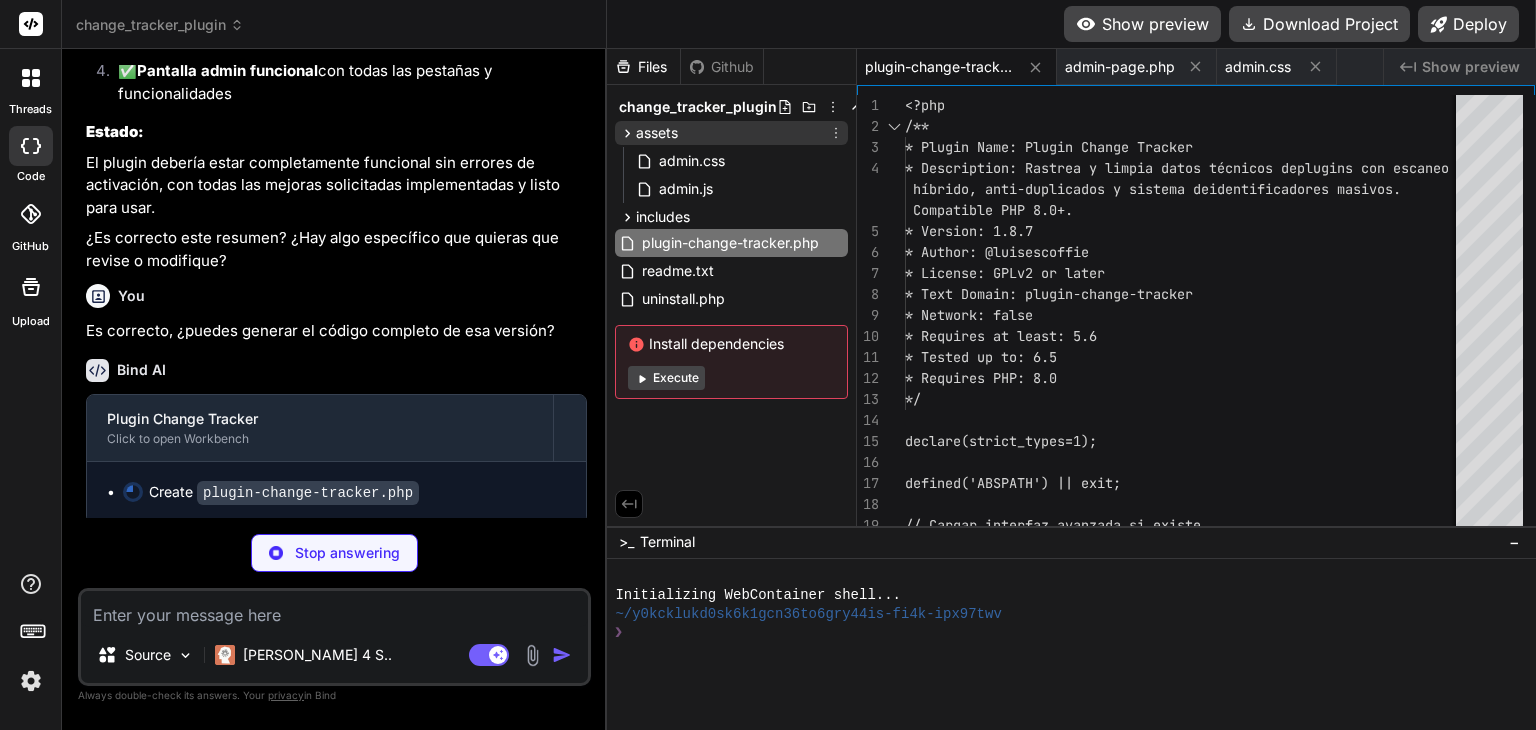 click 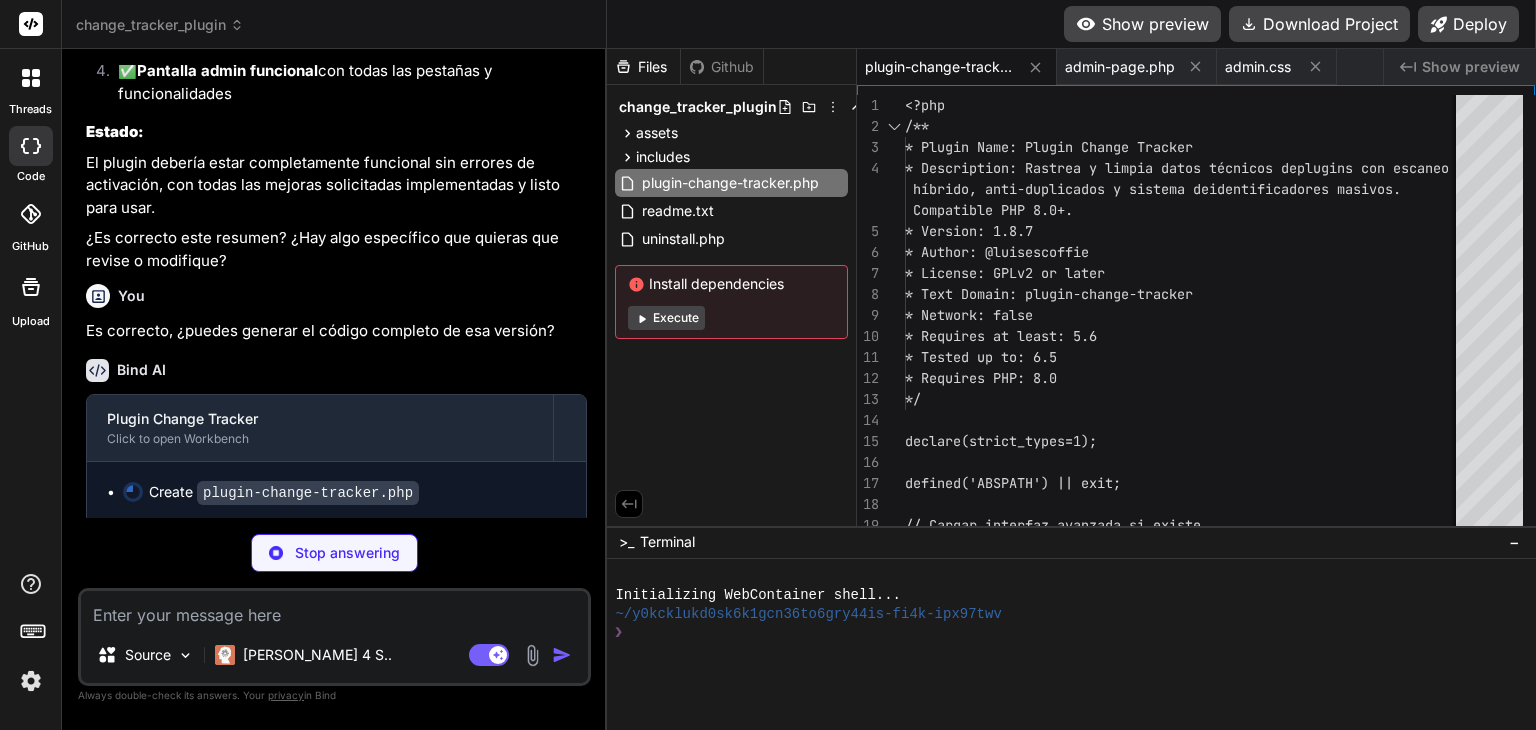 type on "x" 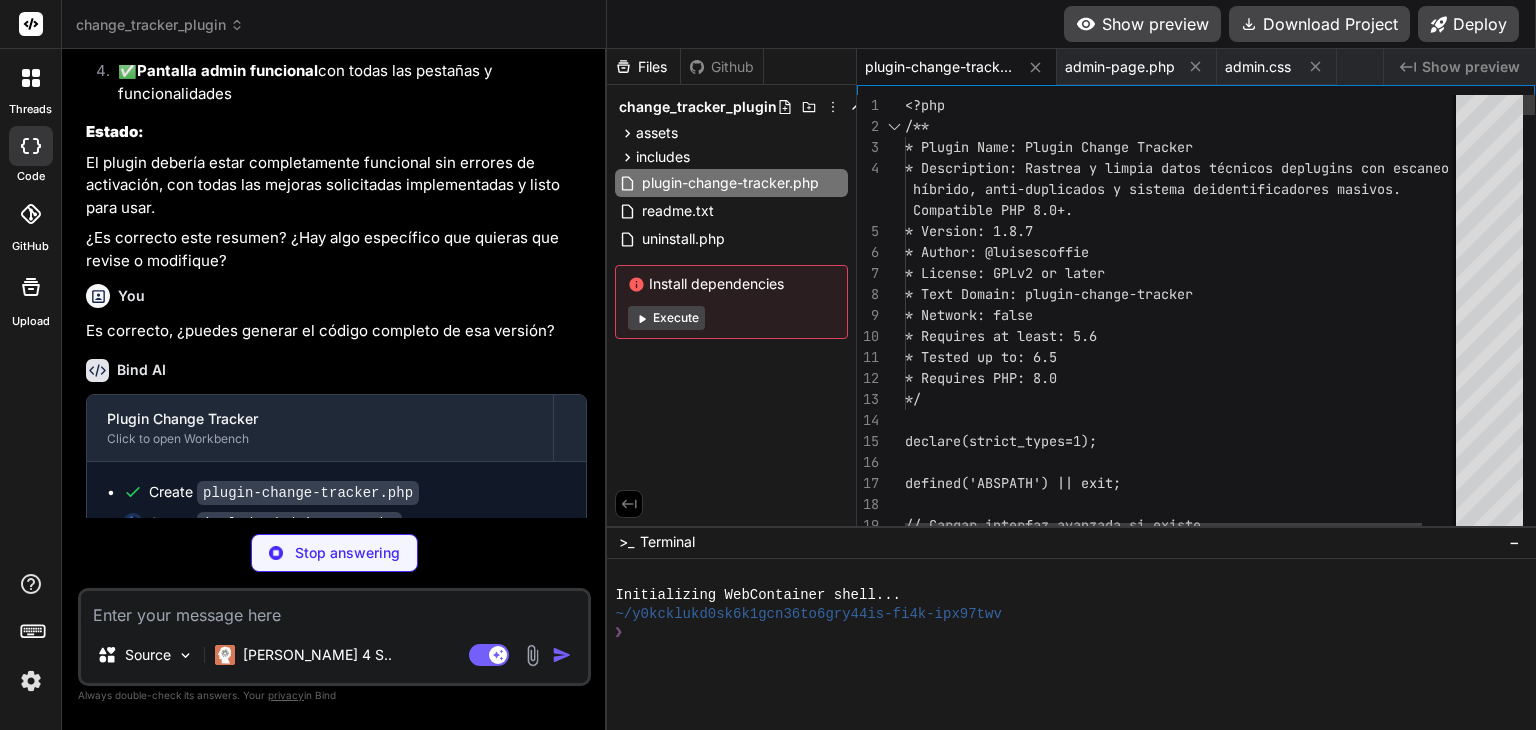 type on "x" 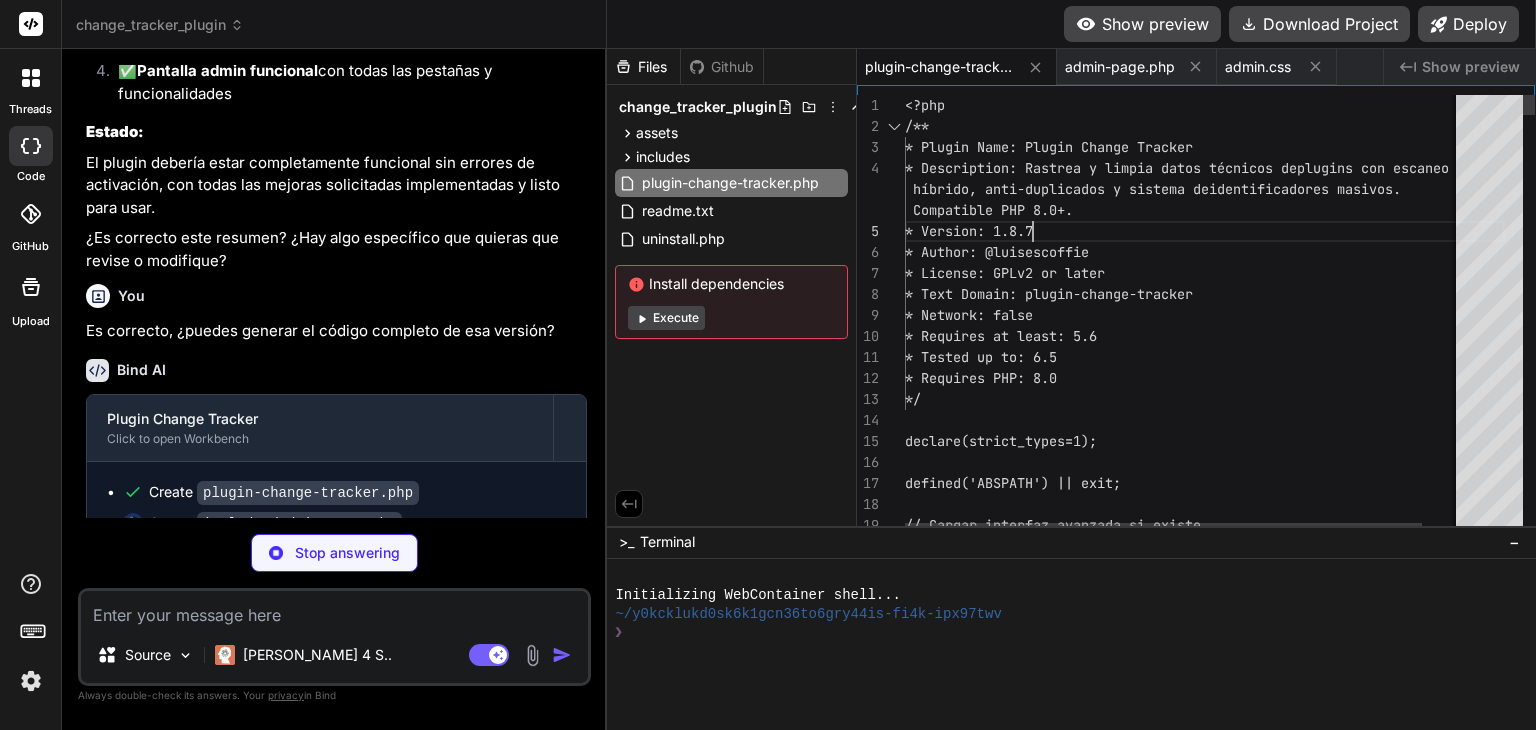 type on "<?php
/**
* Plugin Name: Plugin Change Tracker
* Description: Rastrea y limpia datos técnicos de plugins con escaneo híbrido, anti-duplicados y sistema de identificadores masivos. Compatible PHP 8.0+.
* Version: 1.8.7
* Author: @luisescoffie
* License: GPLv2 or later
* Text Domain: plugin-change-tracker" 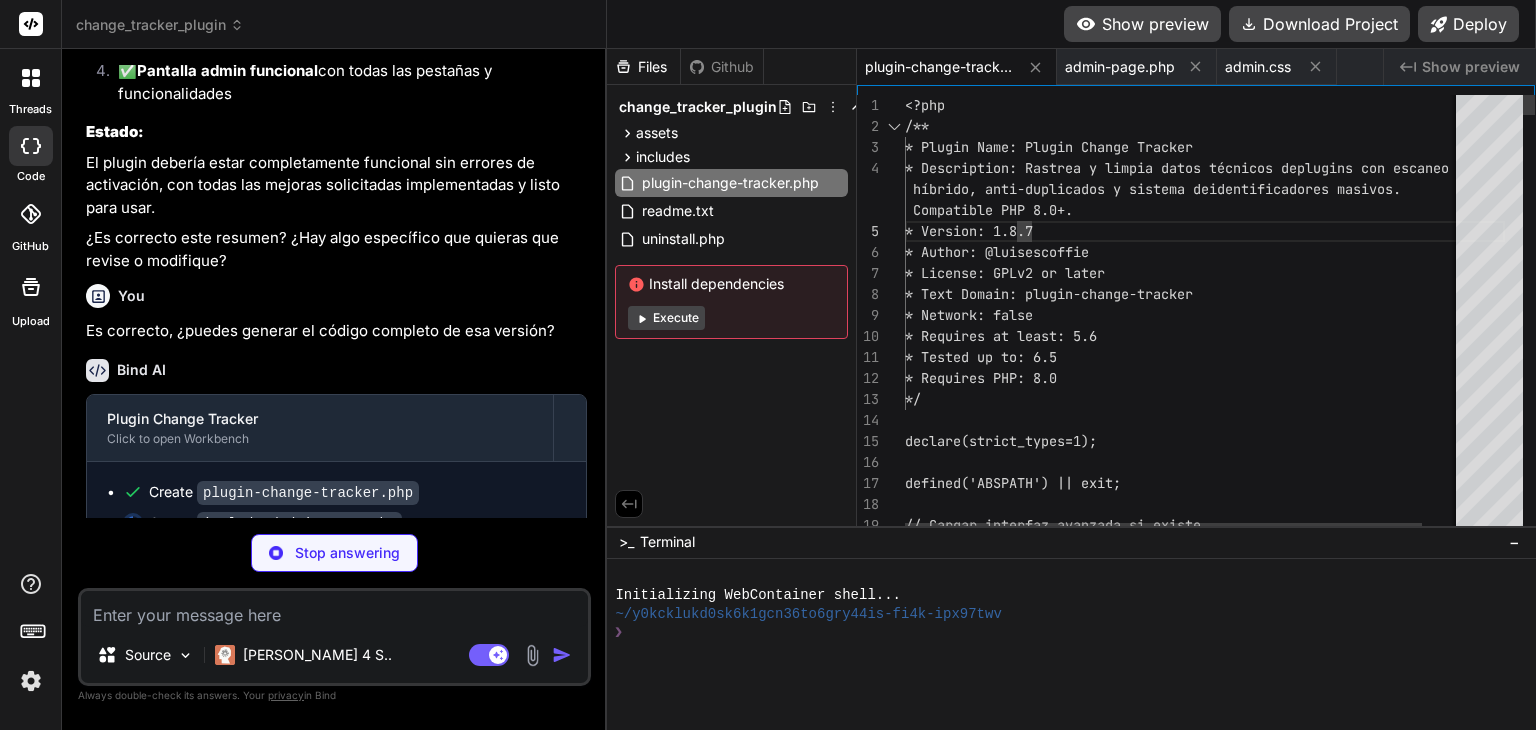 click on "declare(strict_types=1);  */  * Requires PHP: 8.0  * Network: false  * Requires at least: 5.6  * Tested up to: 6.5  * License: GPLv2 or later  * Text Domain: plugin-change-tracker  * Version: 1.8.7  * Author: @luisescoffie  * Plugin Name: Plugin Change Tracker  * Description: Rastrea y limpia datos técnicos de  plugins con escaneo  <?php /**   híbrido, anti-duplicados y sistema de  identificadores masivos.    Compatible PHP 8.0+. defined('ABSPATH') || exit; // Cargar interfaz avanzada si existe" at bounding box center (1205, 8847) 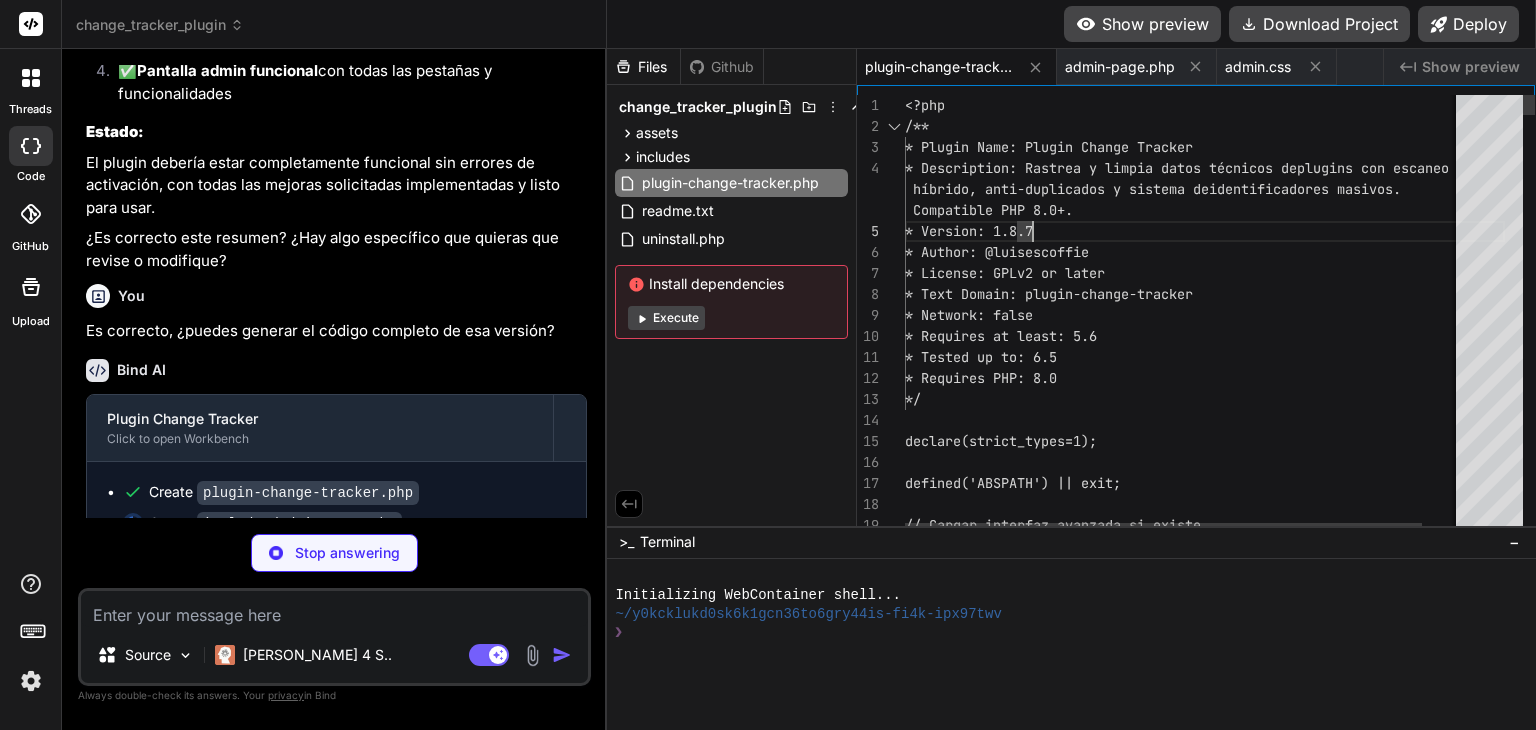 type on "x" 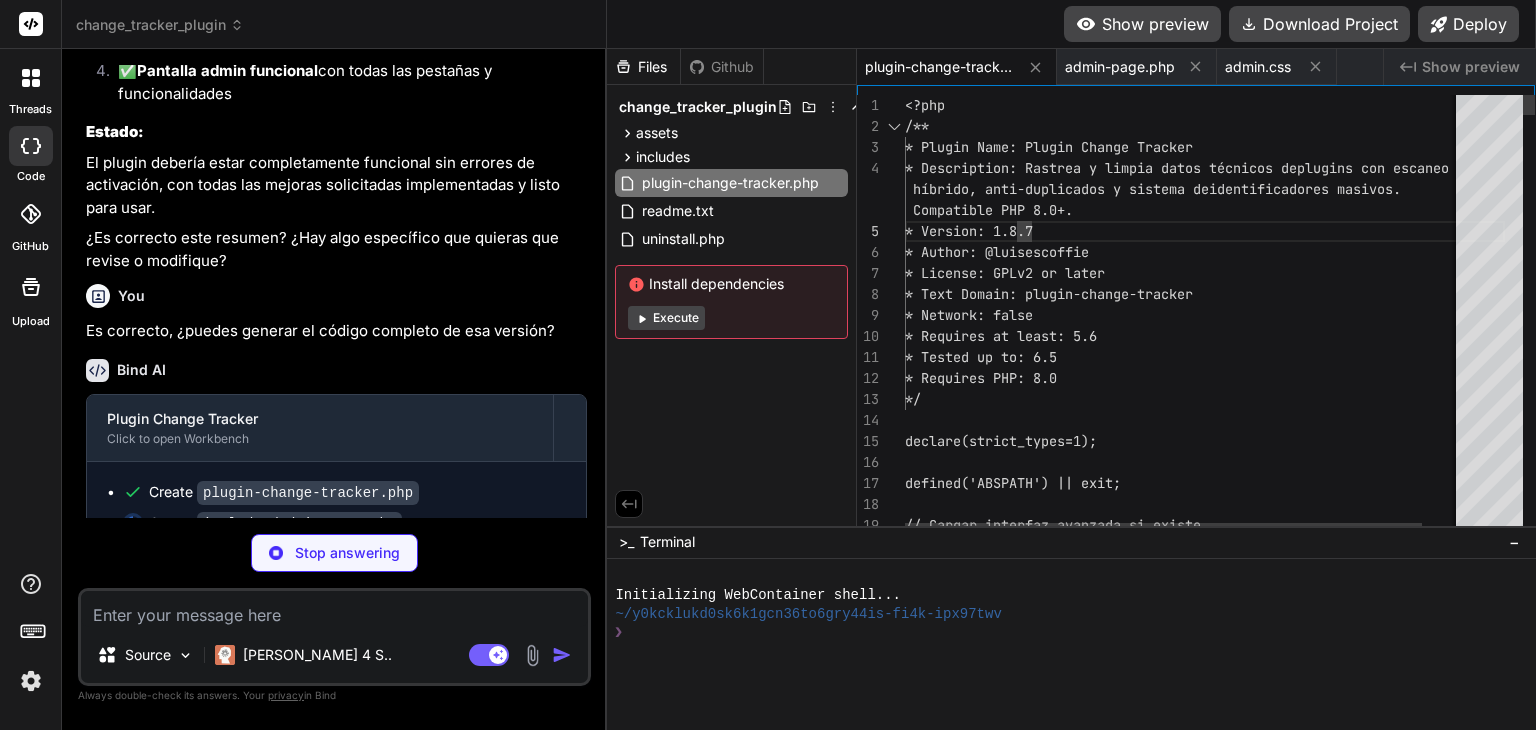 type on "<?php
/**
* Plugin Name: Plugin Change Tracker
* Description: Rastrea y limpia datos técnicos de plugins con escaneo híbrido, anti-duplicados y sistema de identificadores masivos. Compatible PHP 8.0+.
* Version: 1.8.7
* Author: @luisescoffie
* License: GPLv2 or later
* Text Domain: plugin-change-tracker
…  new PluginChangeTracker();
}" 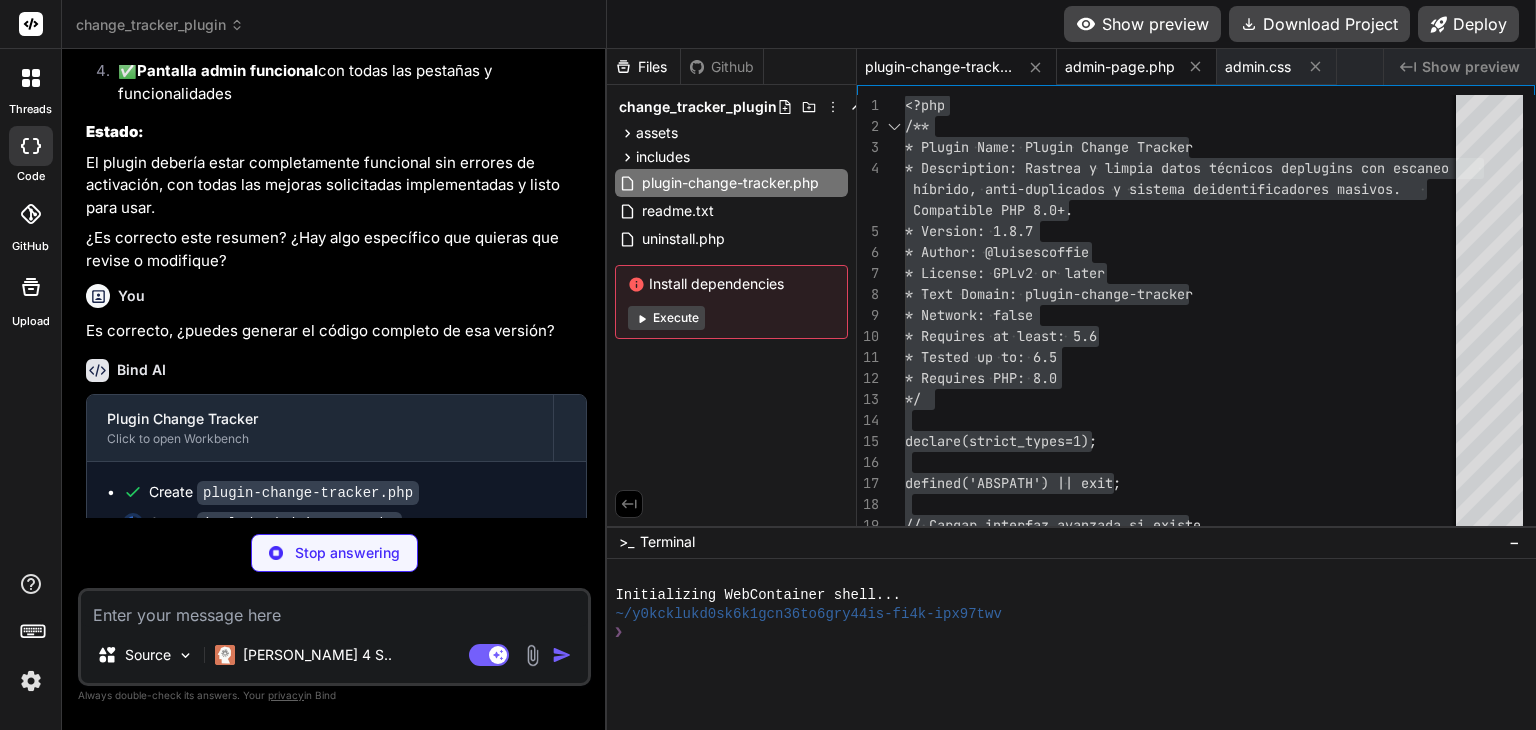 click on "admin-page.php" at bounding box center [1120, 67] 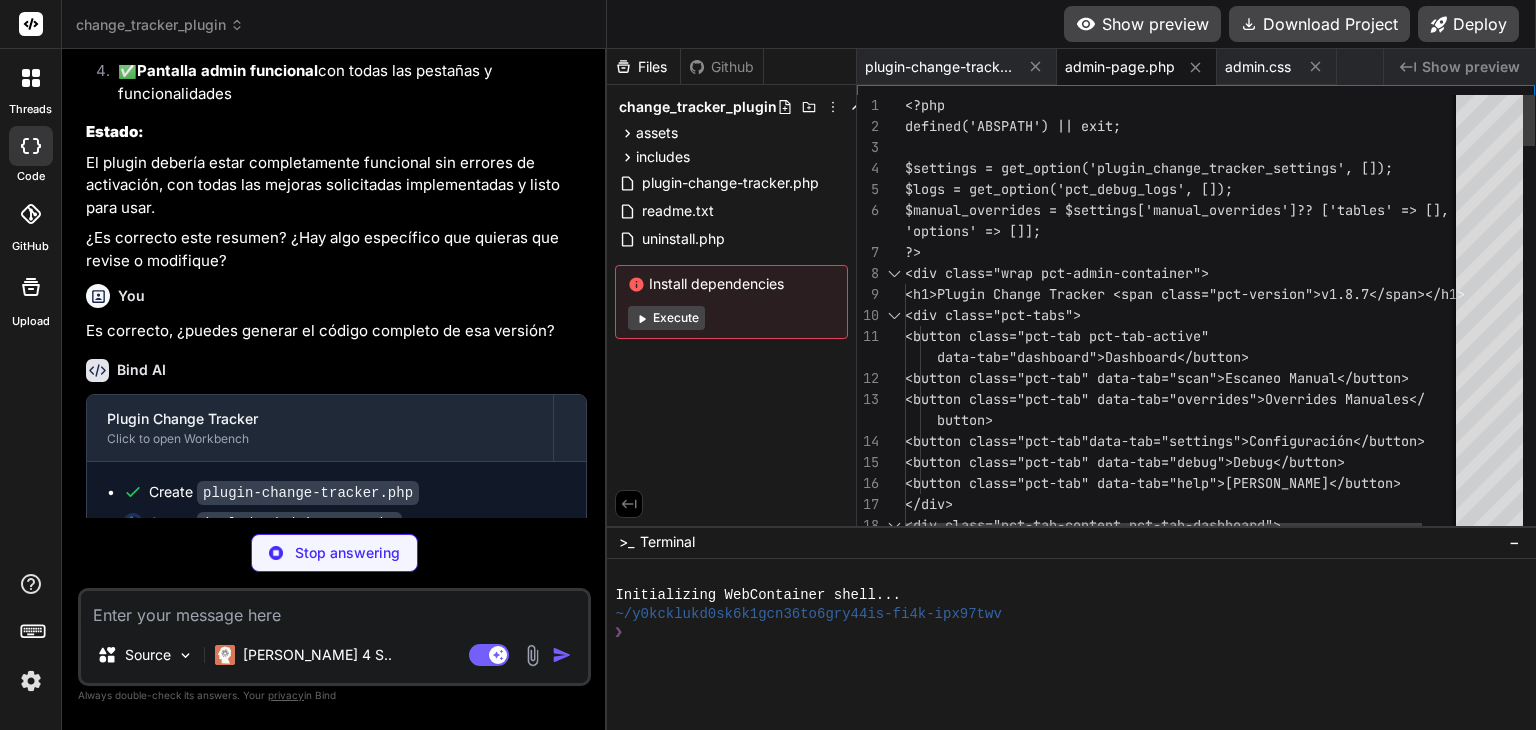 type on "x" 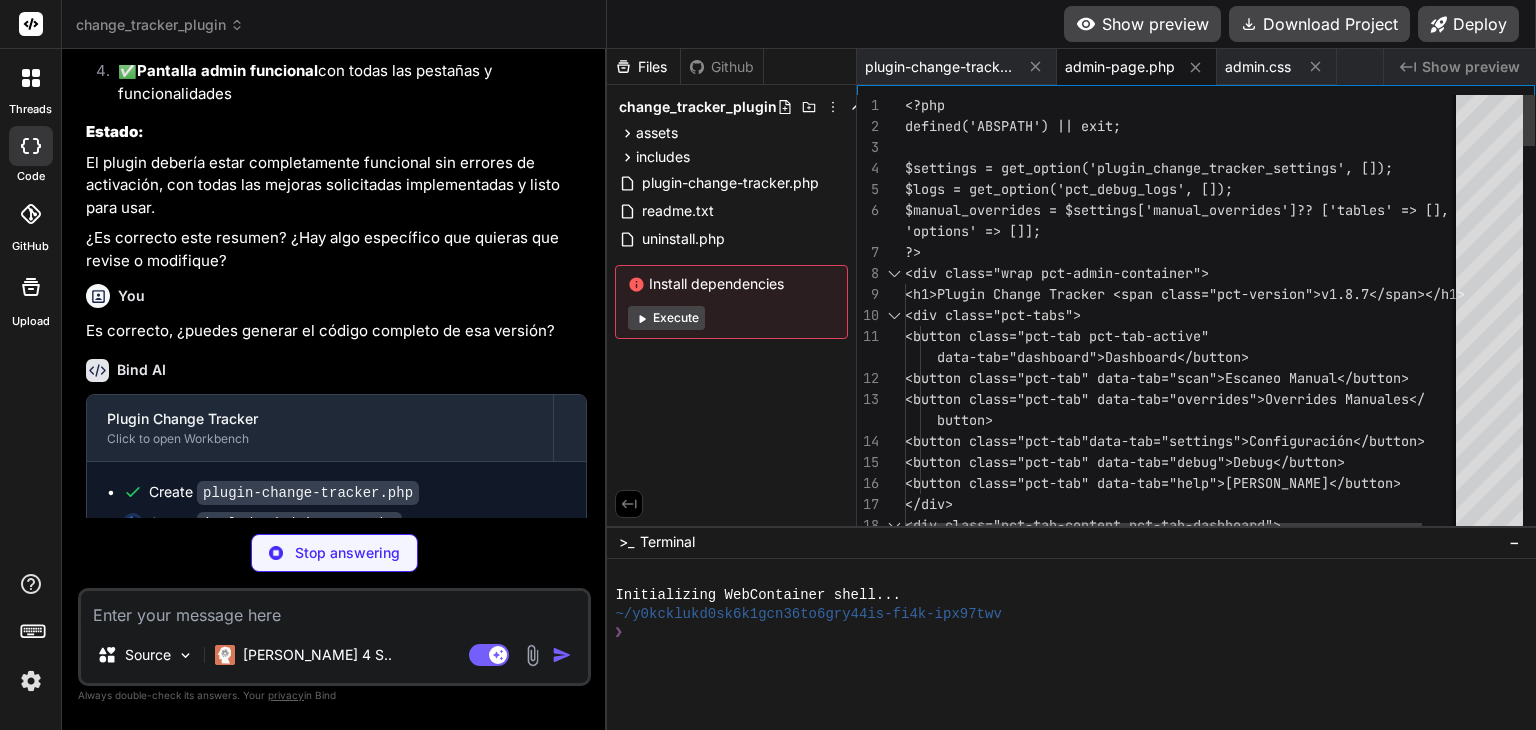 type on "<?php
defined('ABSPATH') || exit;
$settings = get_option('plugin_change_tracker_settings', []);
$logs = get_option('pct_debug_logs', []);
$manual_overrides = $settings['manual_overrides'] ?? ['tables' => [], 'options' => []];
?>
<div class="wrap pct-admin-container">
<h1>Plugin Change Tracker <span class="pct-version">v1.8.7</span></h1>" 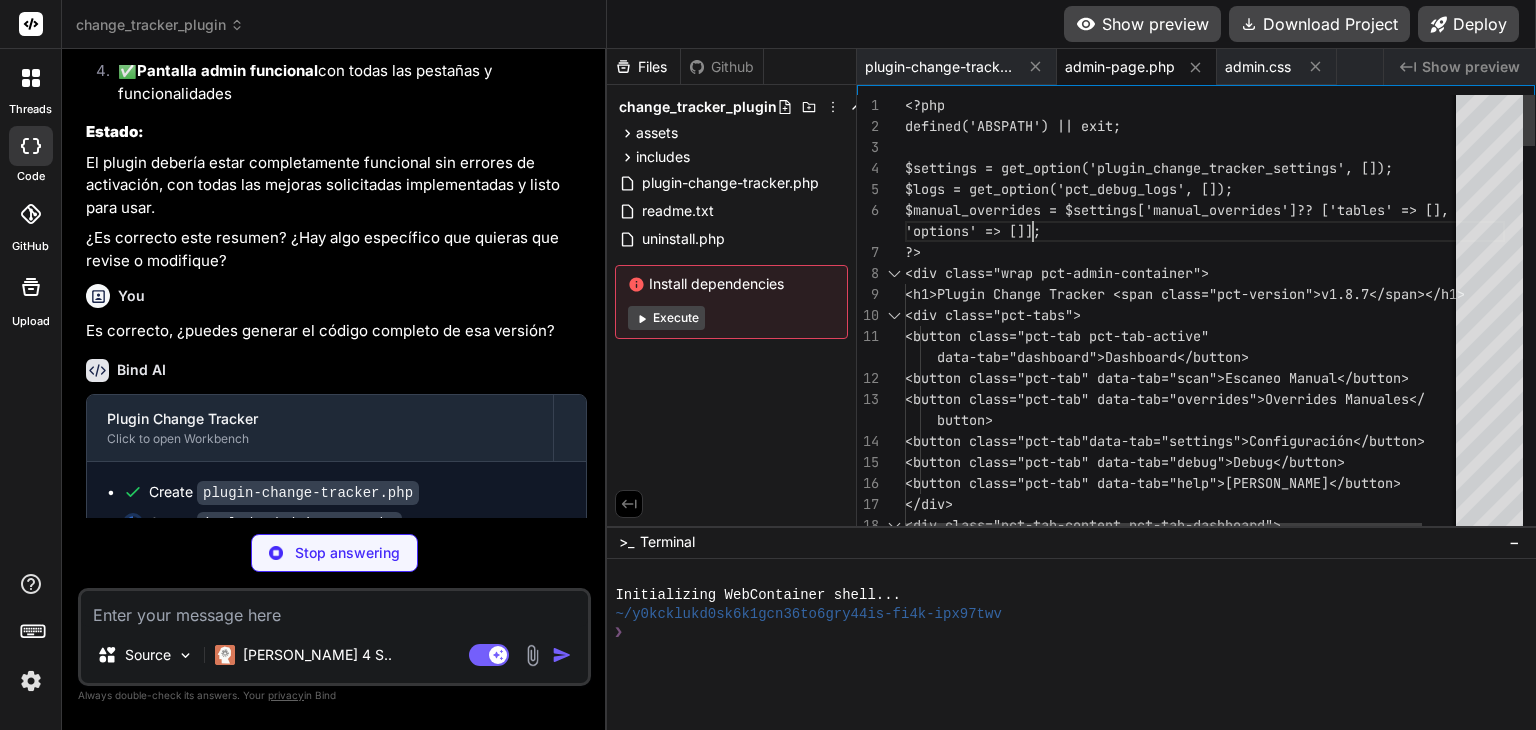 type on "x" 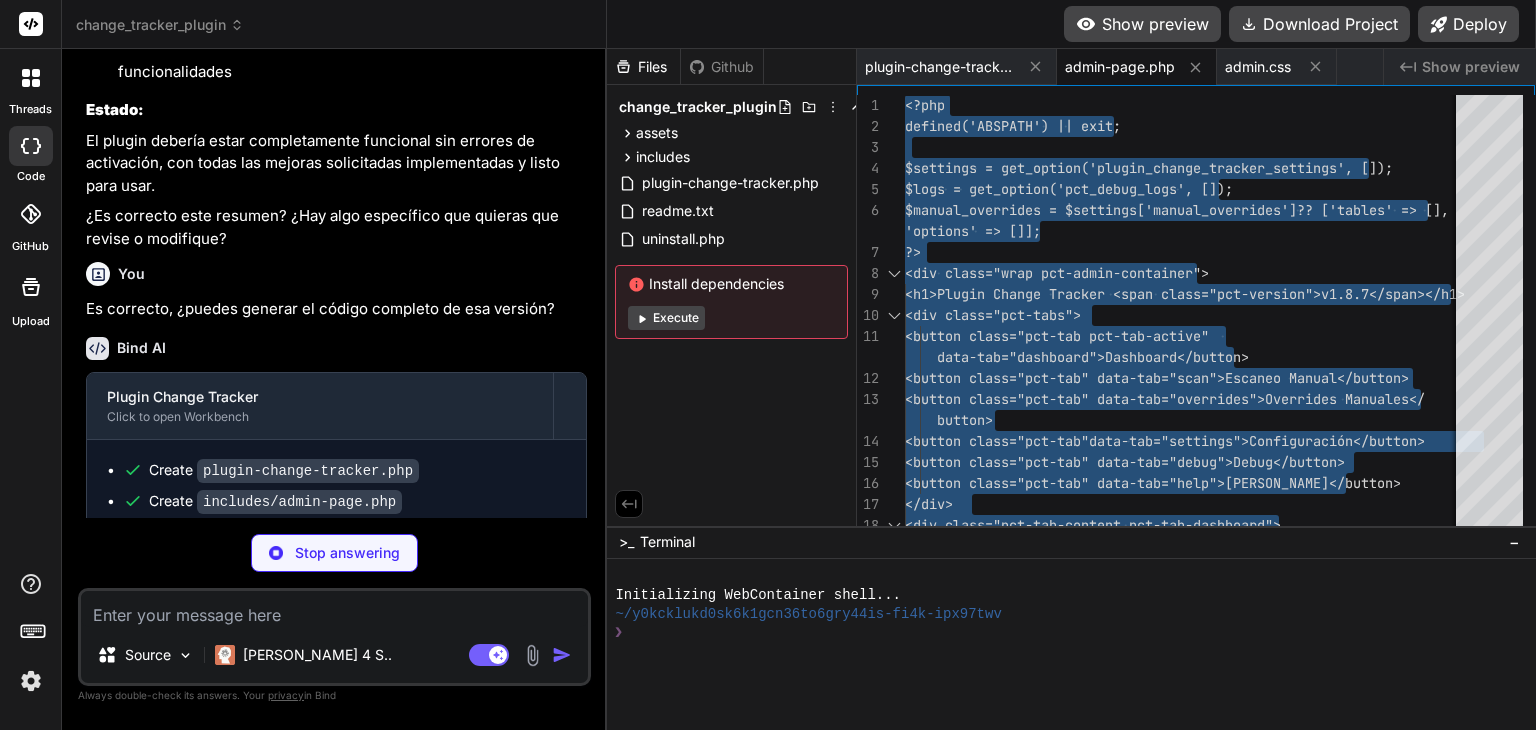 scroll, scrollTop: 4580, scrollLeft: 0, axis: vertical 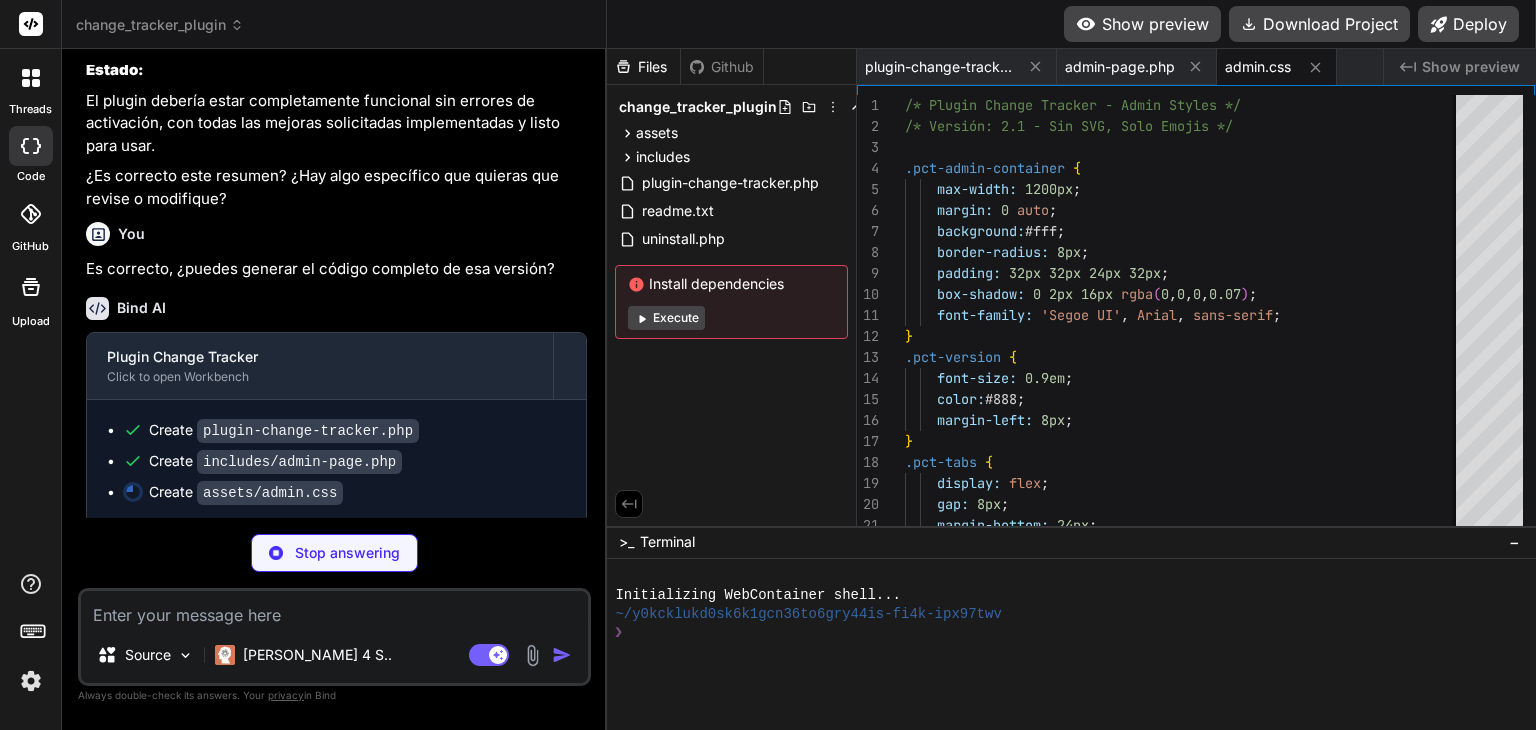 type on "x" 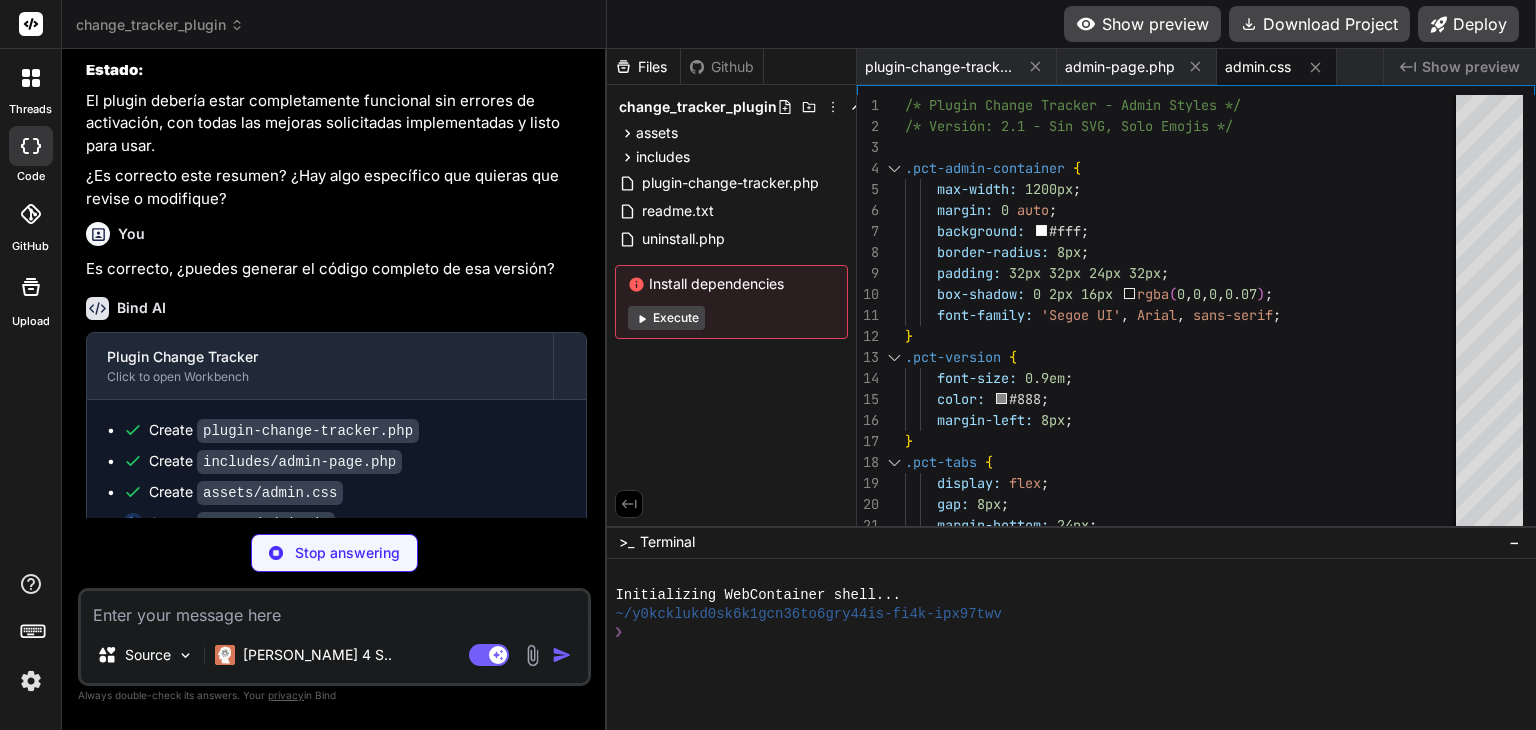 type on "x" 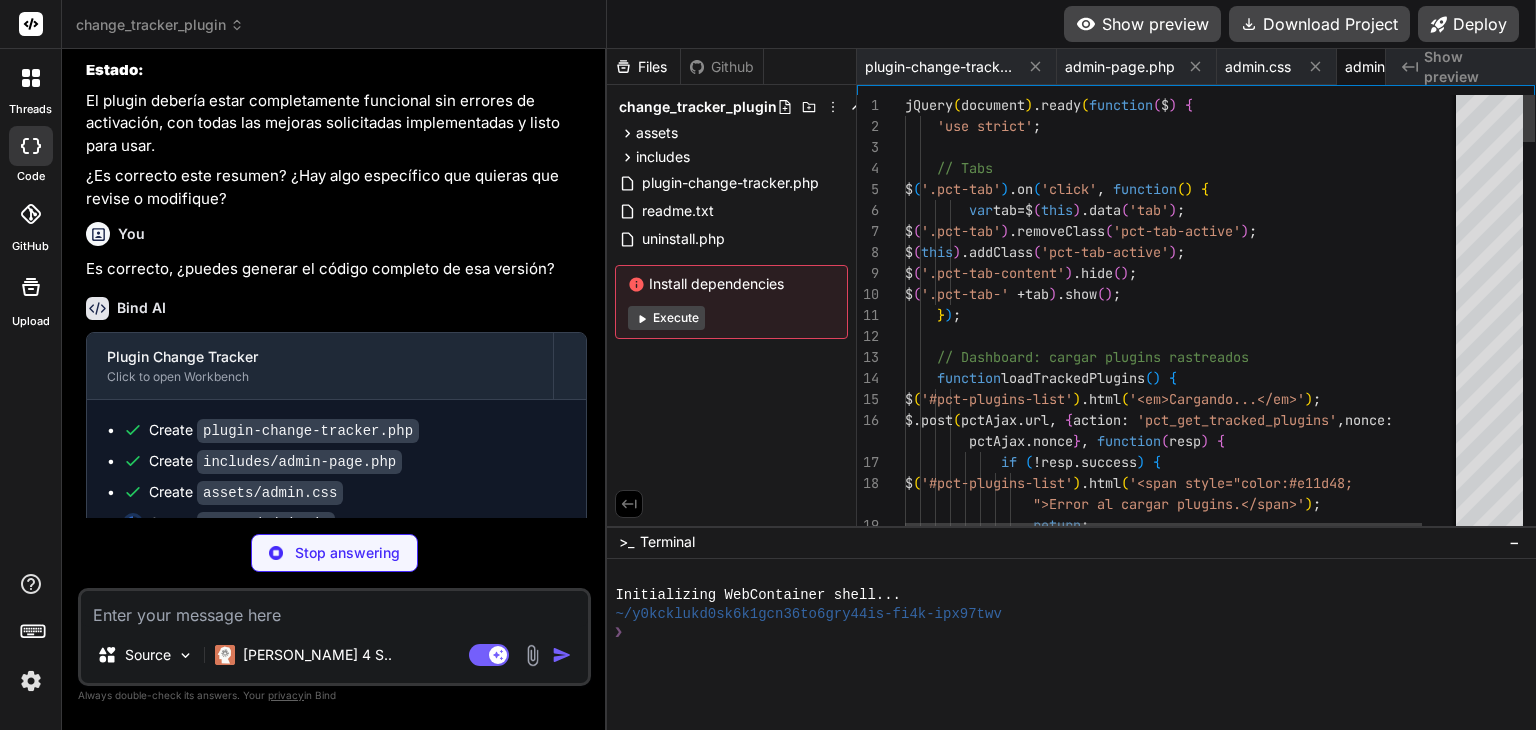 scroll, scrollTop: 0, scrollLeft: 71, axis: horizontal 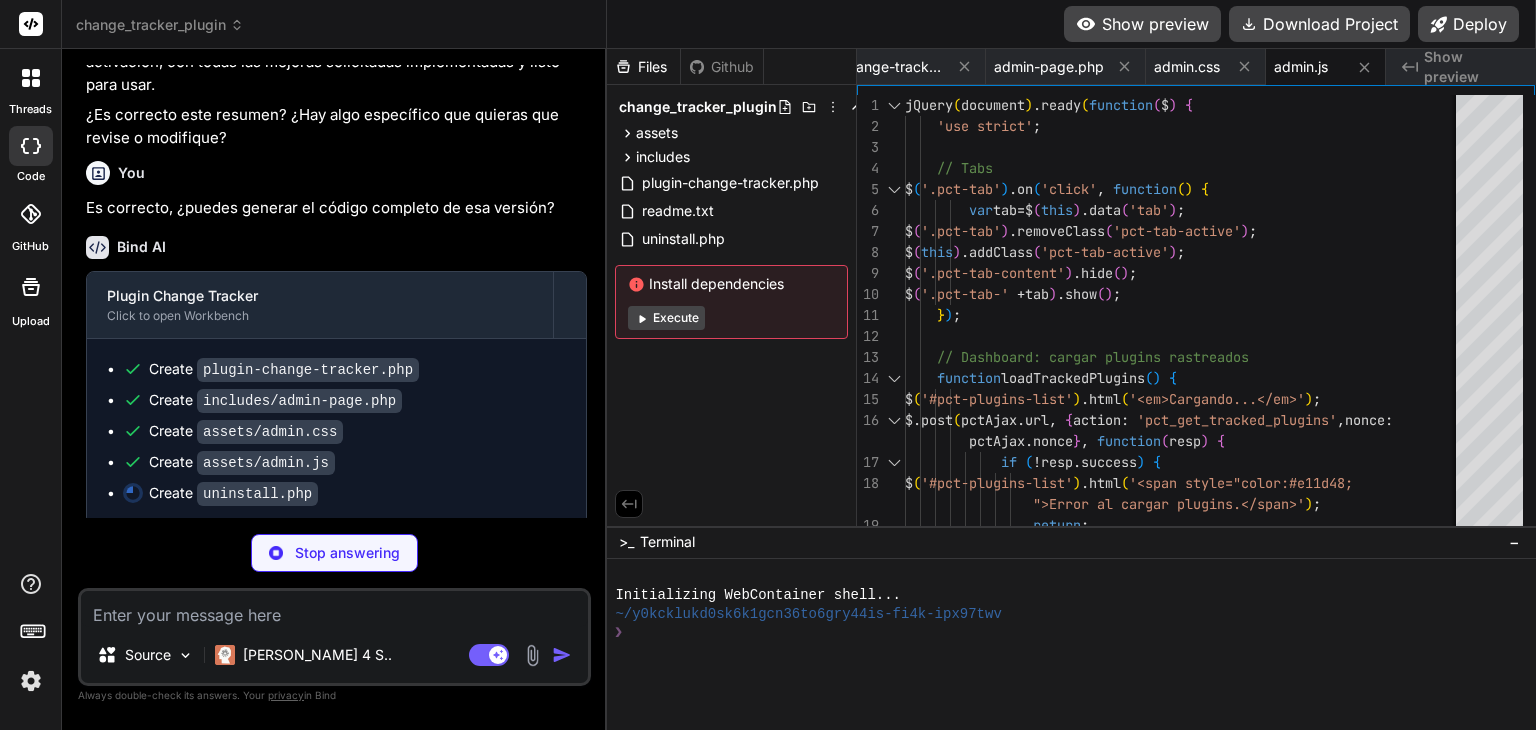 type on "x" 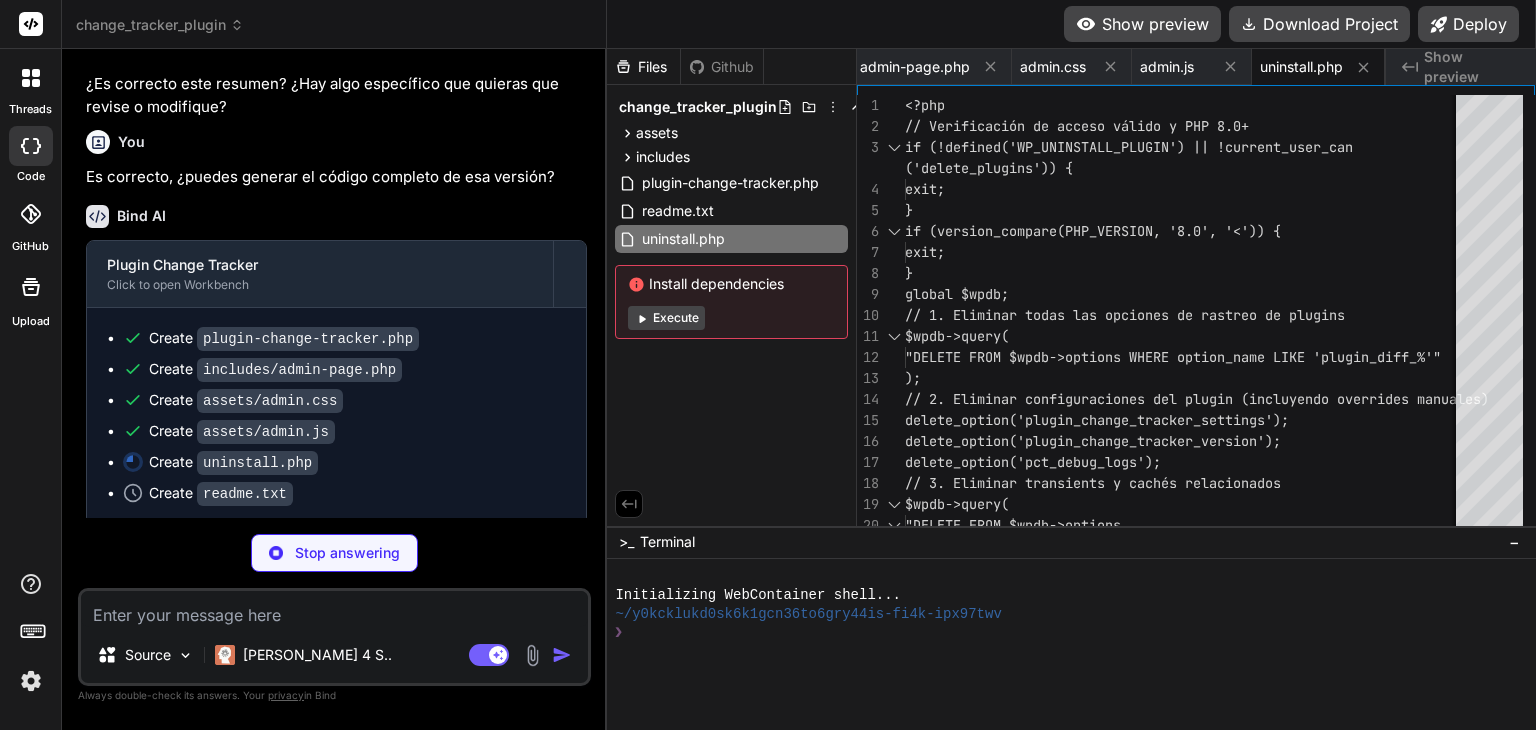 scroll, scrollTop: 4672, scrollLeft: 0, axis: vertical 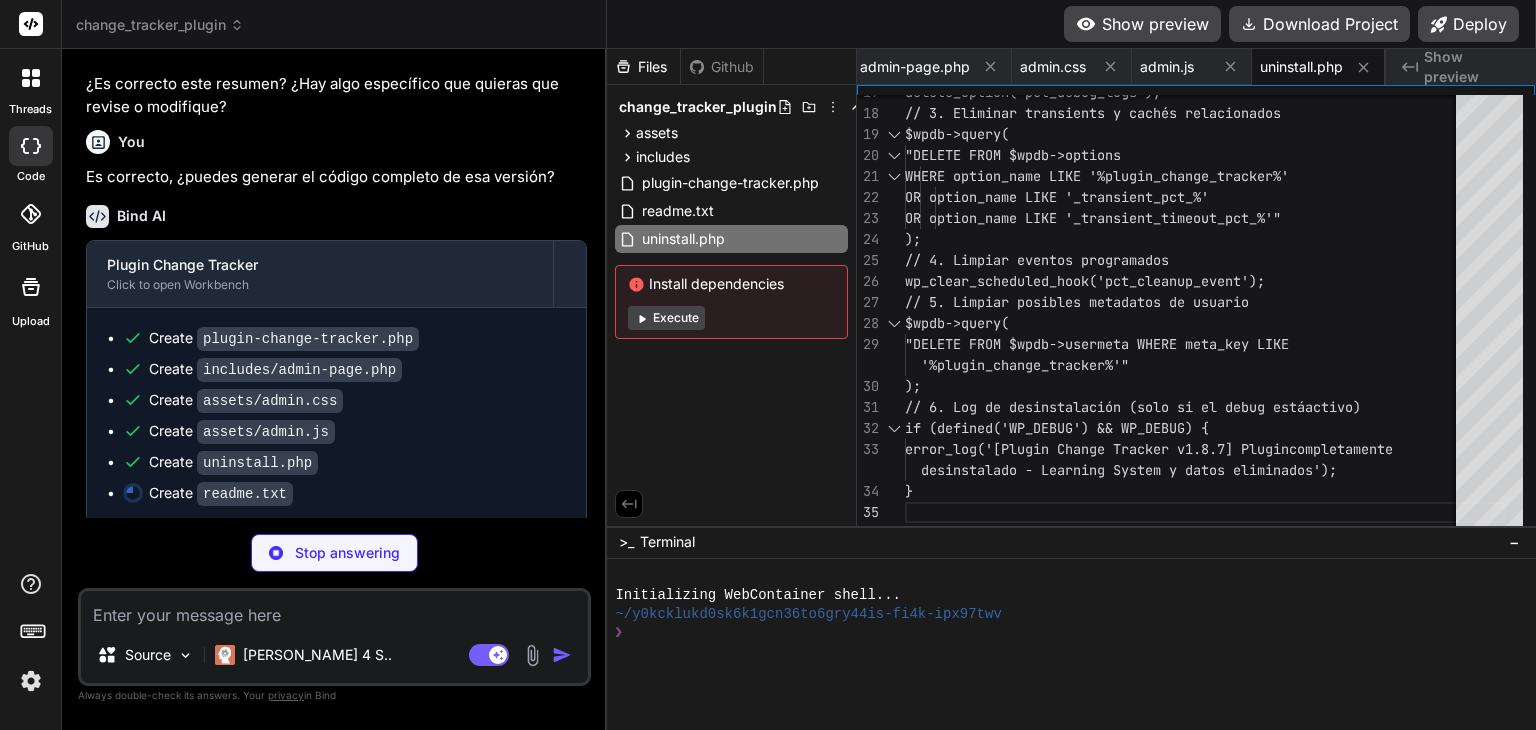 type on "x" 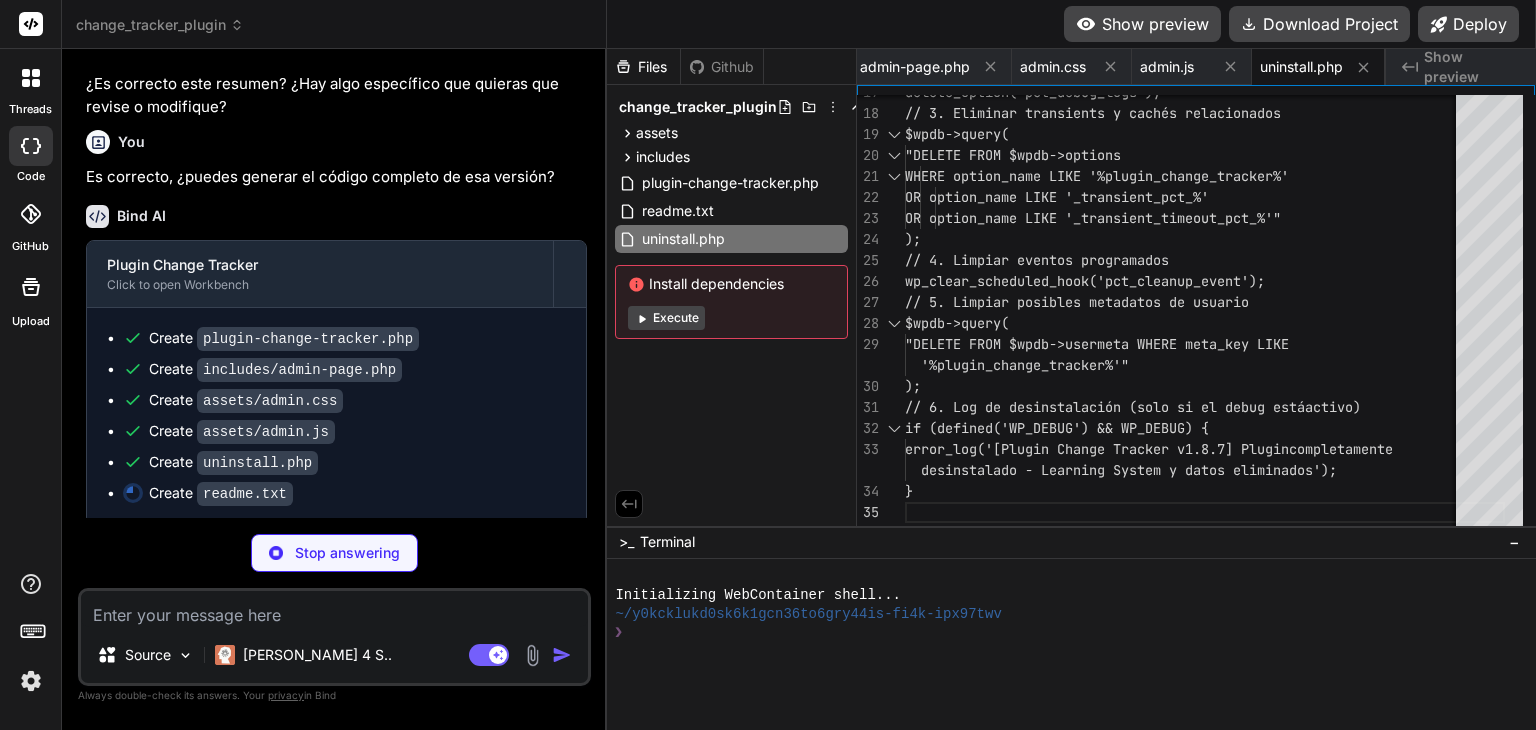 type on "*   Logs detallados con información PHP/WP
*   Validación automática de overrides
*   Casos de uso documentados" 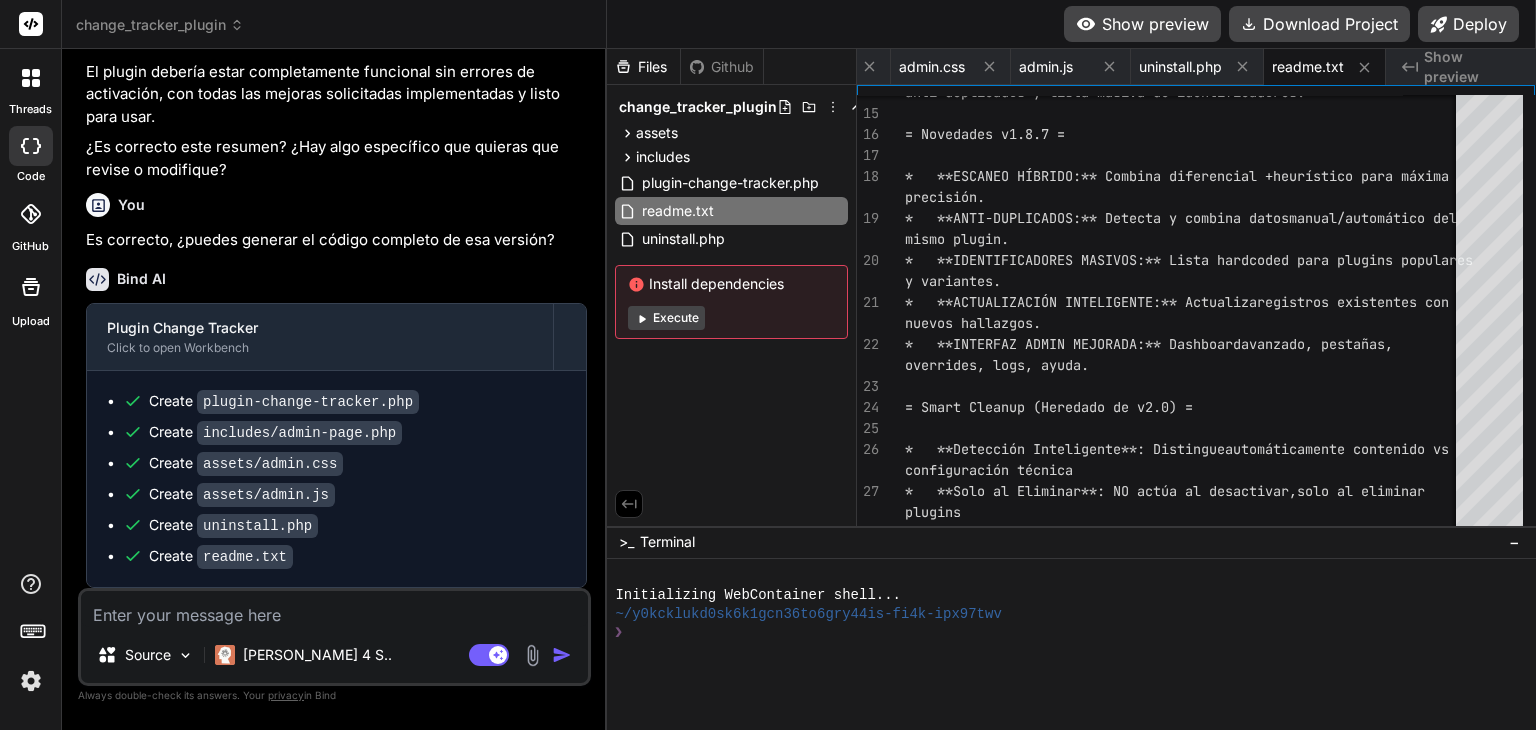 scroll, scrollTop: 4603, scrollLeft: 0, axis: vertical 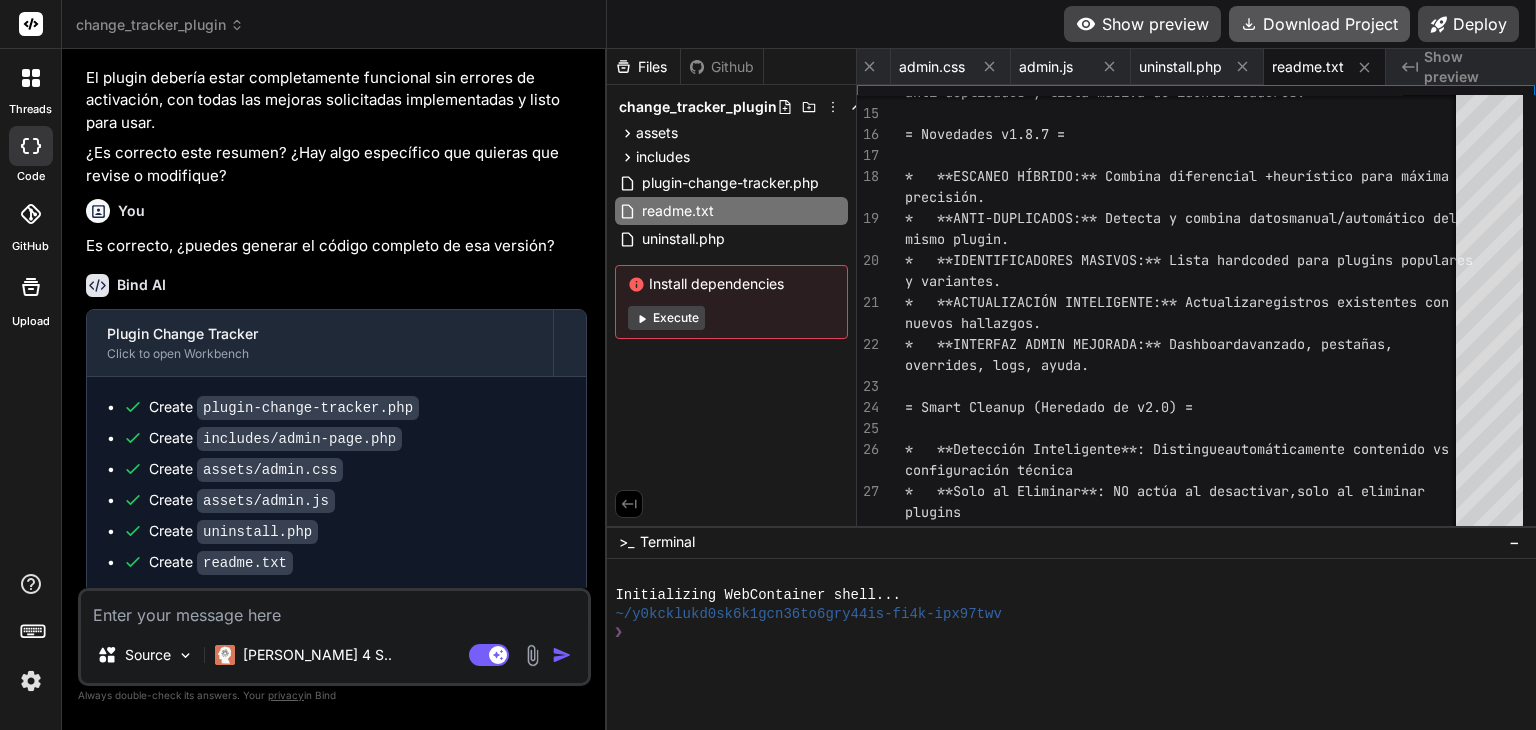 click on "Download Project" at bounding box center (1319, 24) 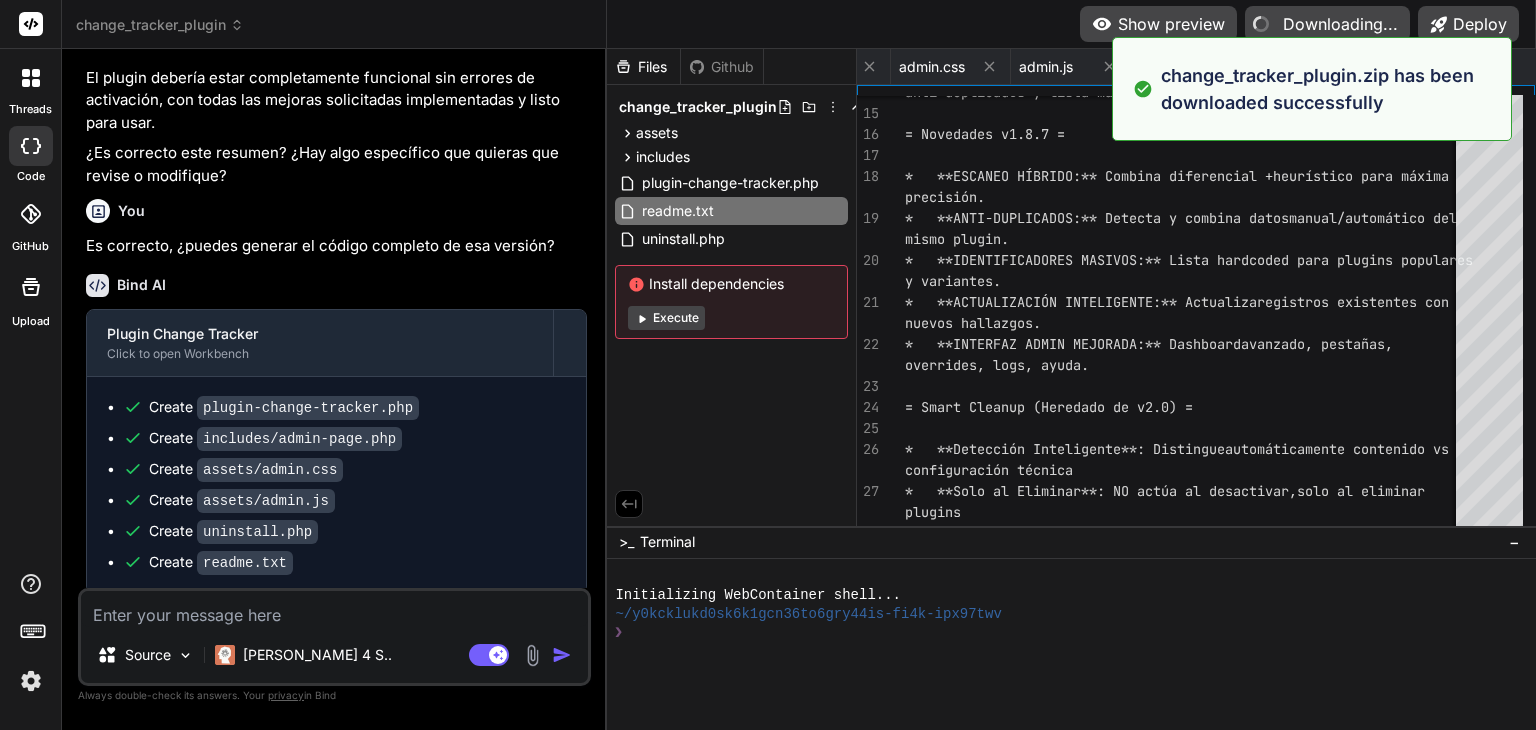 type on "x" 